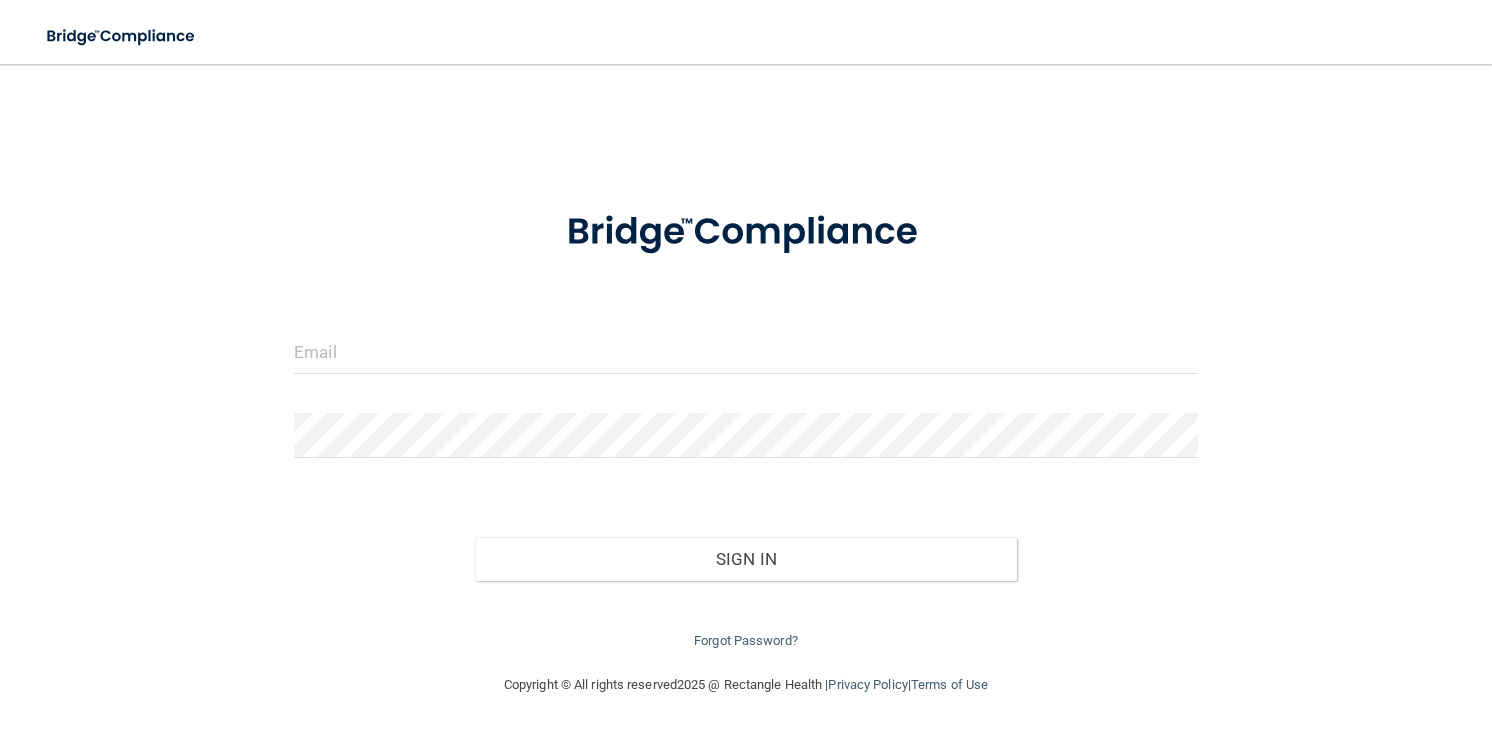 scroll, scrollTop: 0, scrollLeft: 0, axis: both 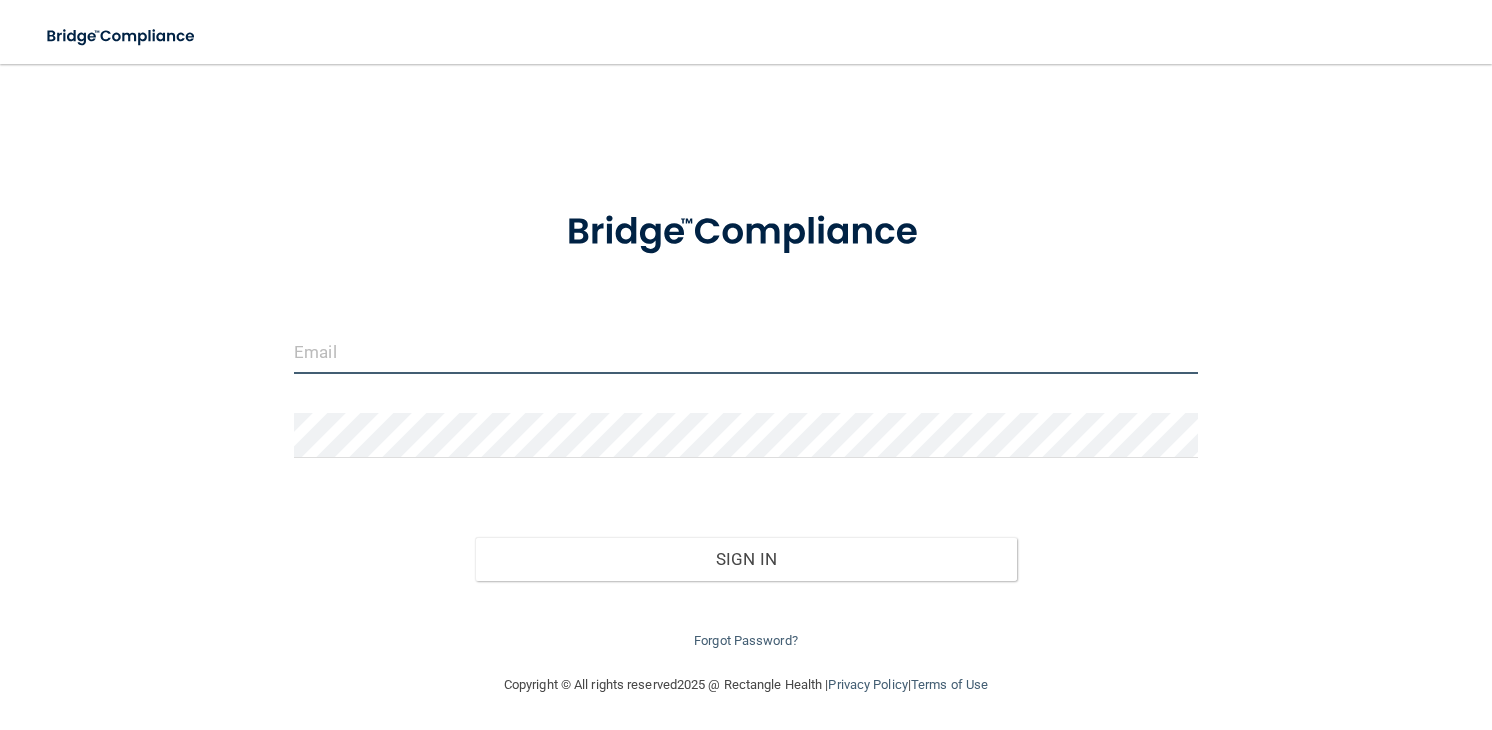 click at bounding box center [746, 351] 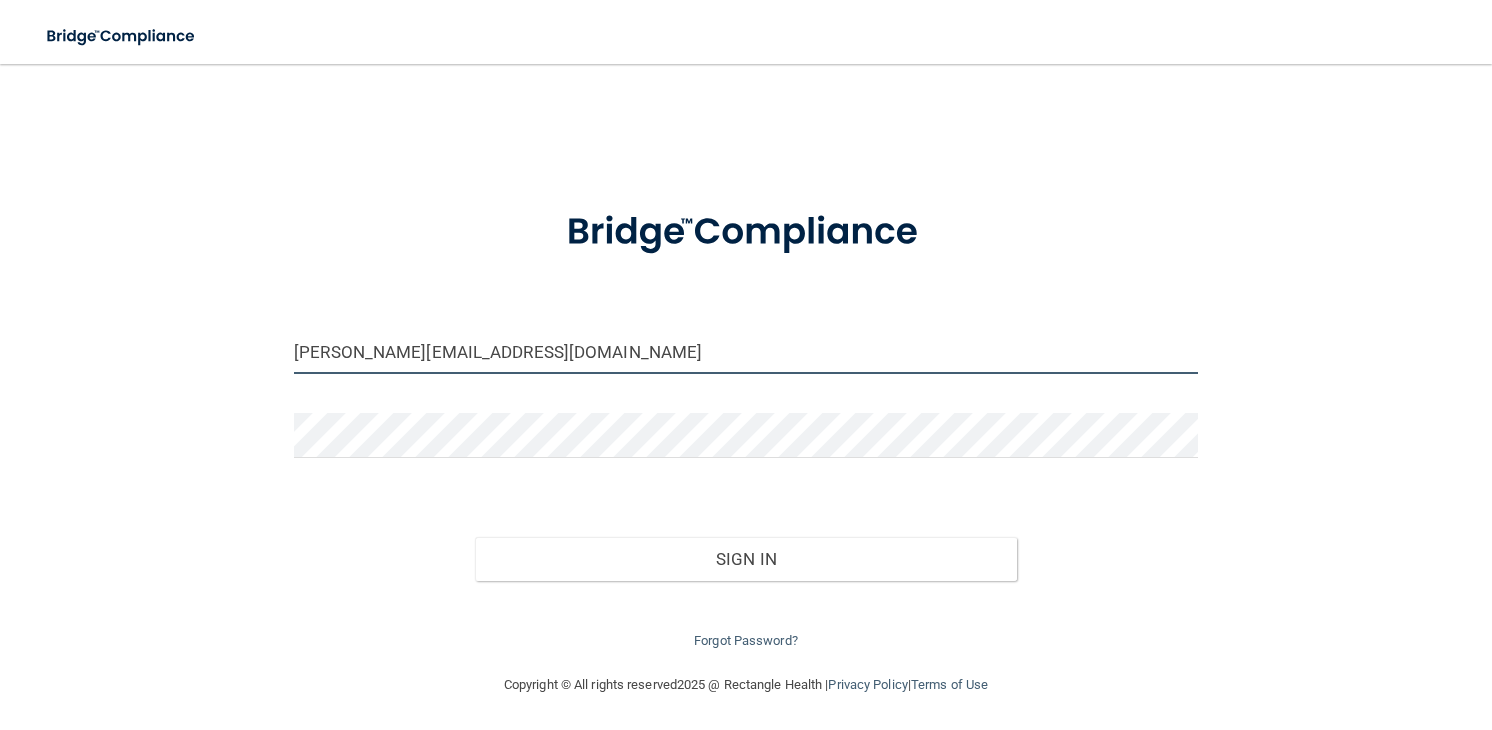 type on "[PERSON_NAME][EMAIL_ADDRESS][DOMAIN_NAME]" 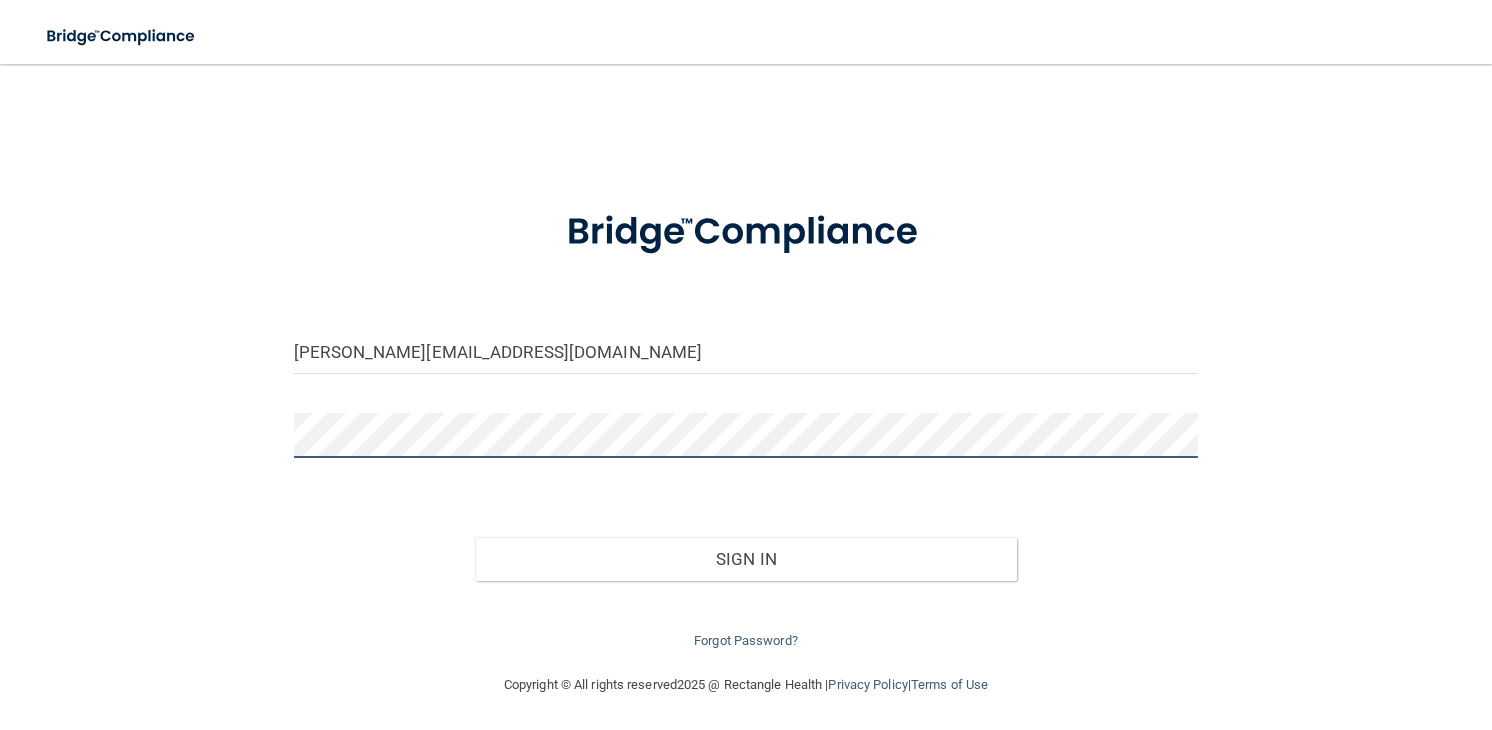 click on "Sign In" at bounding box center (746, 559) 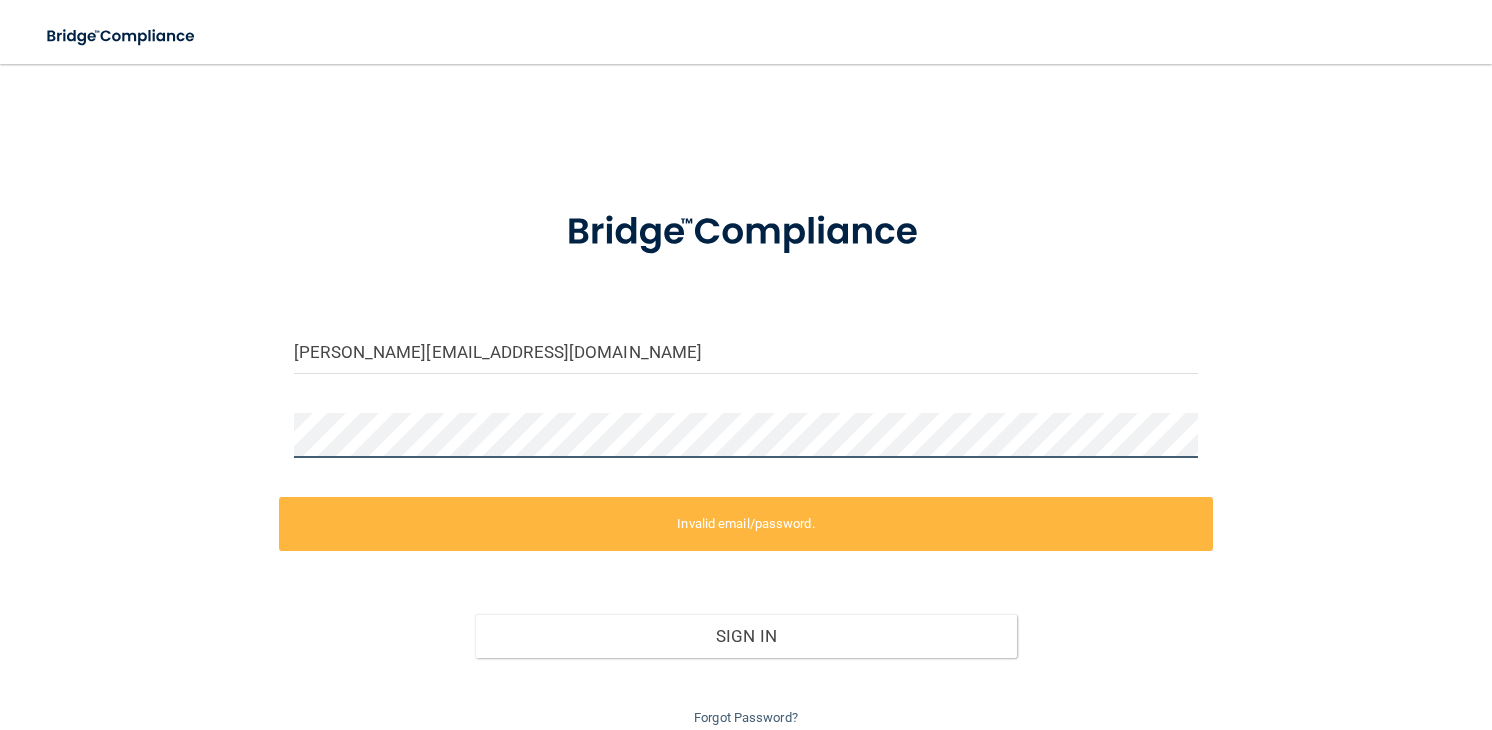 scroll, scrollTop: 80, scrollLeft: 0, axis: vertical 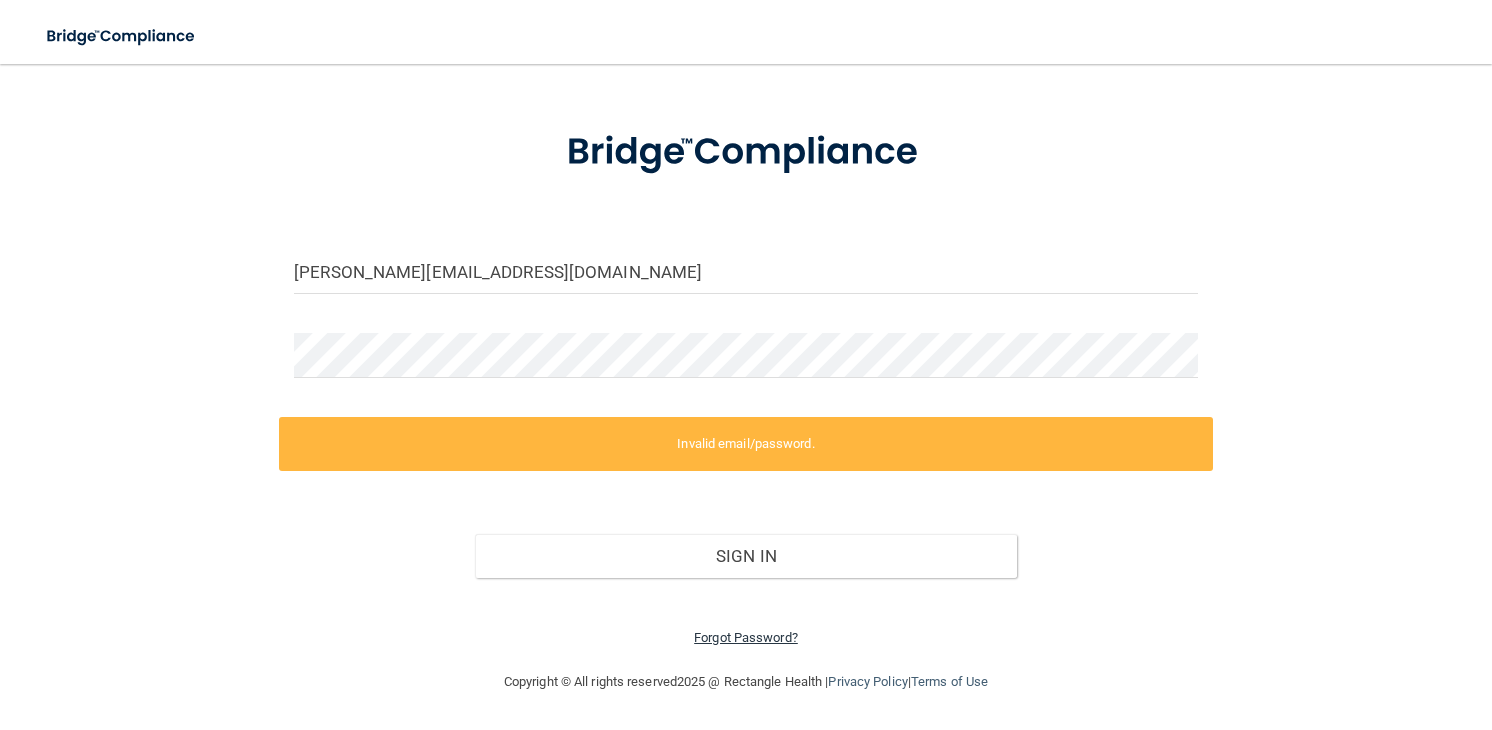 click on "Forgot Password?" at bounding box center [746, 637] 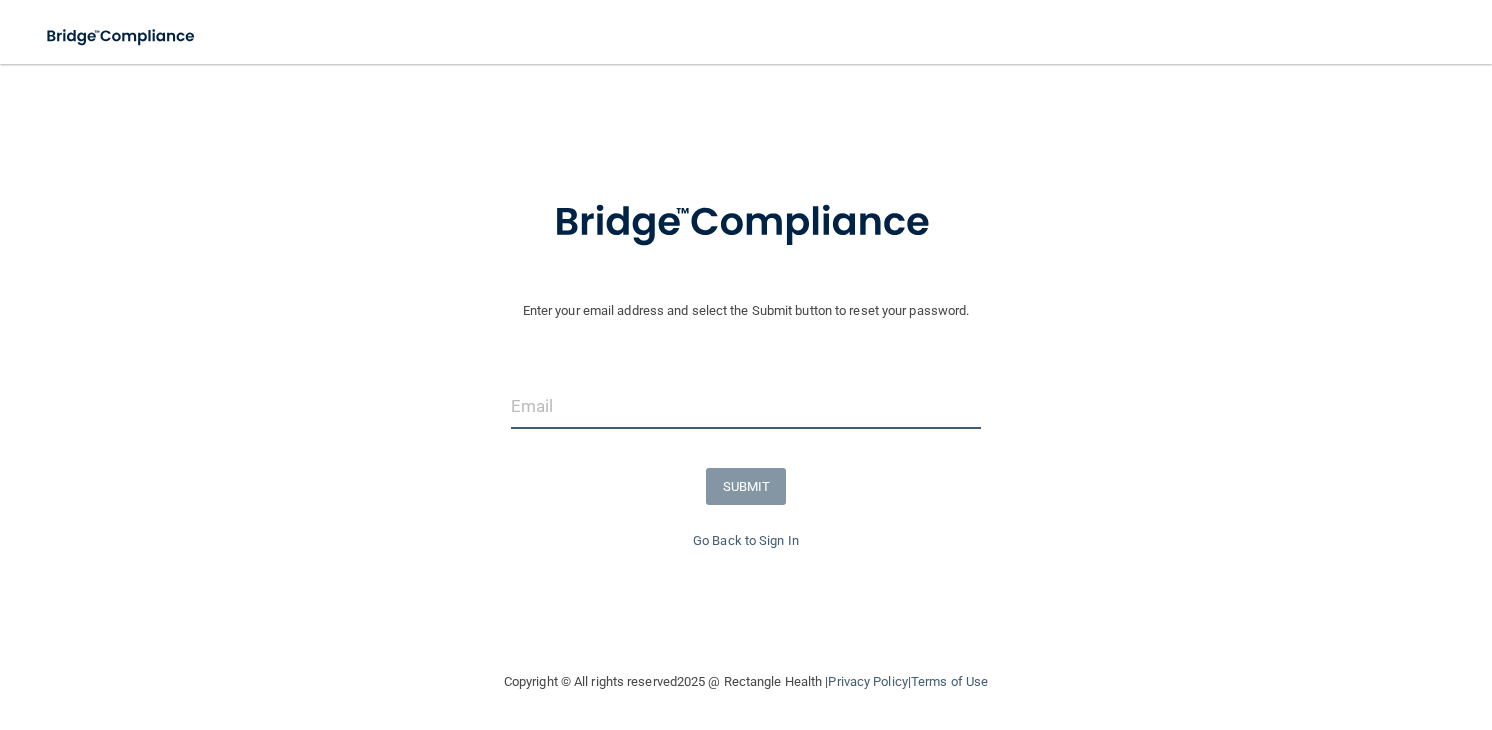 click at bounding box center [746, 406] 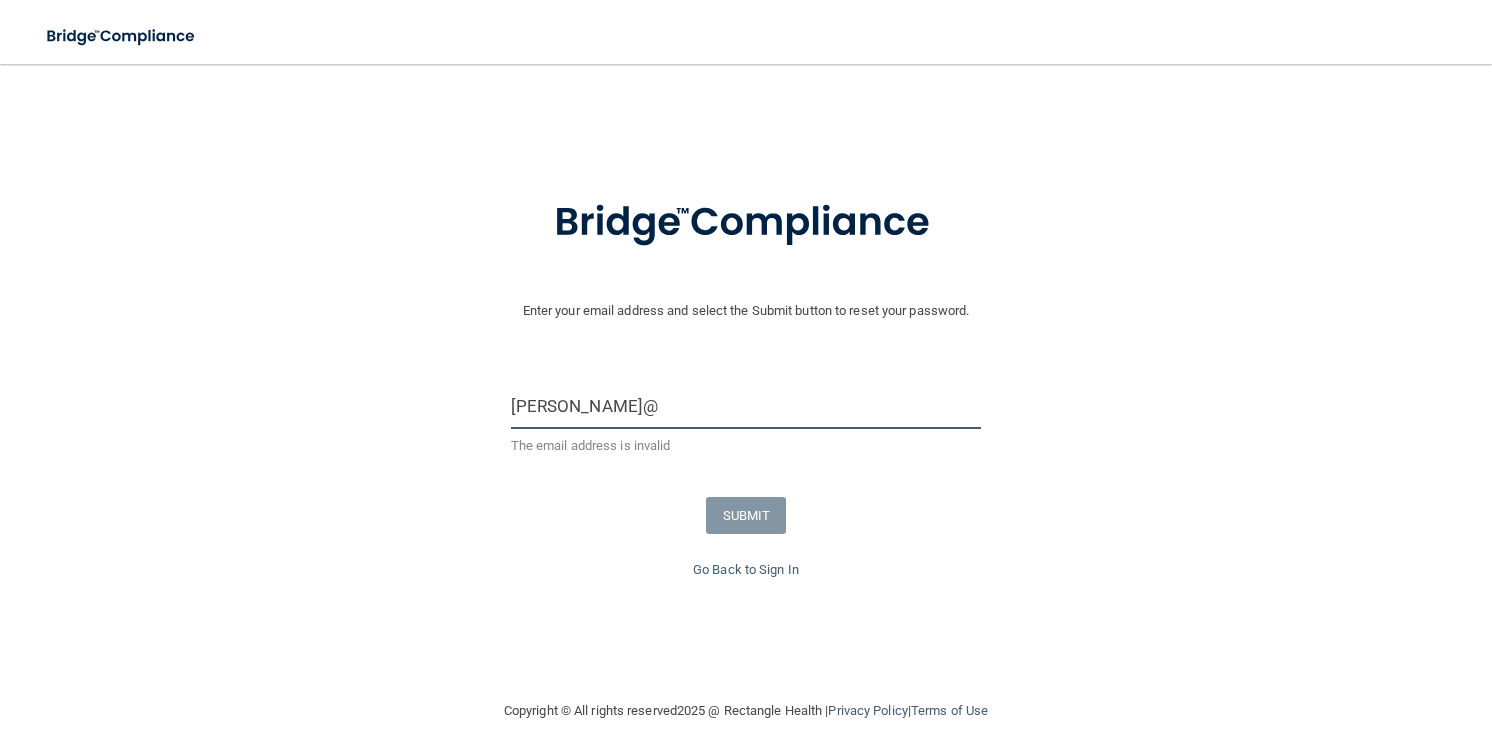 type on "[PERSON_NAME][EMAIL_ADDRESS][DOMAIN_NAME]" 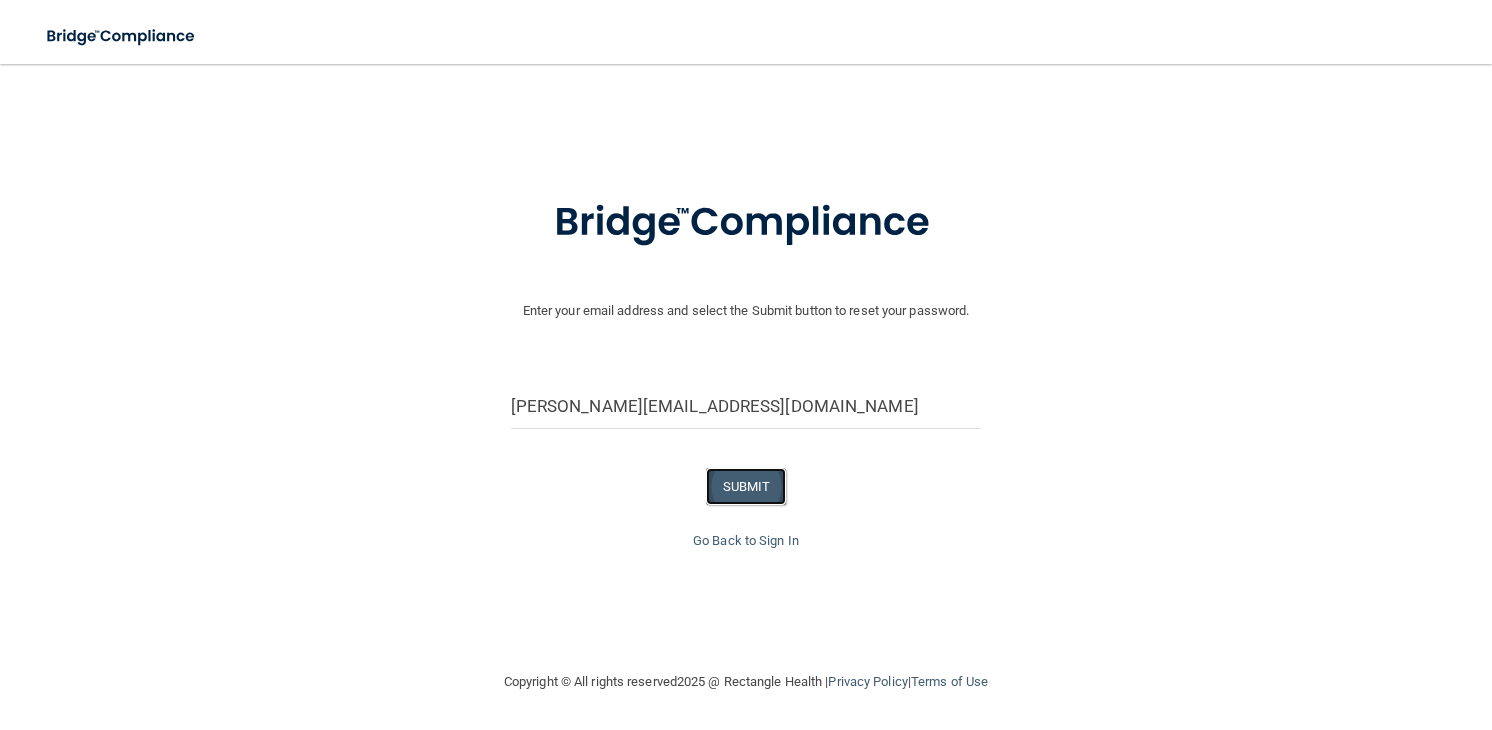 click on "SUBMIT" at bounding box center (746, 486) 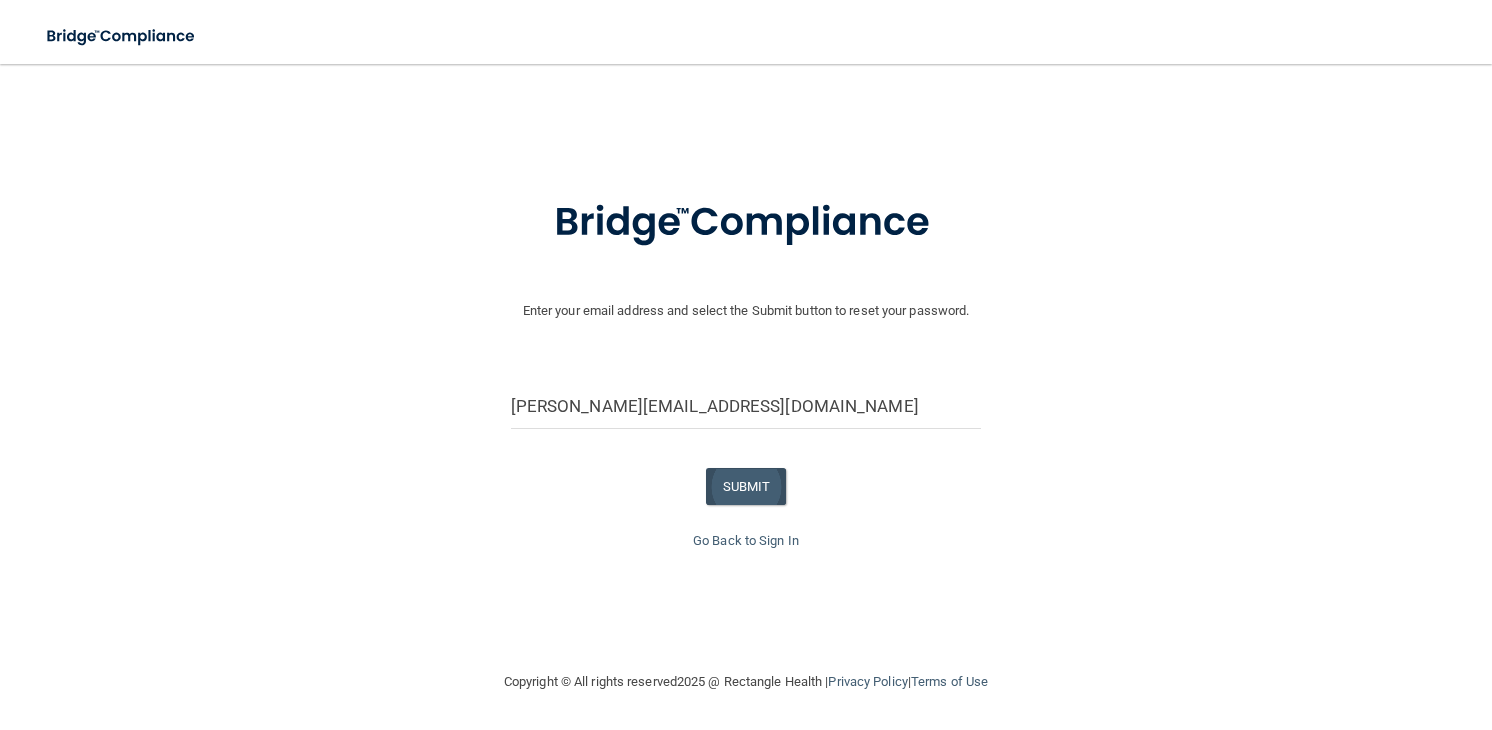scroll, scrollTop: 0, scrollLeft: 0, axis: both 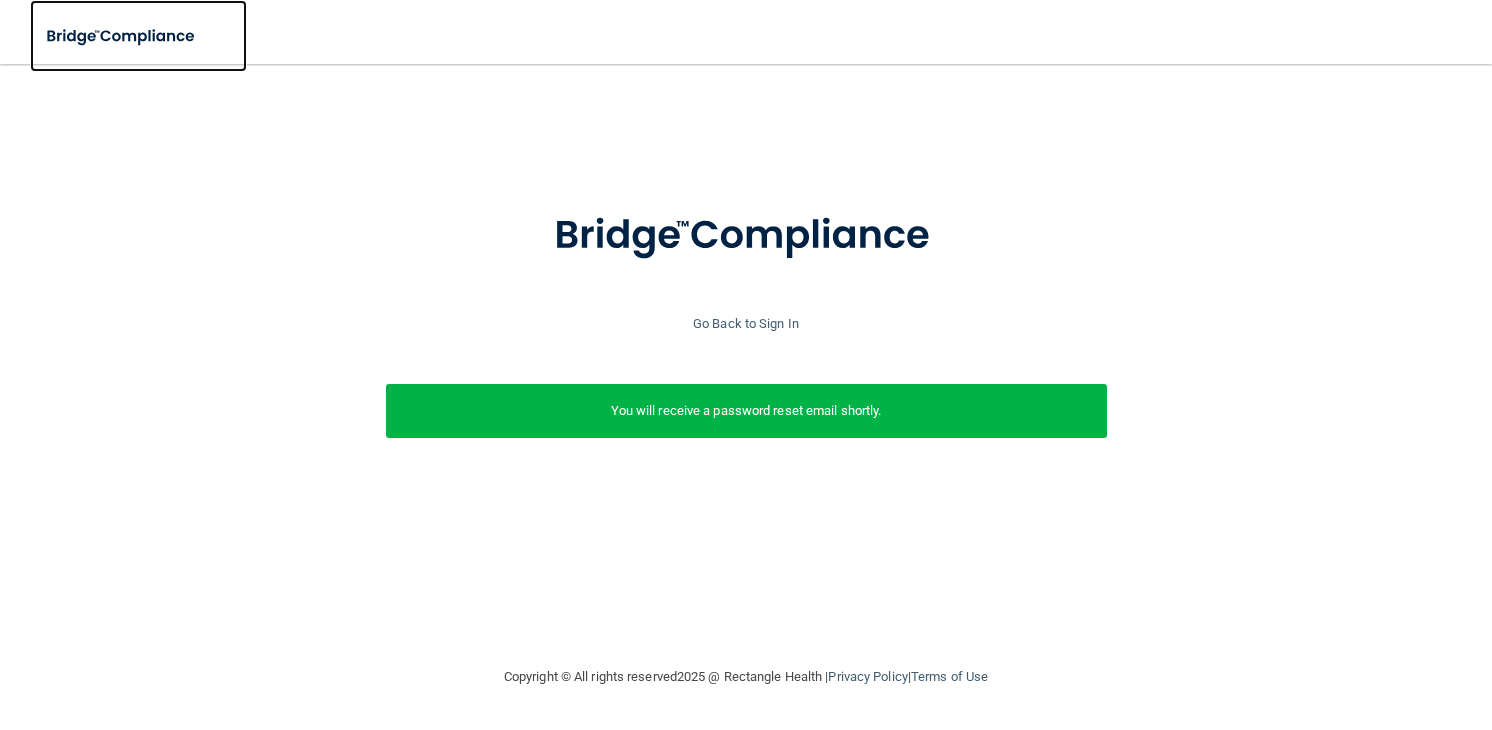 click at bounding box center (122, 36) 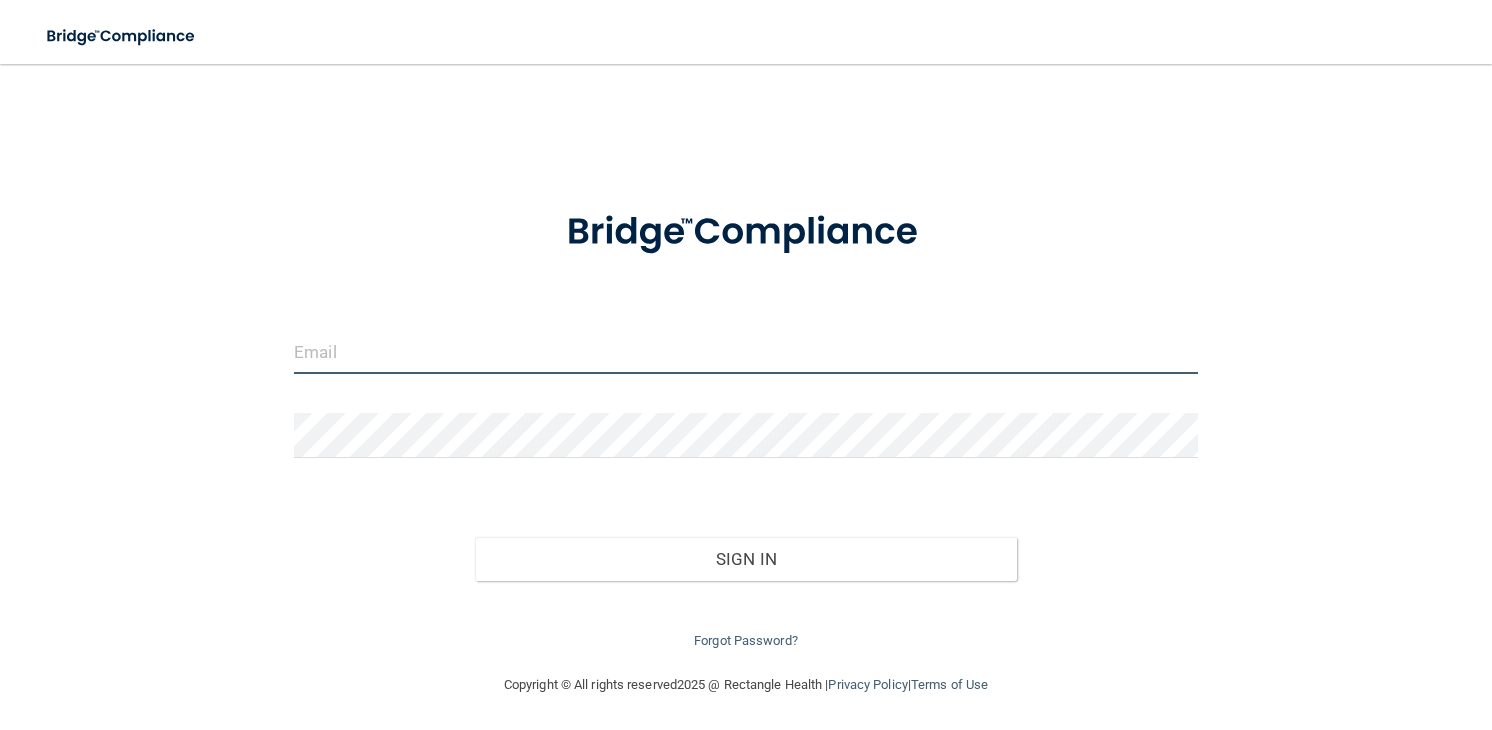 click at bounding box center (746, 351) 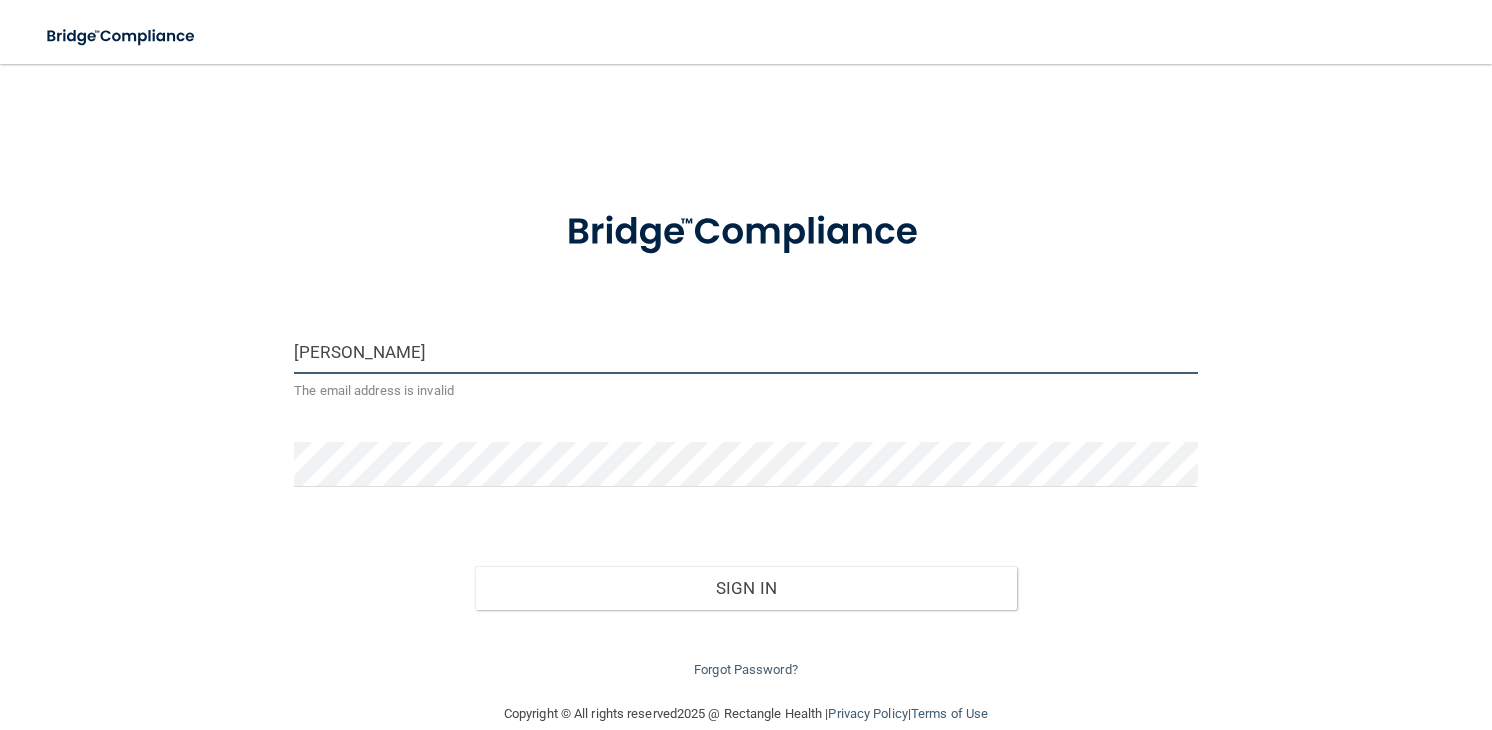 type on "[PERSON_NAME][EMAIL_ADDRESS][DOMAIN_NAME]" 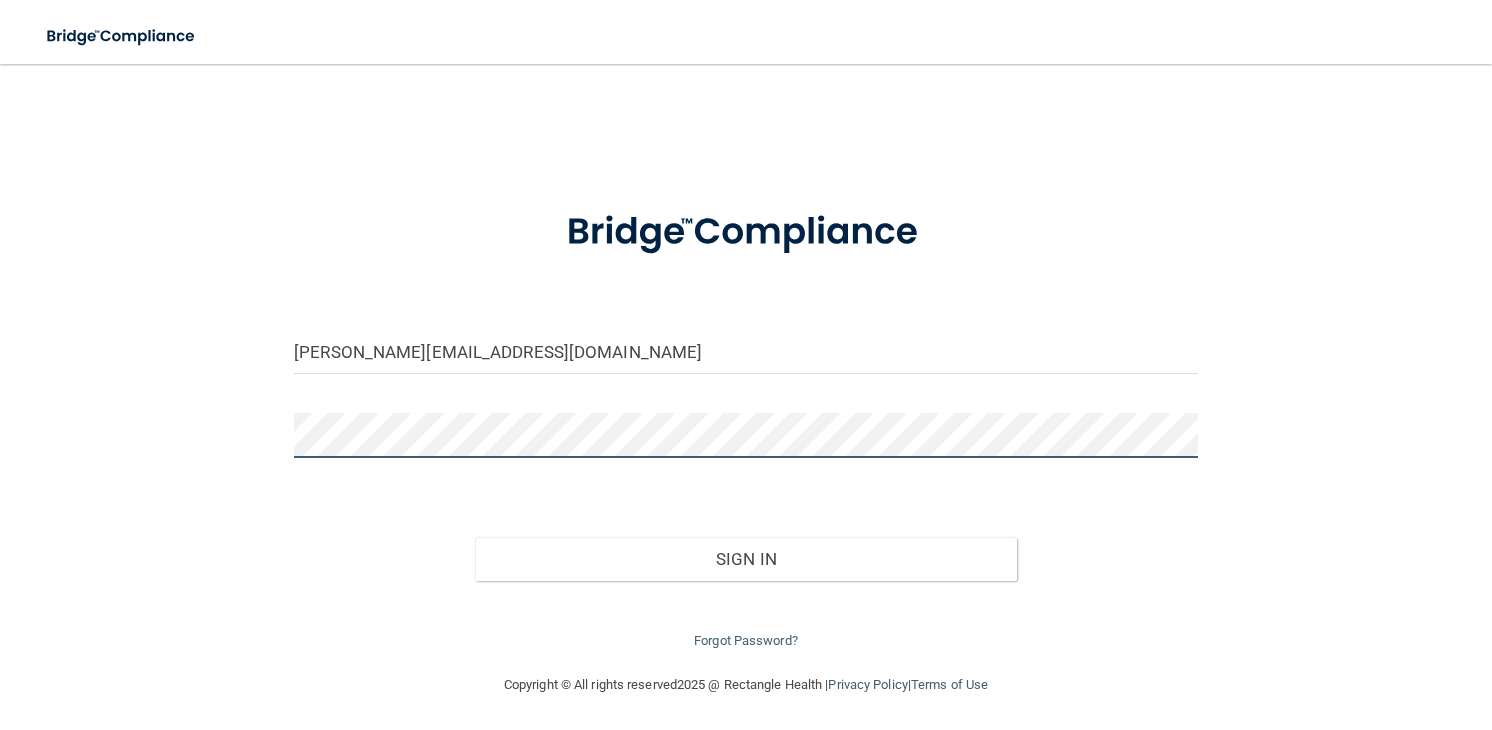 click on "Sign In" at bounding box center [746, 559] 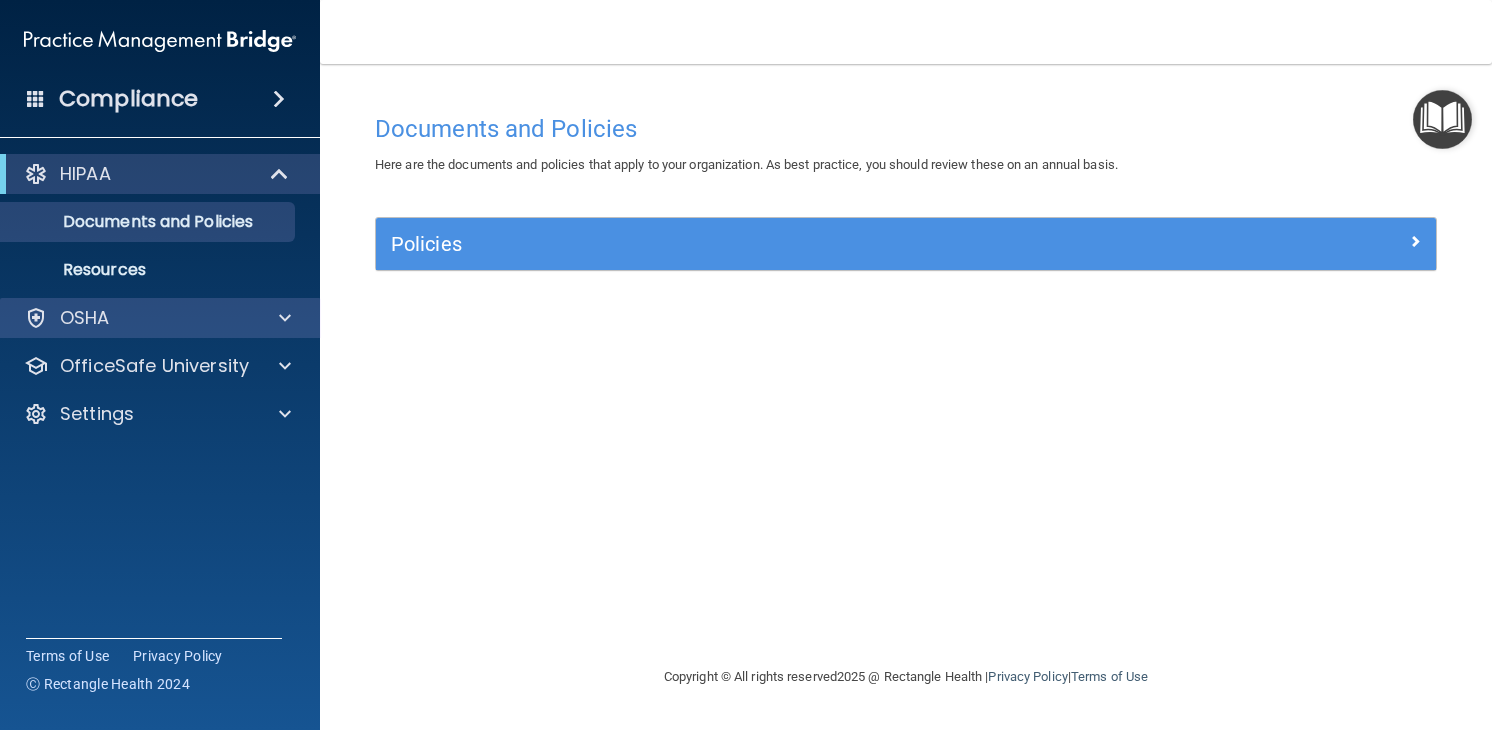 click on "OSHA" at bounding box center (160, 318) 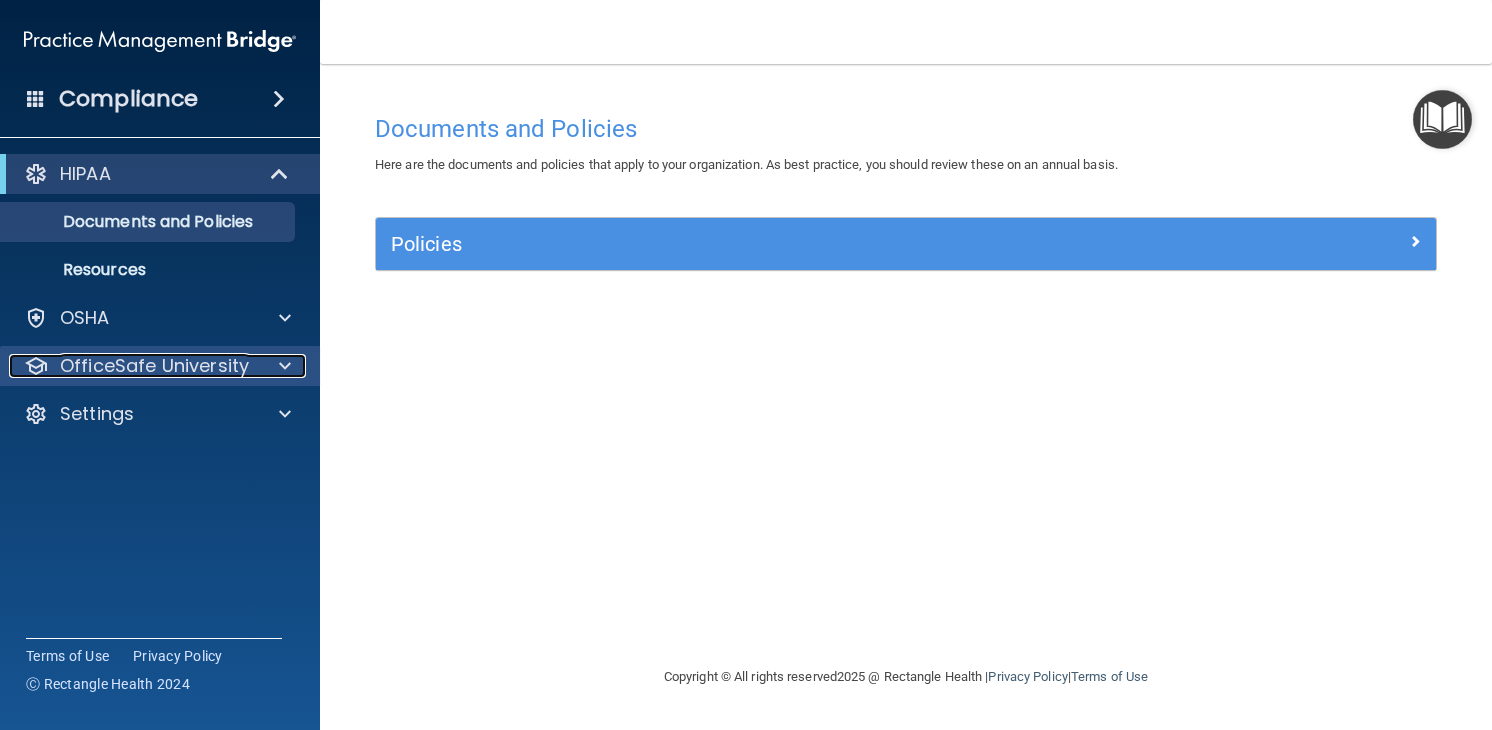 click on "OfficeSafe University" at bounding box center (154, 366) 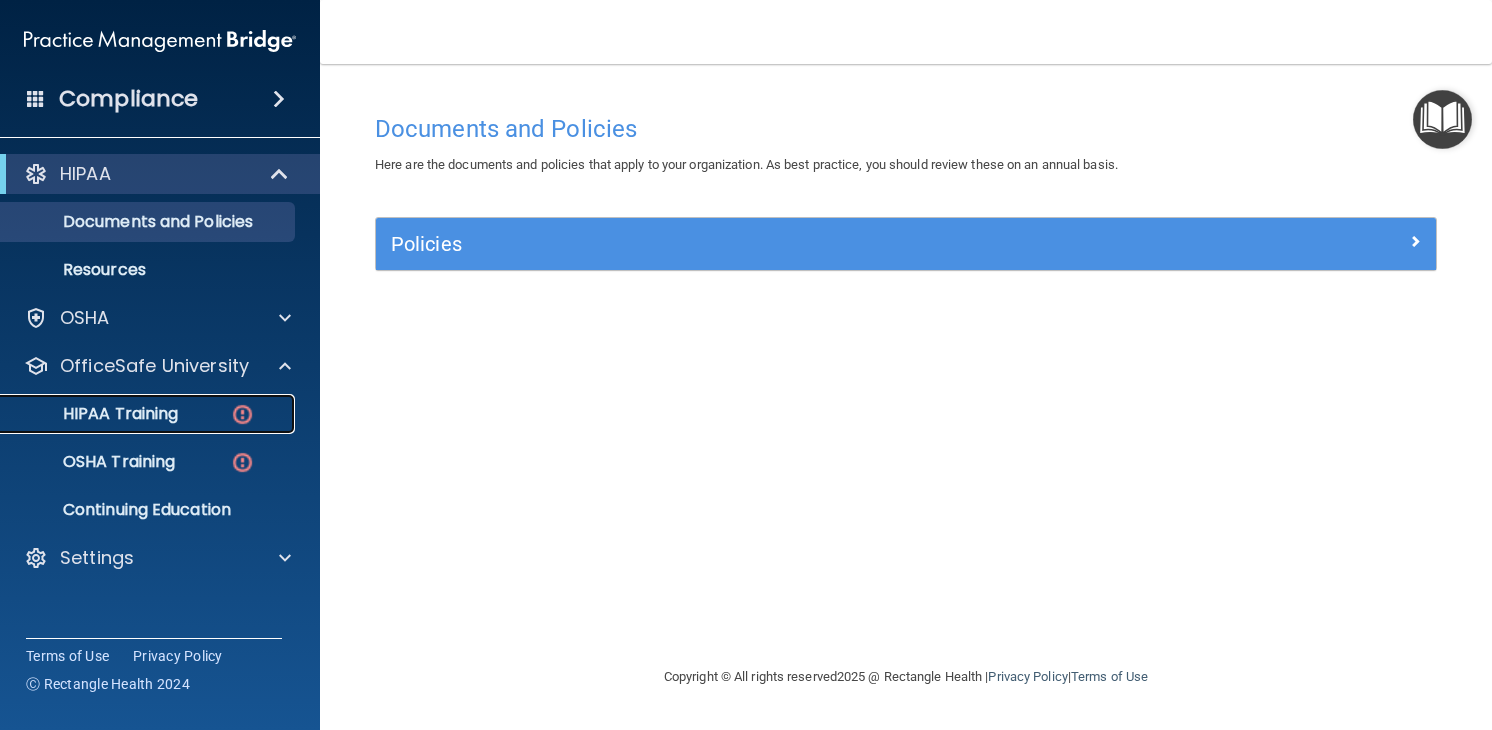 click on "HIPAA Training" at bounding box center (95, 414) 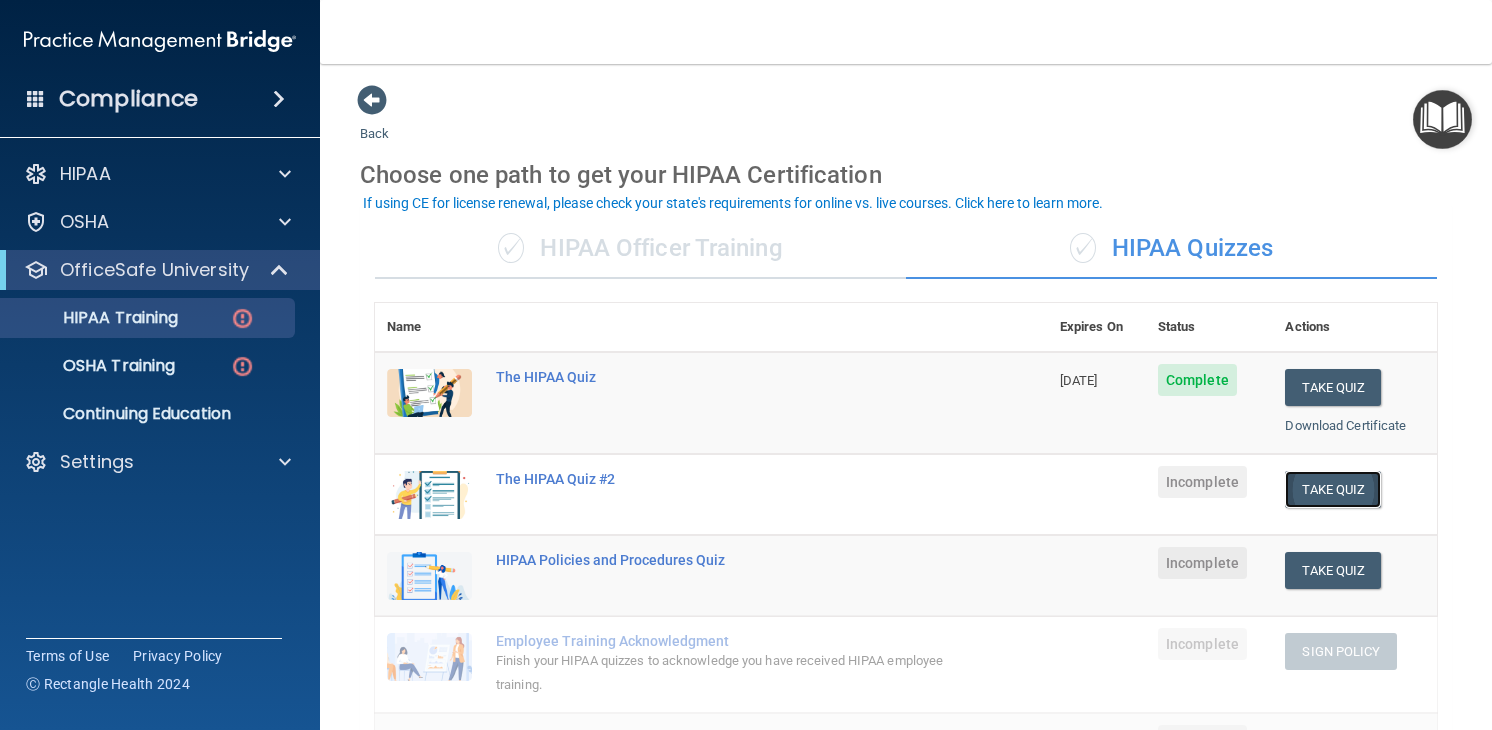 click on "Take Quiz" at bounding box center (1333, 489) 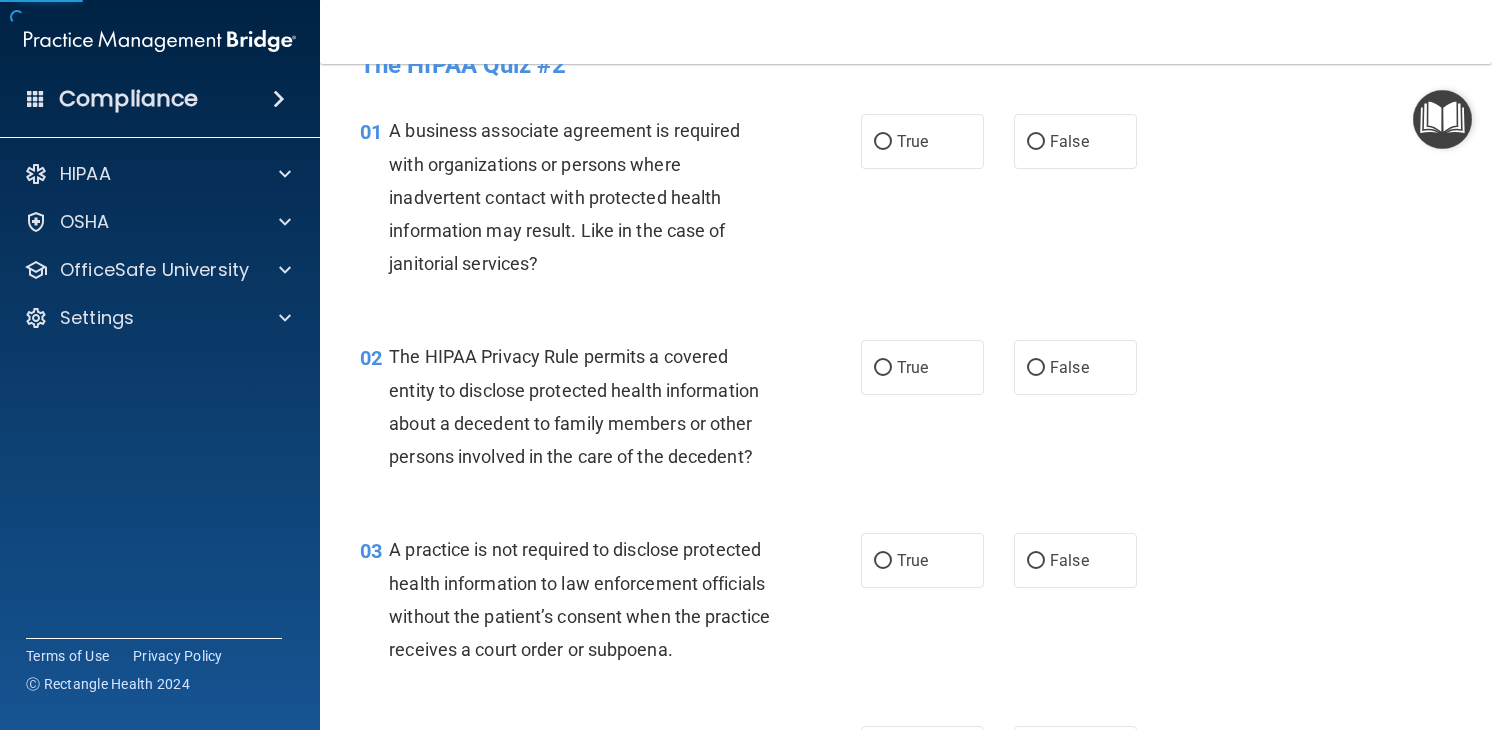 scroll, scrollTop: 46, scrollLeft: 0, axis: vertical 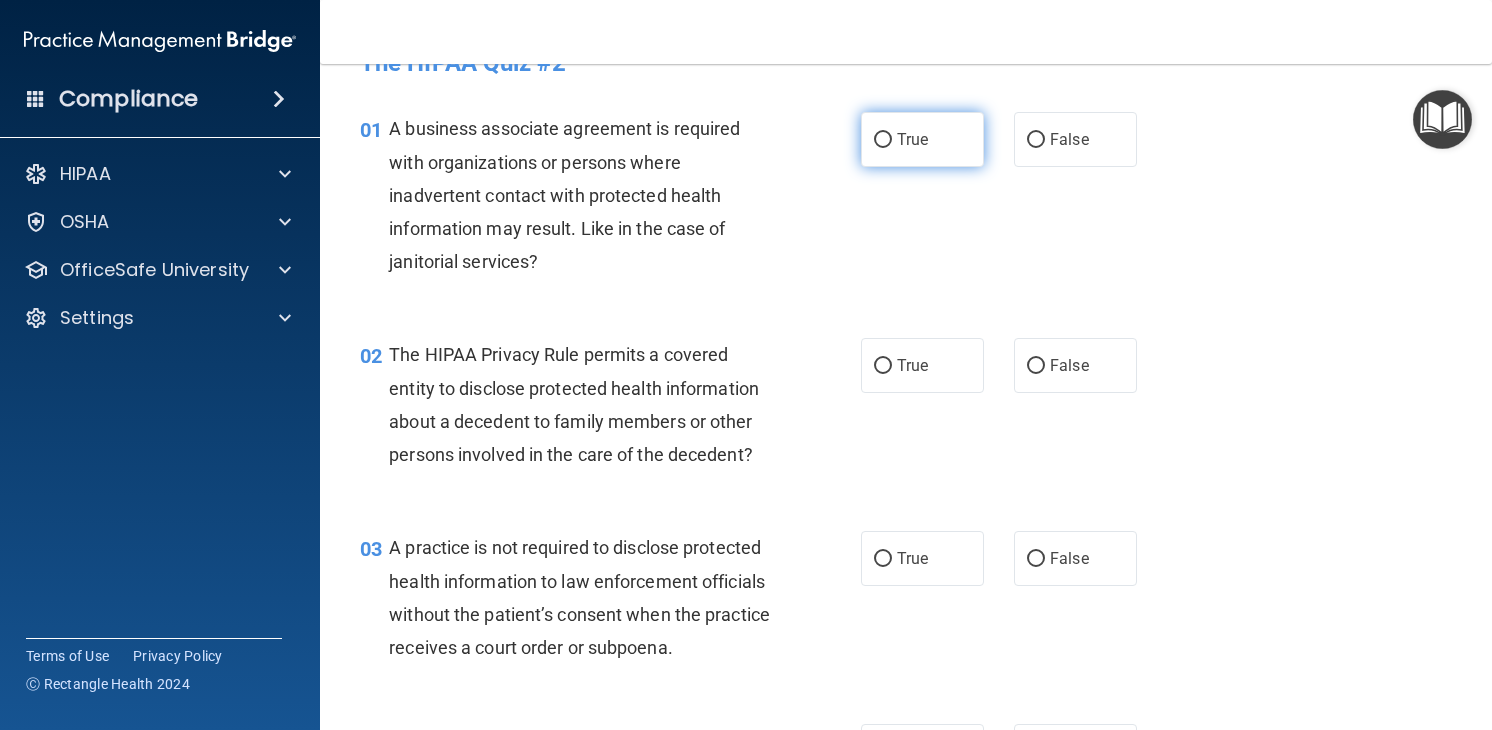 click on "True" at bounding box center [922, 139] 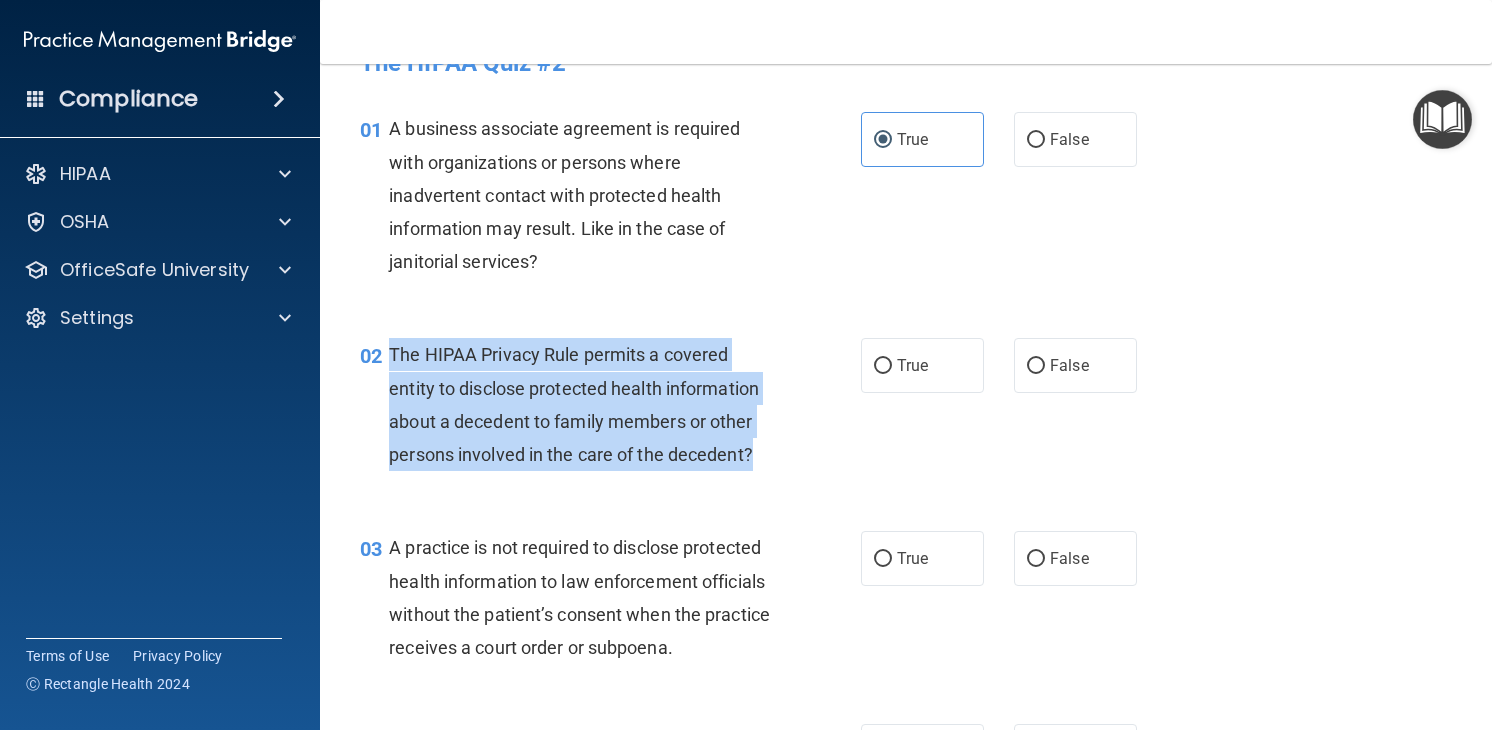 drag, startPoint x: 391, startPoint y: 353, endPoint x: 790, endPoint y: 458, distance: 412.58453 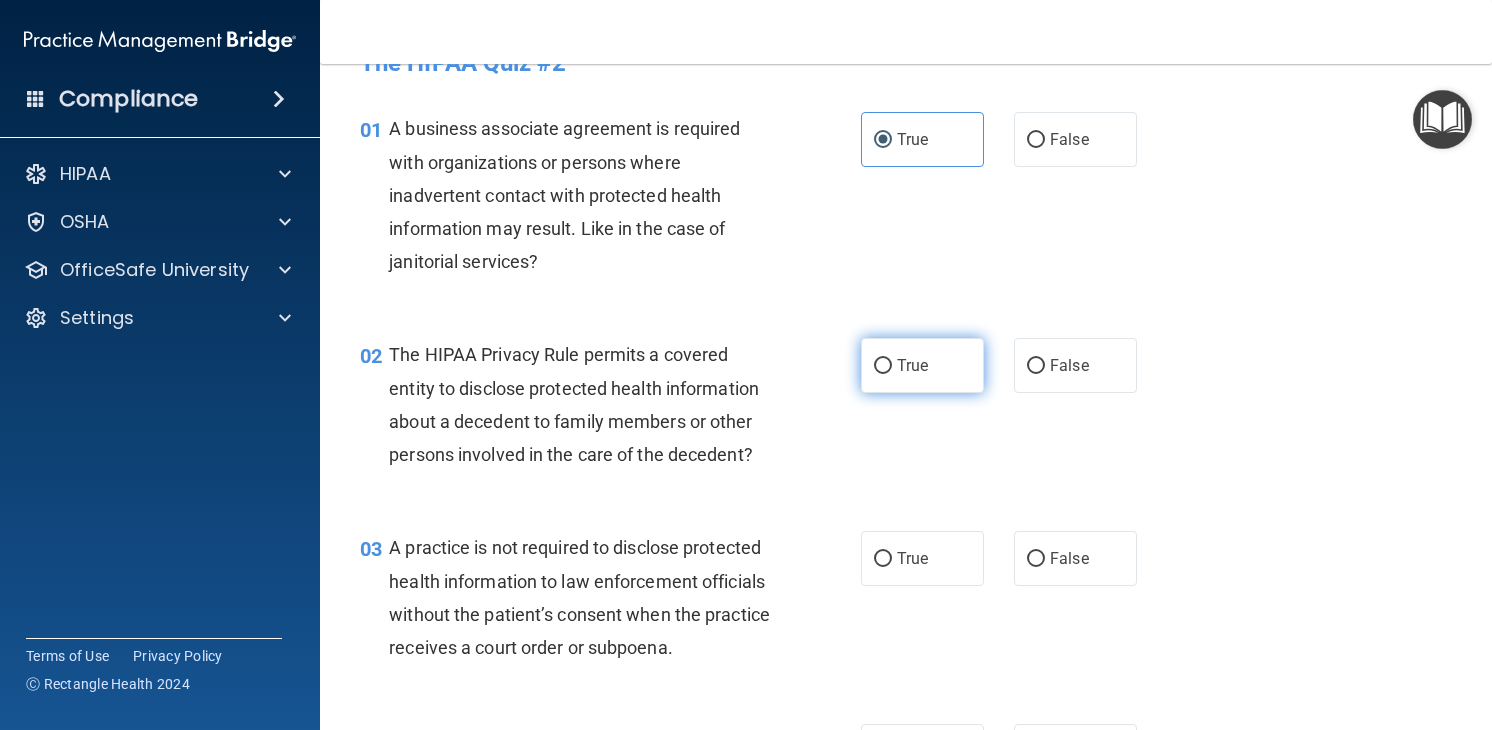 click on "True" at bounding box center (922, 365) 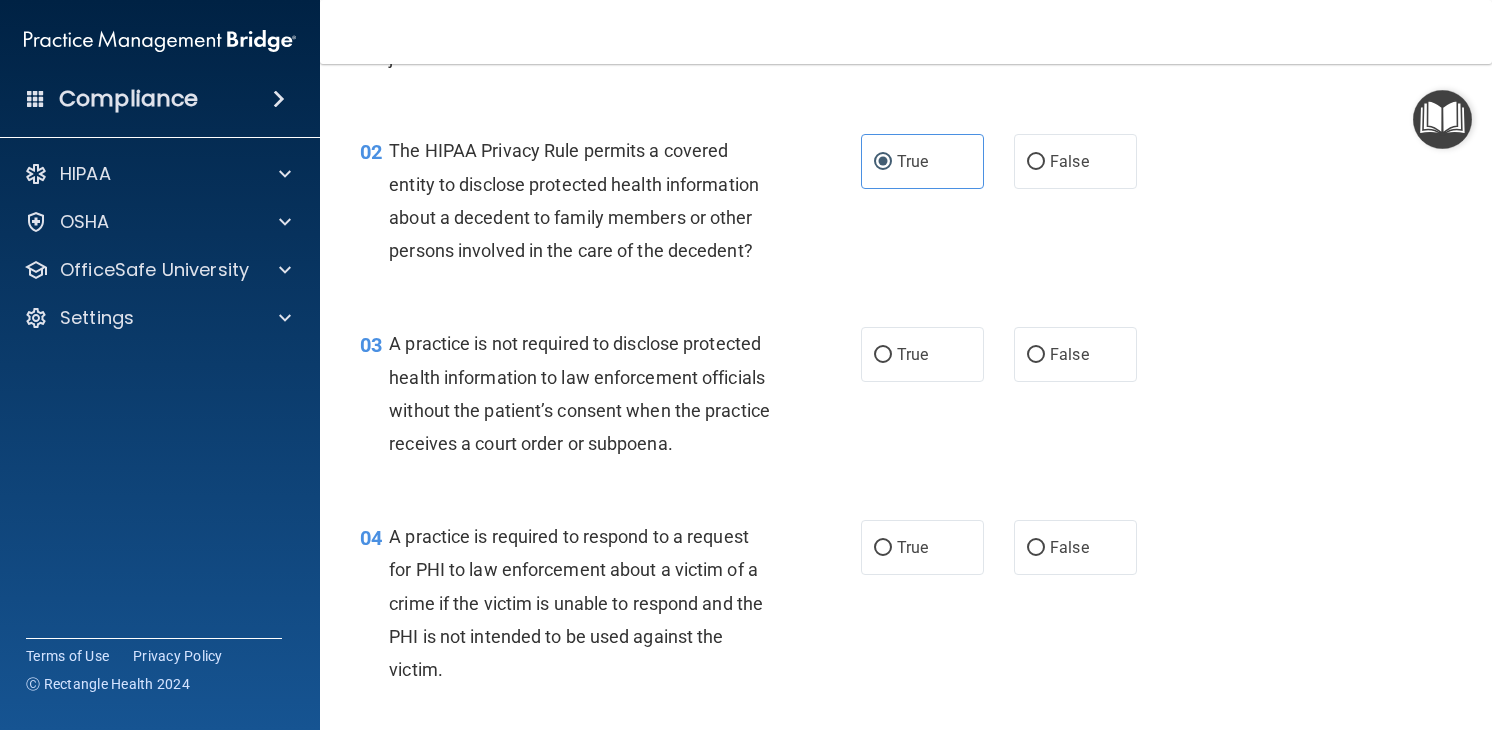 scroll, scrollTop: 258, scrollLeft: 0, axis: vertical 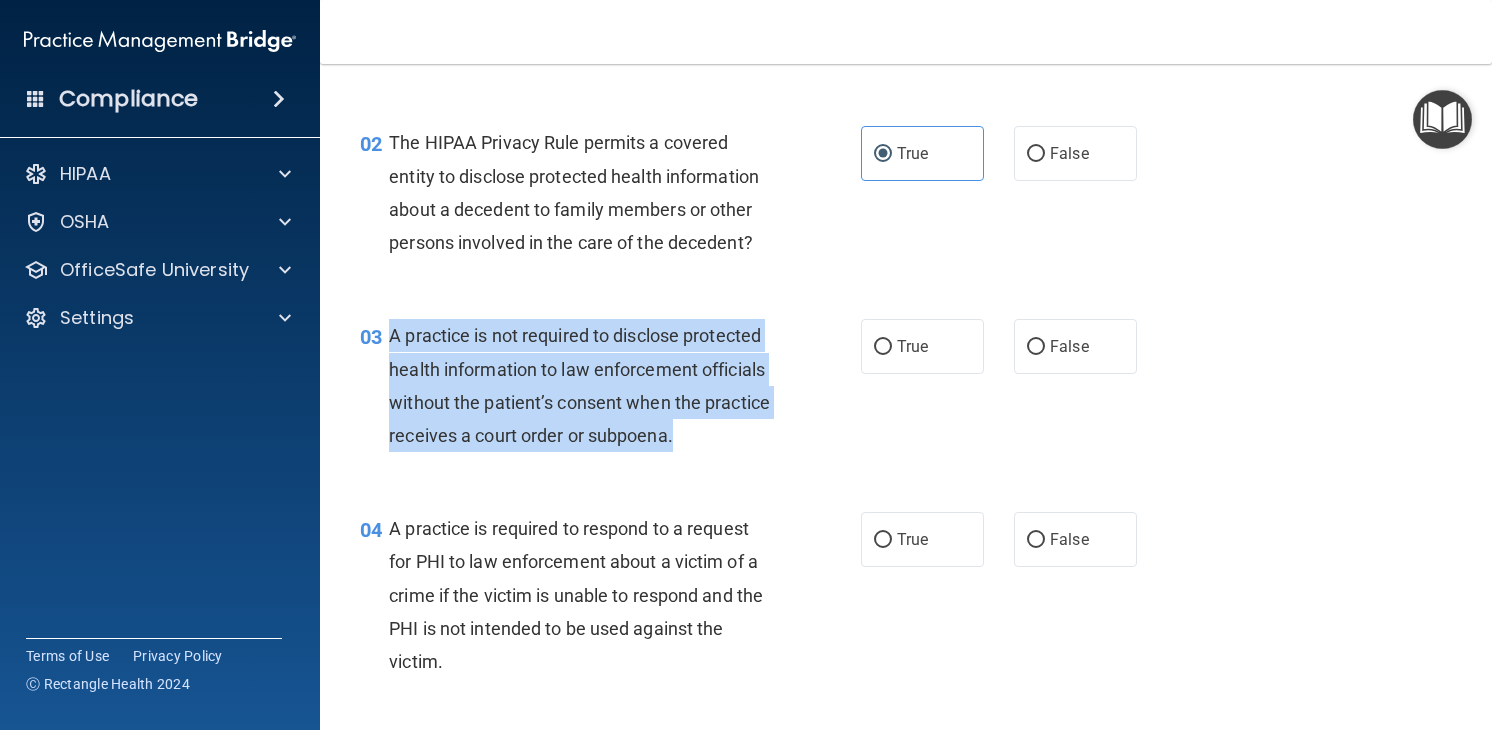 drag, startPoint x: 392, startPoint y: 332, endPoint x: 708, endPoint y: 445, distance: 335.5965 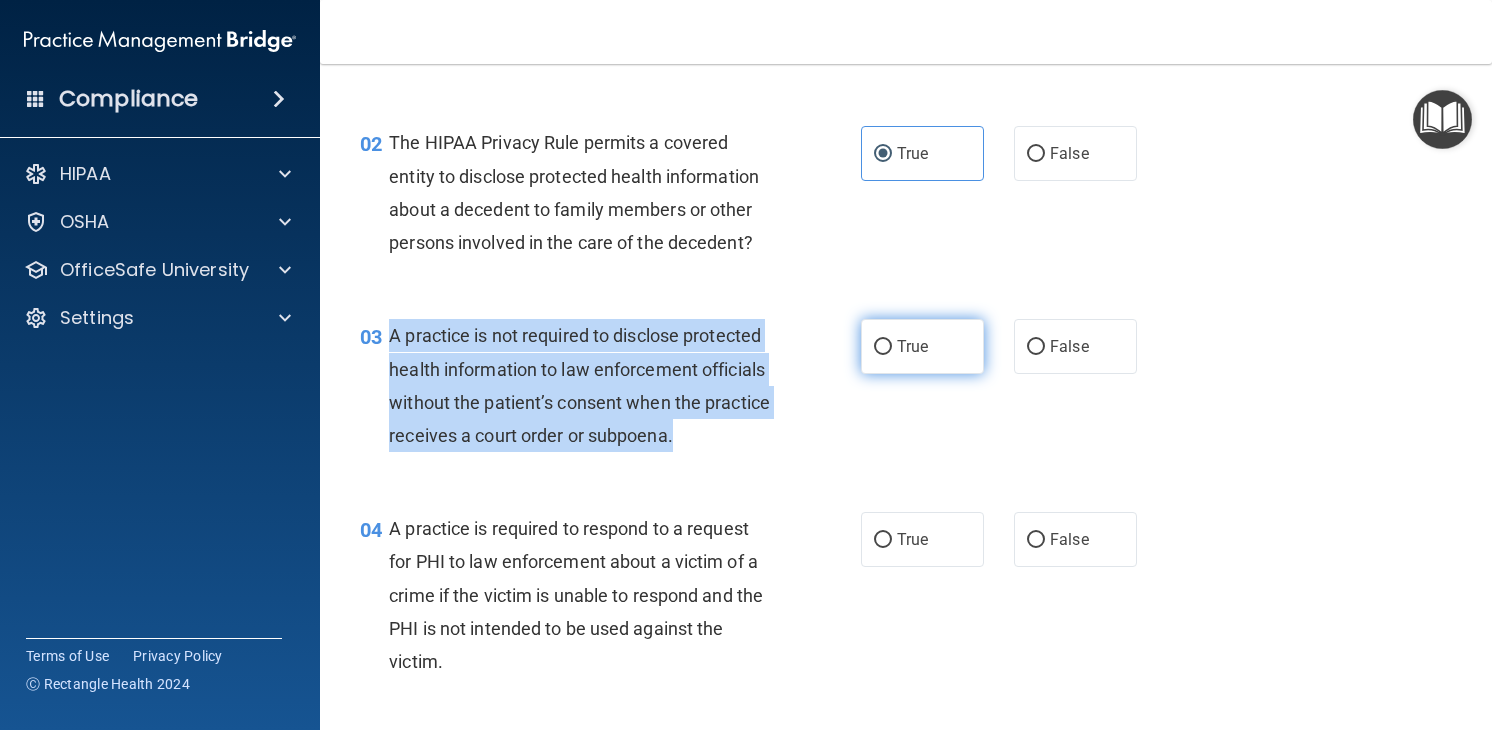 click on "True" at bounding box center (922, 346) 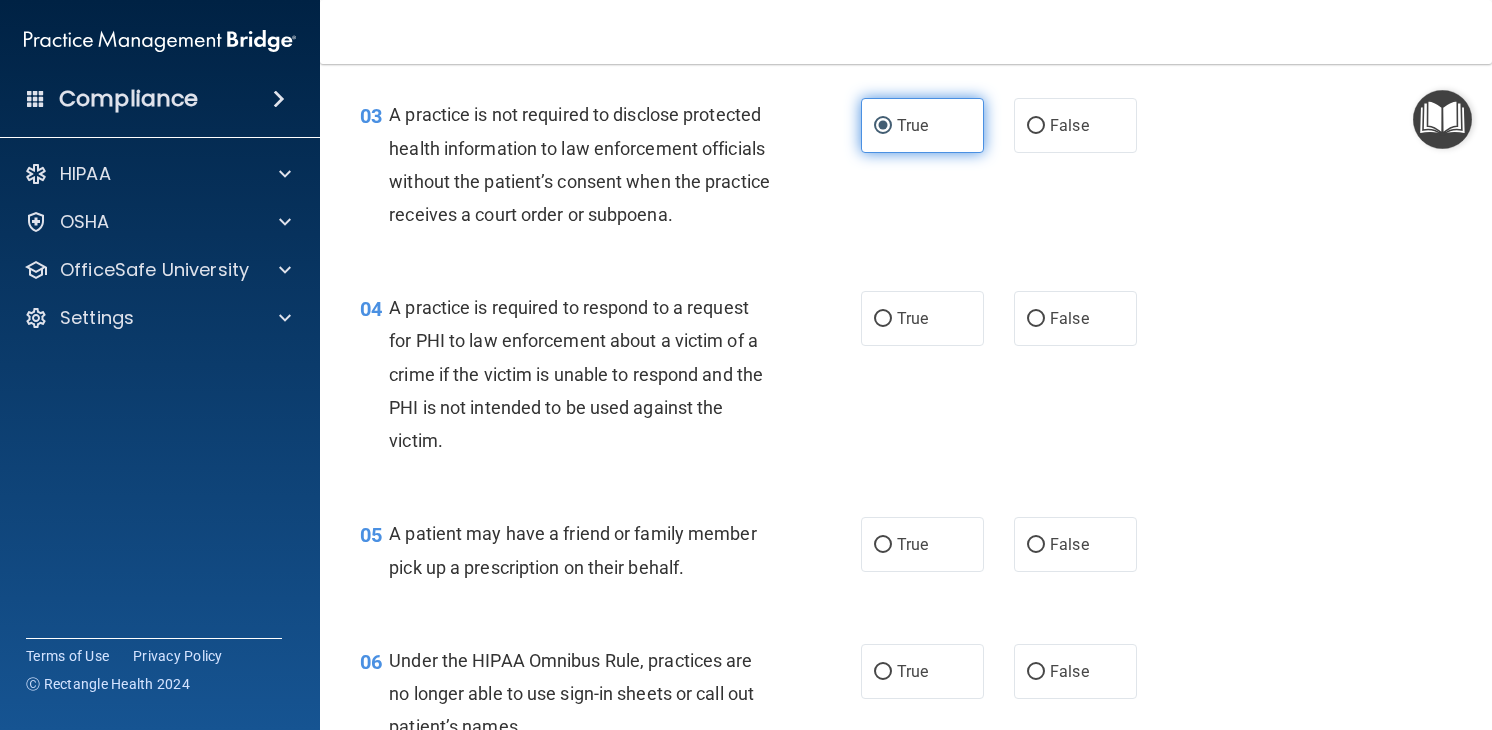 scroll, scrollTop: 470, scrollLeft: 0, axis: vertical 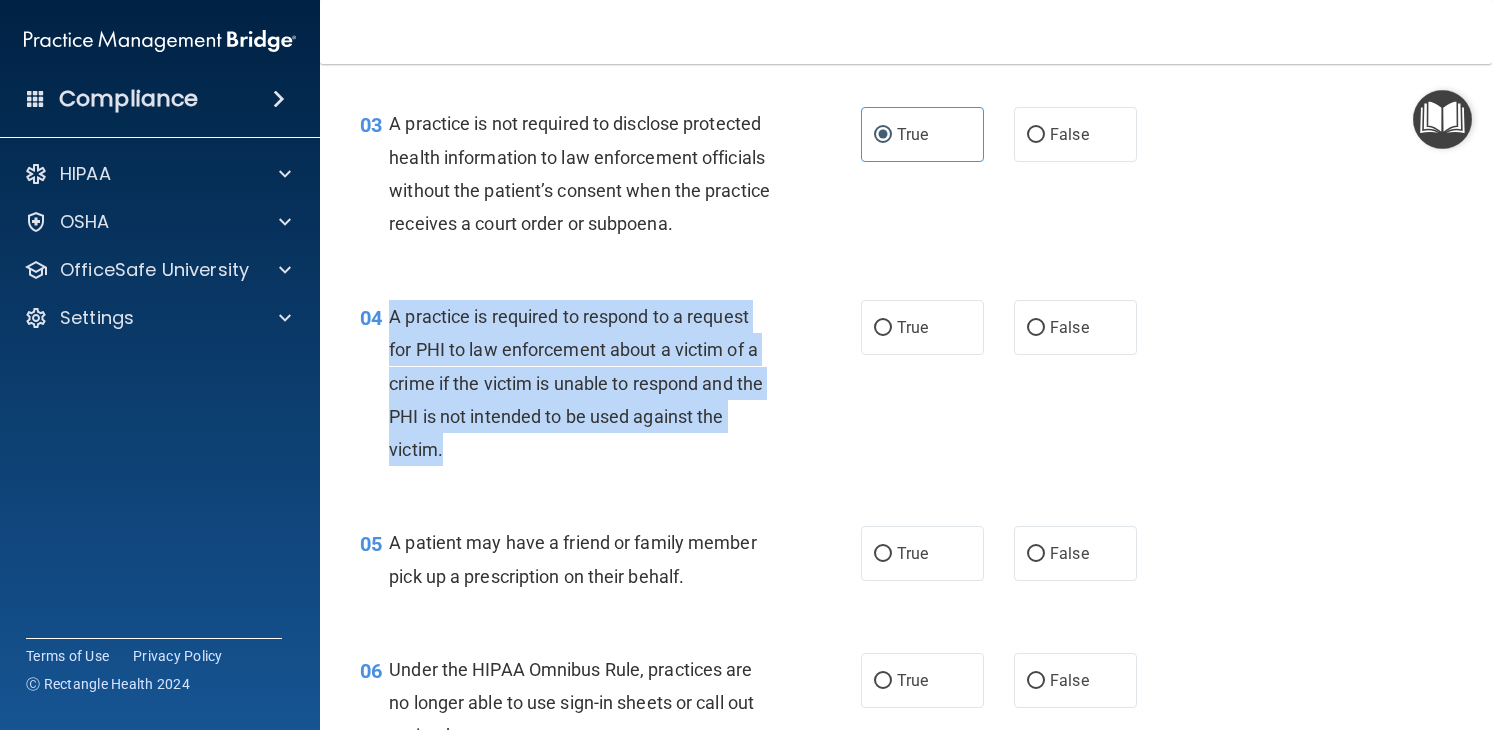 drag, startPoint x: 389, startPoint y: 315, endPoint x: 649, endPoint y: 446, distance: 291.13742 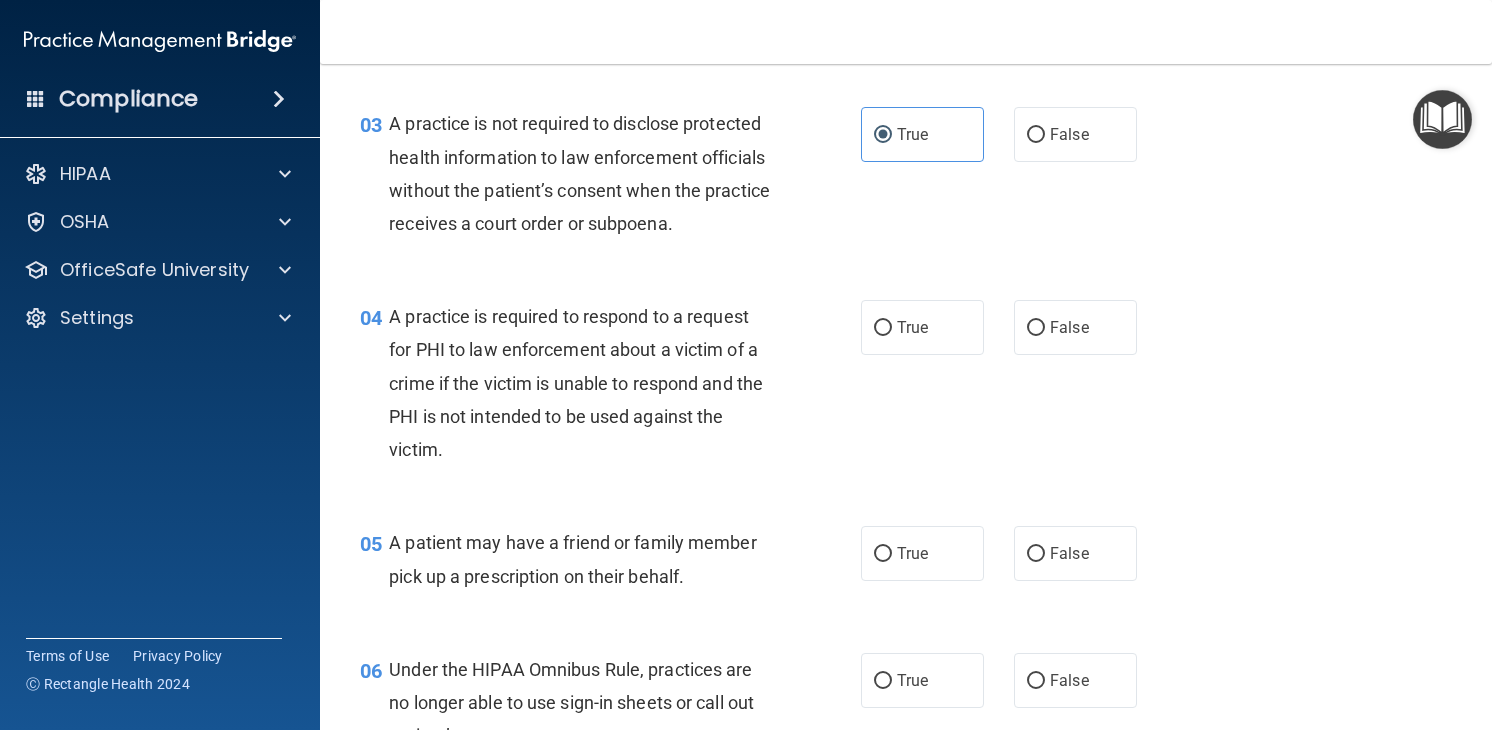 click on "A practice is required to respond to a request for PHI to law enforcement about a victim of a crime if the victim is unable to respond and the PHI is not intended to be used against the victim." at bounding box center (588, 383) 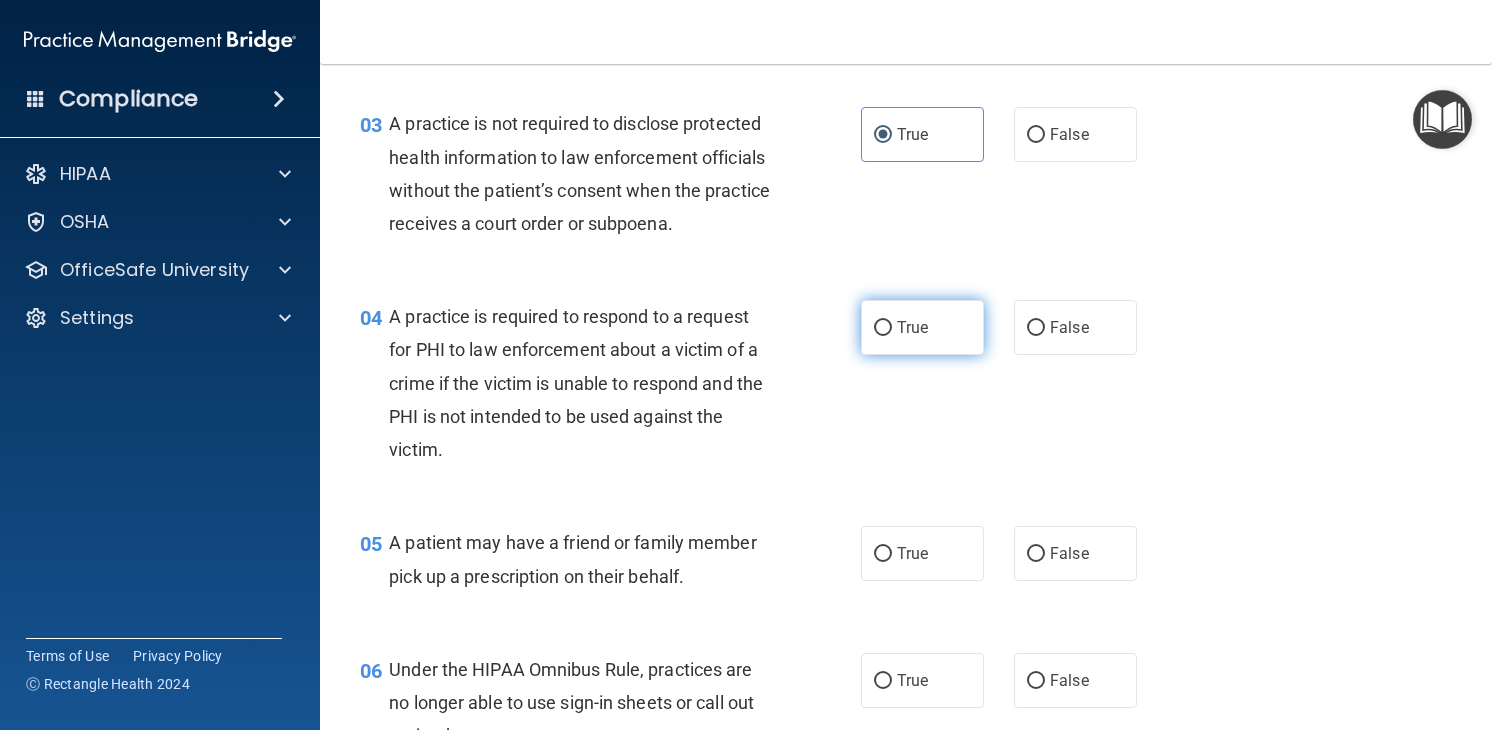 click on "True" at bounding box center (912, 327) 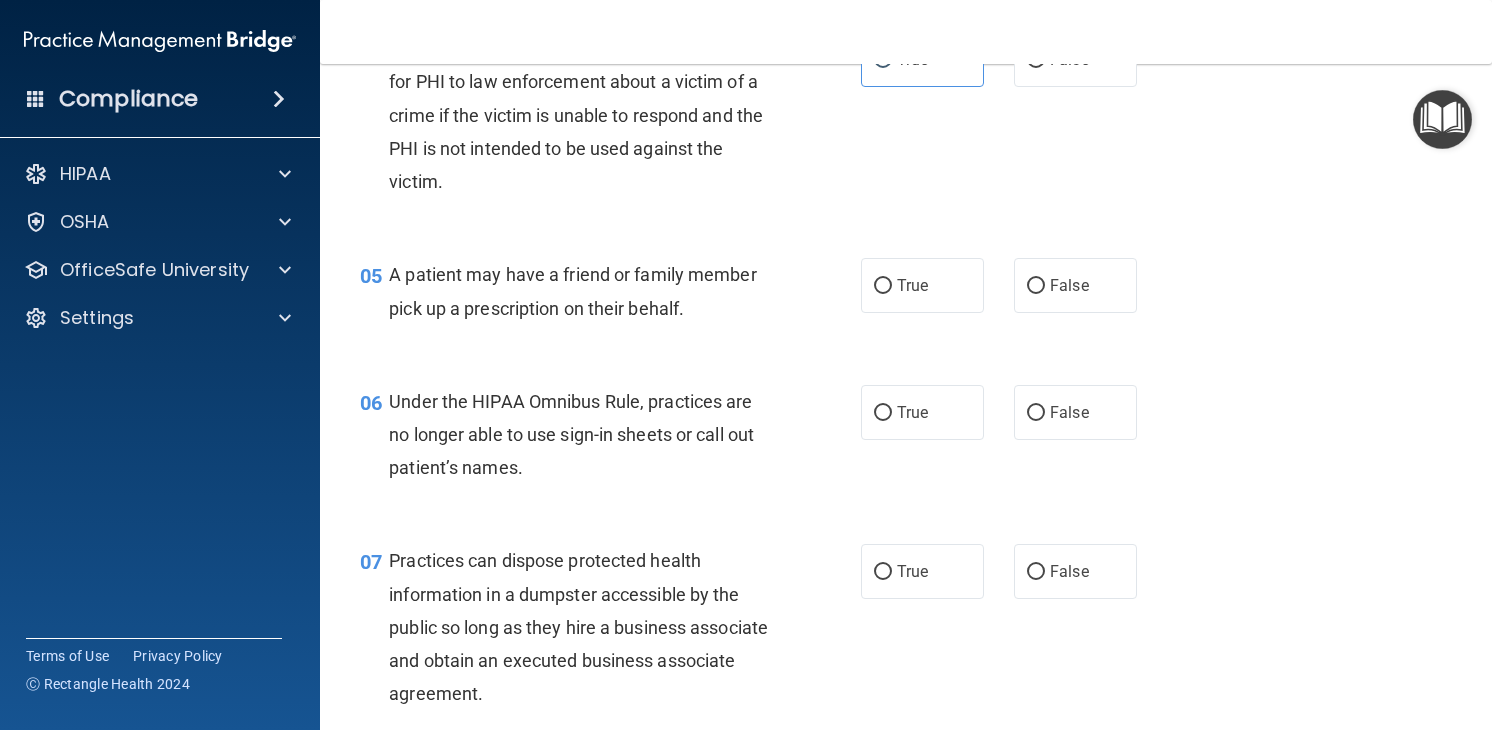 scroll, scrollTop: 740, scrollLeft: 0, axis: vertical 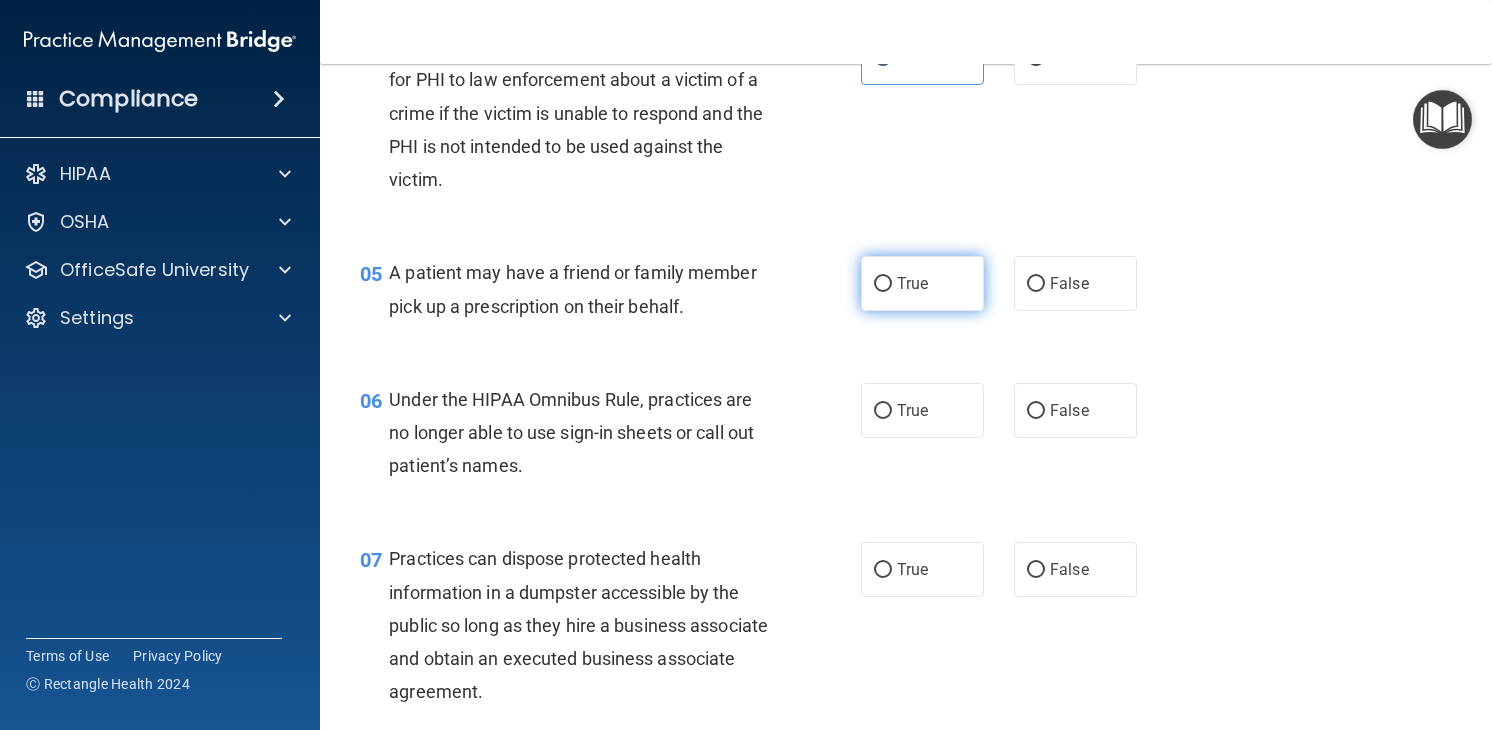 click on "True" at bounding box center (922, 283) 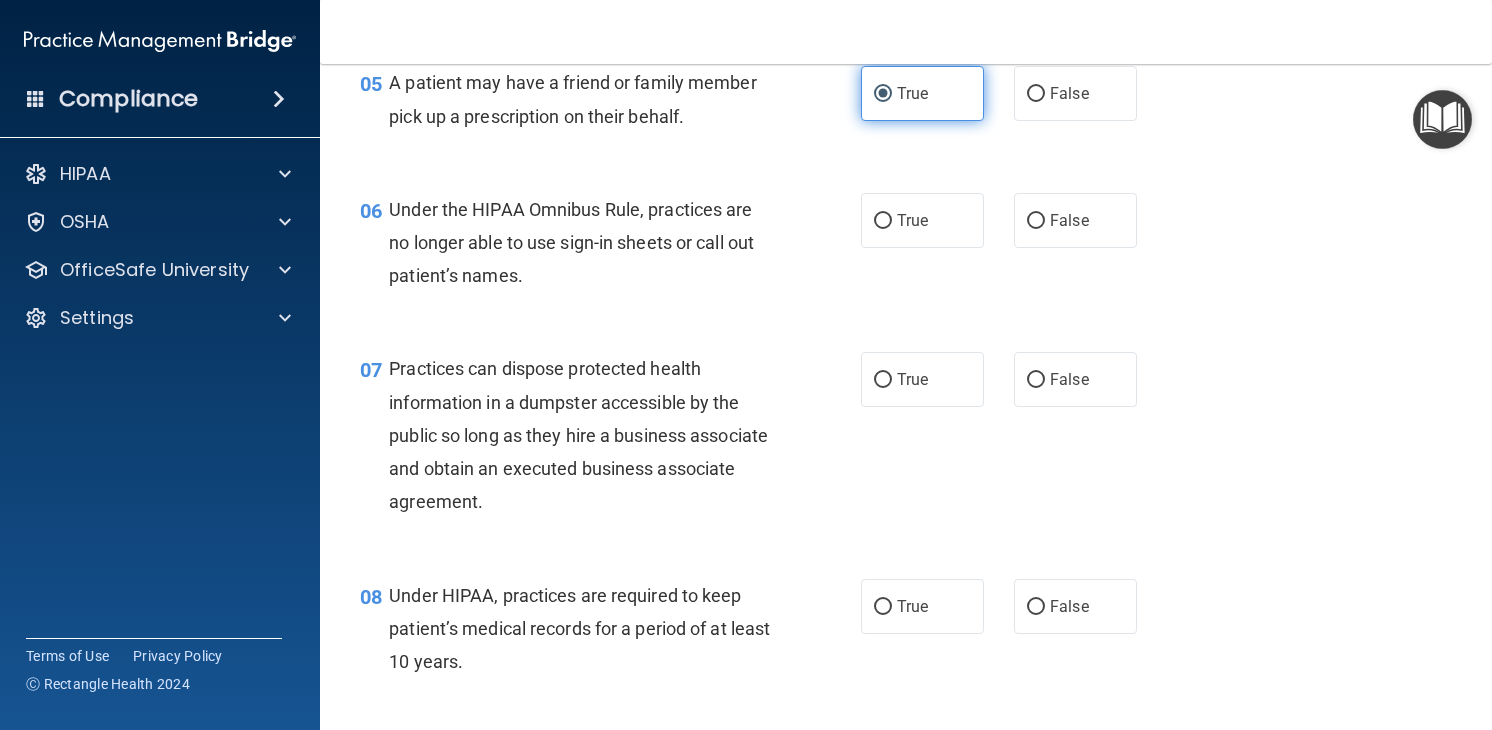 scroll, scrollTop: 953, scrollLeft: 0, axis: vertical 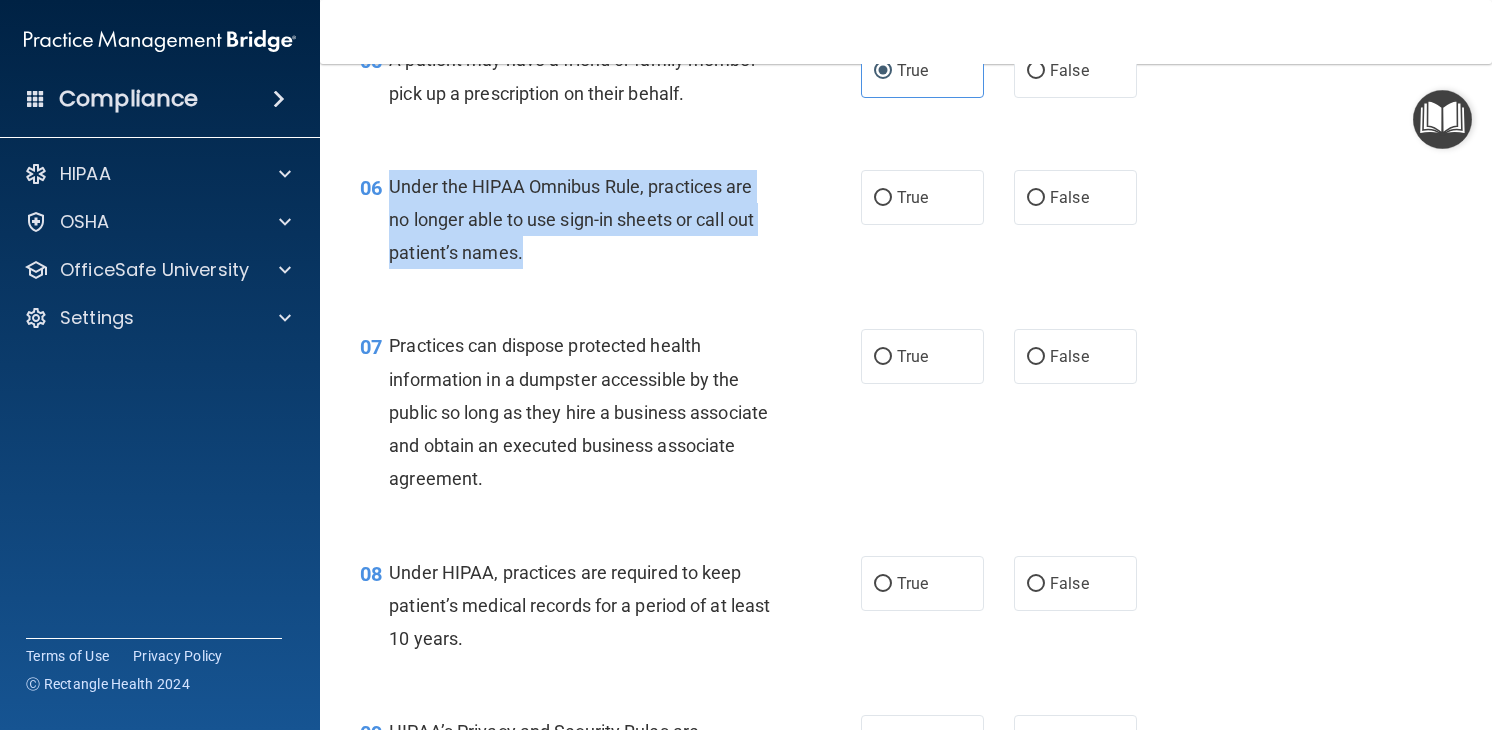 drag, startPoint x: 568, startPoint y: 269, endPoint x: 386, endPoint y: 184, distance: 200.8706 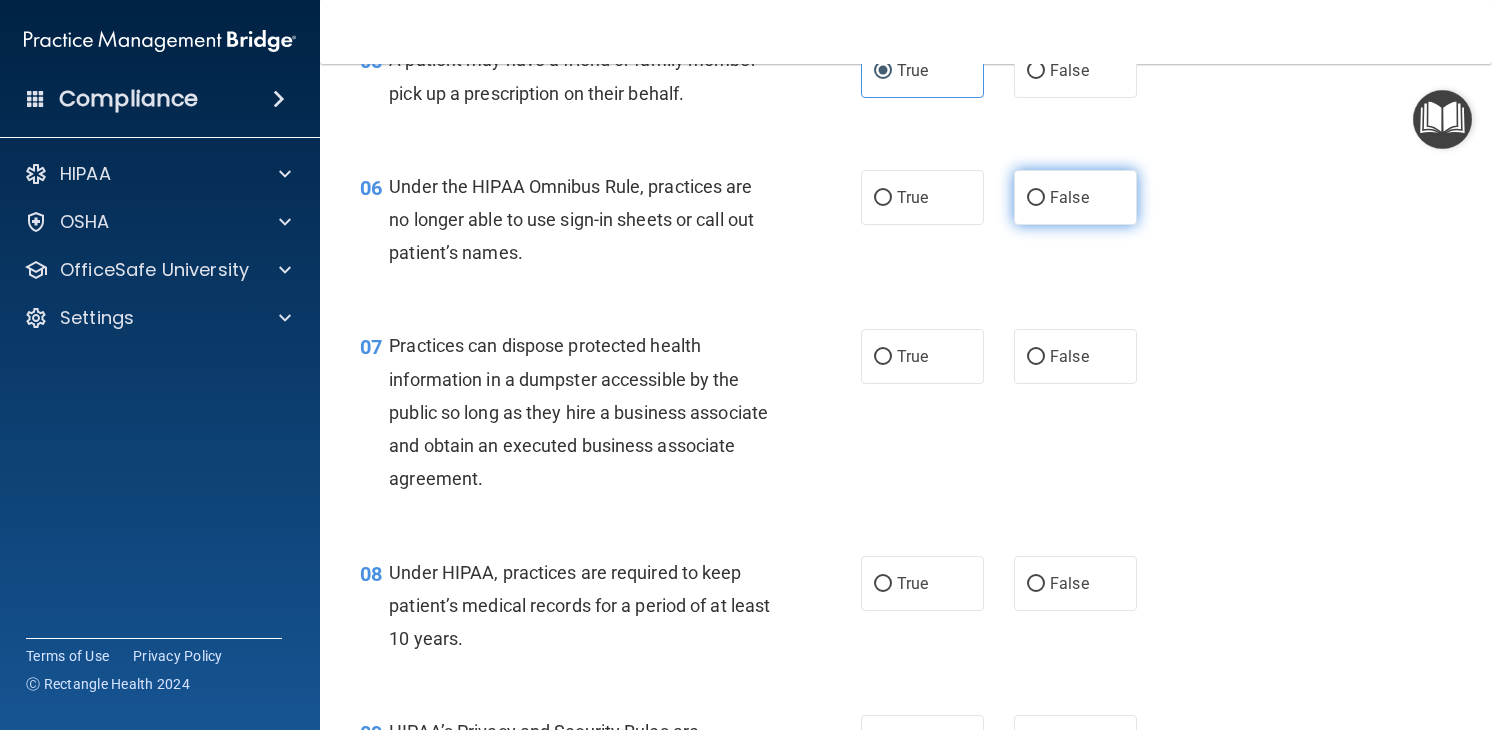 click on "False" at bounding box center (1075, 197) 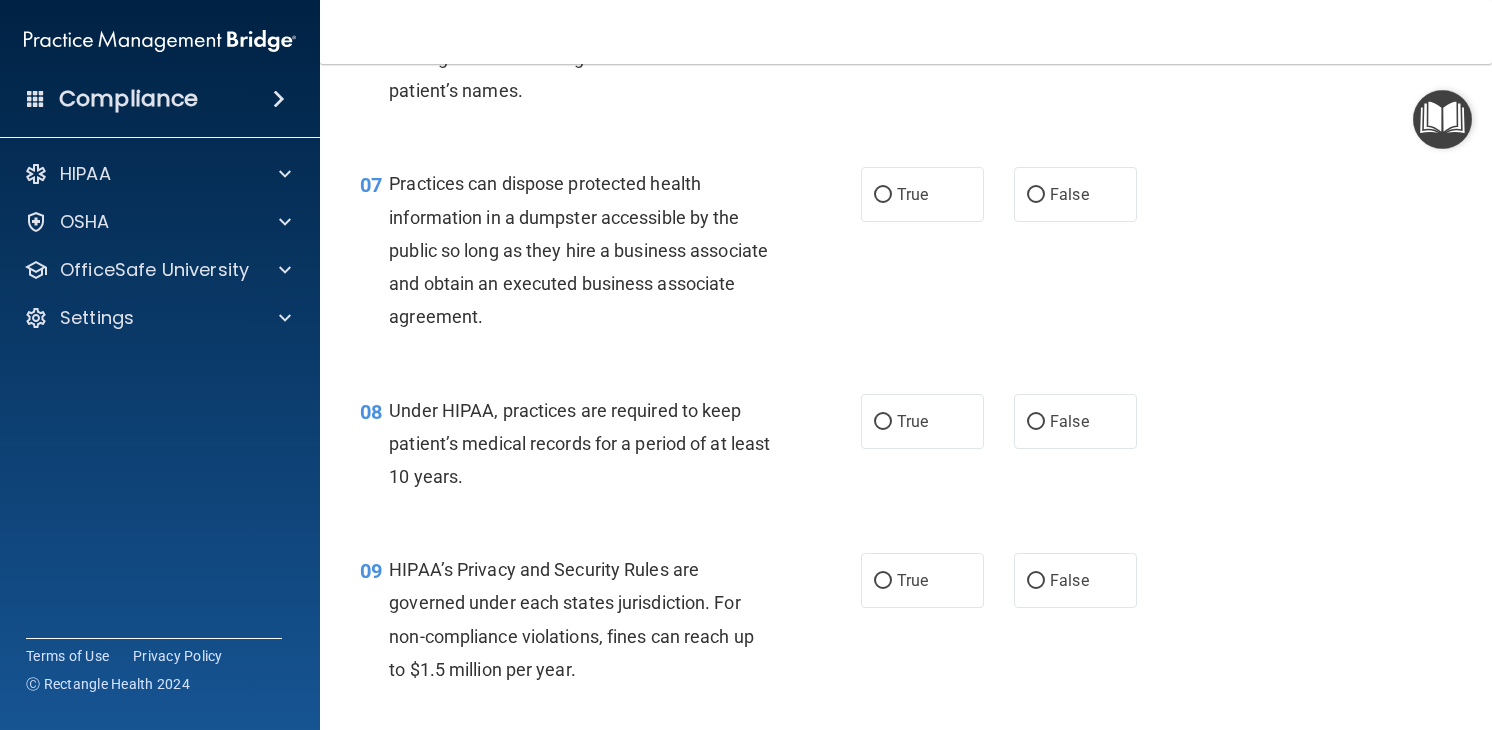 scroll, scrollTop: 1139, scrollLeft: 0, axis: vertical 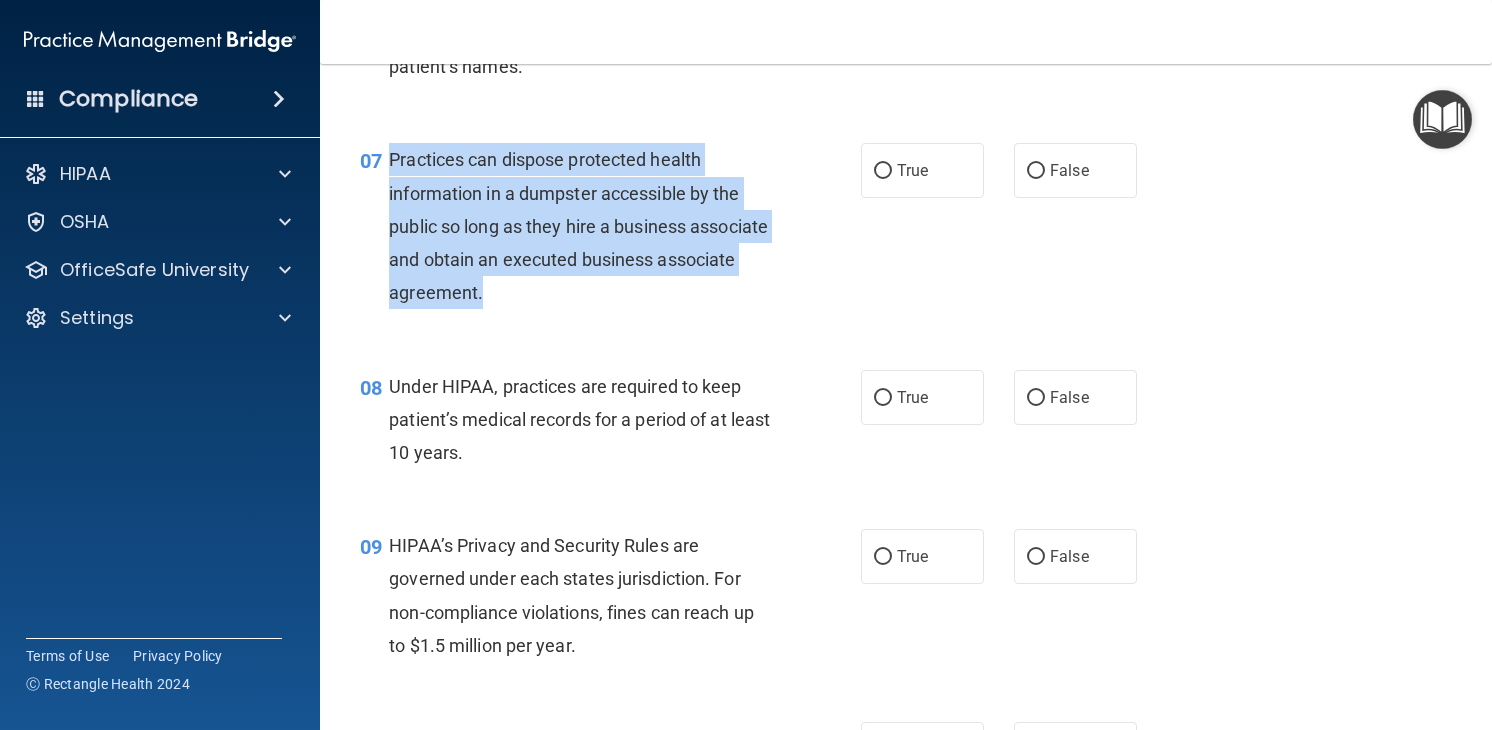 drag, startPoint x: 390, startPoint y: 154, endPoint x: 674, endPoint y: 304, distance: 321.17908 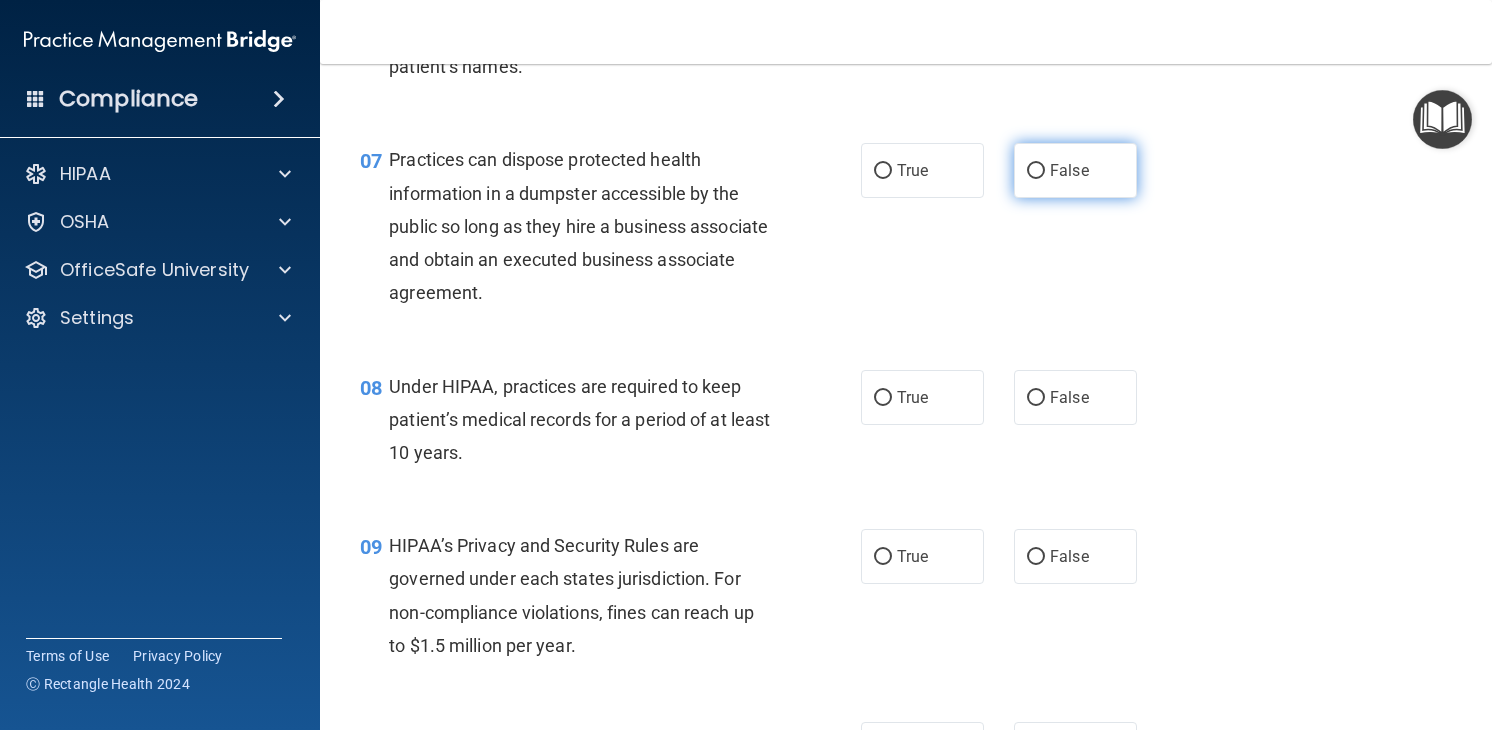 click on "False" at bounding box center [1075, 170] 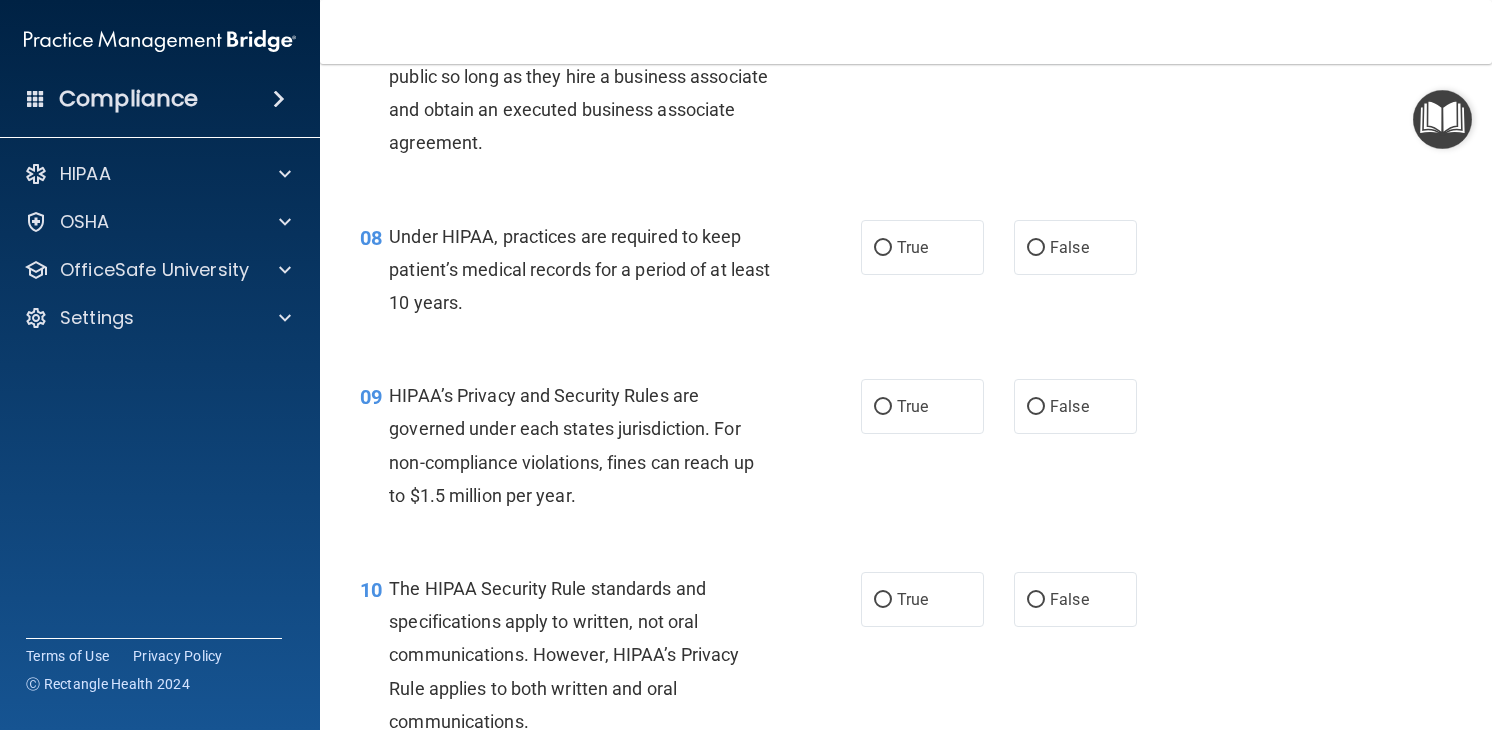 scroll, scrollTop: 1318, scrollLeft: 0, axis: vertical 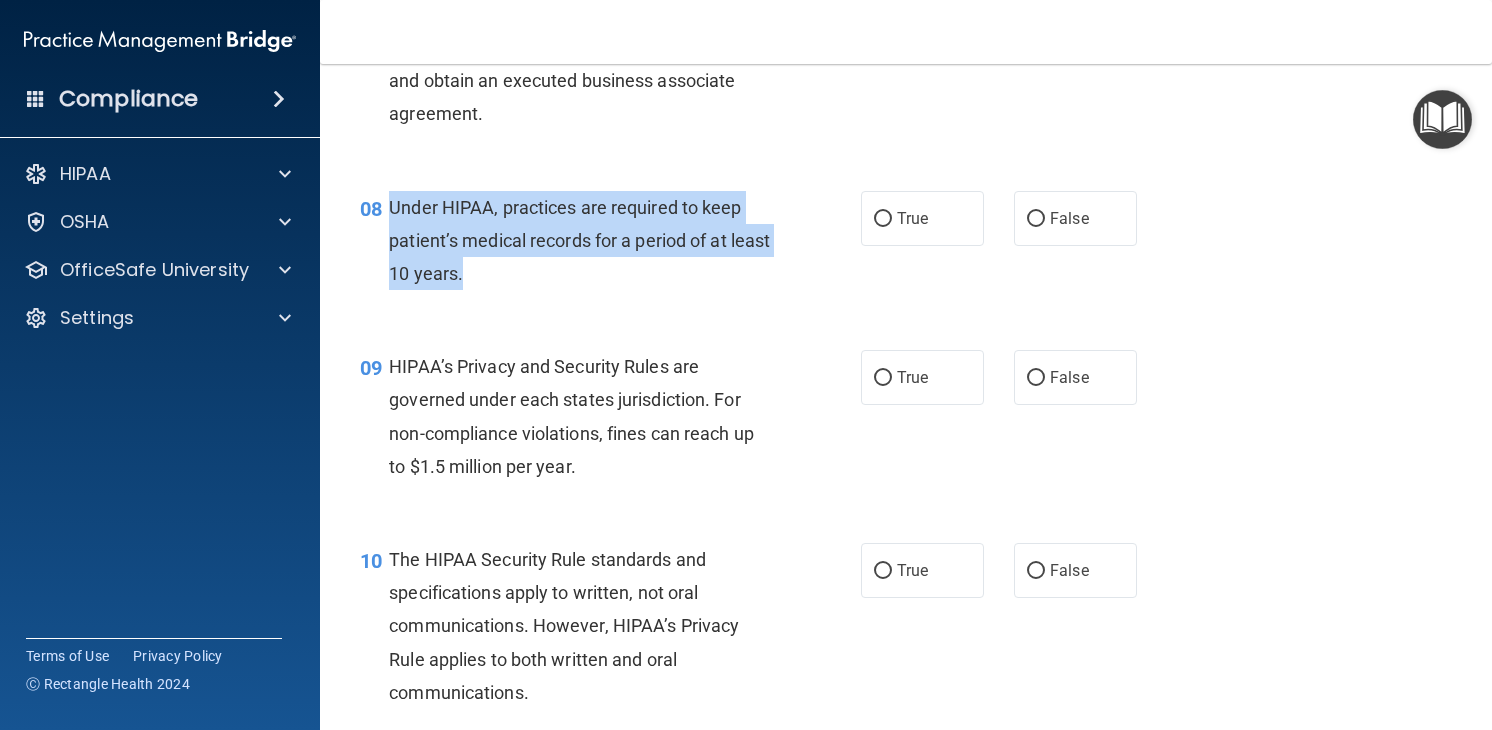 drag, startPoint x: 551, startPoint y: 279, endPoint x: 380, endPoint y: 226, distance: 179.02513 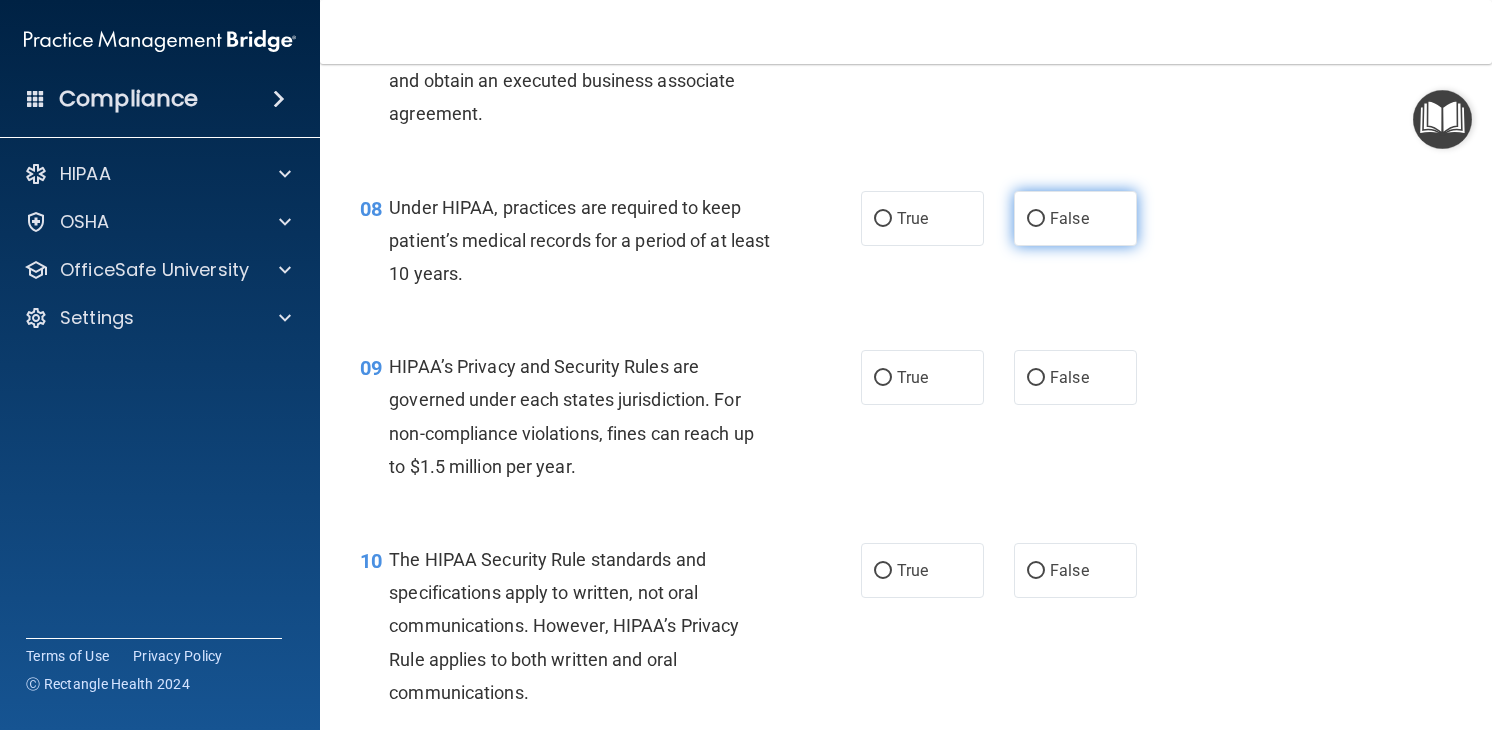 click on "False" at bounding box center (1075, 218) 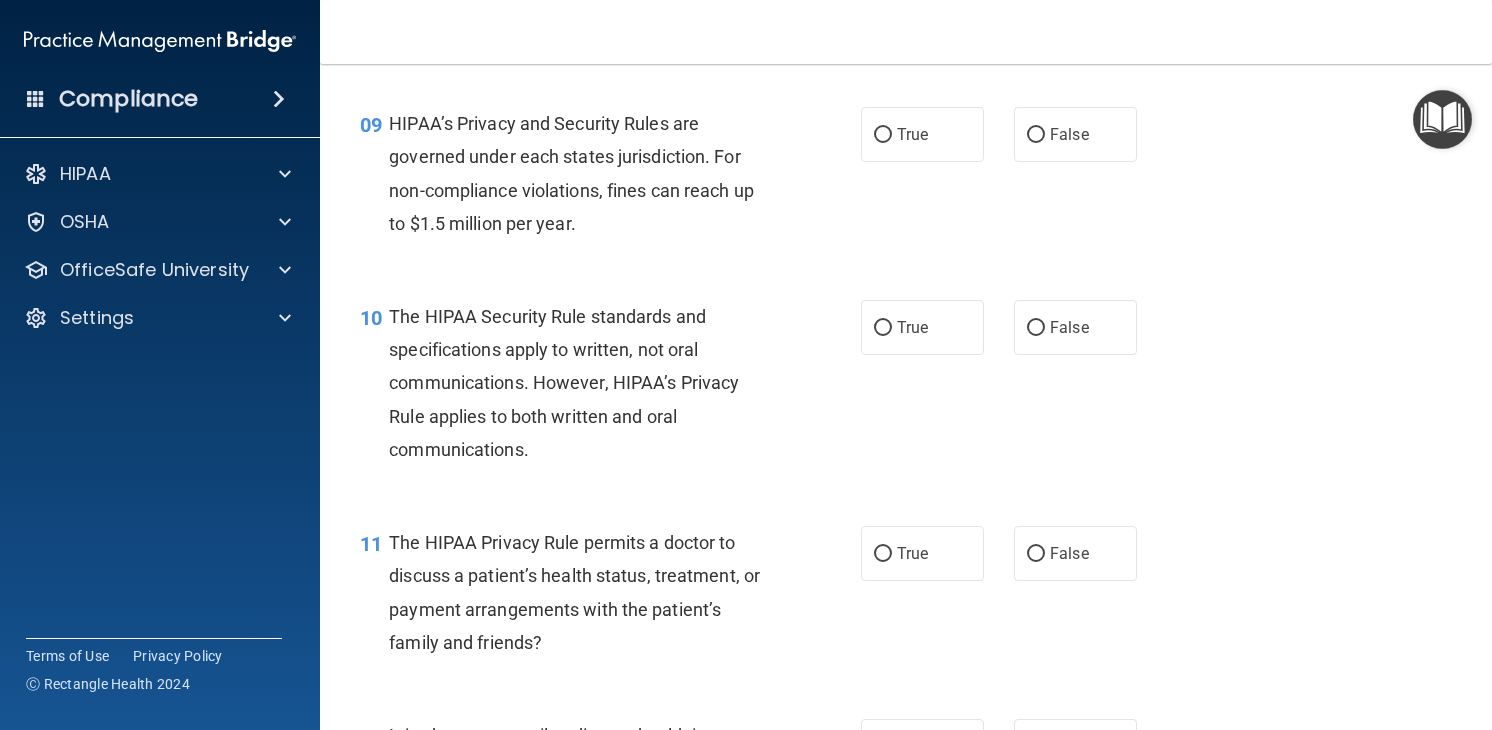 scroll, scrollTop: 1566, scrollLeft: 0, axis: vertical 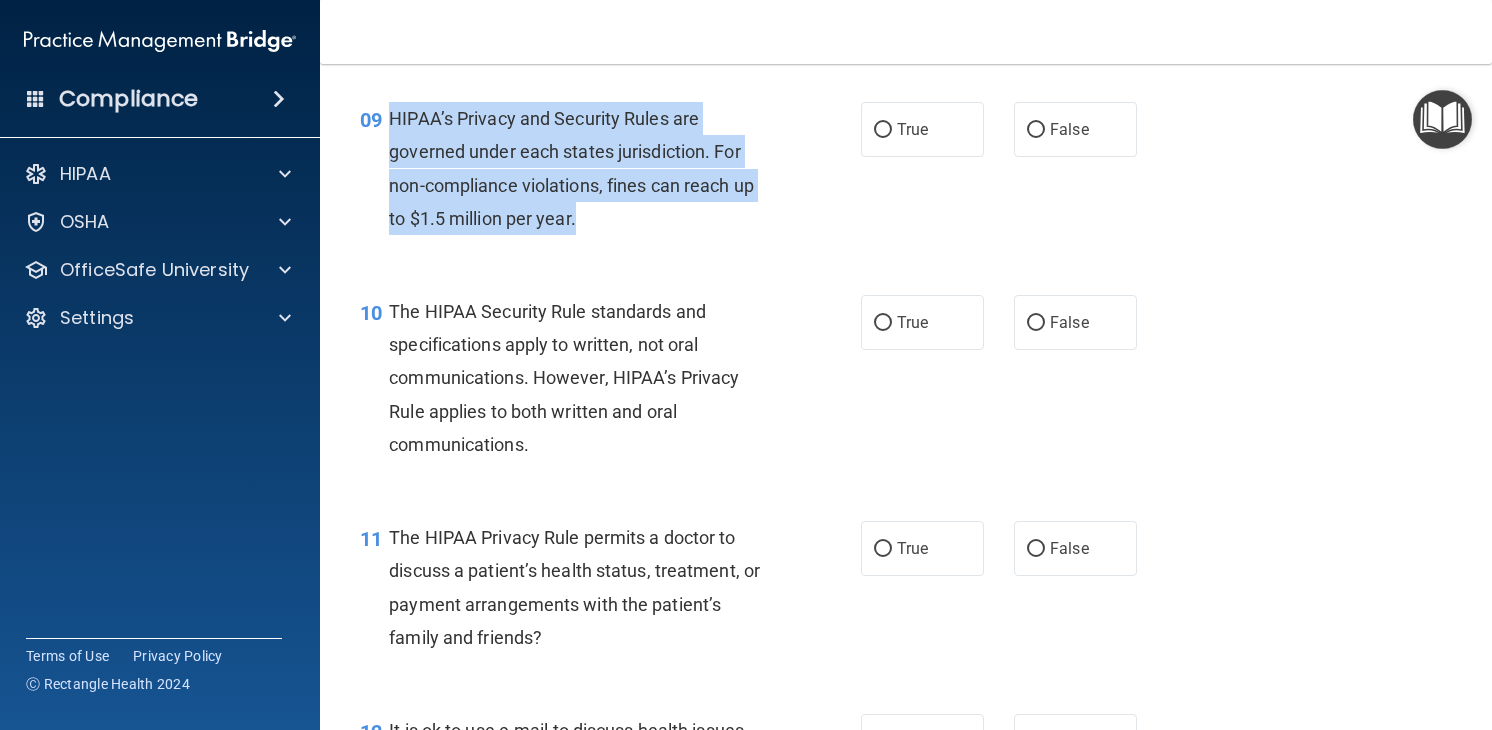 drag, startPoint x: 392, startPoint y: 118, endPoint x: 651, endPoint y: 244, distance: 288.02258 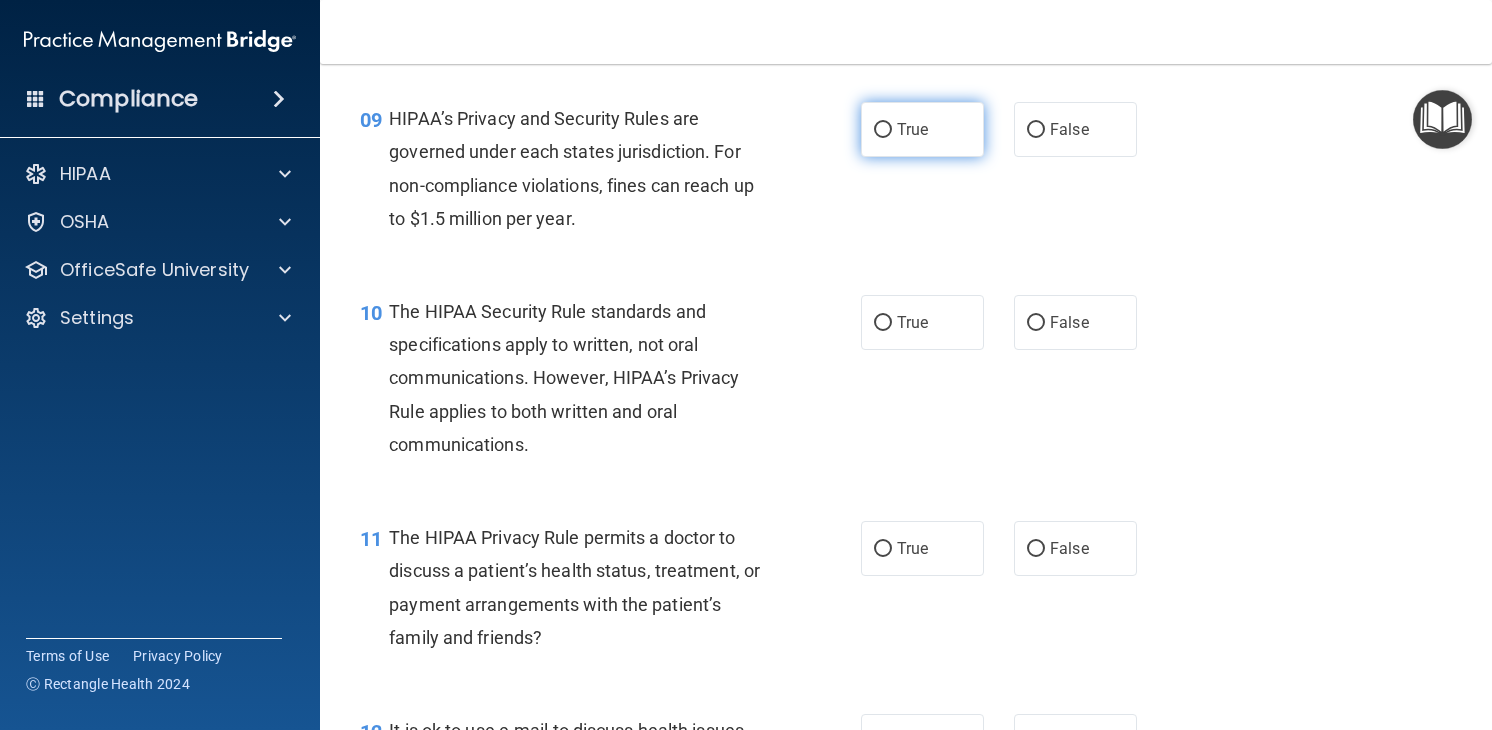 click on "True" at bounding box center (922, 129) 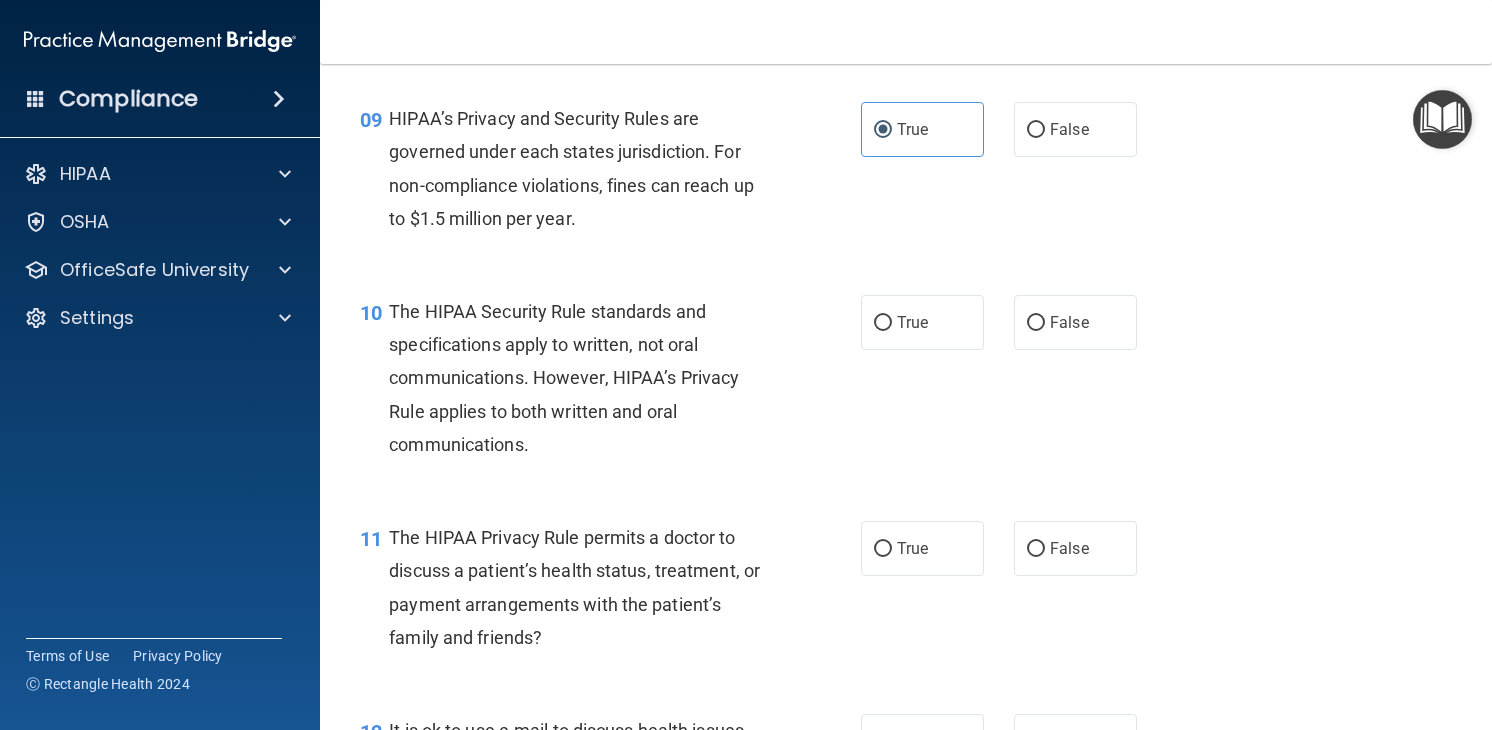 click on "10       The HIPAA Security Rule standards and specifications apply to written, not oral communications. However, HIPAA’s Privacy Rule applies to both written and oral communications.                 True           False" at bounding box center [906, 383] 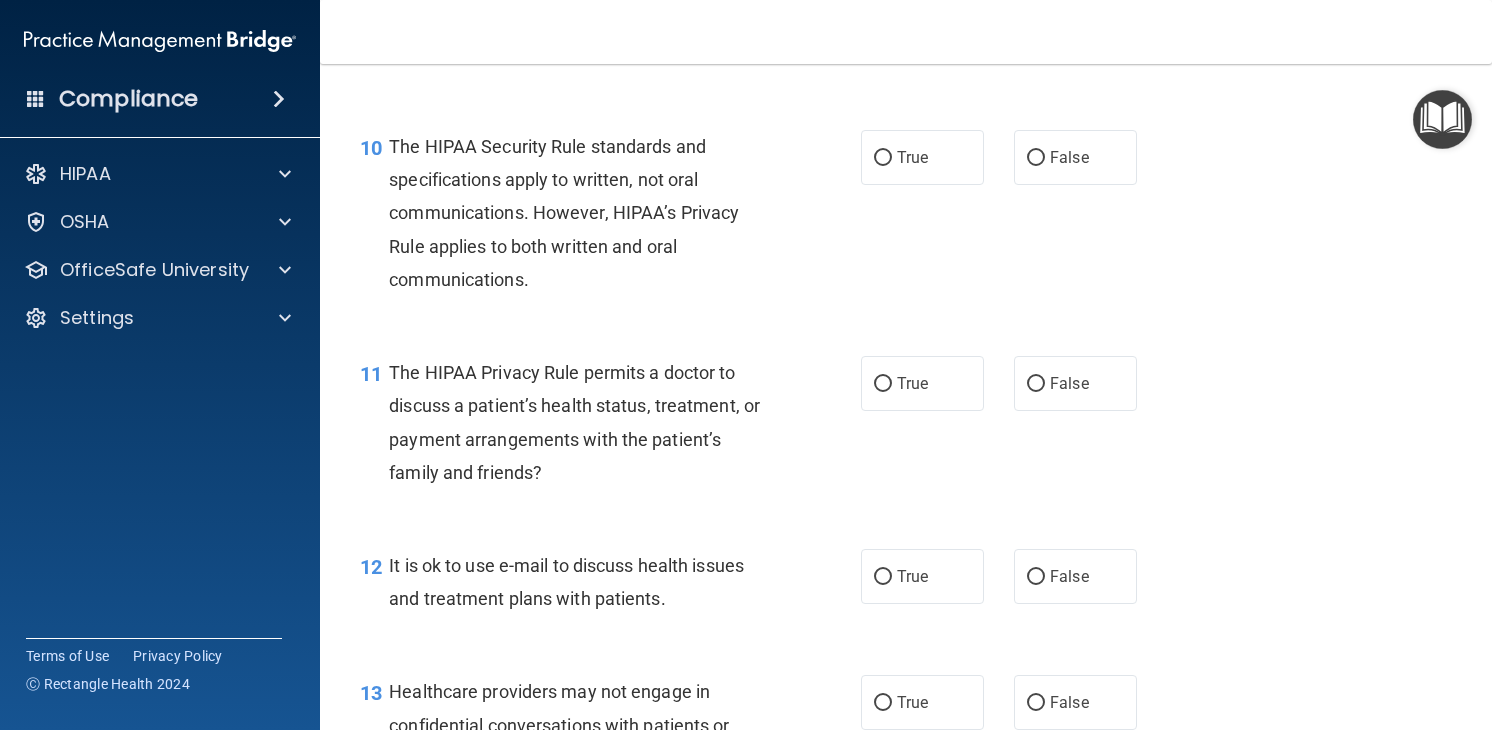 scroll, scrollTop: 1729, scrollLeft: 0, axis: vertical 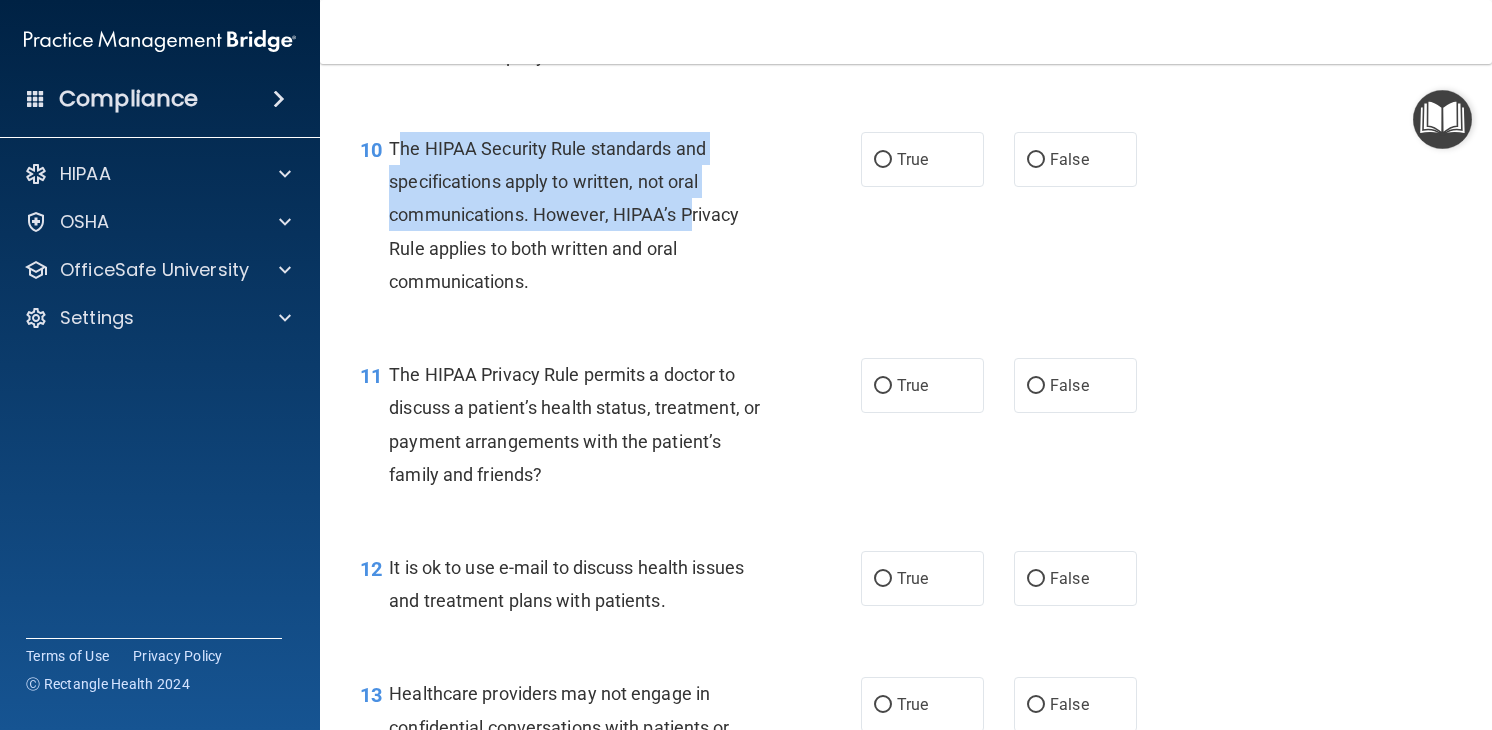 drag, startPoint x: 402, startPoint y: 150, endPoint x: 689, endPoint y: 212, distance: 293.6205 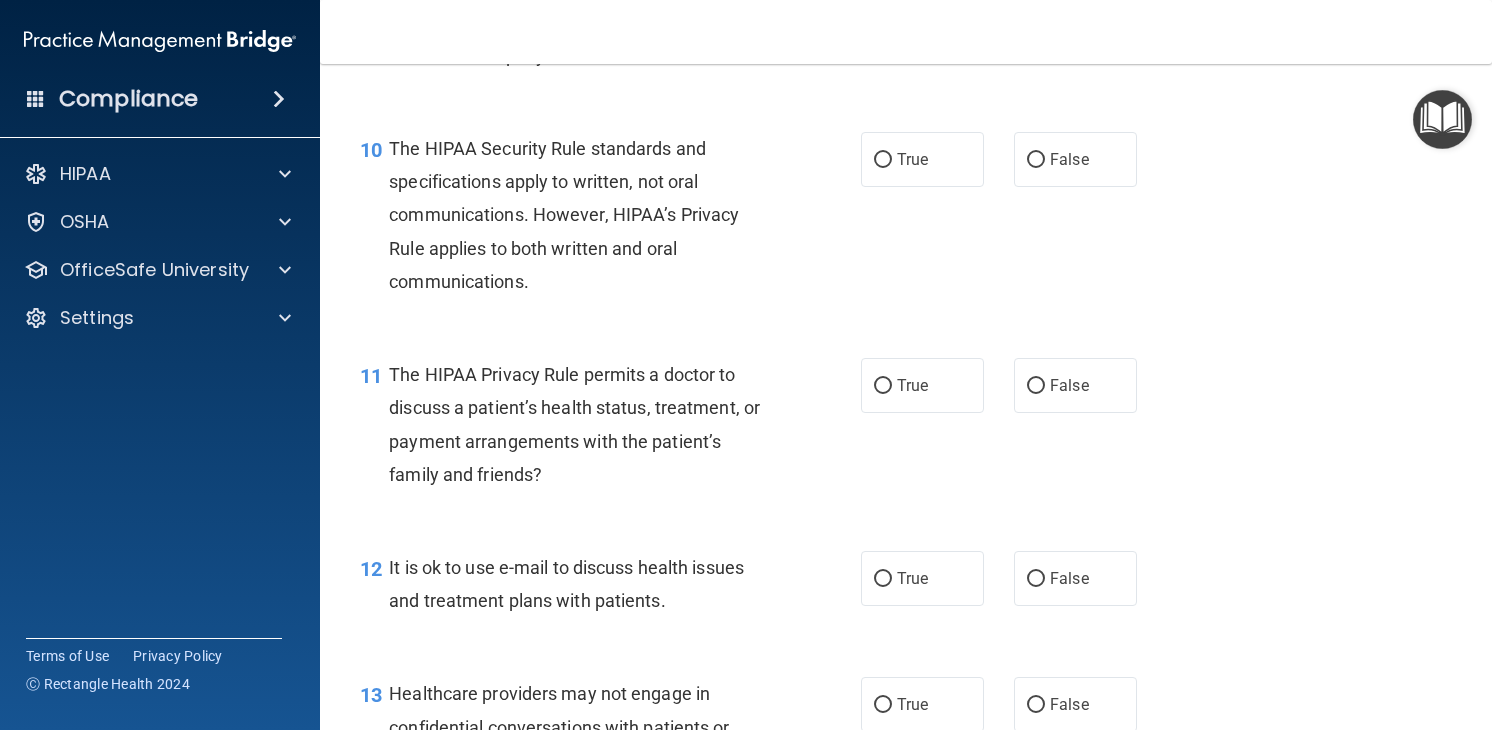 click on "10       The HIPAA Security Rule standards and specifications apply to written, not oral communications. However, HIPAA’s Privacy Rule applies to both written and oral communications.                 True           False" at bounding box center (906, 220) 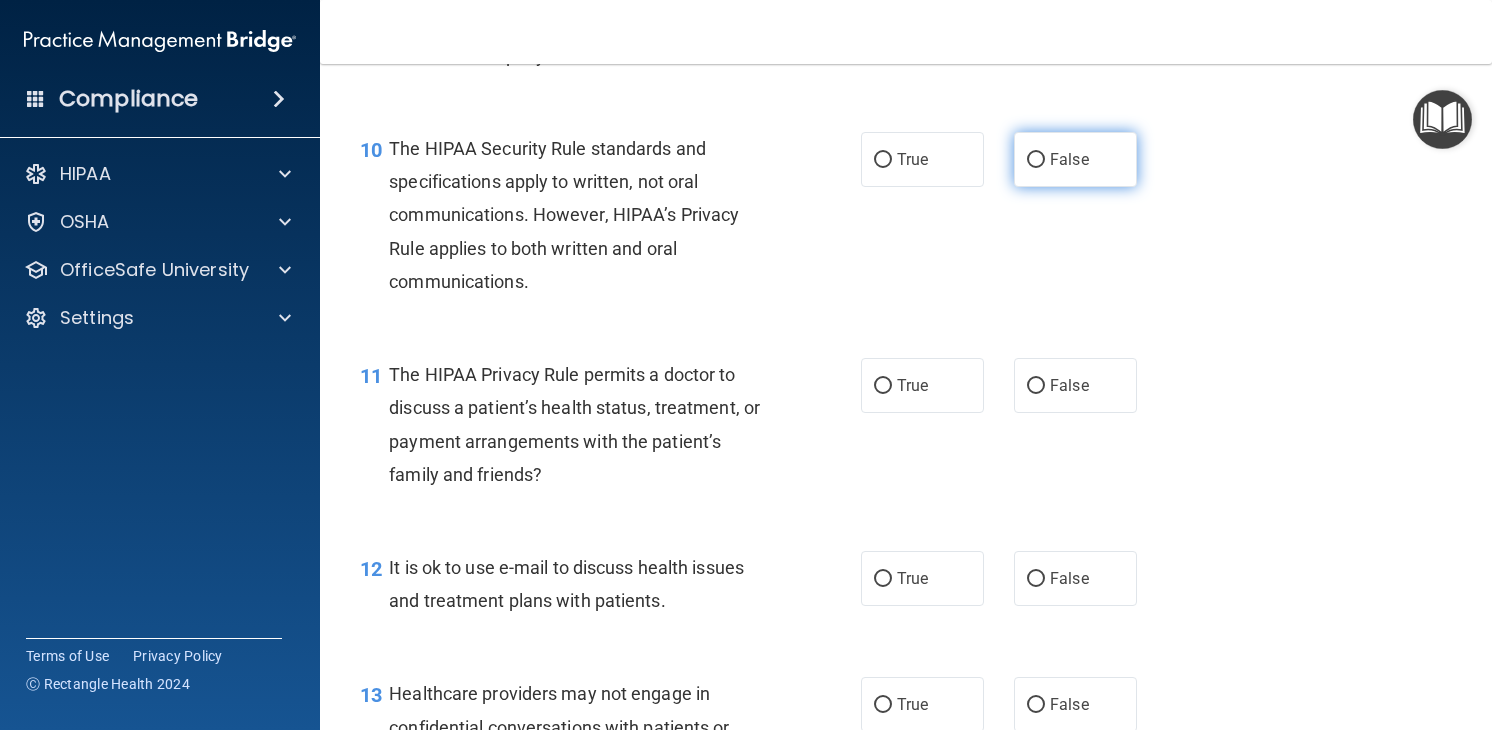 click on "False" at bounding box center (1075, 159) 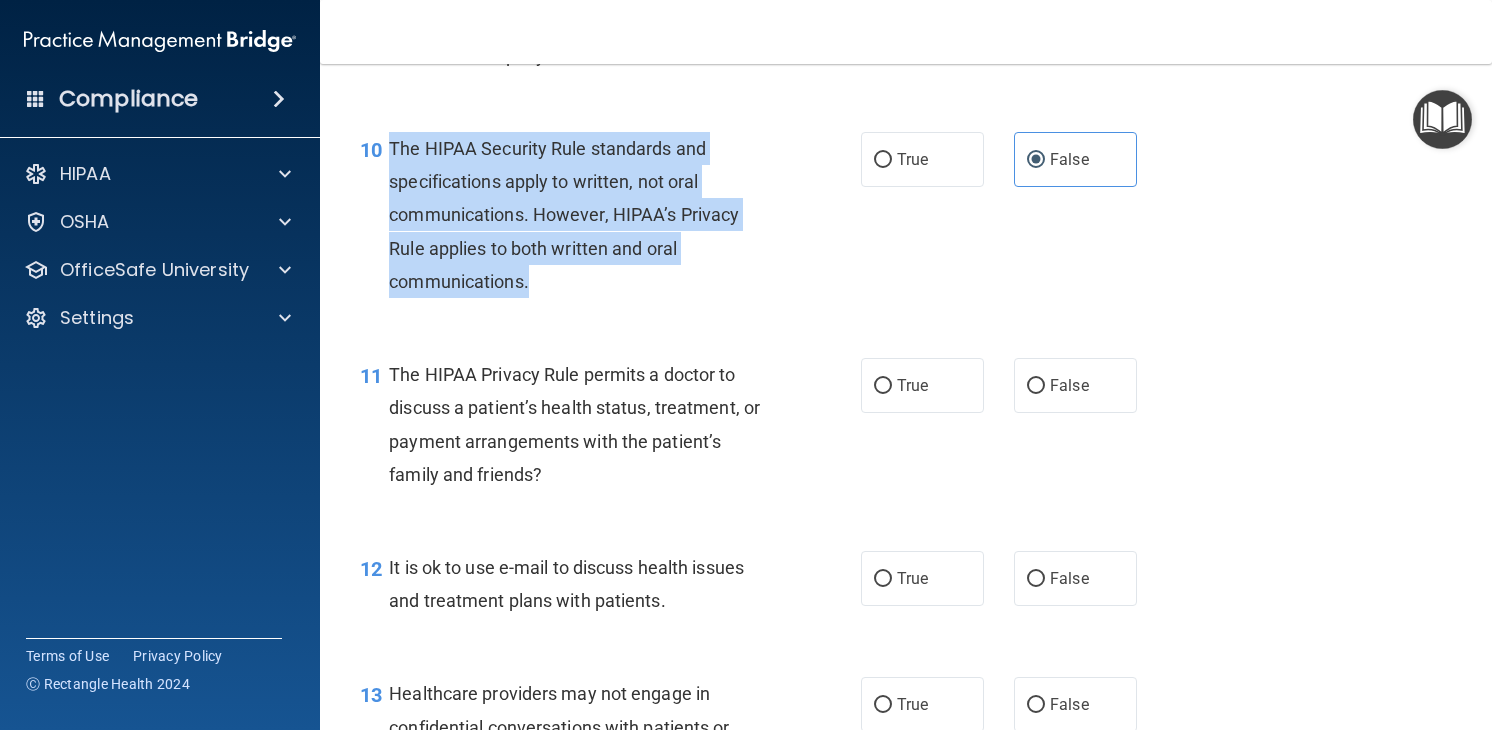 drag, startPoint x: 638, startPoint y: 285, endPoint x: 391, endPoint y: 135, distance: 288.97925 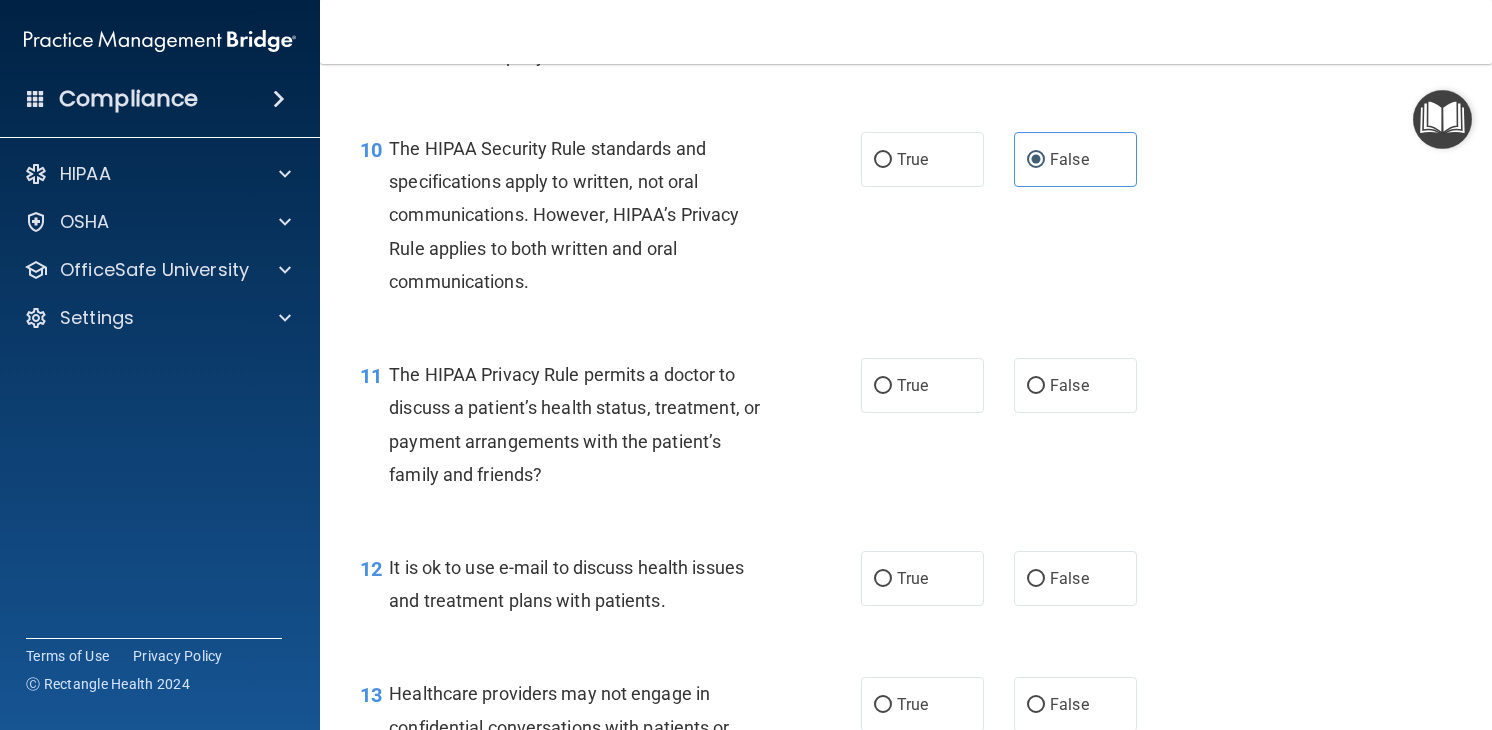 click on "The HIPAA Security Rule standards and specifications apply to written, not oral communications. However, HIPAA’s Privacy Rule applies to both written and oral communications." at bounding box center [588, 215] 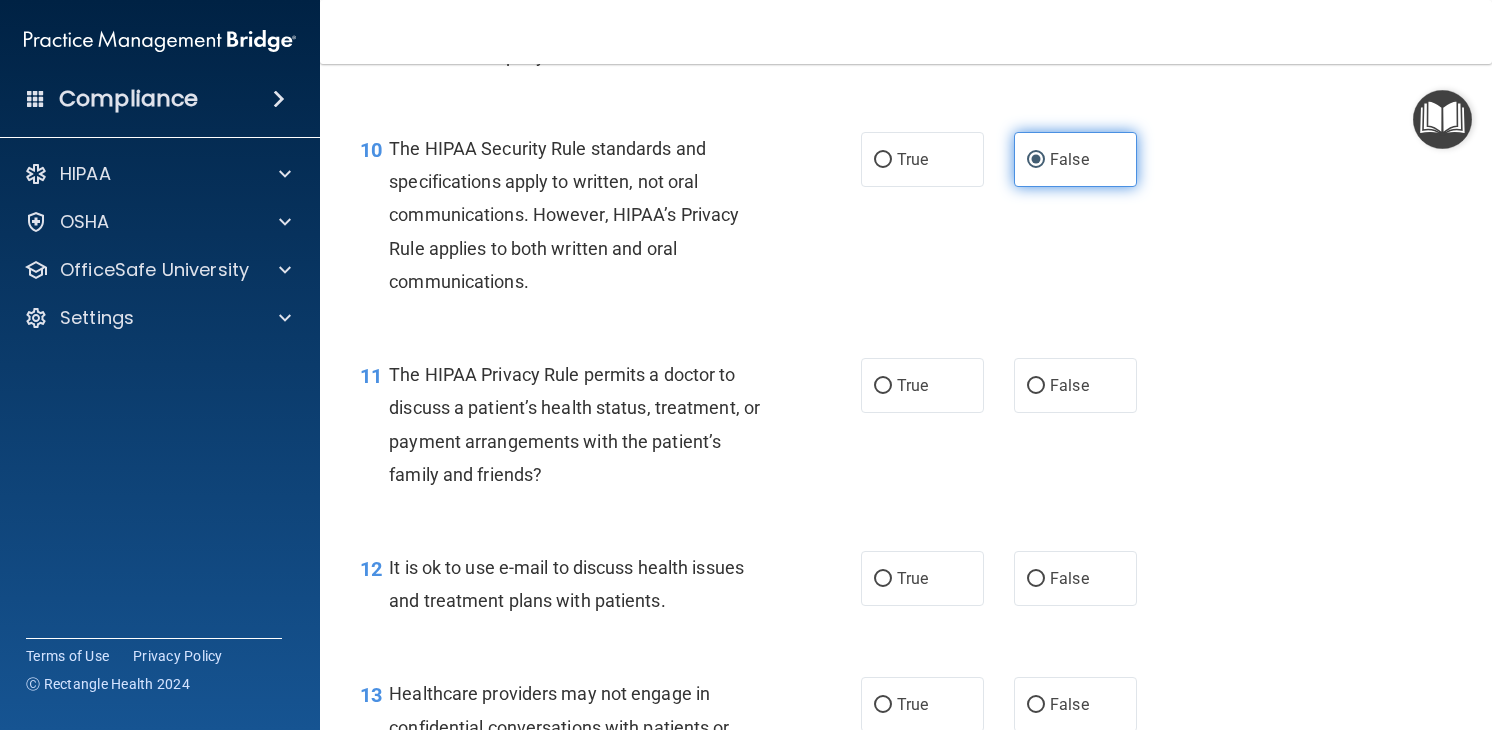 click on "False" at bounding box center [1075, 159] 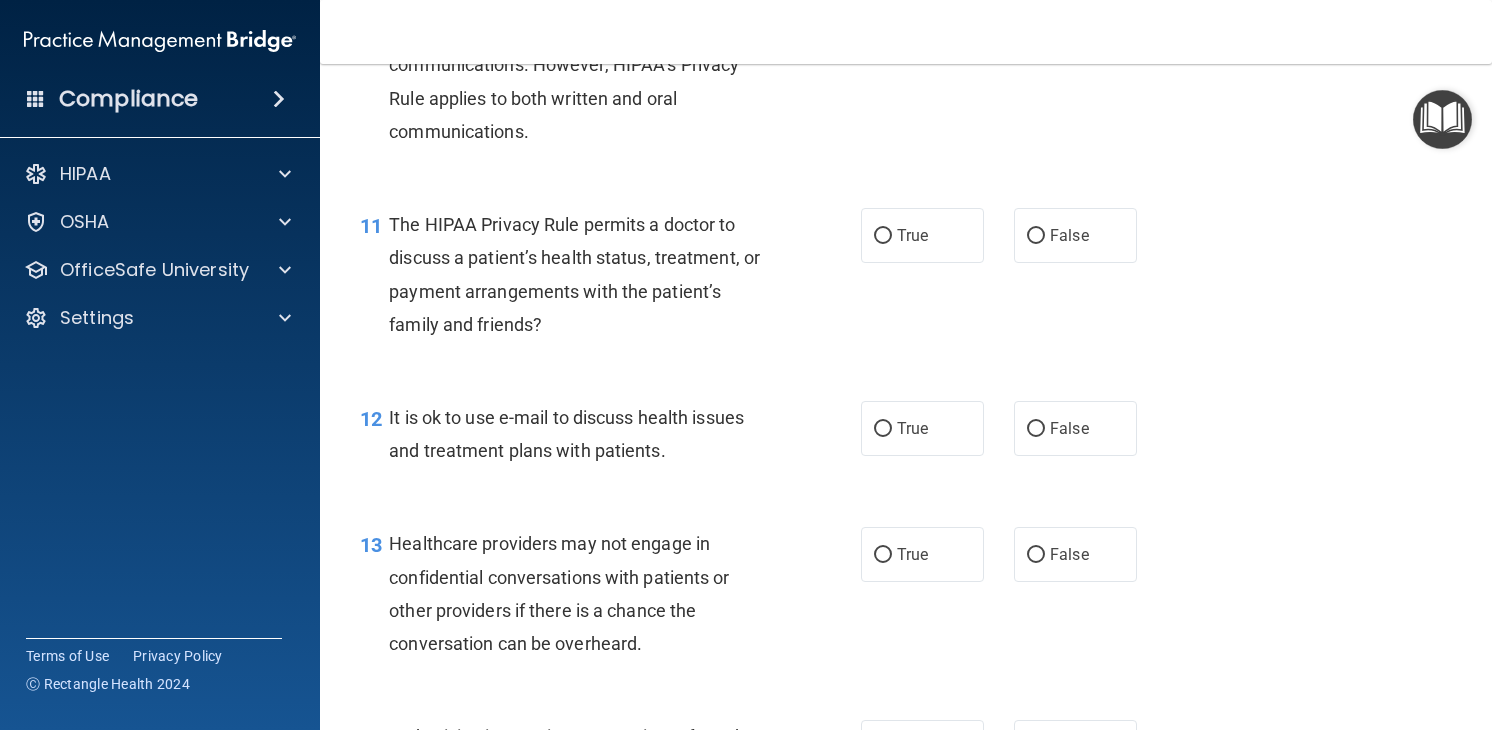 scroll, scrollTop: 1885, scrollLeft: 0, axis: vertical 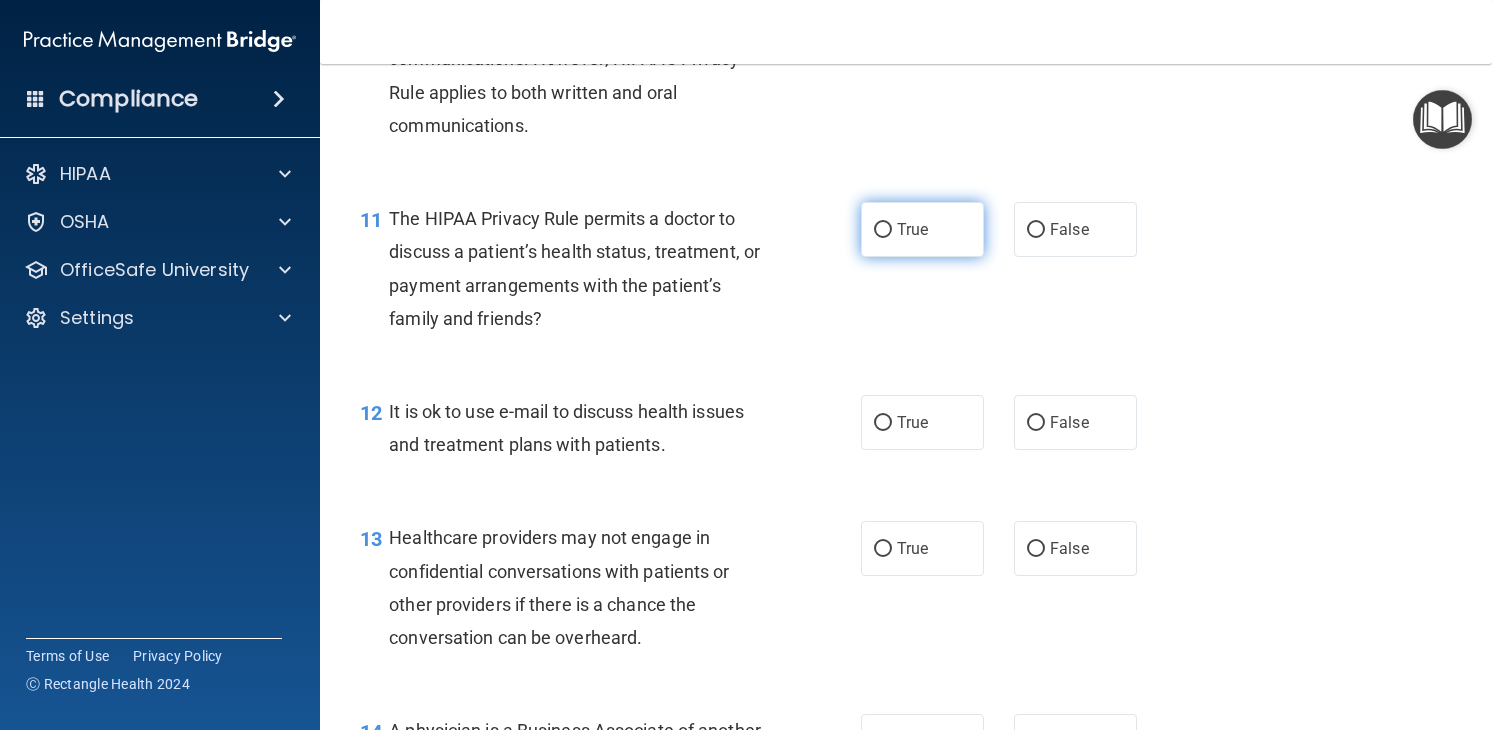 click on "True" at bounding box center (883, 230) 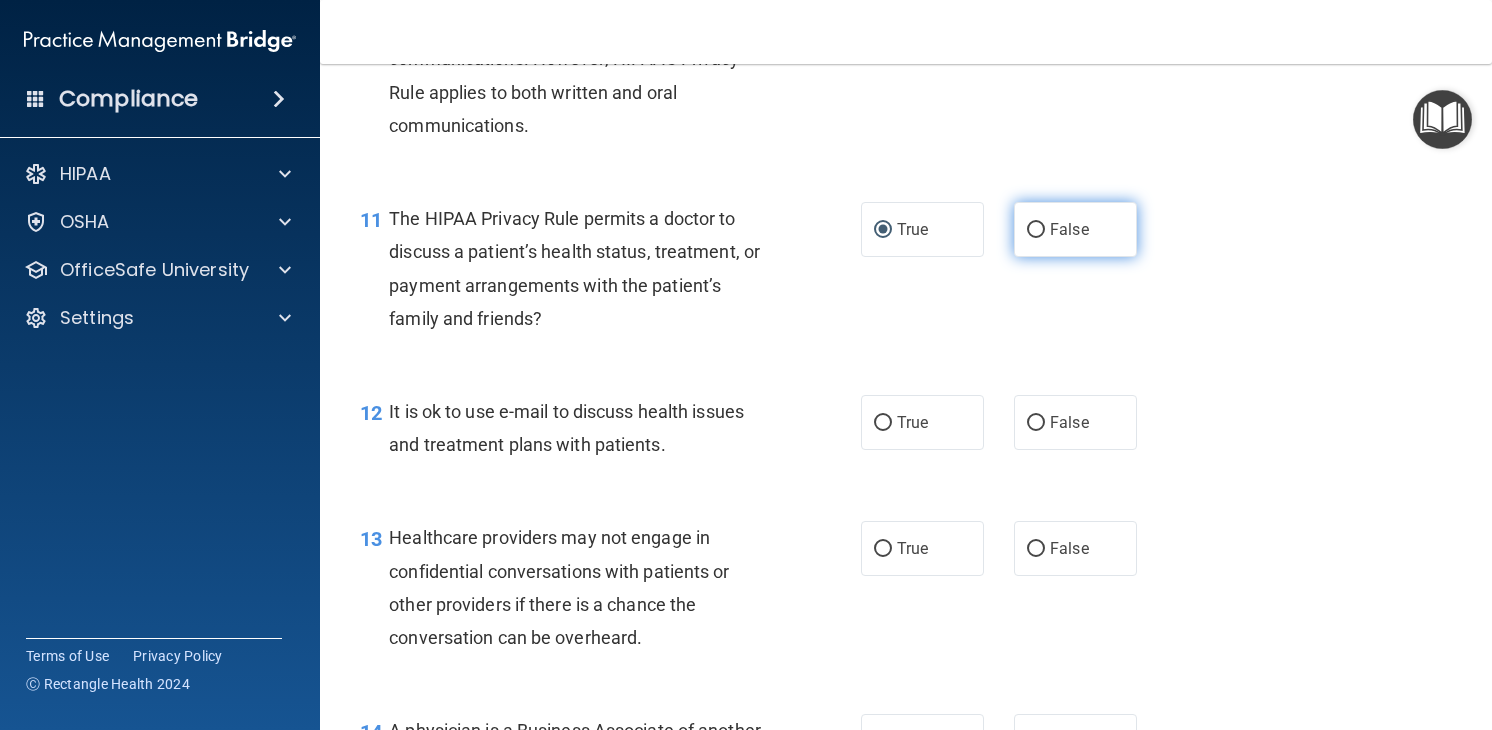 click on "False" at bounding box center [1069, 229] 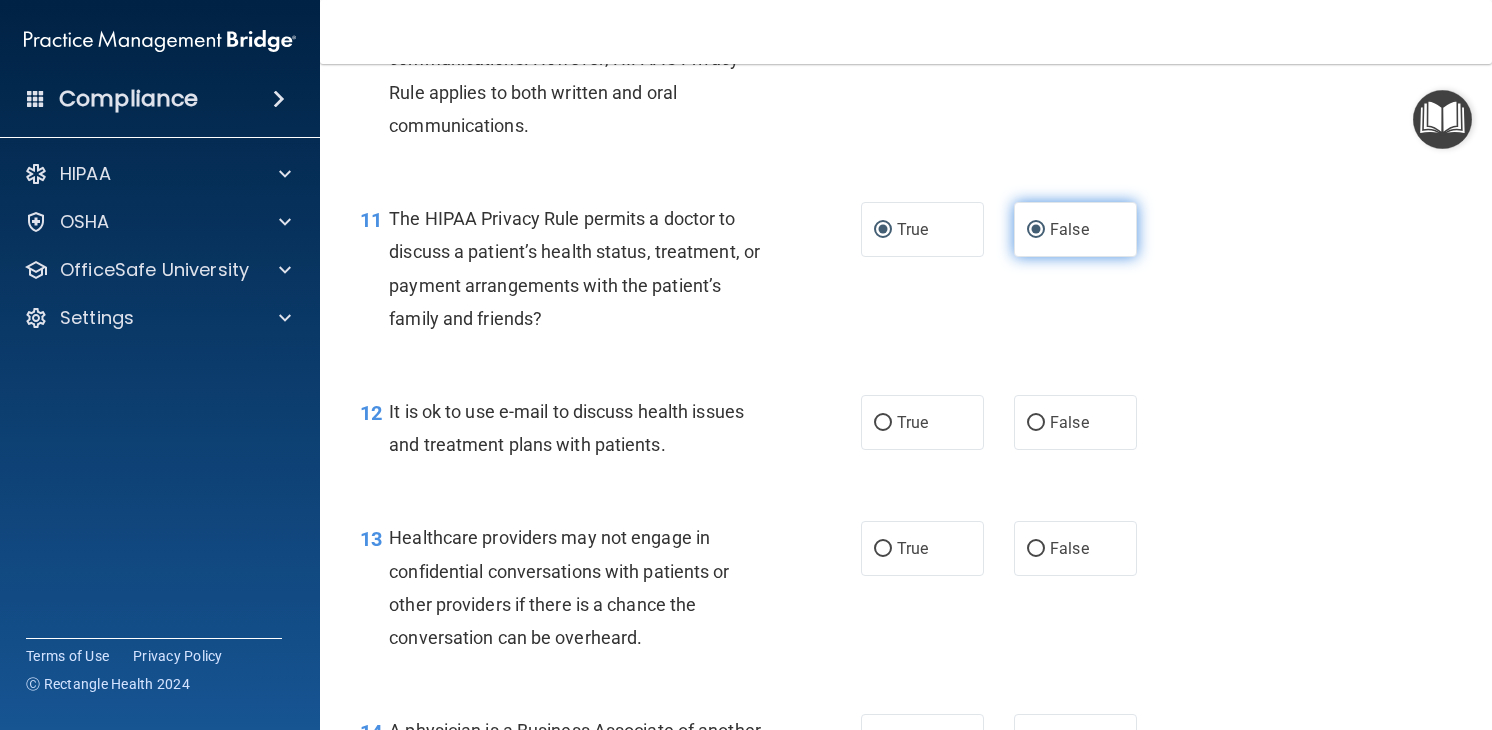 radio on "false" 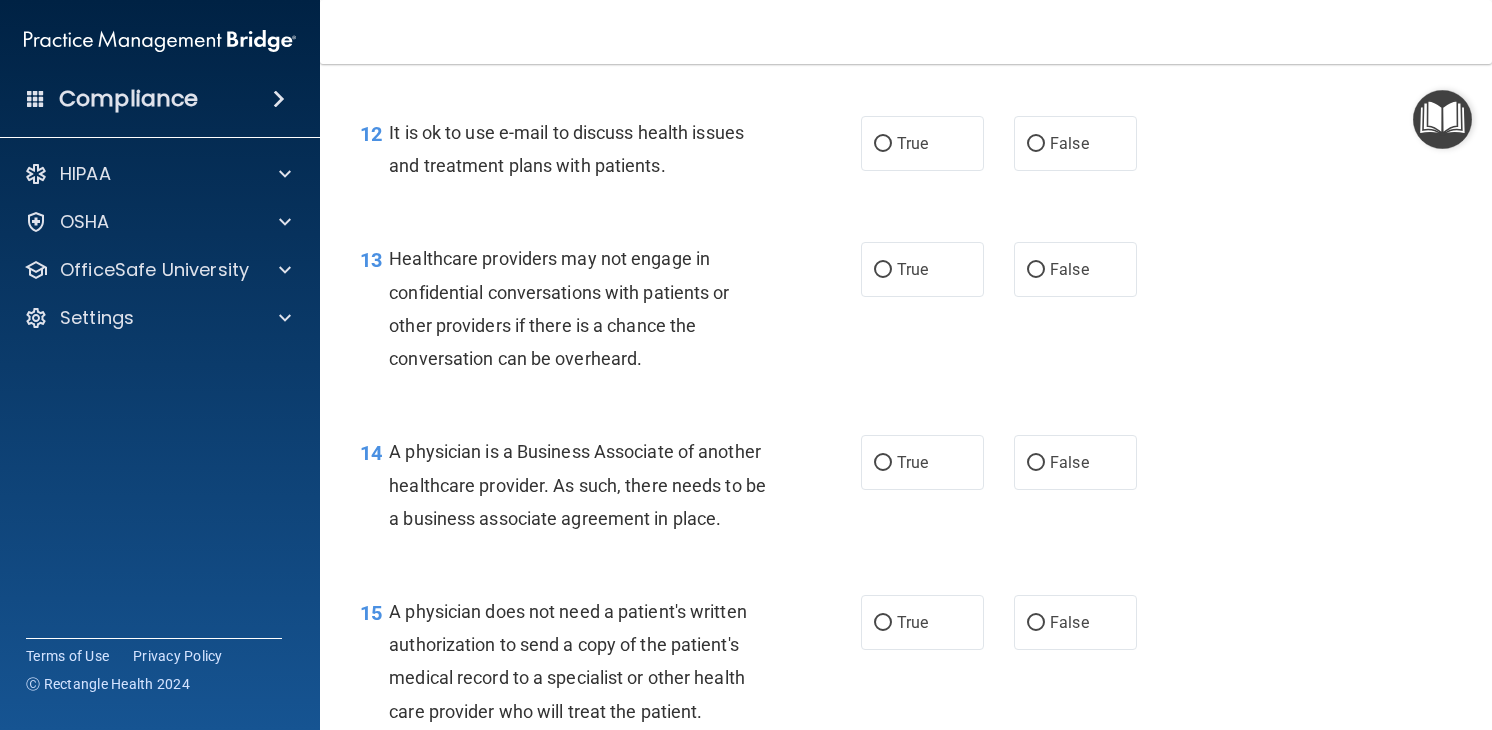 scroll, scrollTop: 2168, scrollLeft: 0, axis: vertical 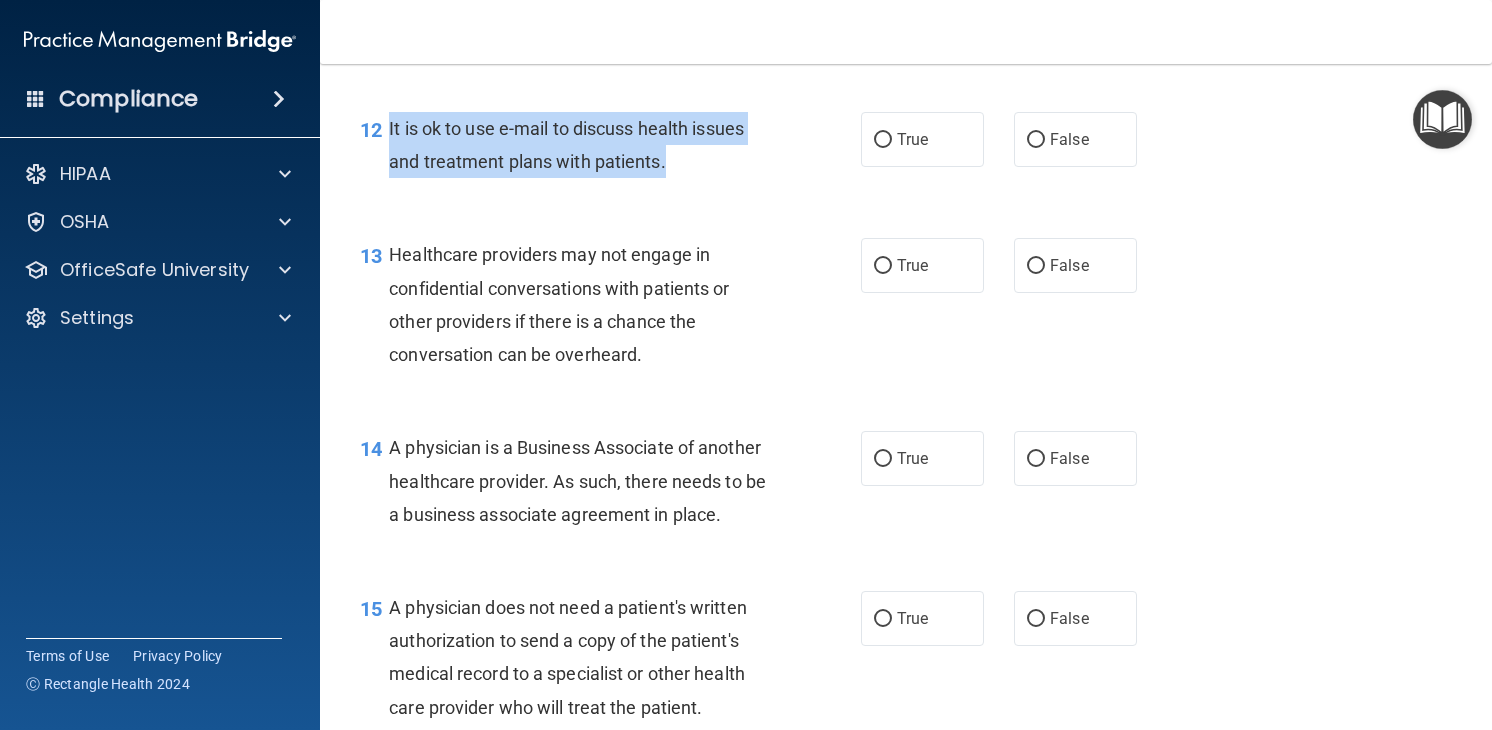 drag, startPoint x: 389, startPoint y: 124, endPoint x: 668, endPoint y: 181, distance: 284.76306 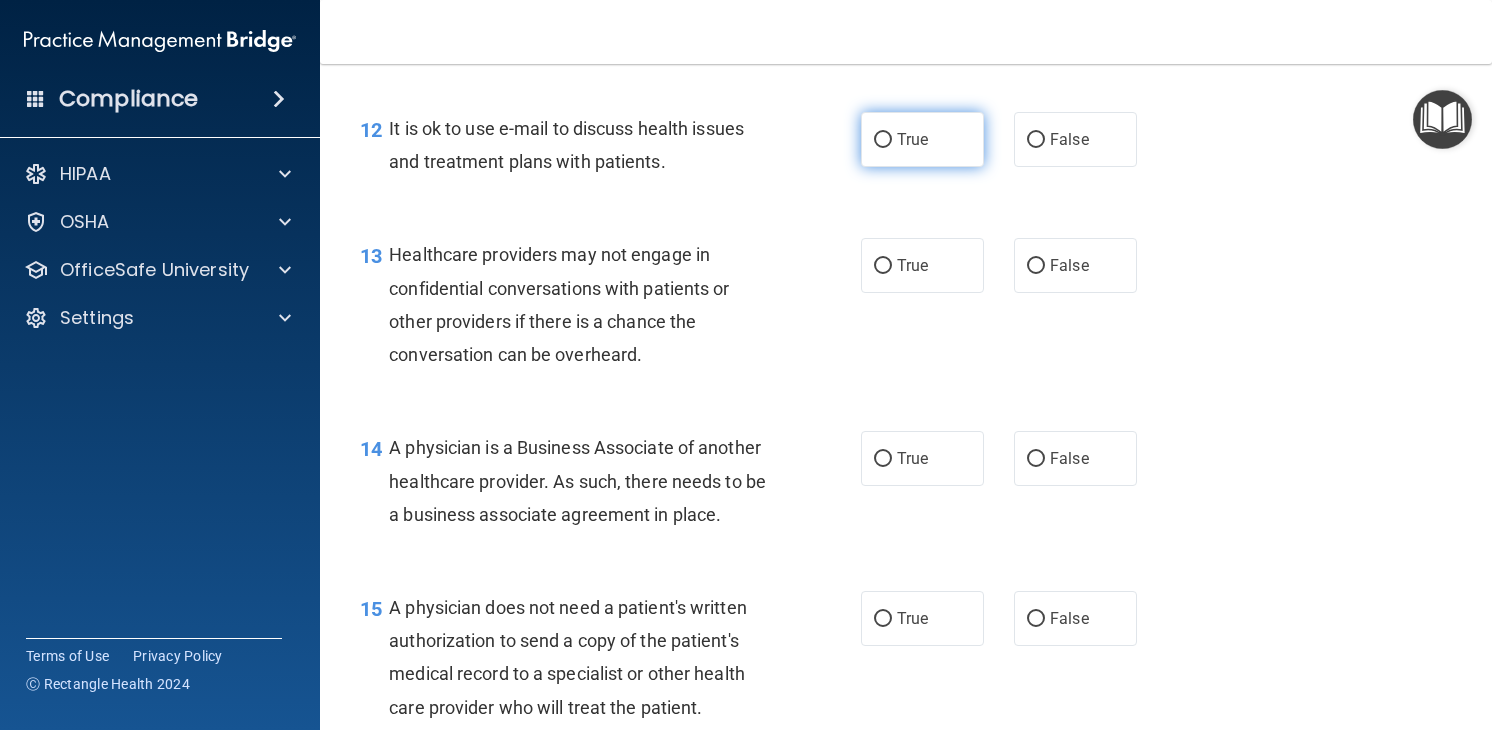 click on "True" at bounding box center [922, 139] 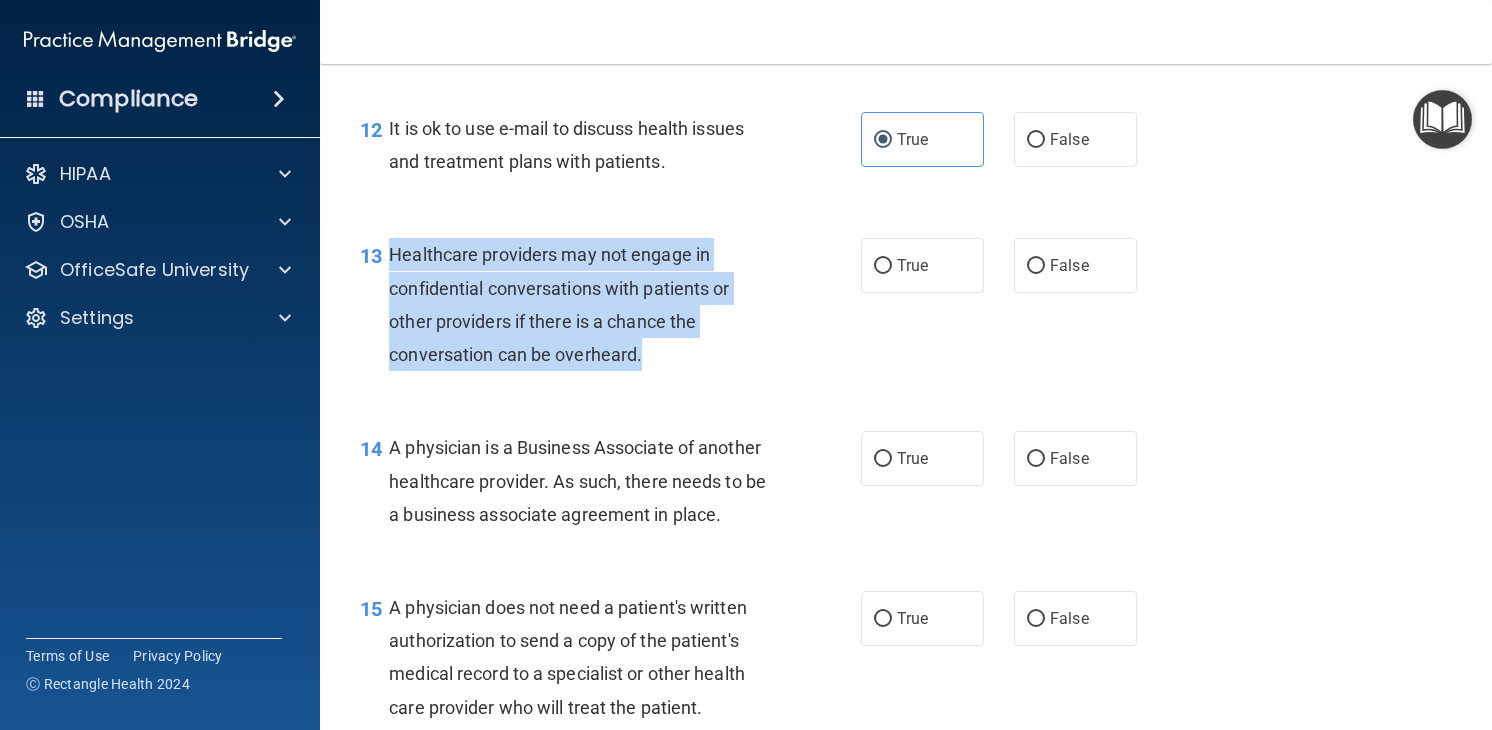 drag, startPoint x: 386, startPoint y: 249, endPoint x: 670, endPoint y: 347, distance: 300.433 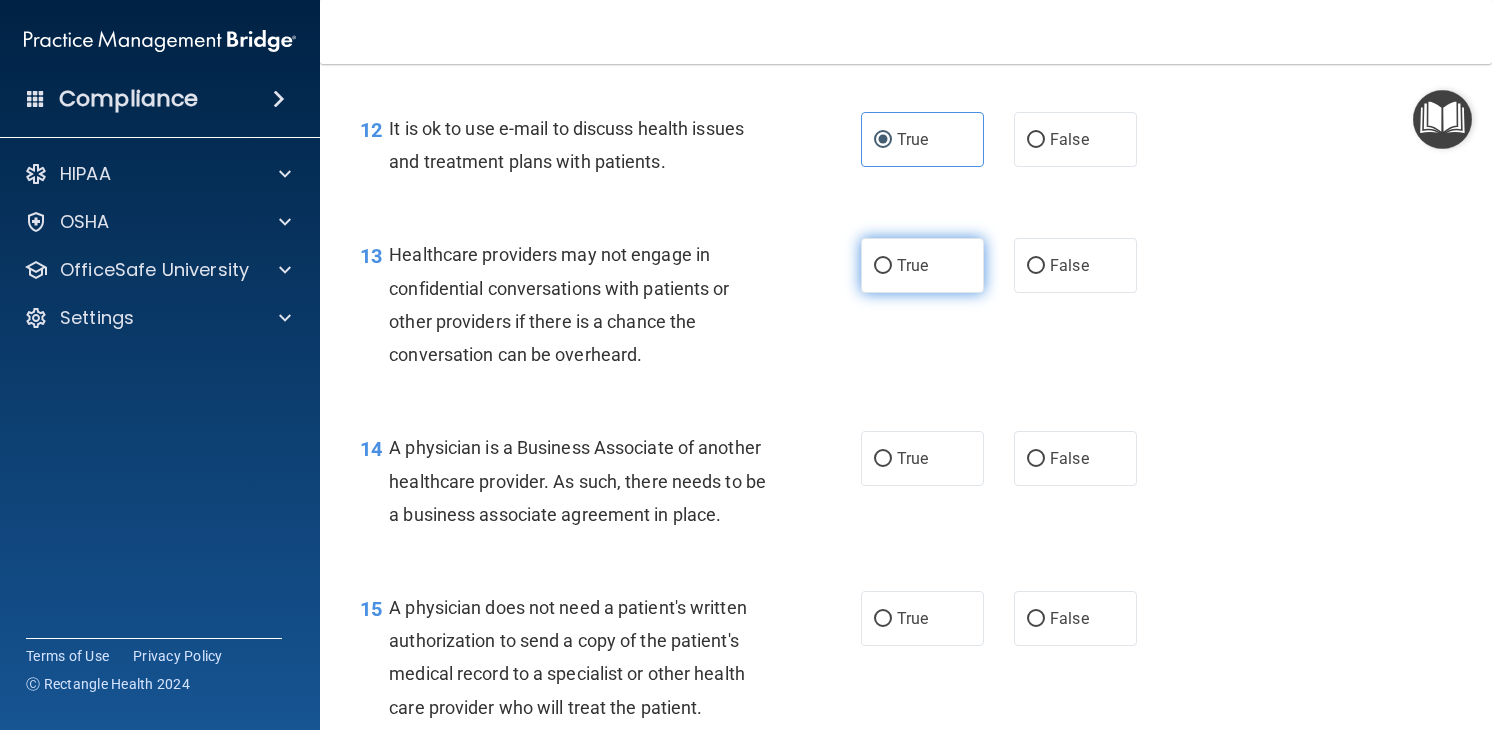 click on "True" at bounding box center (922, 265) 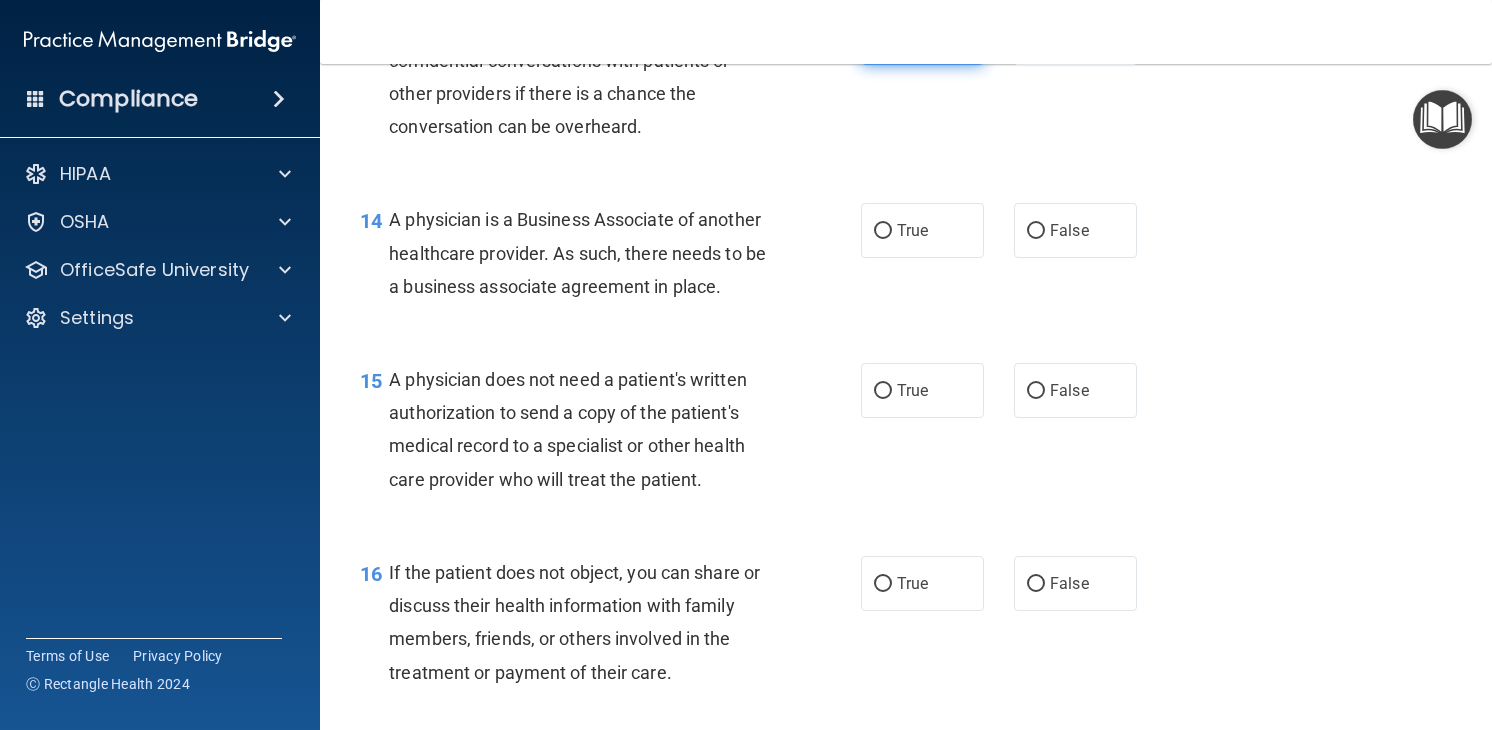 scroll, scrollTop: 2413, scrollLeft: 0, axis: vertical 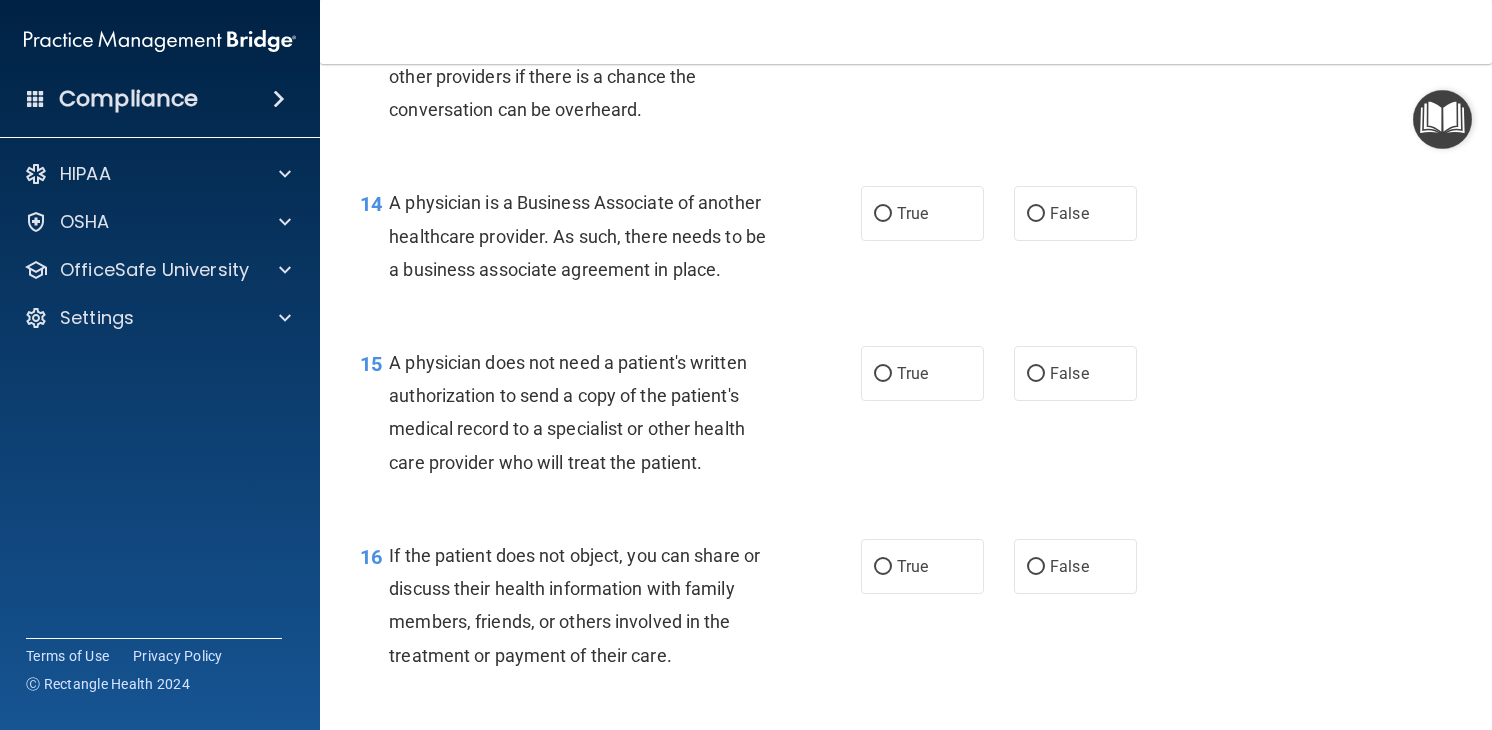 drag, startPoint x: 394, startPoint y: 196, endPoint x: 761, endPoint y: 270, distance: 374.38617 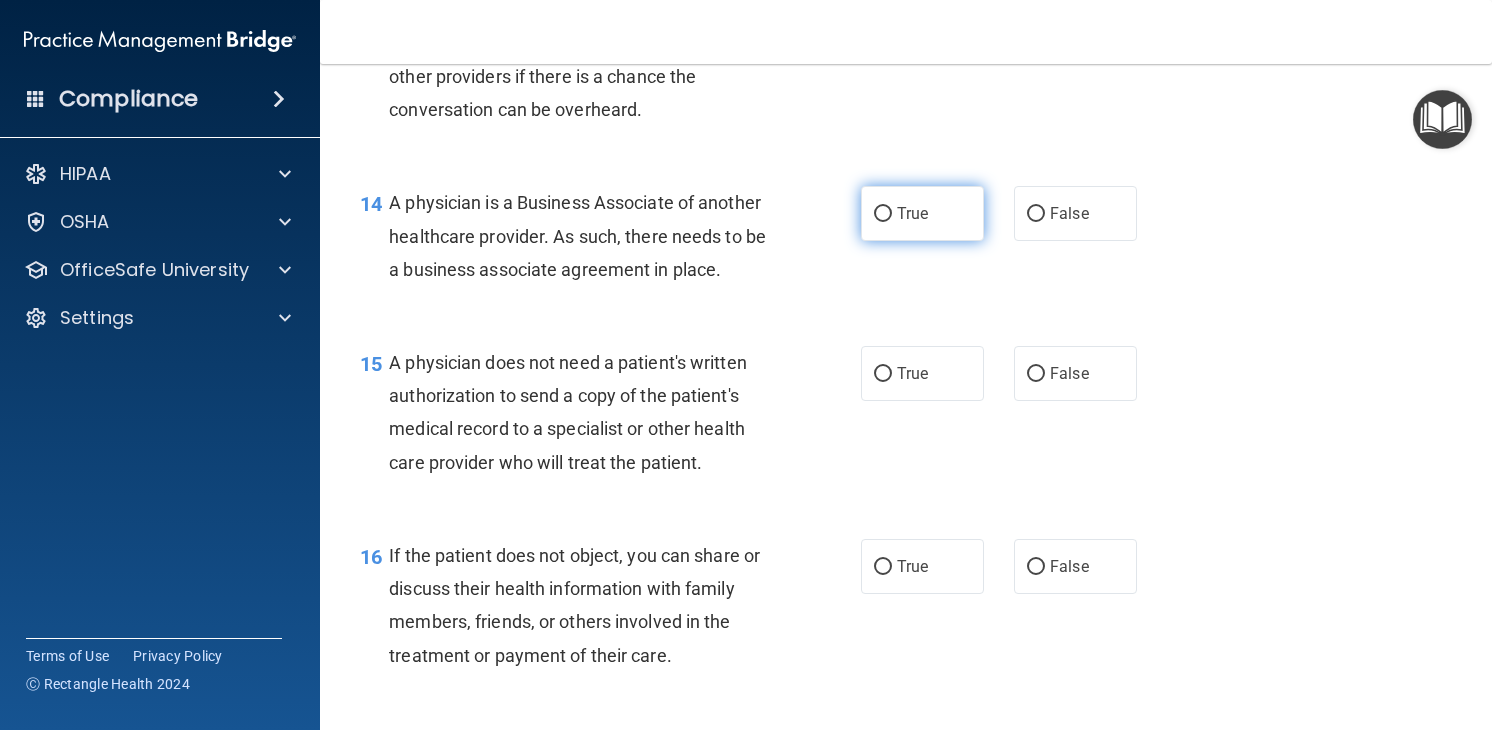 click on "True" at bounding box center [922, 213] 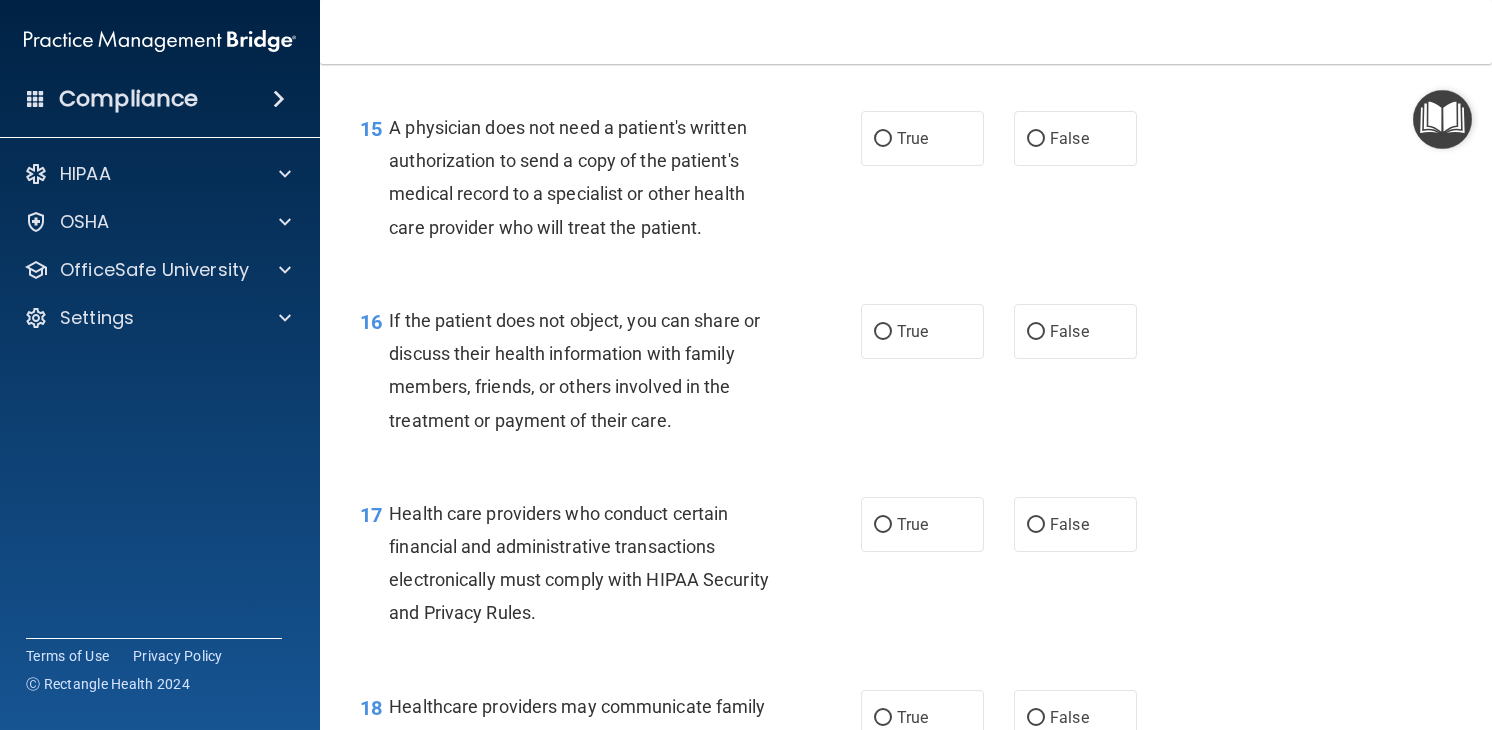 scroll, scrollTop: 2650, scrollLeft: 0, axis: vertical 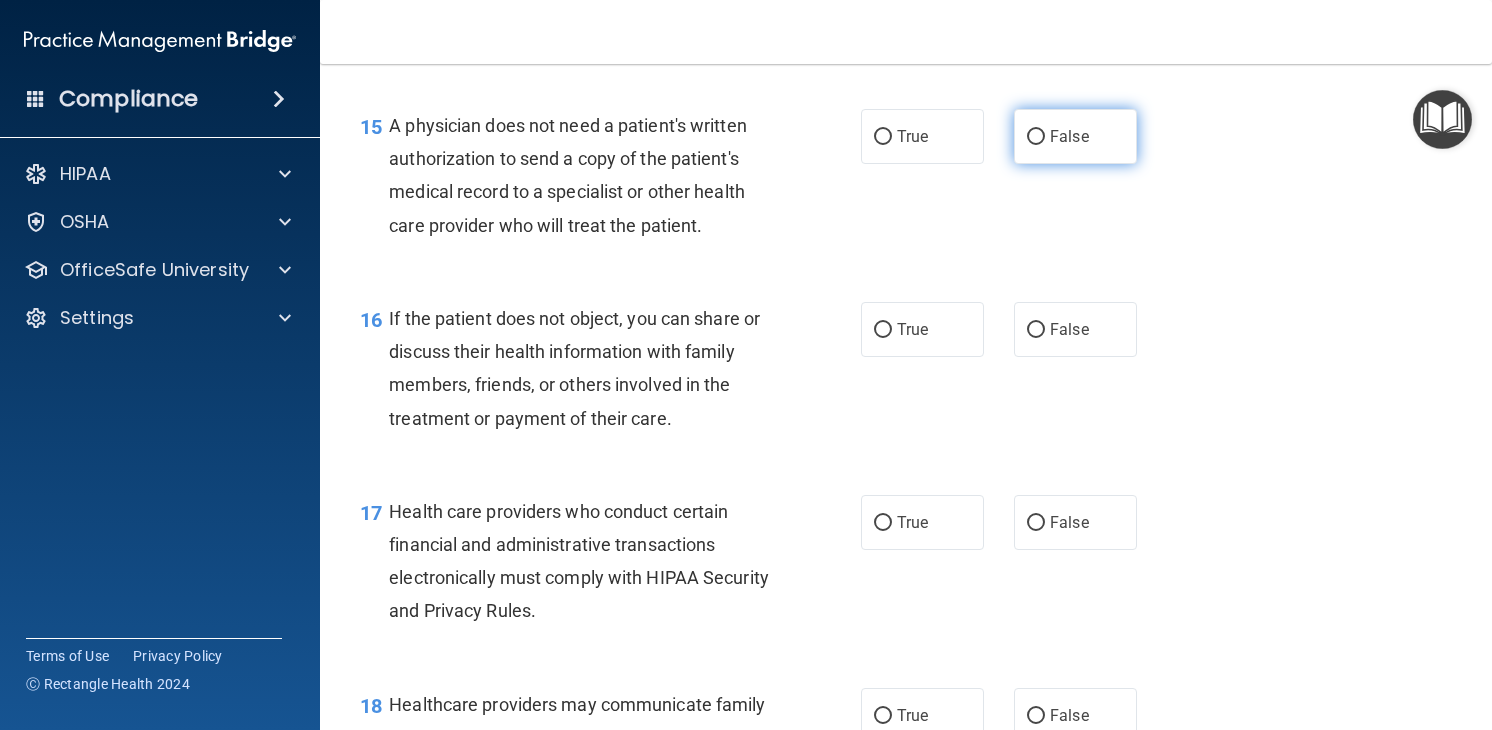 click on "False" at bounding box center (1069, 136) 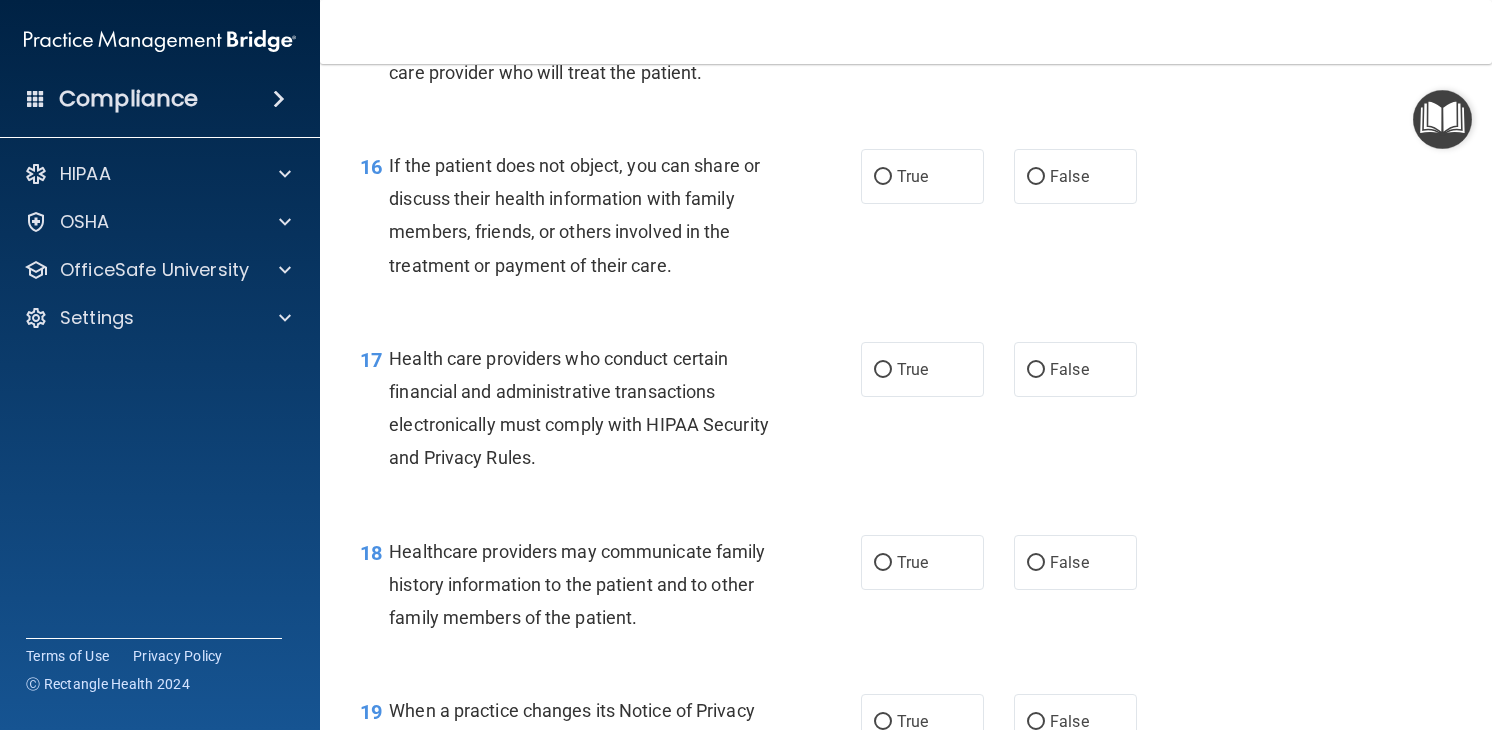 scroll, scrollTop: 2804, scrollLeft: 0, axis: vertical 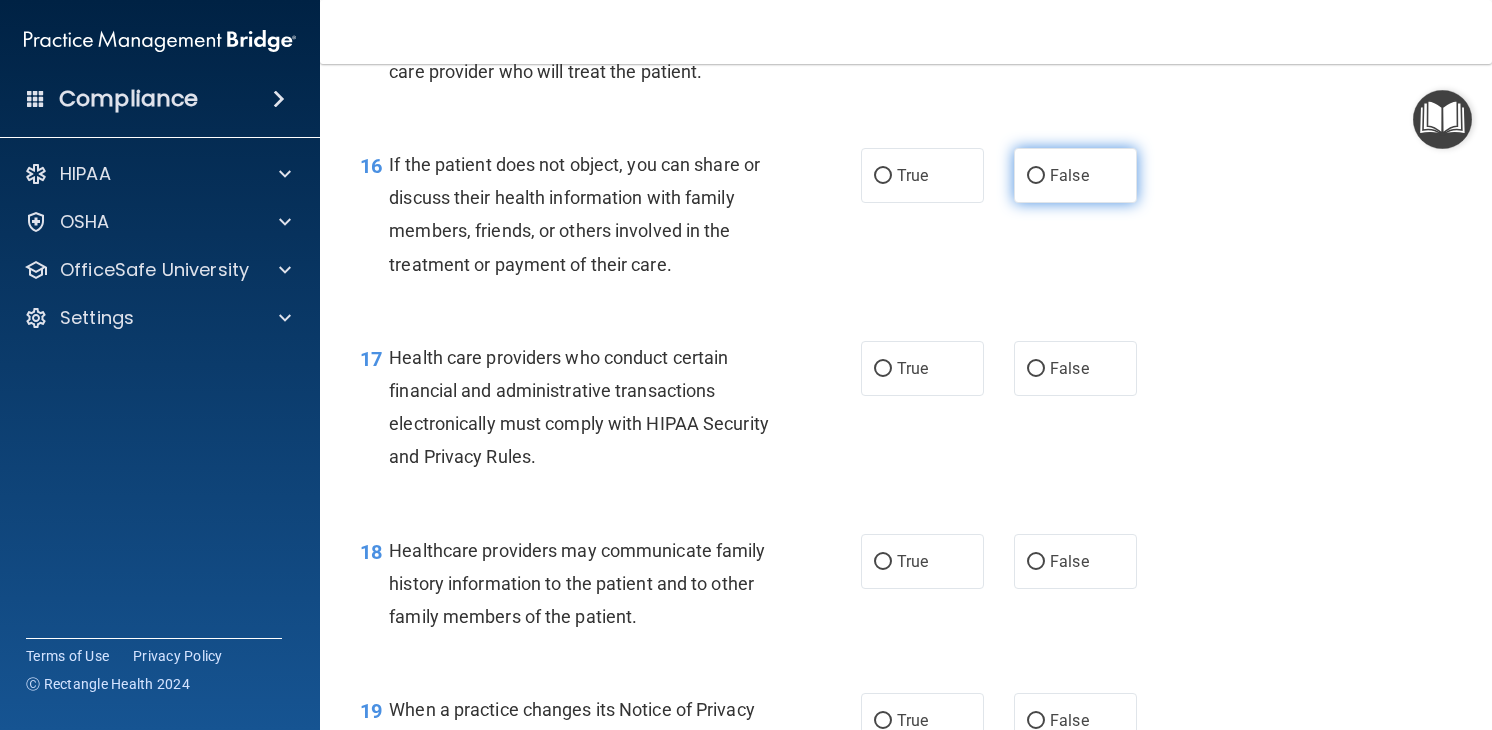 click on "False" at bounding box center [1069, 175] 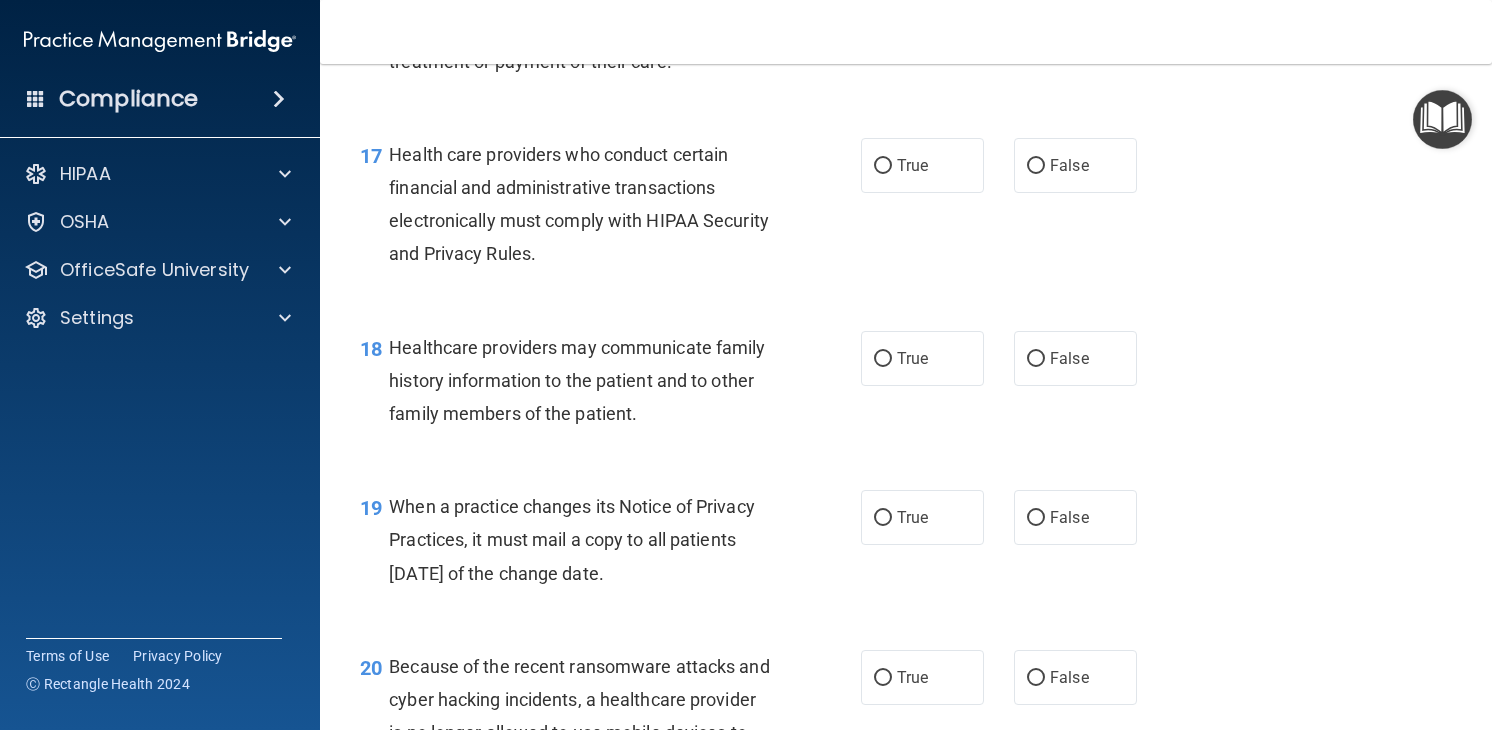 scroll, scrollTop: 3020, scrollLeft: 0, axis: vertical 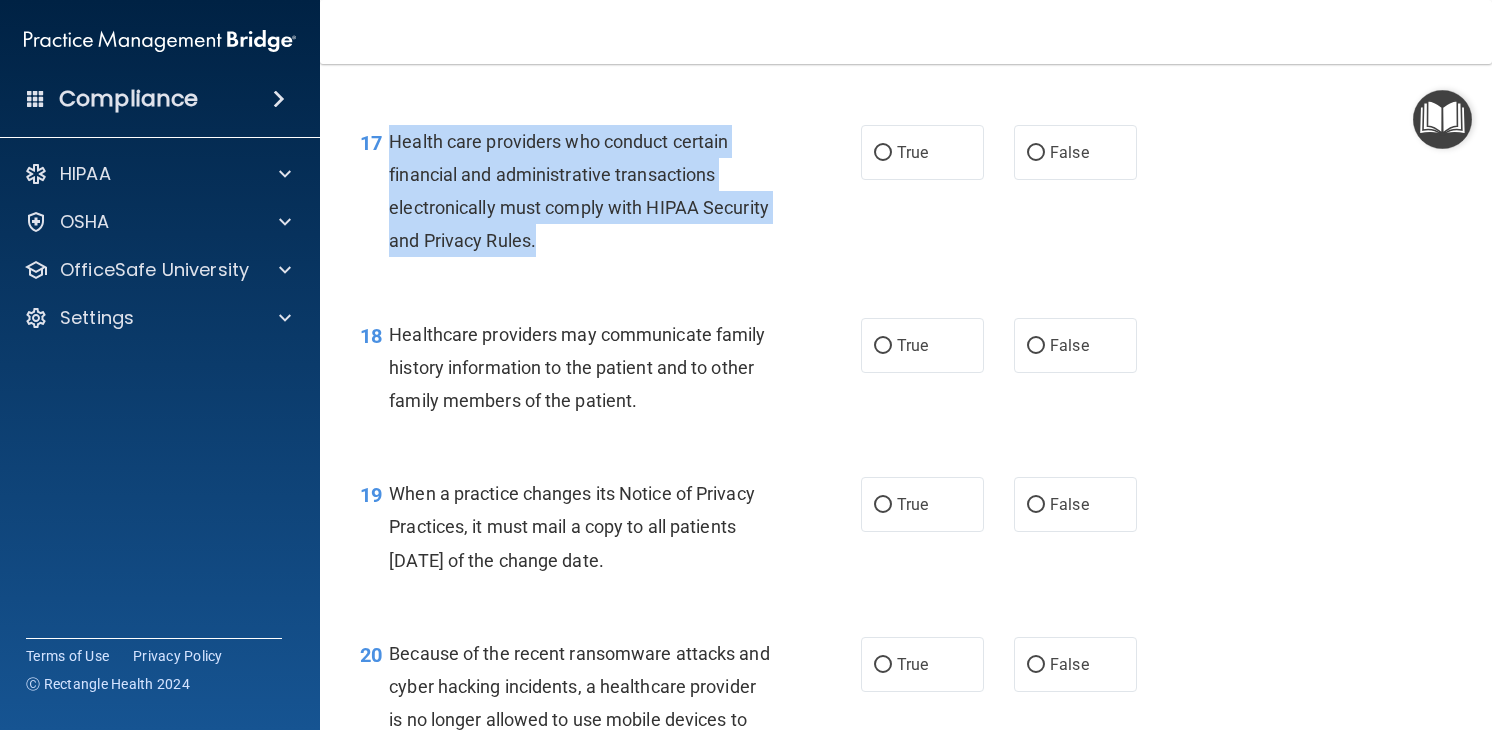 drag, startPoint x: 391, startPoint y: 136, endPoint x: 667, endPoint y: 248, distance: 297.85904 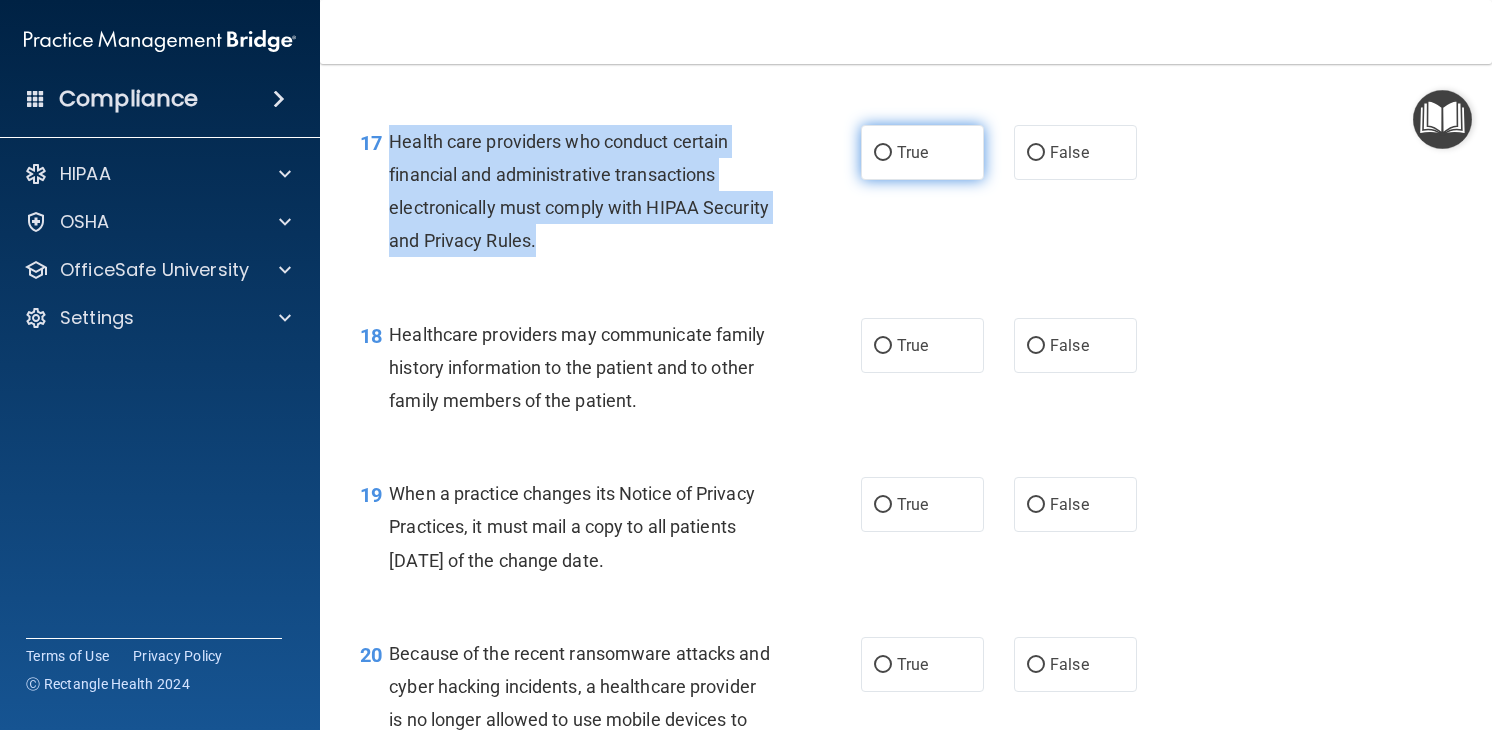 click on "True" at bounding box center [922, 152] 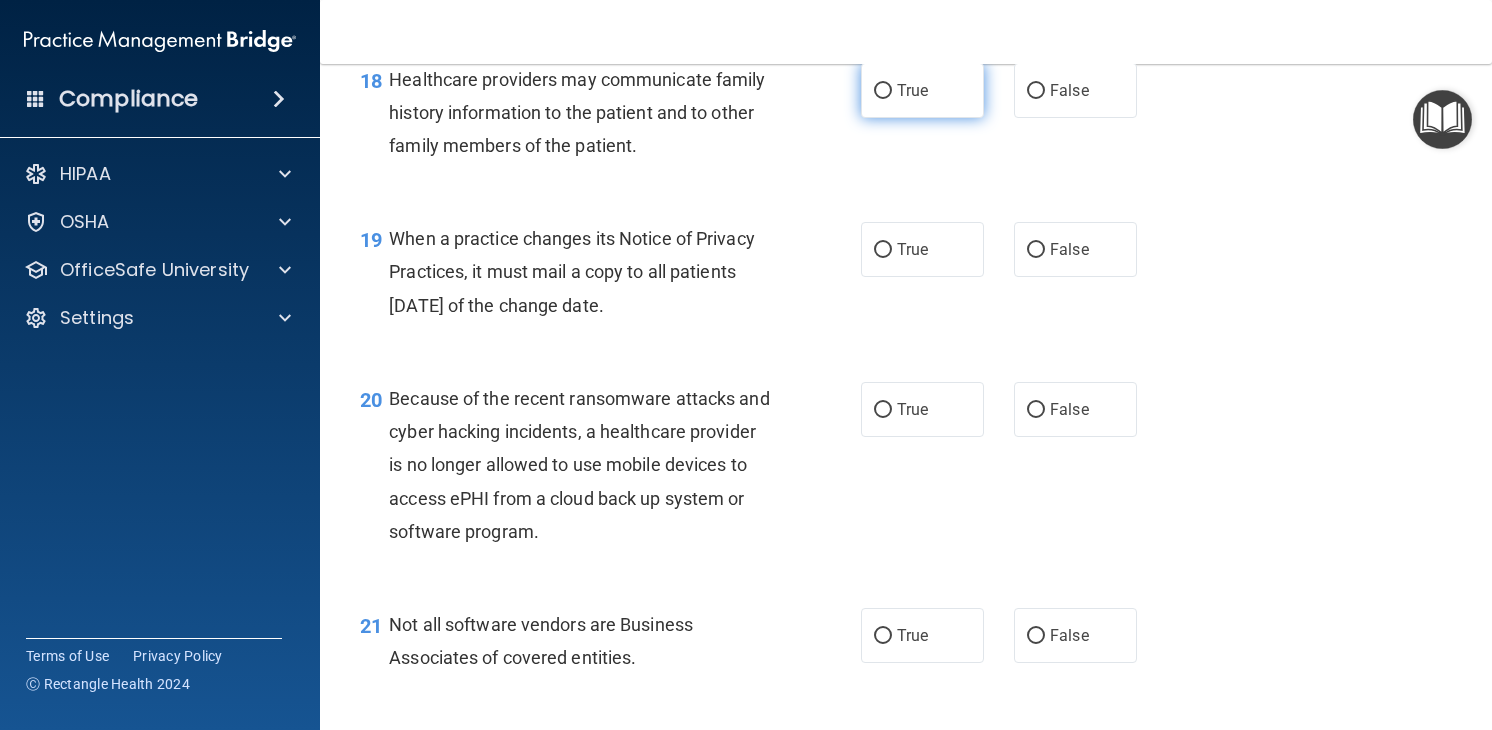 scroll, scrollTop: 3277, scrollLeft: 0, axis: vertical 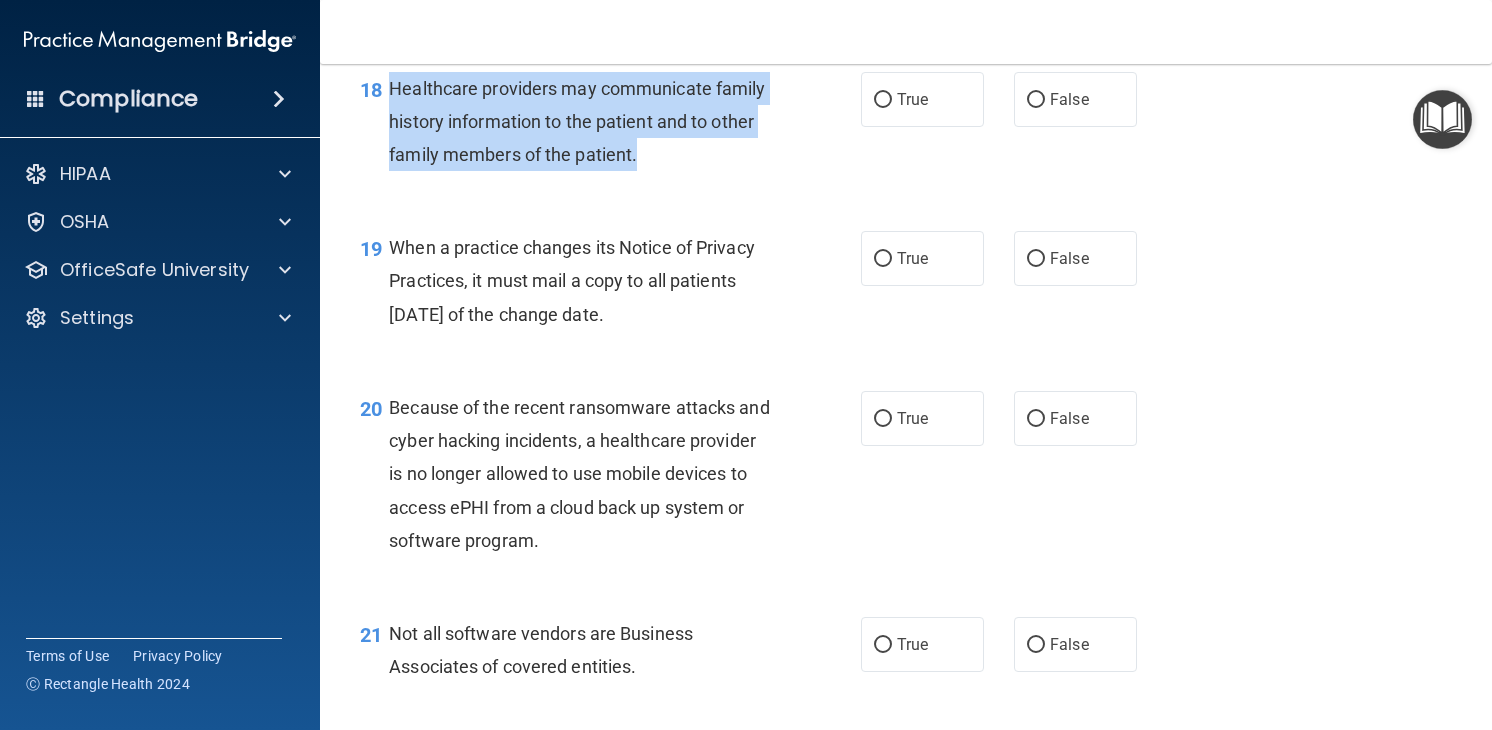 drag, startPoint x: 385, startPoint y: 71, endPoint x: 650, endPoint y: 172, distance: 283.5948 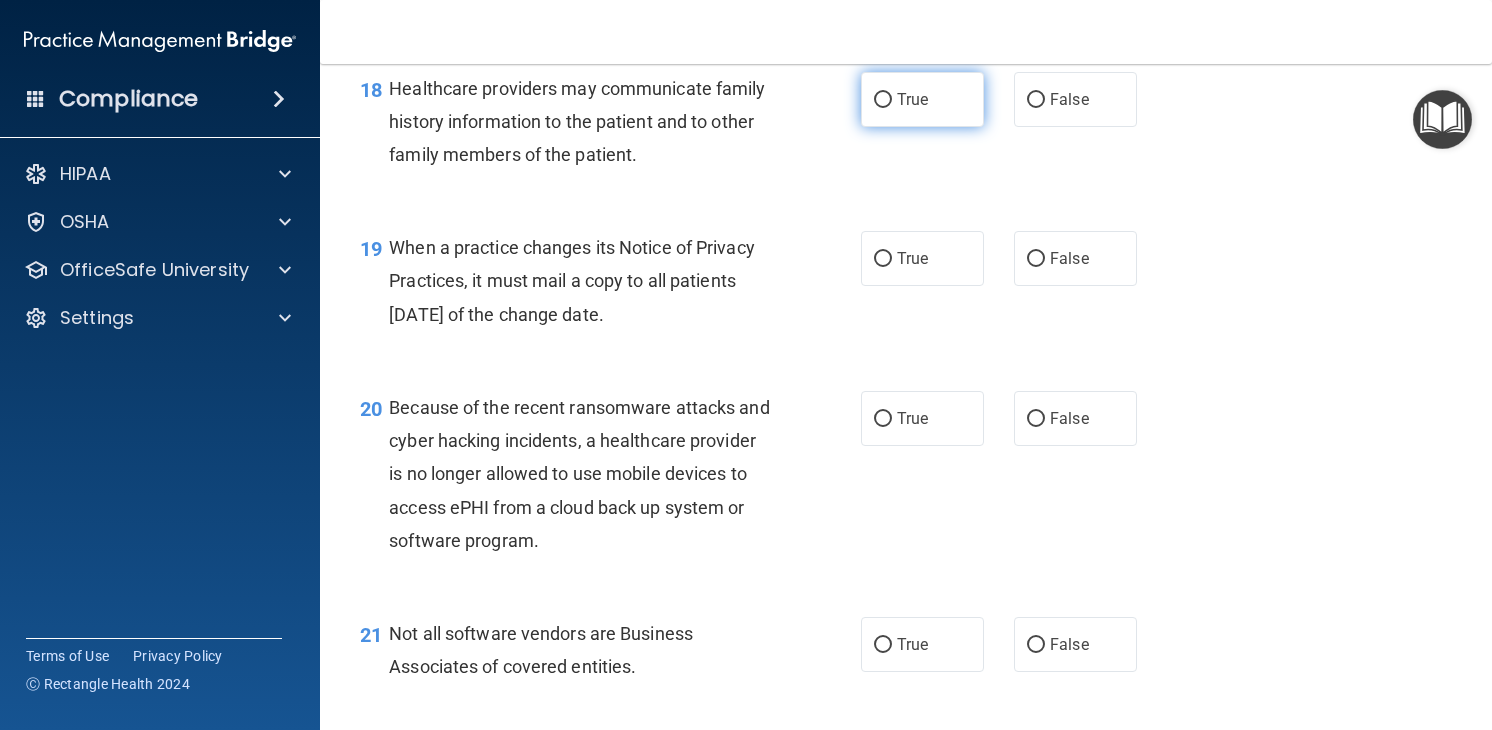click on "True" at bounding box center (922, 99) 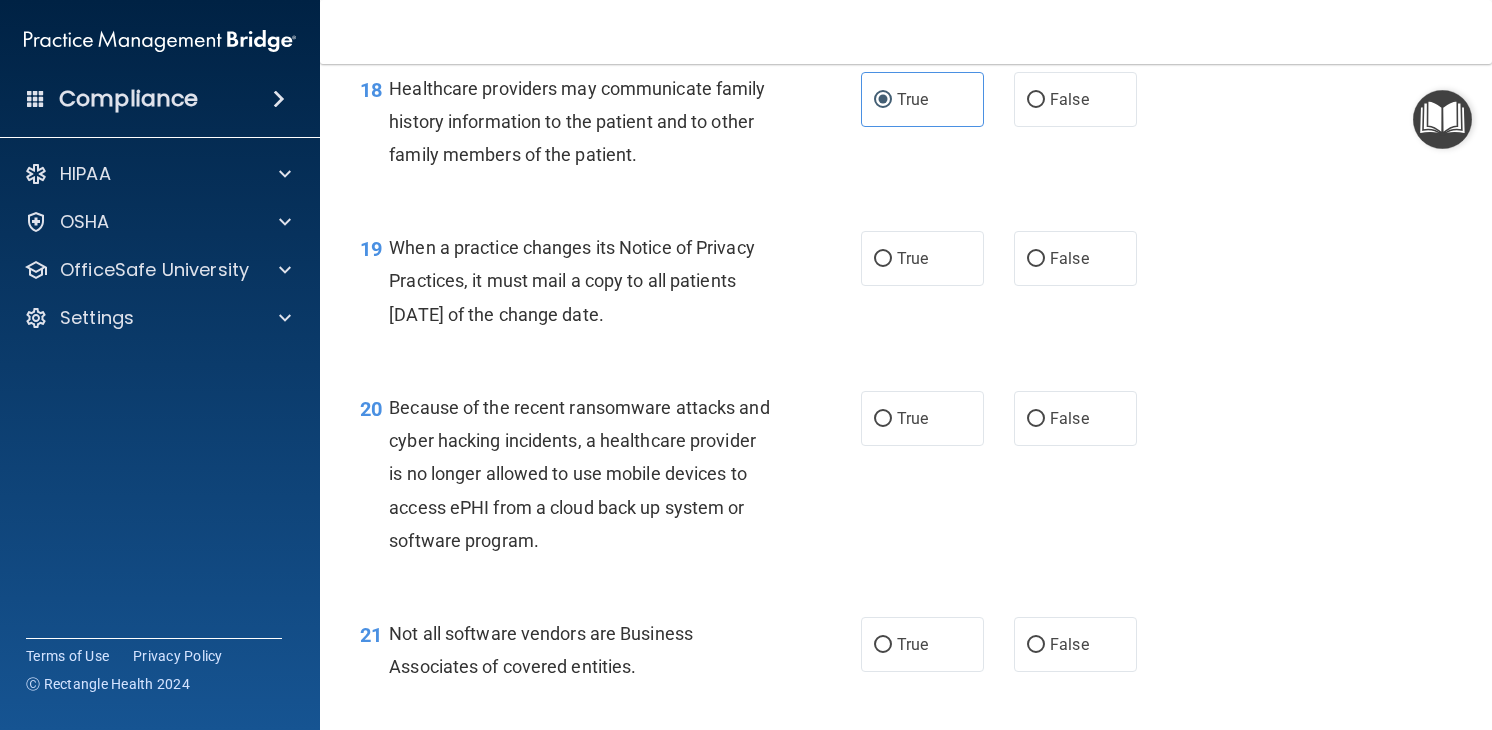 drag, startPoint x: 716, startPoint y: 313, endPoint x: 394, endPoint y: 238, distance: 330.6191 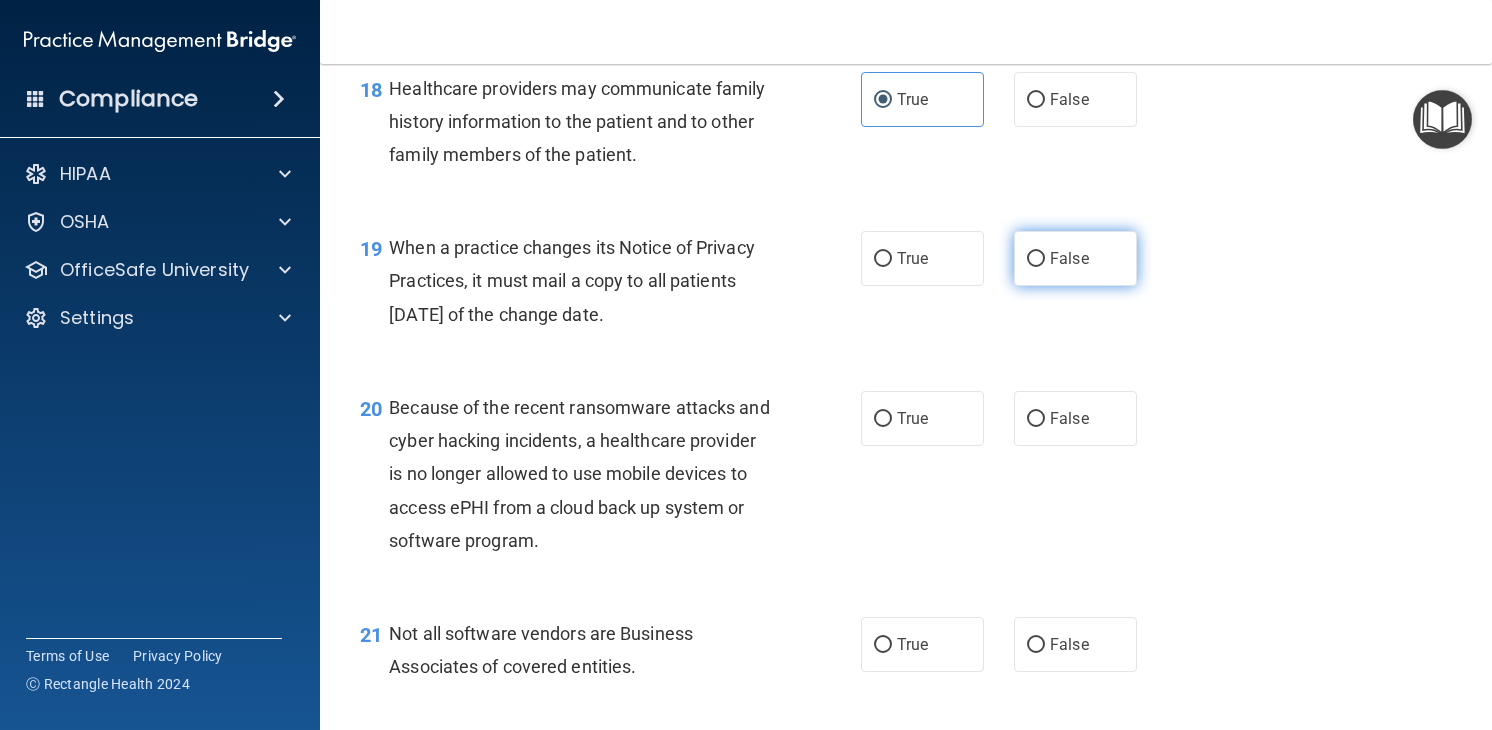 click on "False" at bounding box center (1075, 258) 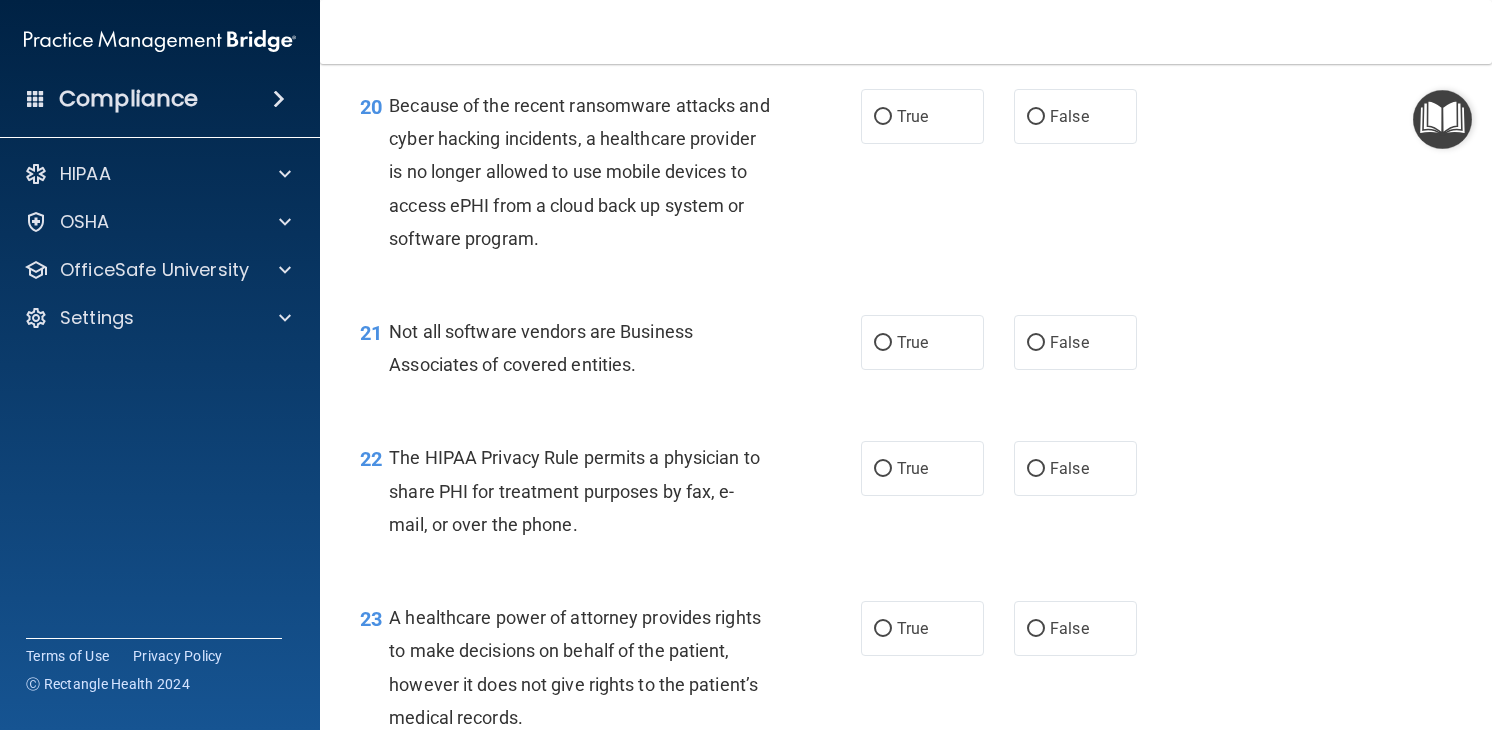 scroll, scrollTop: 3570, scrollLeft: 0, axis: vertical 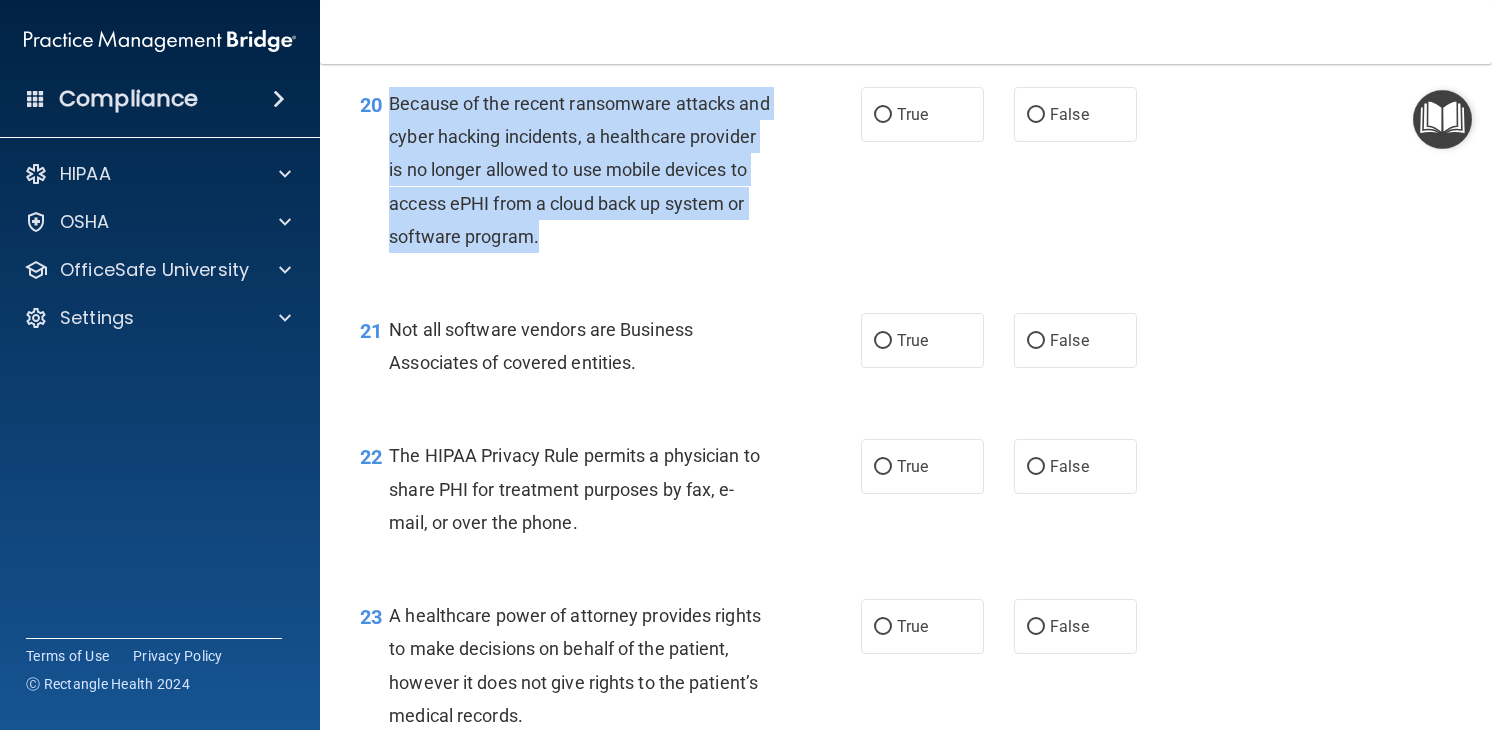 drag, startPoint x: 386, startPoint y: 100, endPoint x: 555, endPoint y: 238, distance: 218.1857 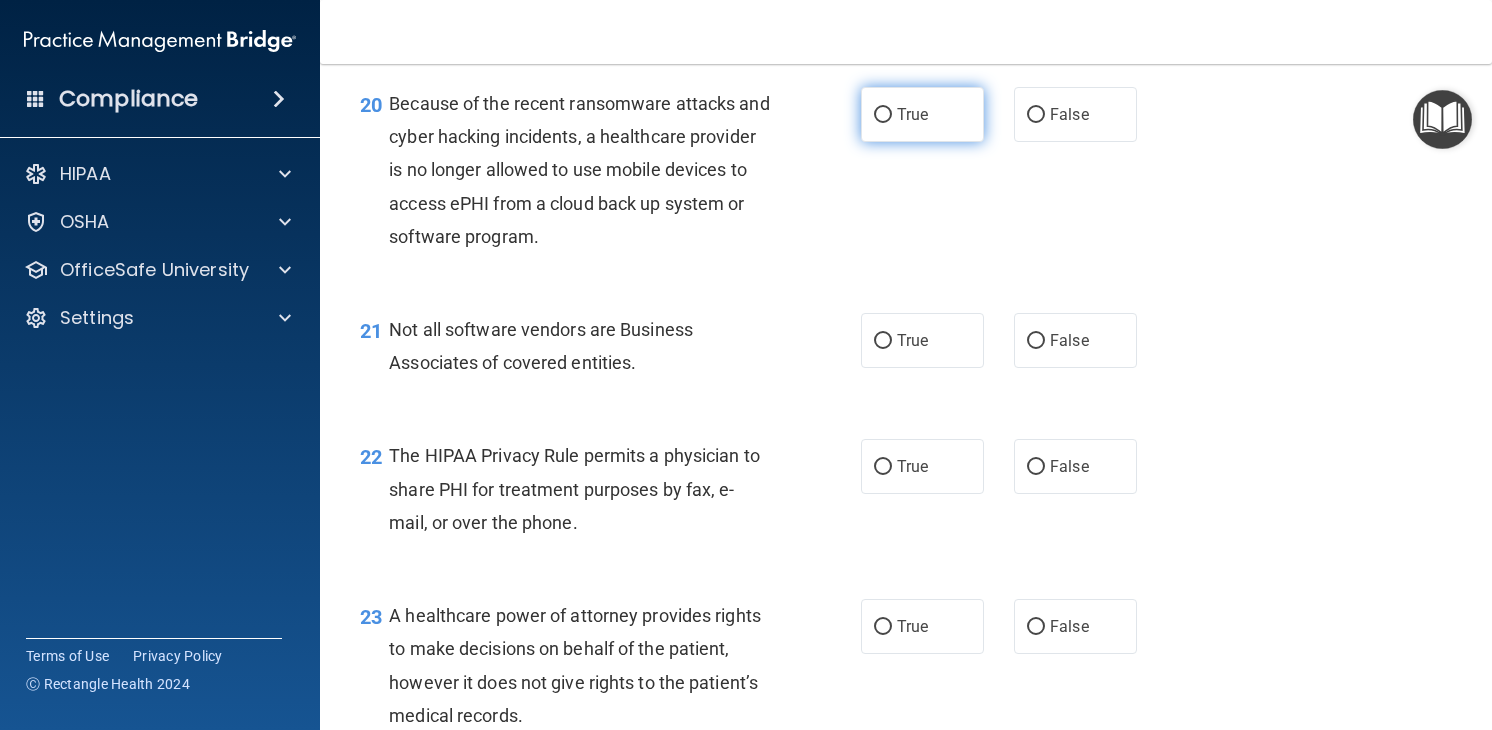 click on "True" at bounding box center (922, 114) 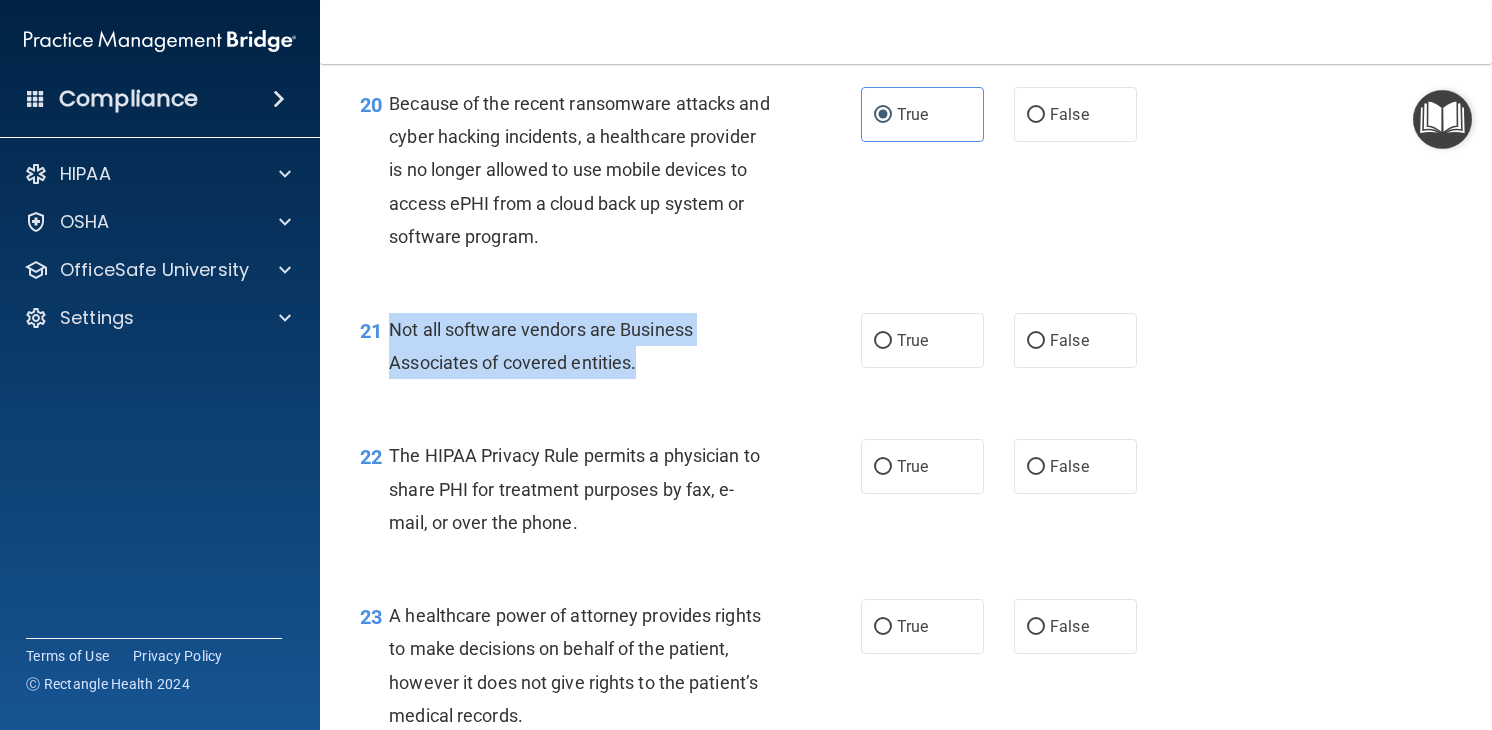 drag, startPoint x: 391, startPoint y: 330, endPoint x: 677, endPoint y: 367, distance: 288.38342 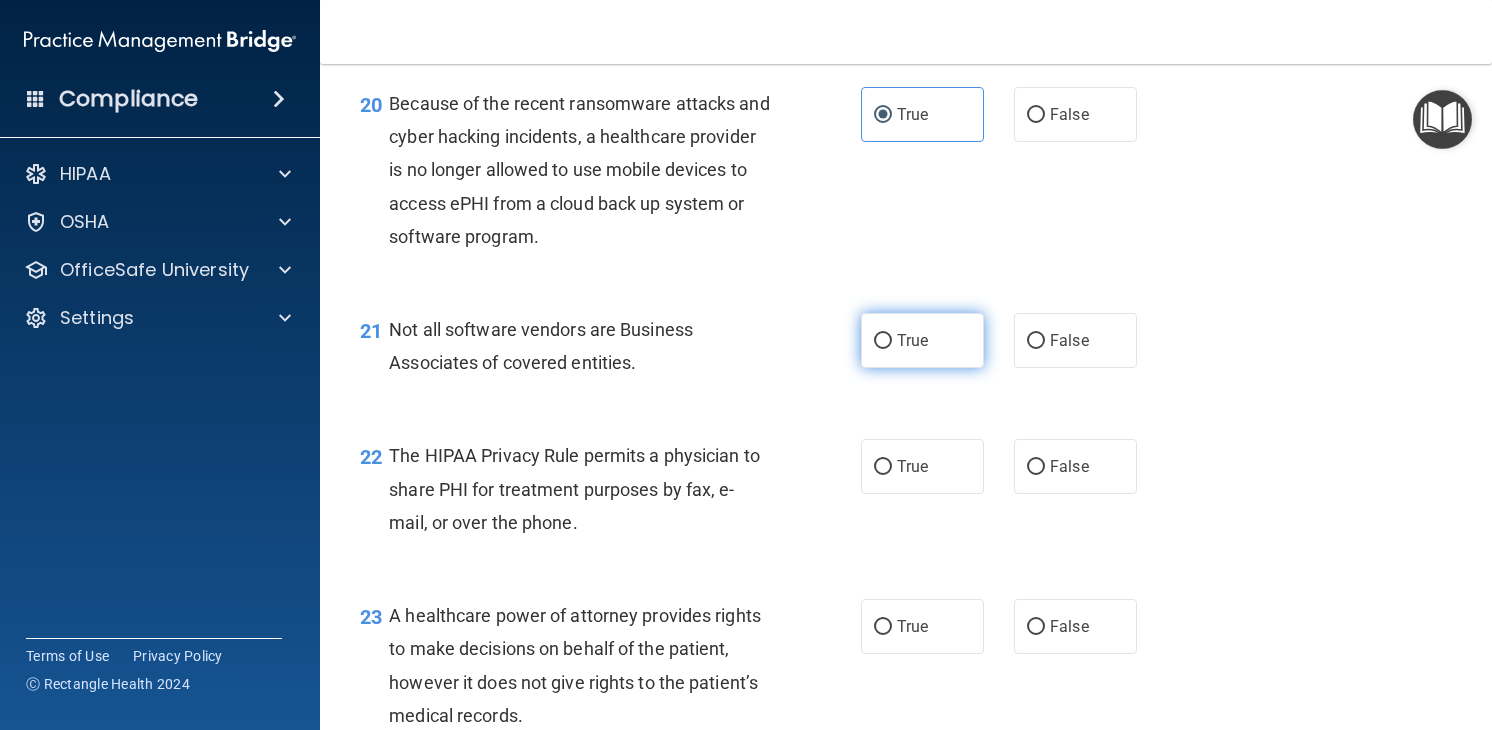 click on "True" at bounding box center [922, 340] 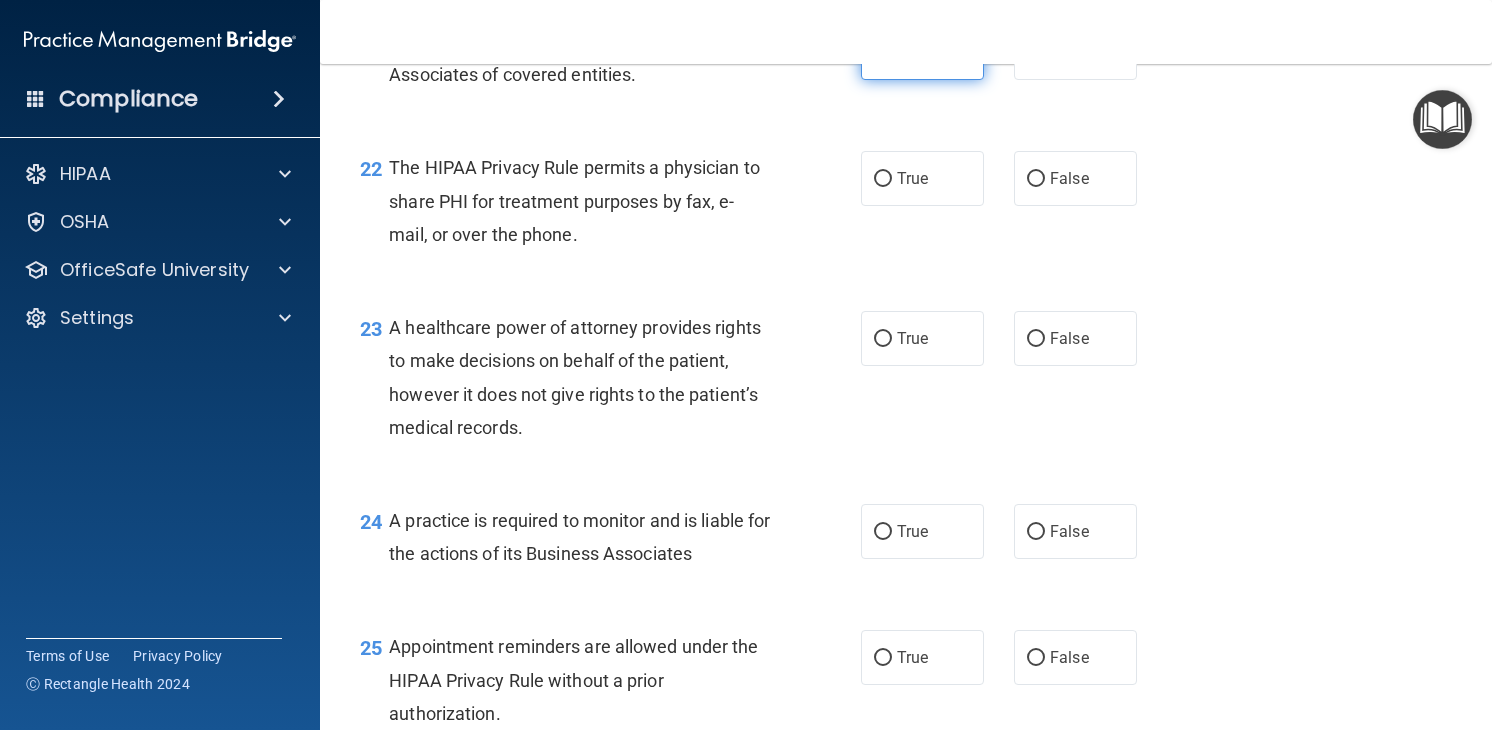 scroll, scrollTop: 3860, scrollLeft: 0, axis: vertical 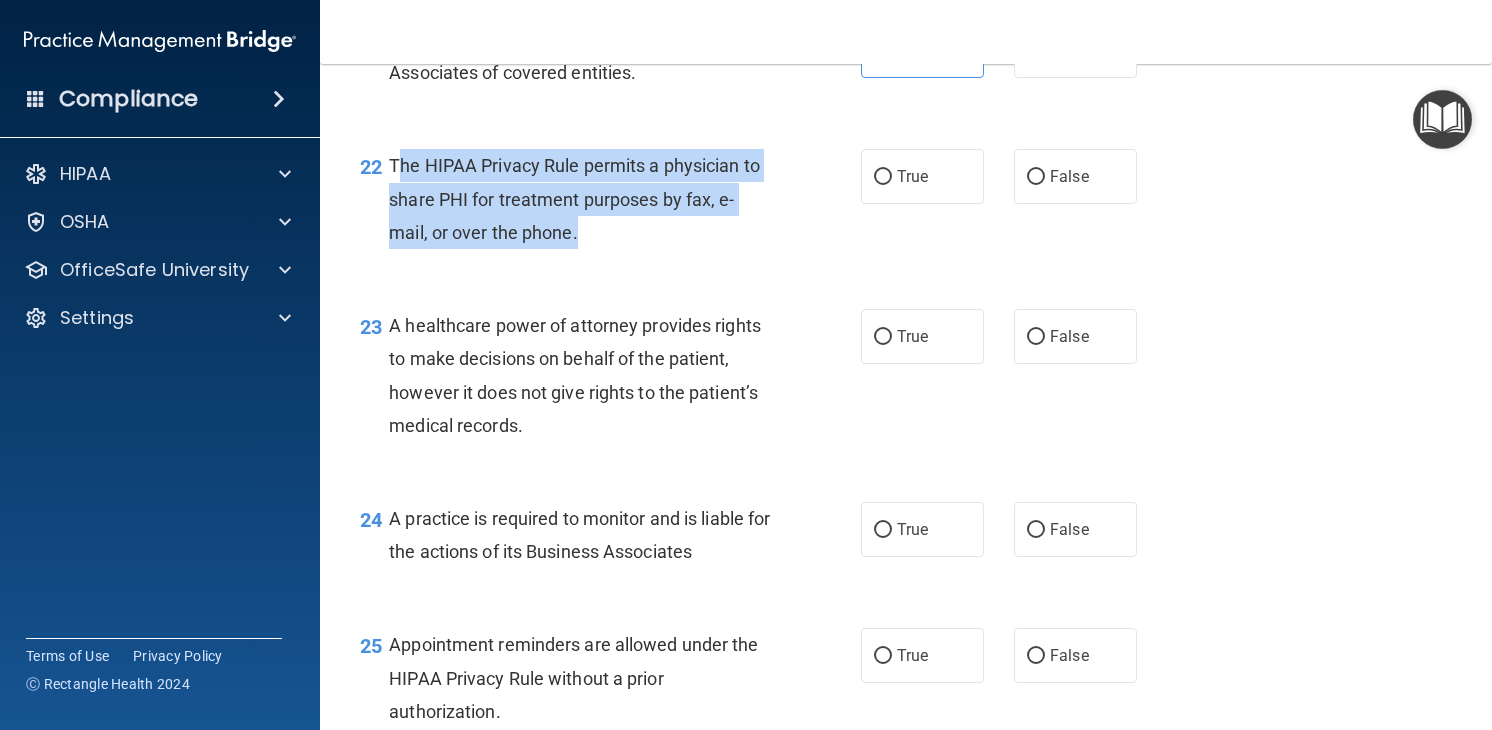 drag, startPoint x: 396, startPoint y: 163, endPoint x: 746, endPoint y: 234, distance: 357.1288 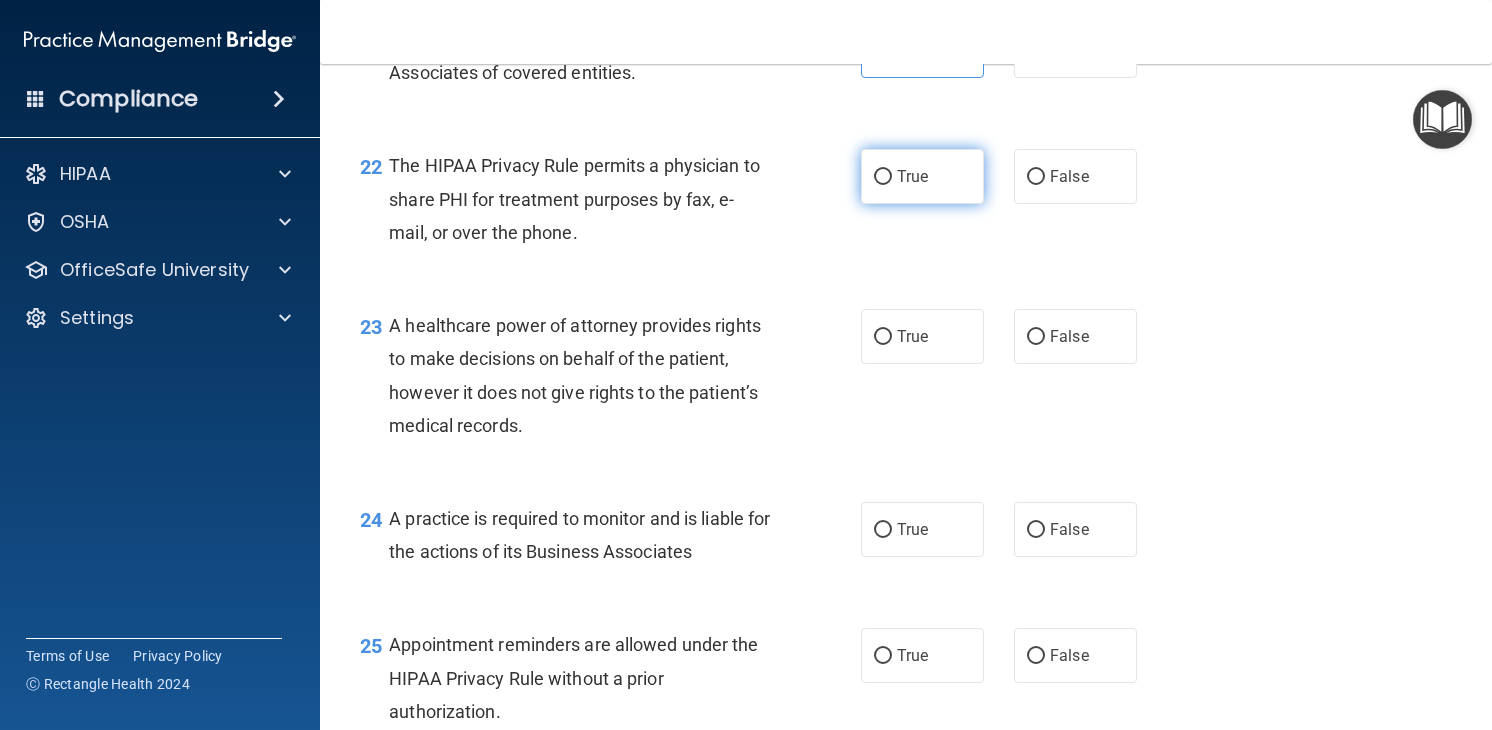 click on "True" at bounding box center (922, 176) 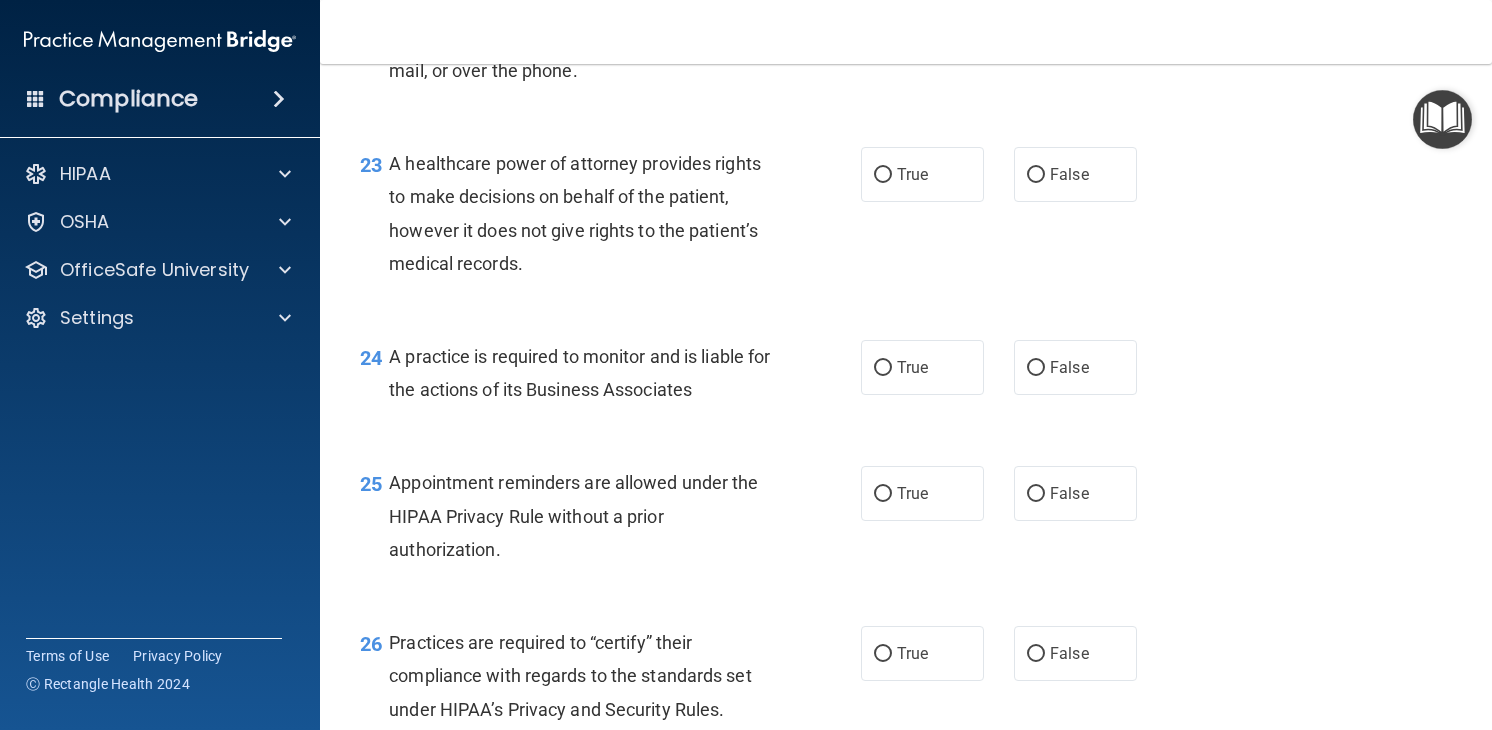 scroll, scrollTop: 4024, scrollLeft: 0, axis: vertical 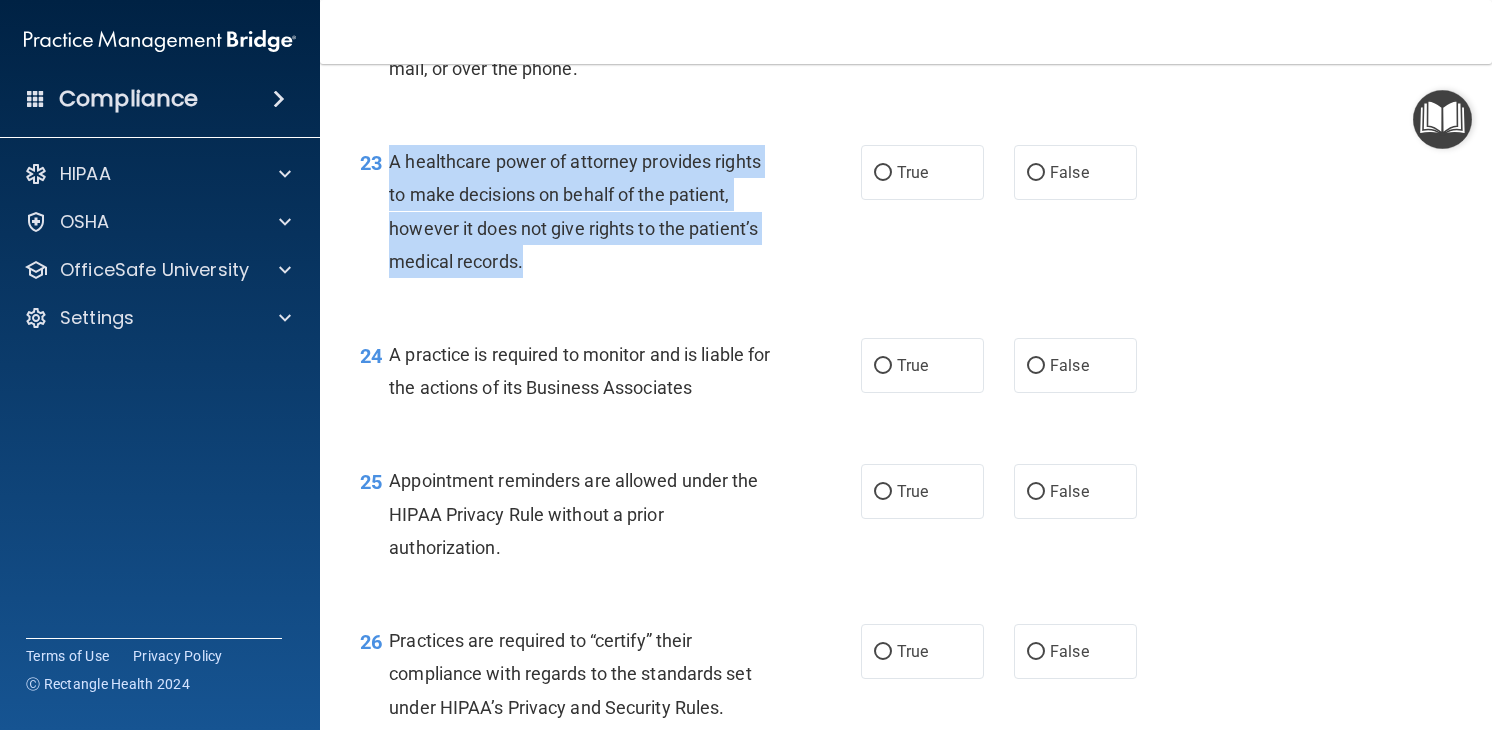 drag, startPoint x: 388, startPoint y: 162, endPoint x: 612, endPoint y: 271, distance: 249.11243 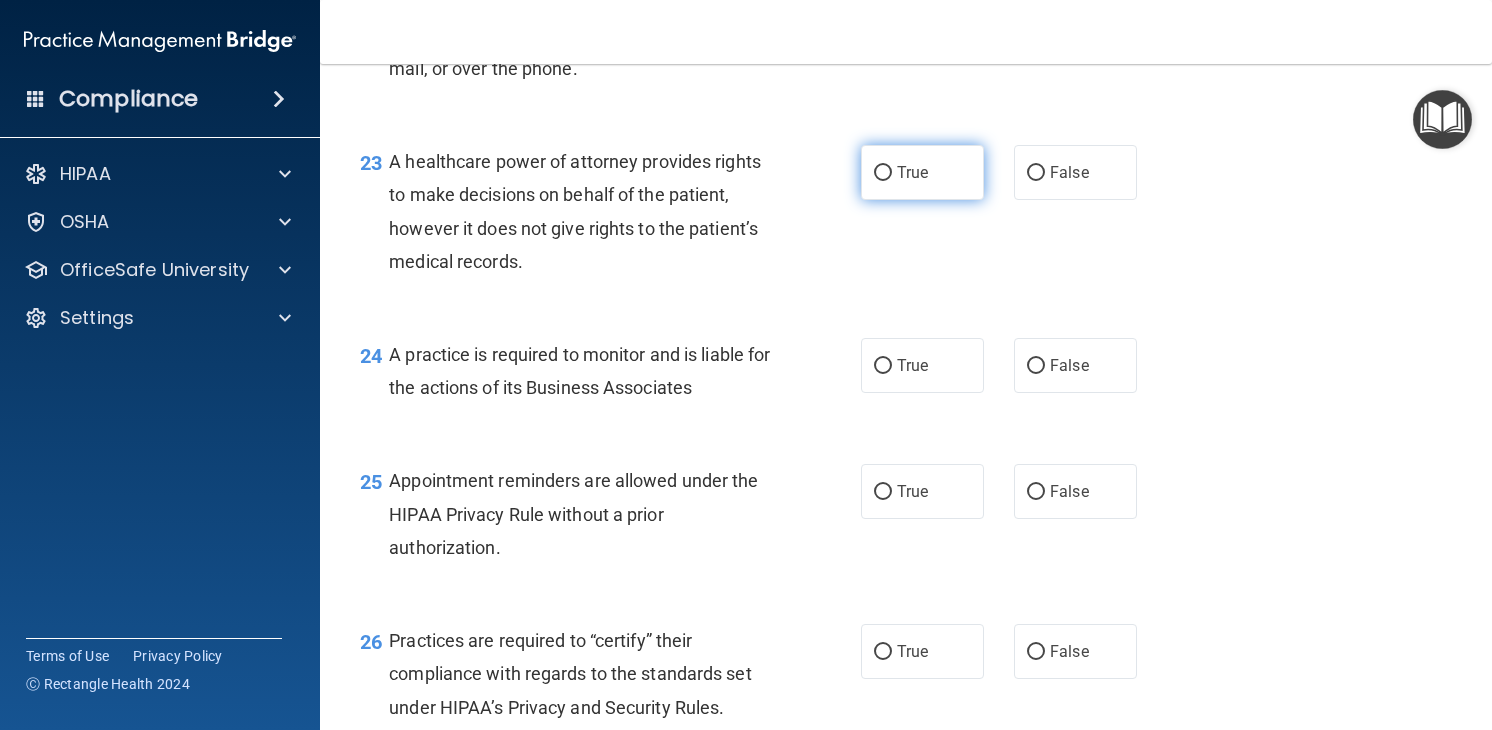 click on "True" at bounding box center [912, 172] 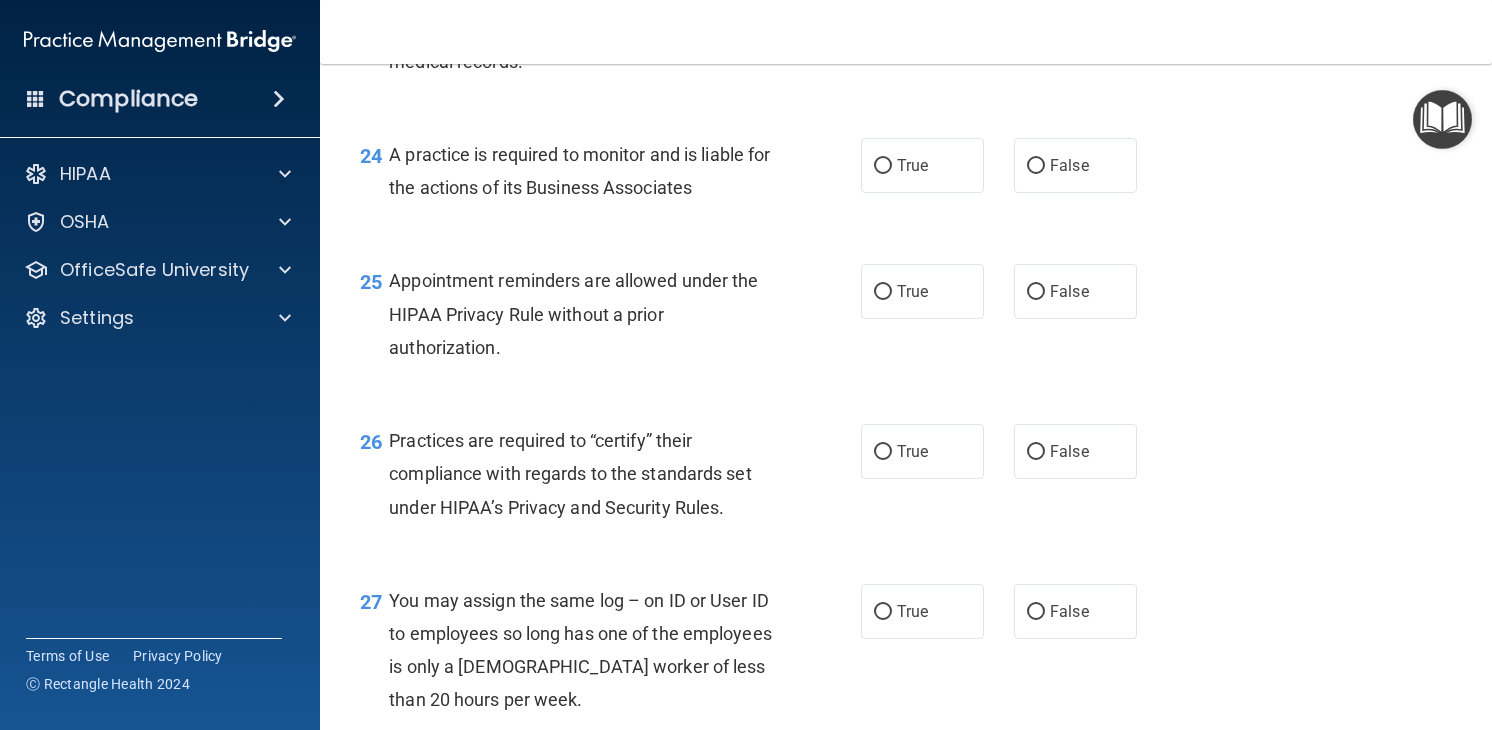 scroll, scrollTop: 4225, scrollLeft: 0, axis: vertical 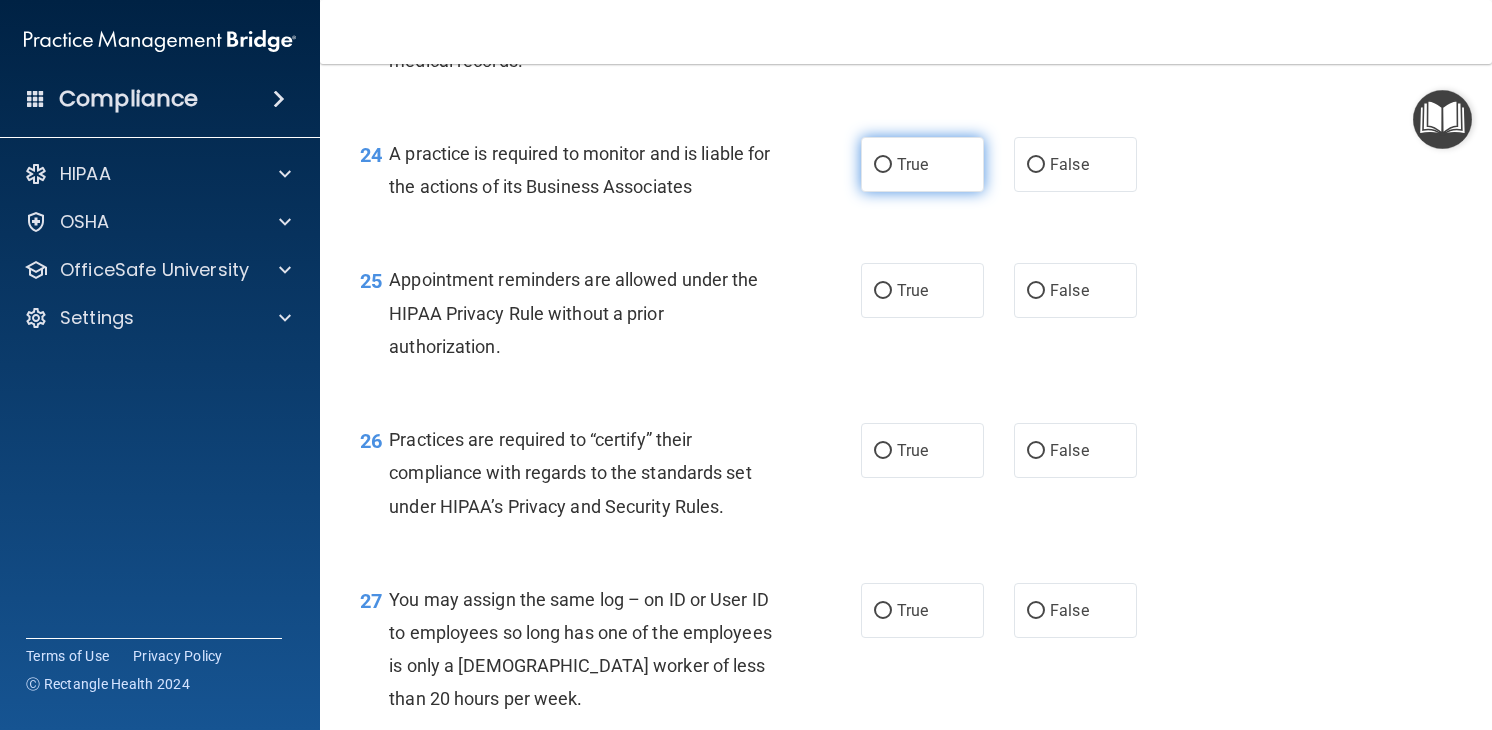 click on "True" at bounding box center [922, 164] 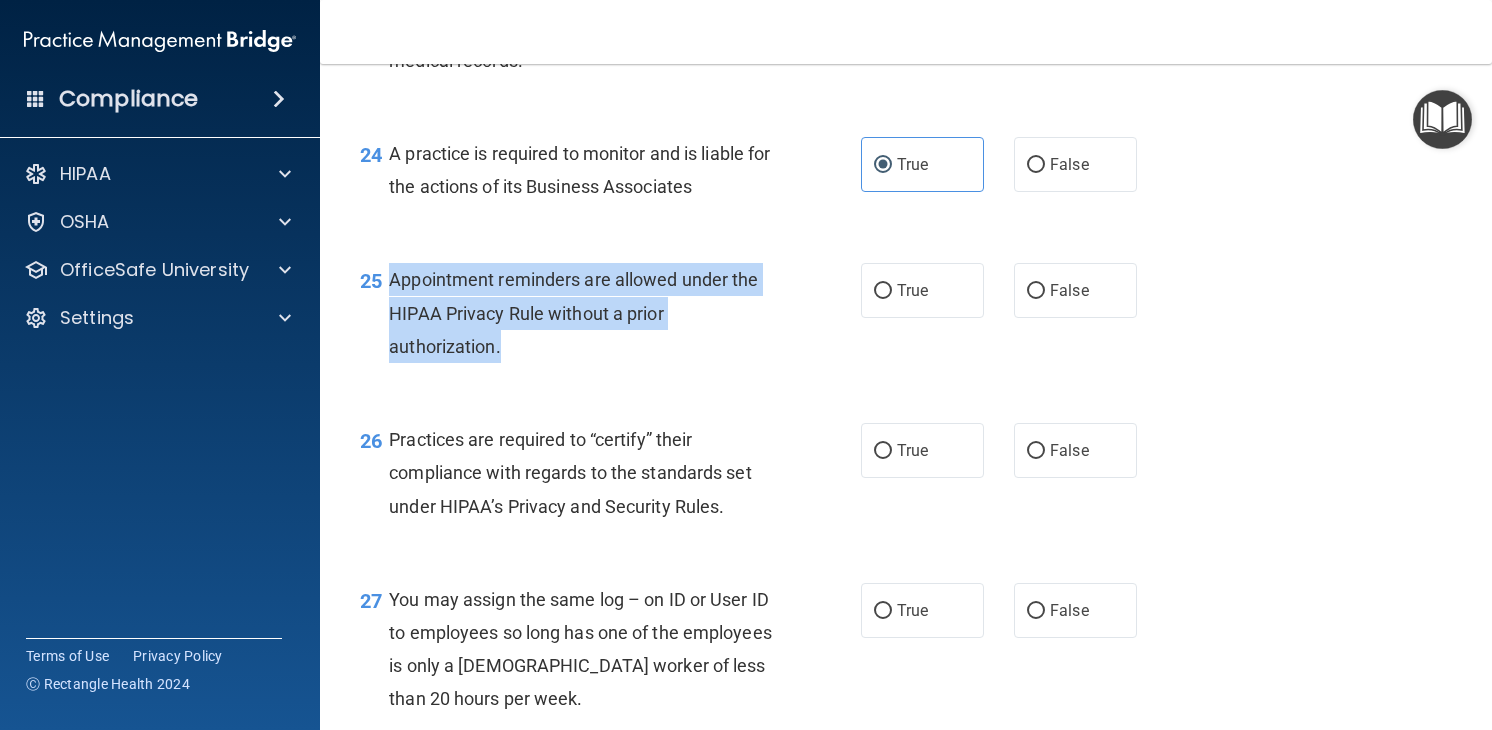 drag, startPoint x: 394, startPoint y: 283, endPoint x: 644, endPoint y: 338, distance: 255.97852 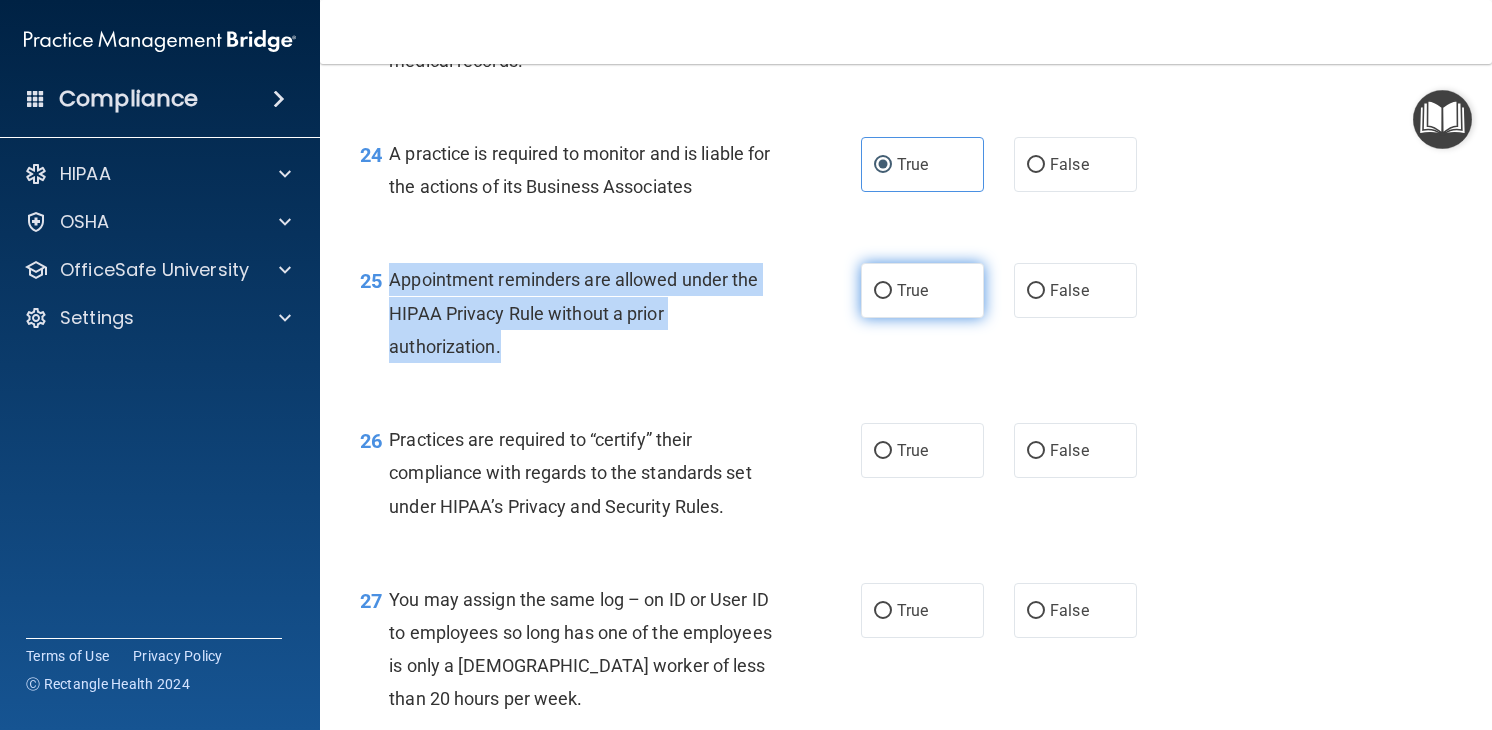 click on "True" at bounding box center [922, 290] 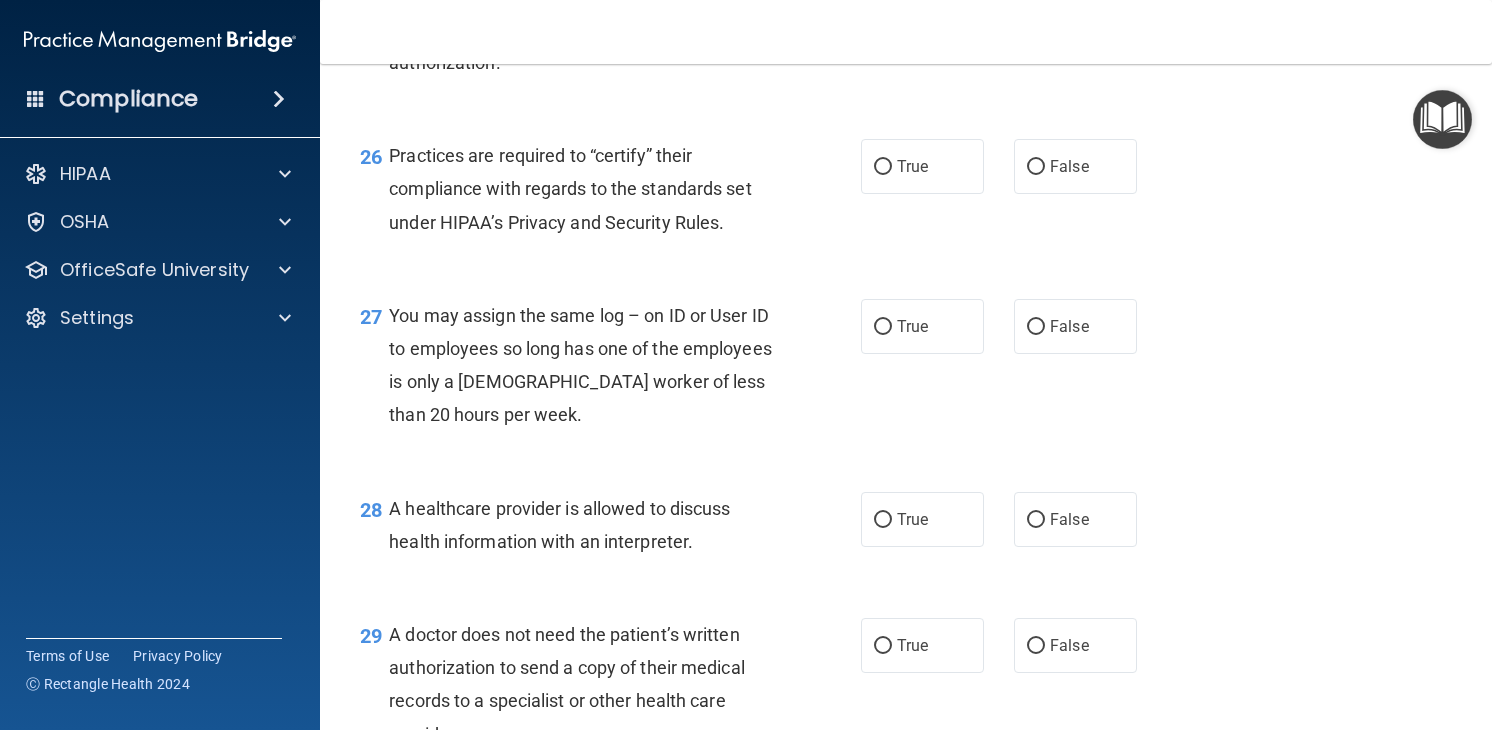 scroll, scrollTop: 4510, scrollLeft: 0, axis: vertical 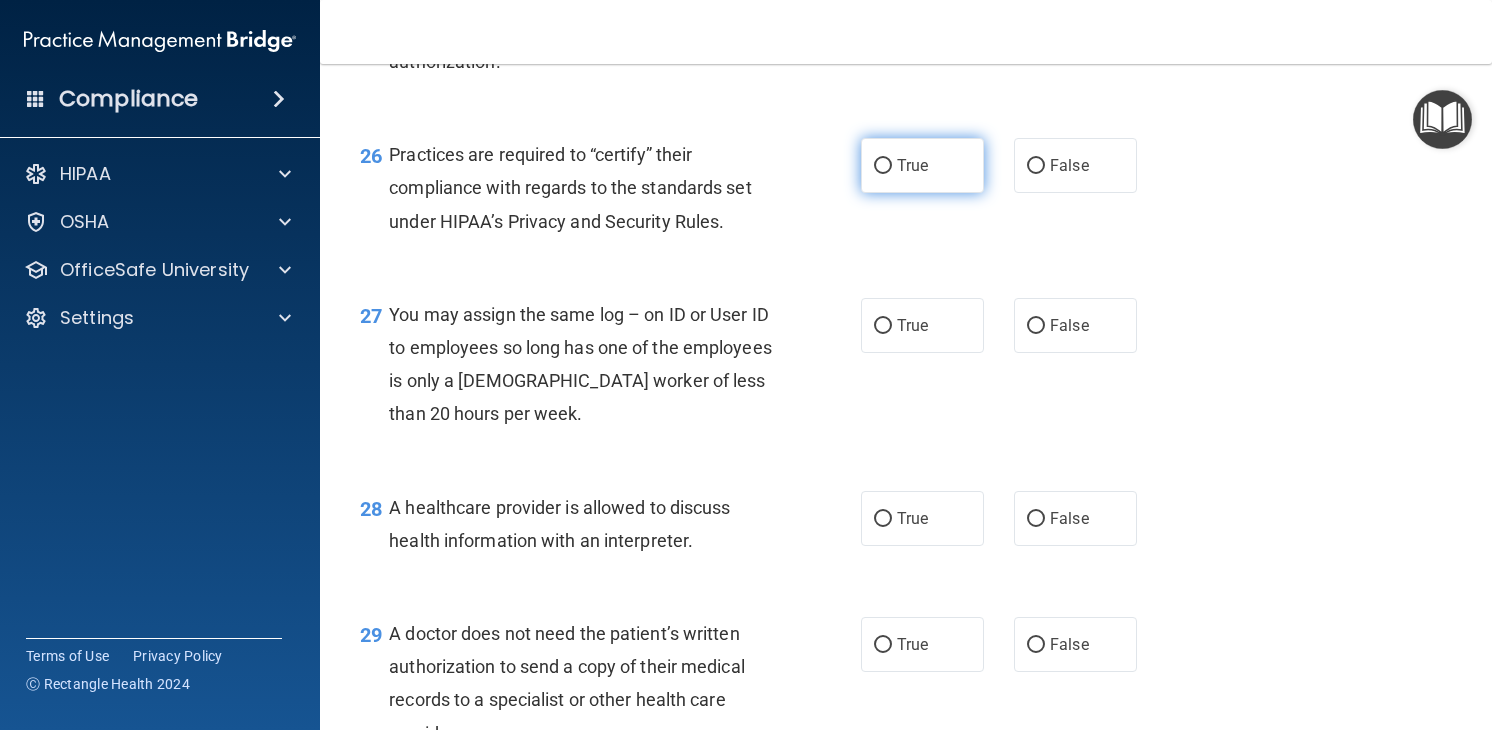 click on "True" at bounding box center (922, 165) 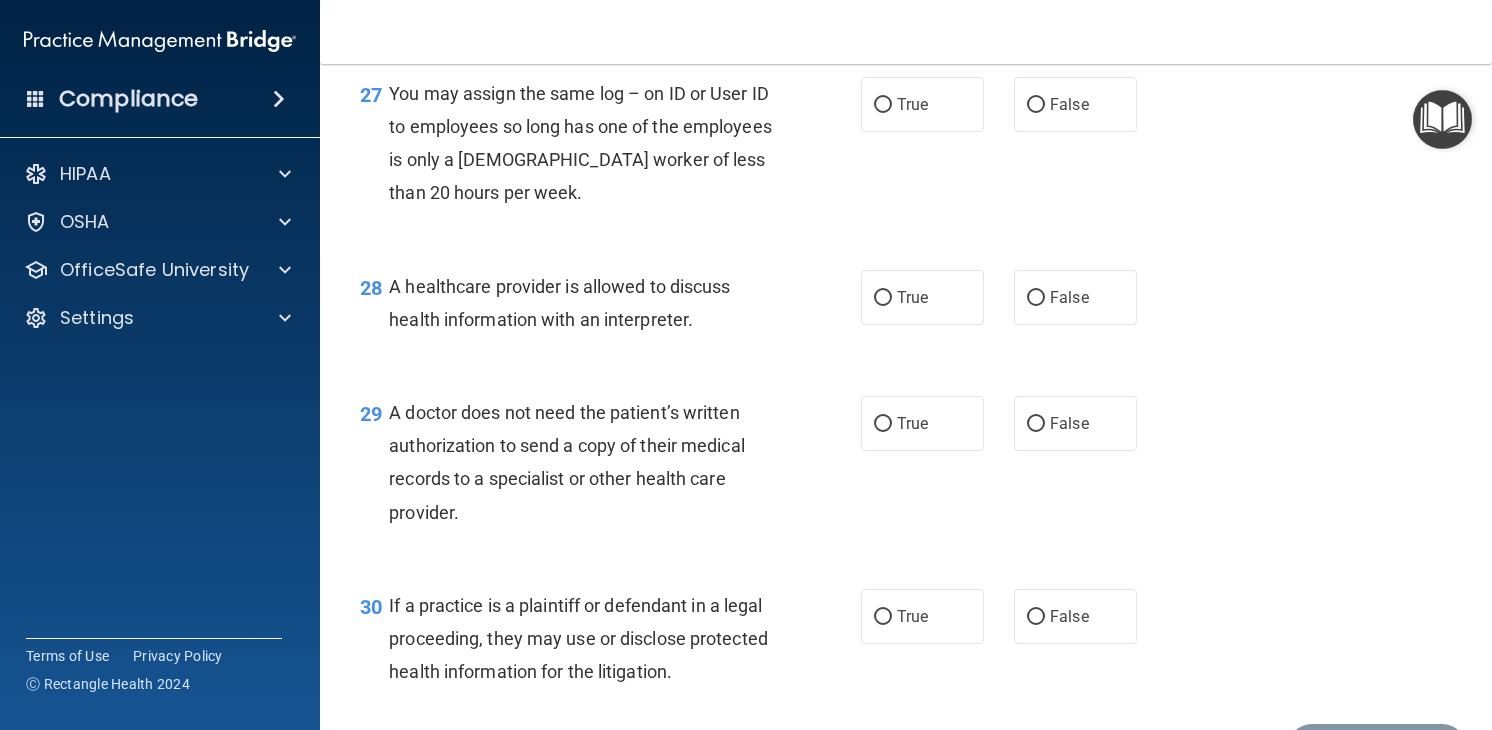 scroll, scrollTop: 4735, scrollLeft: 0, axis: vertical 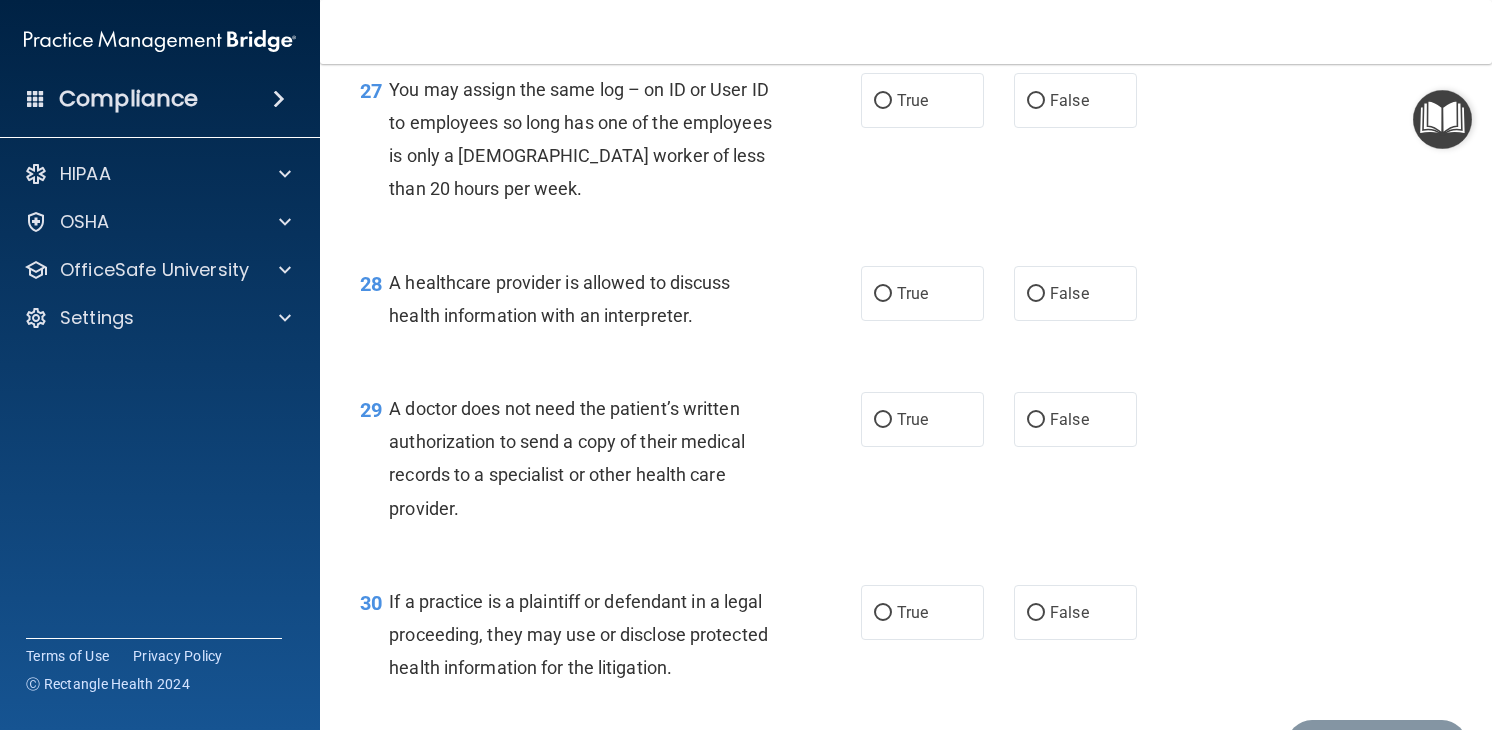 click on "You may assign the same log – on ID or User ID to employees so long has one of the employees is only a [DEMOGRAPHIC_DATA] worker of less than 20 hours per week." at bounding box center [580, 139] 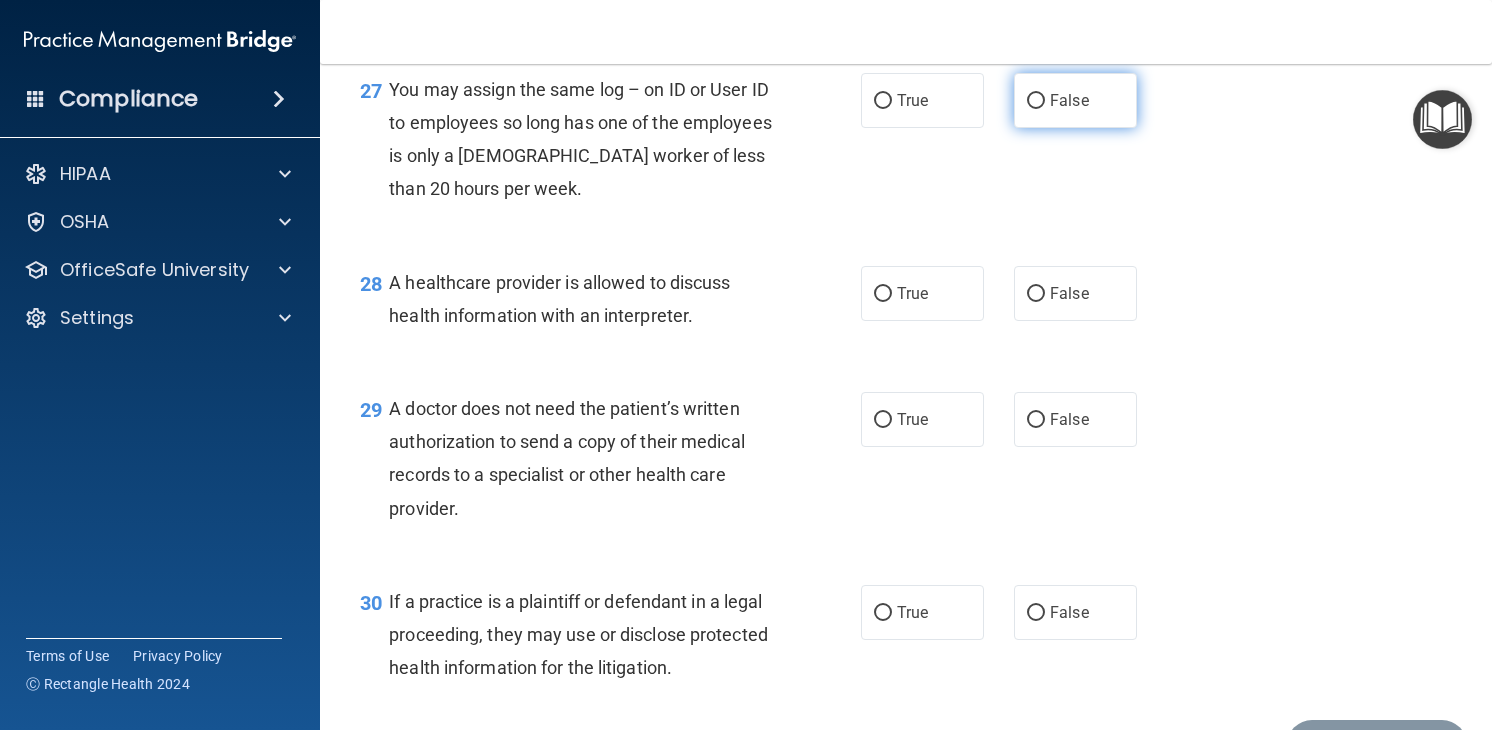 click on "False" at bounding box center [1075, 100] 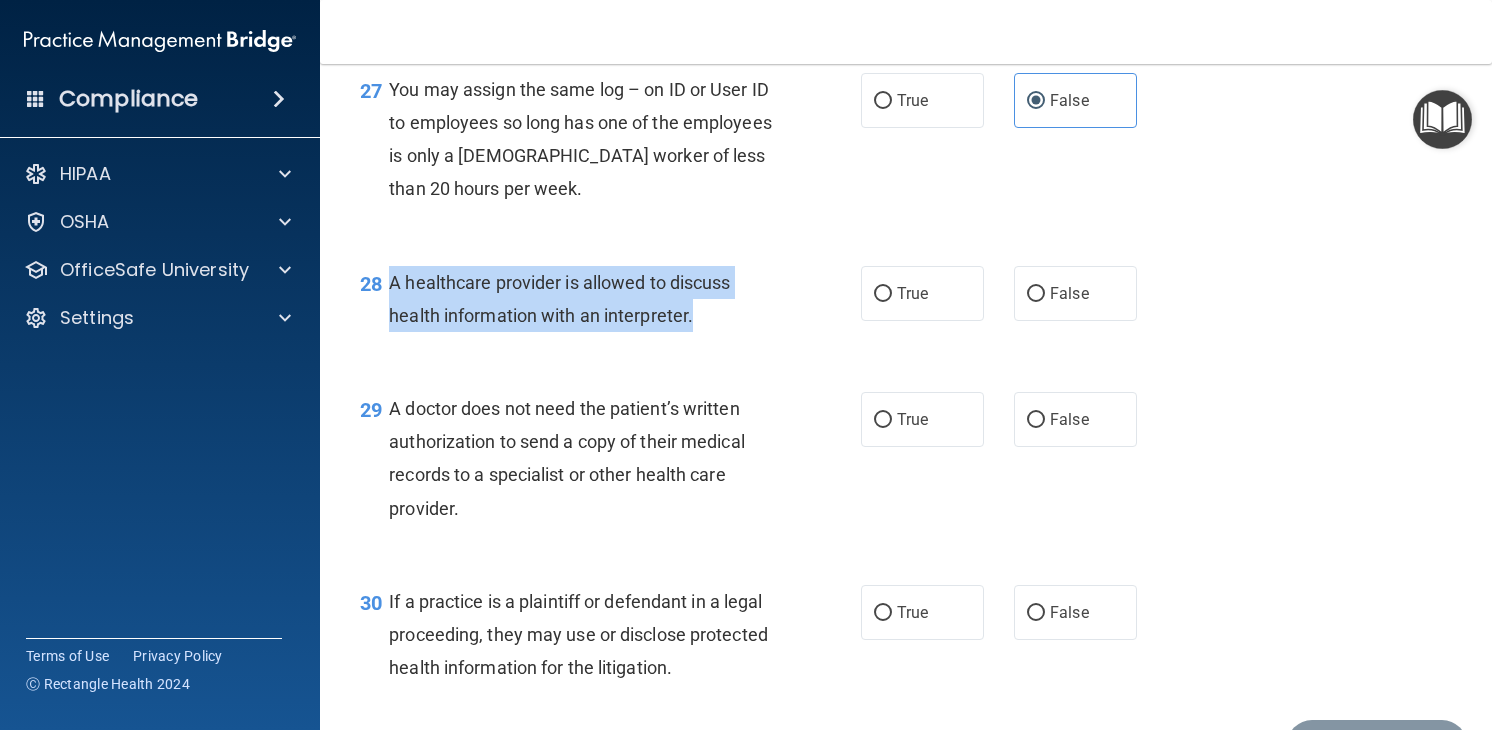drag, startPoint x: 389, startPoint y: 279, endPoint x: 698, endPoint y: 339, distance: 314.77133 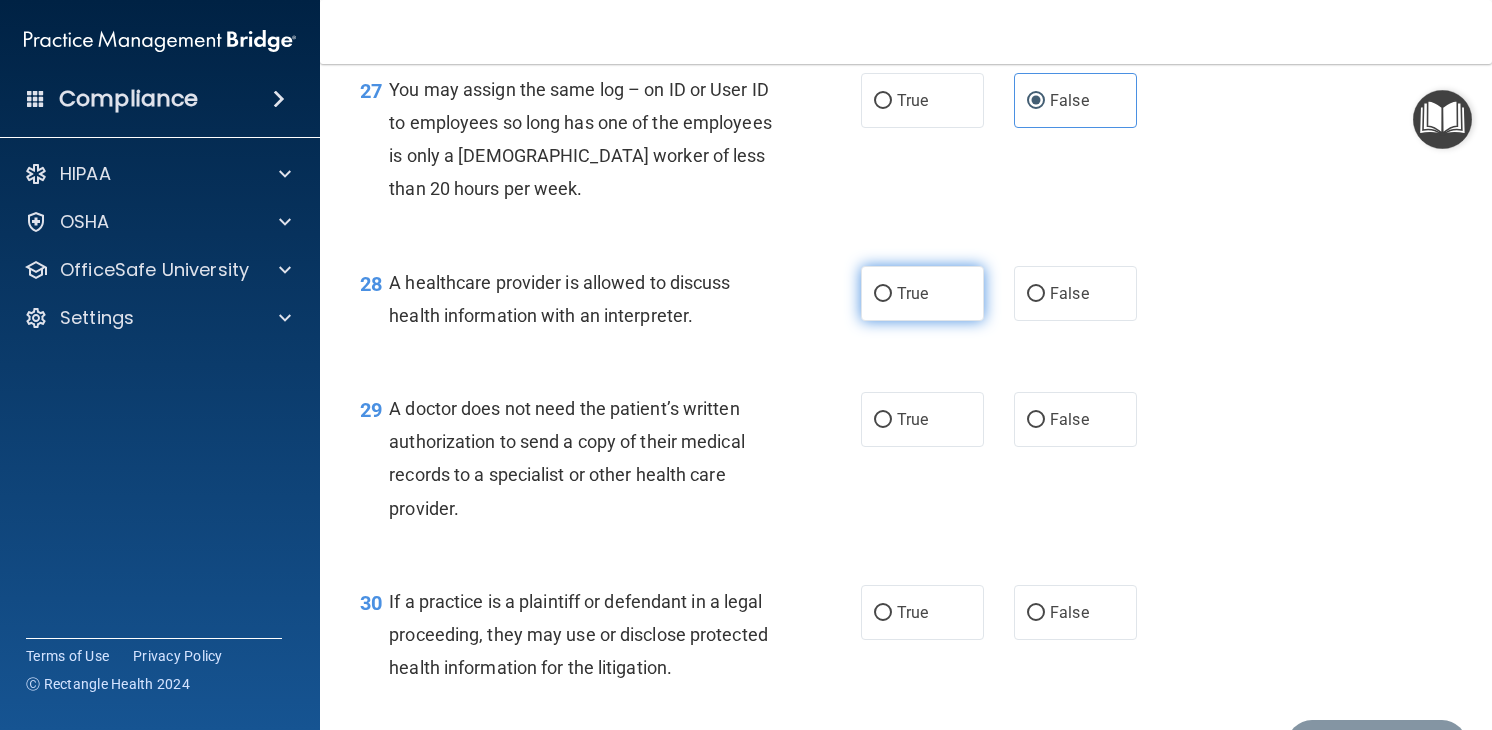 click on "True" at bounding box center [912, 293] 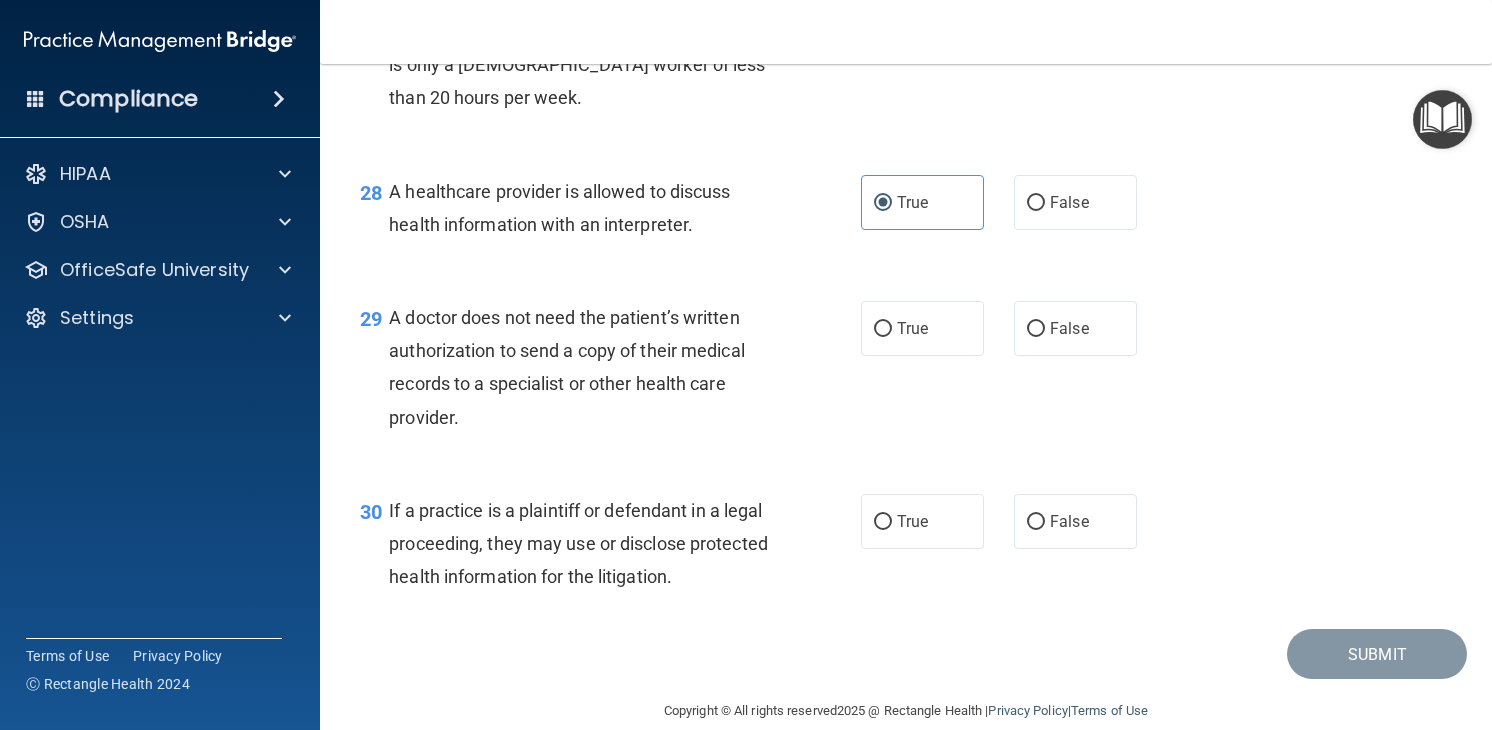 scroll, scrollTop: 4856, scrollLeft: 0, axis: vertical 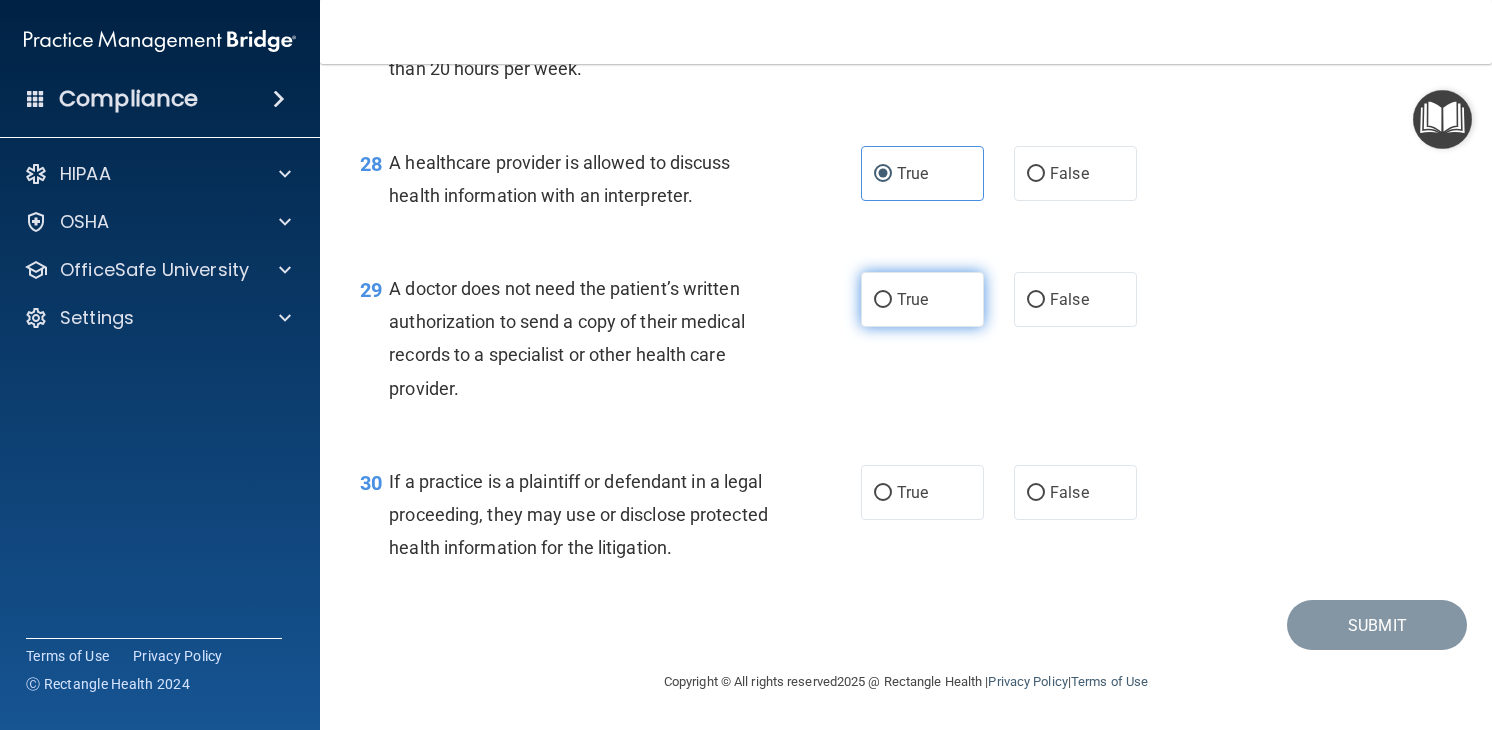 click on "True" at bounding box center (922, 299) 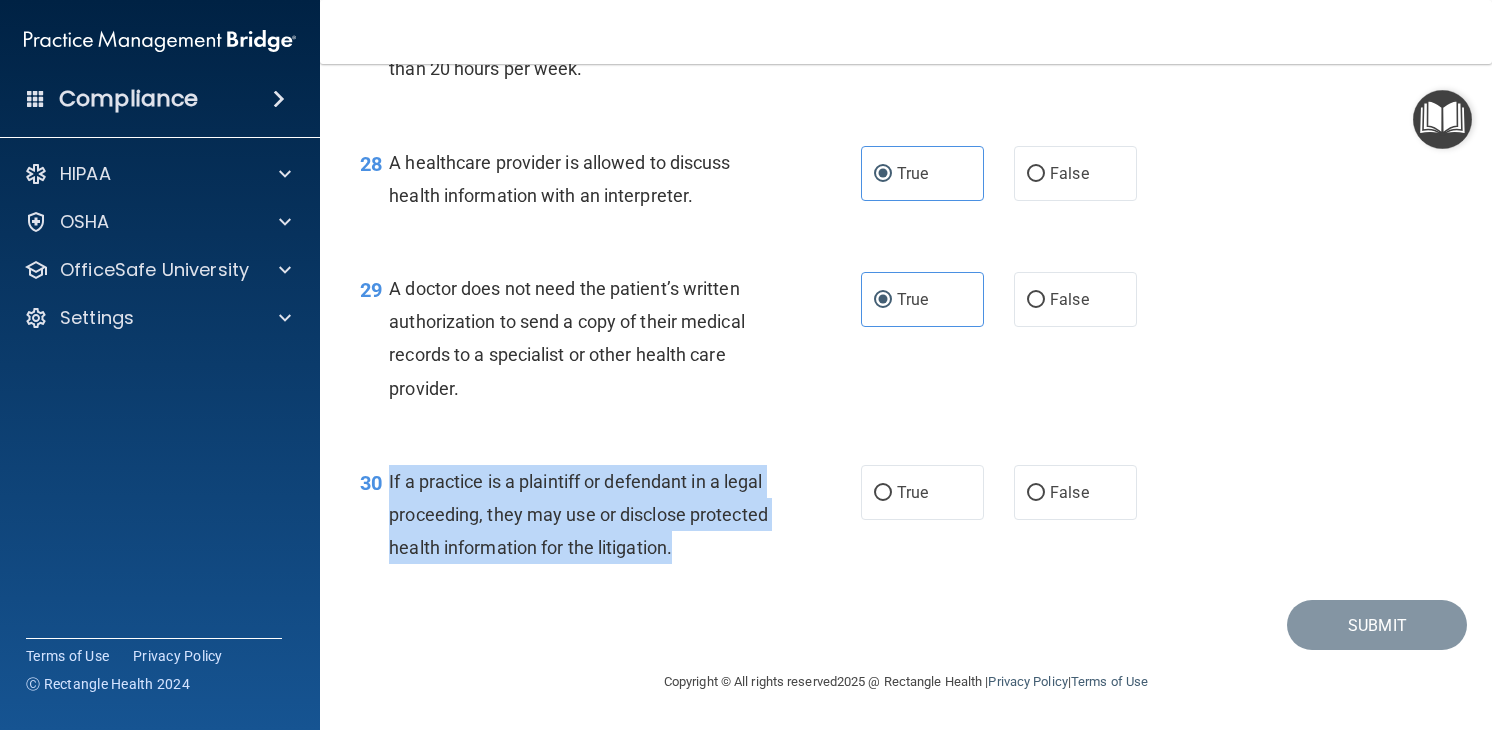 drag, startPoint x: 706, startPoint y: 536, endPoint x: 389, endPoint y: 488, distance: 320.61346 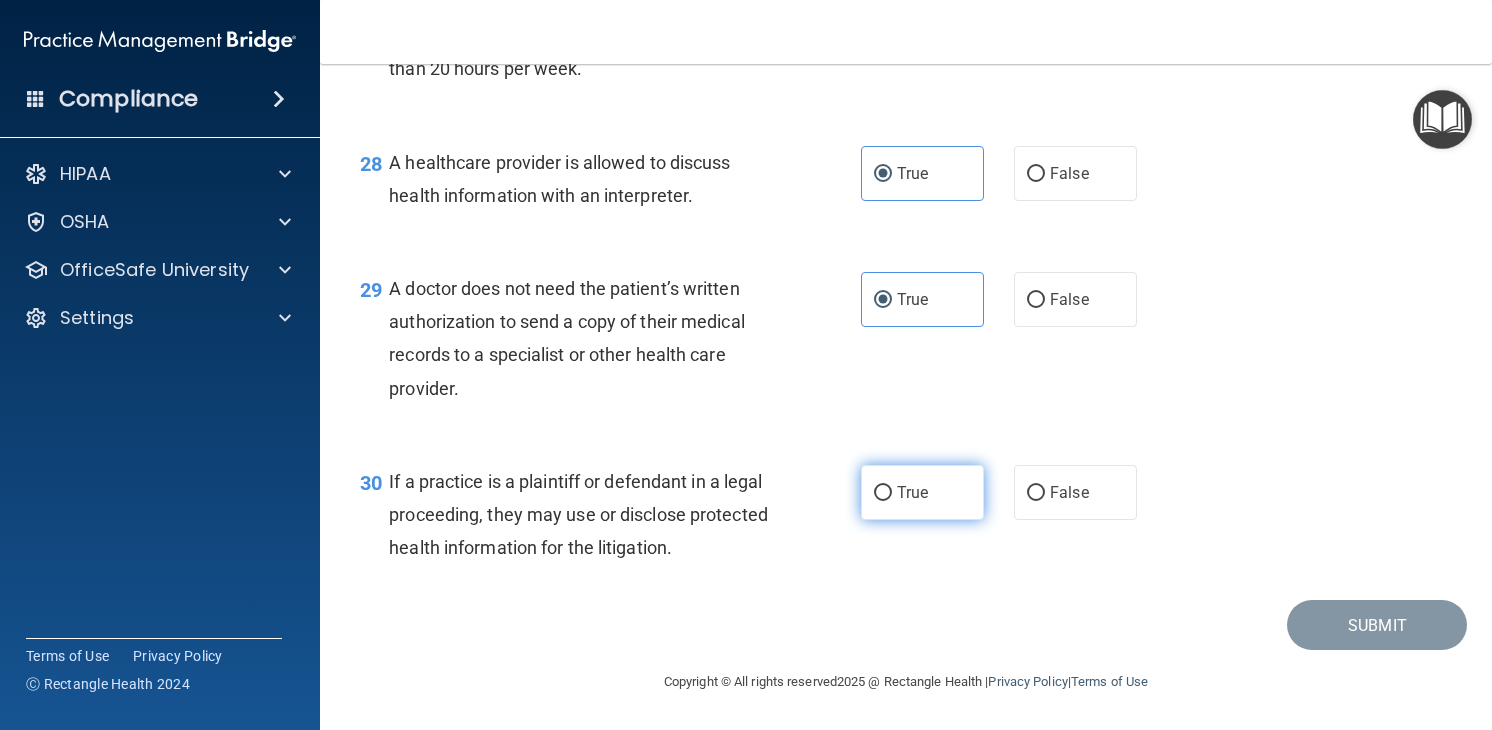 click on "True" at bounding box center [922, 492] 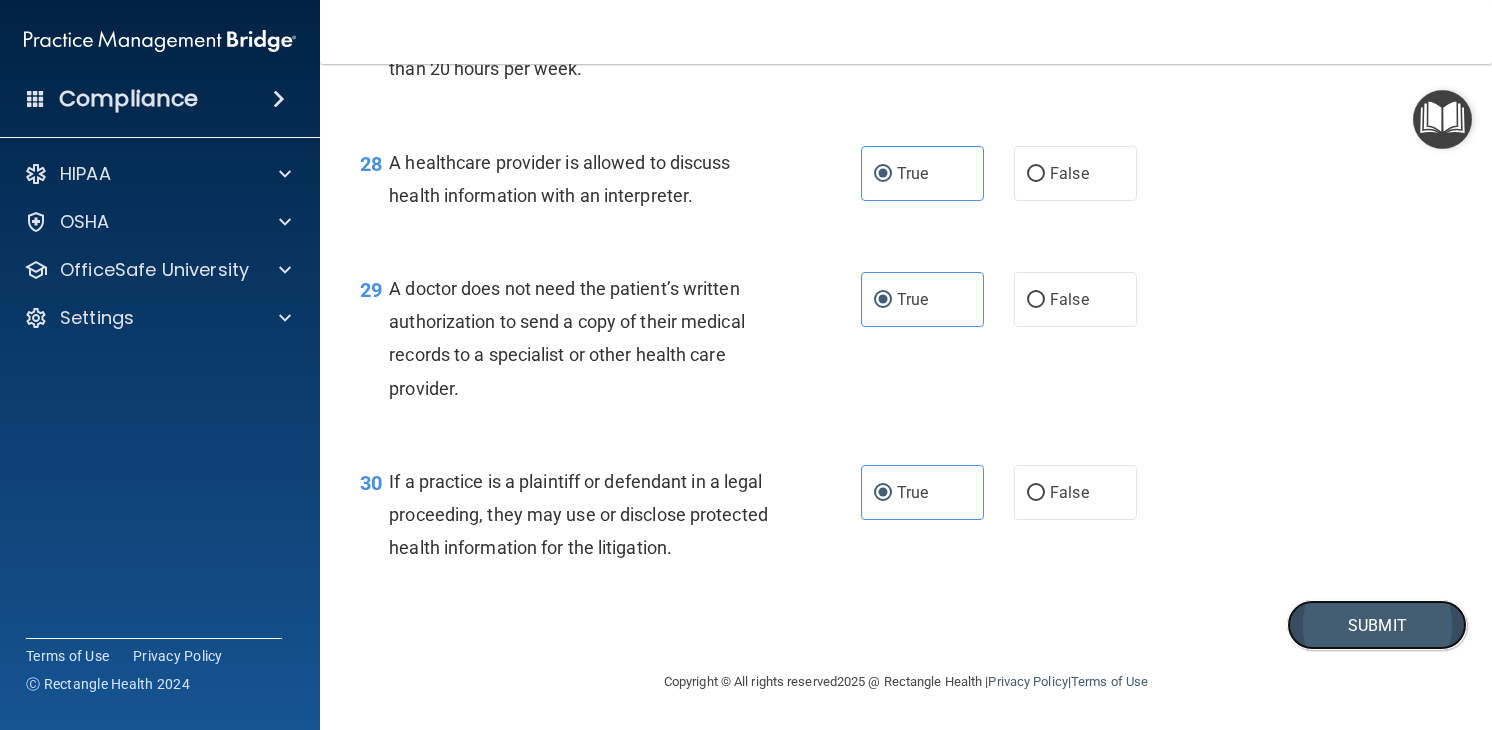 click on "Submit" at bounding box center (1377, 625) 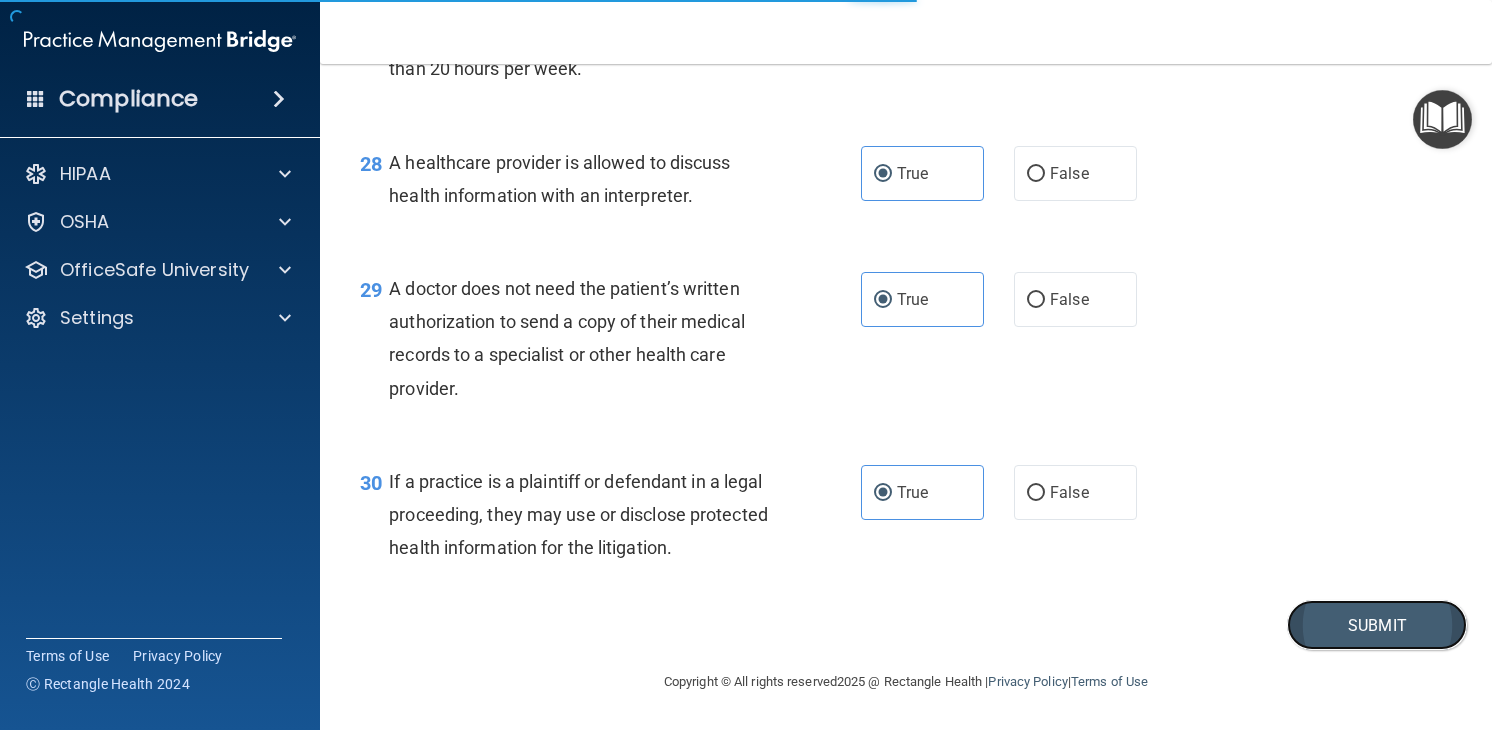 click on "Submit" at bounding box center [1377, 625] 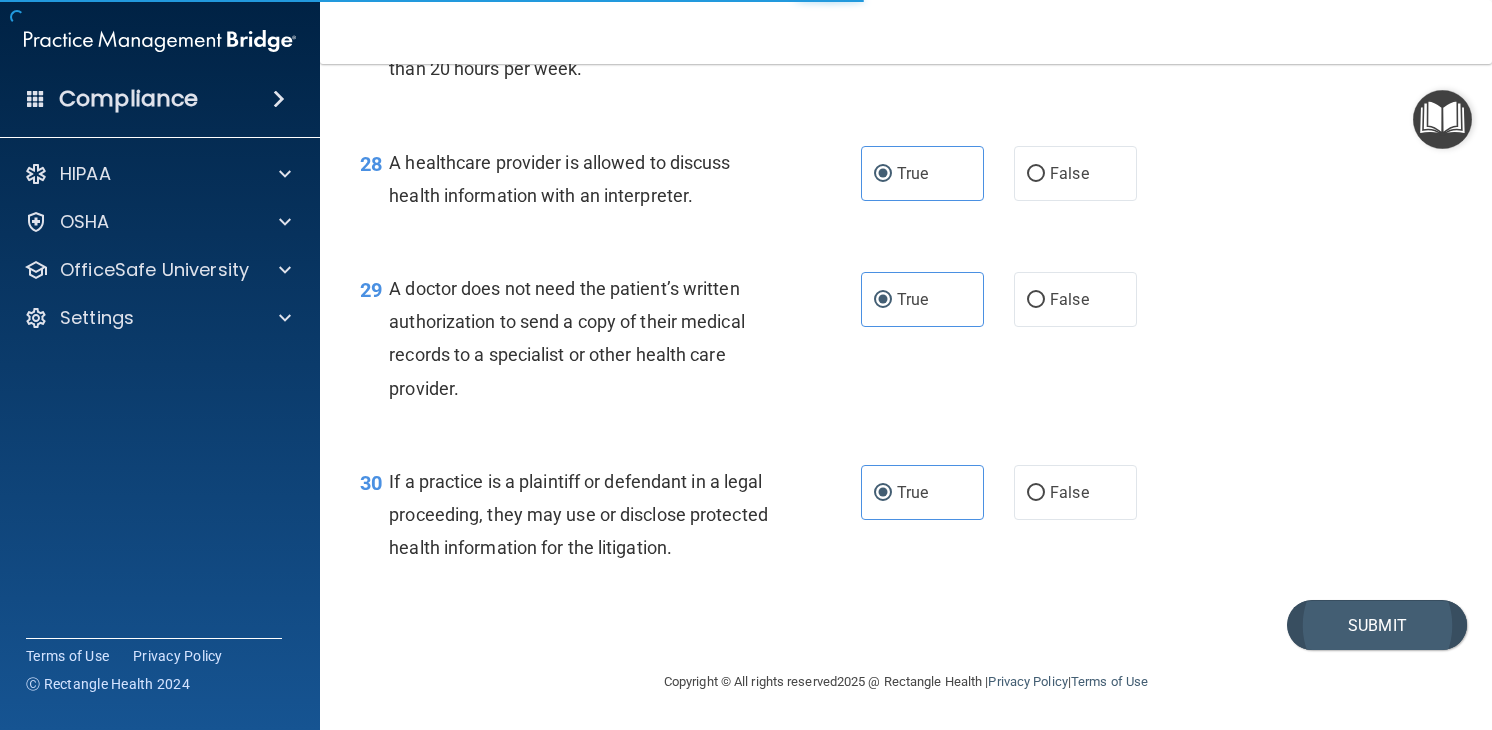 scroll, scrollTop: 0, scrollLeft: 0, axis: both 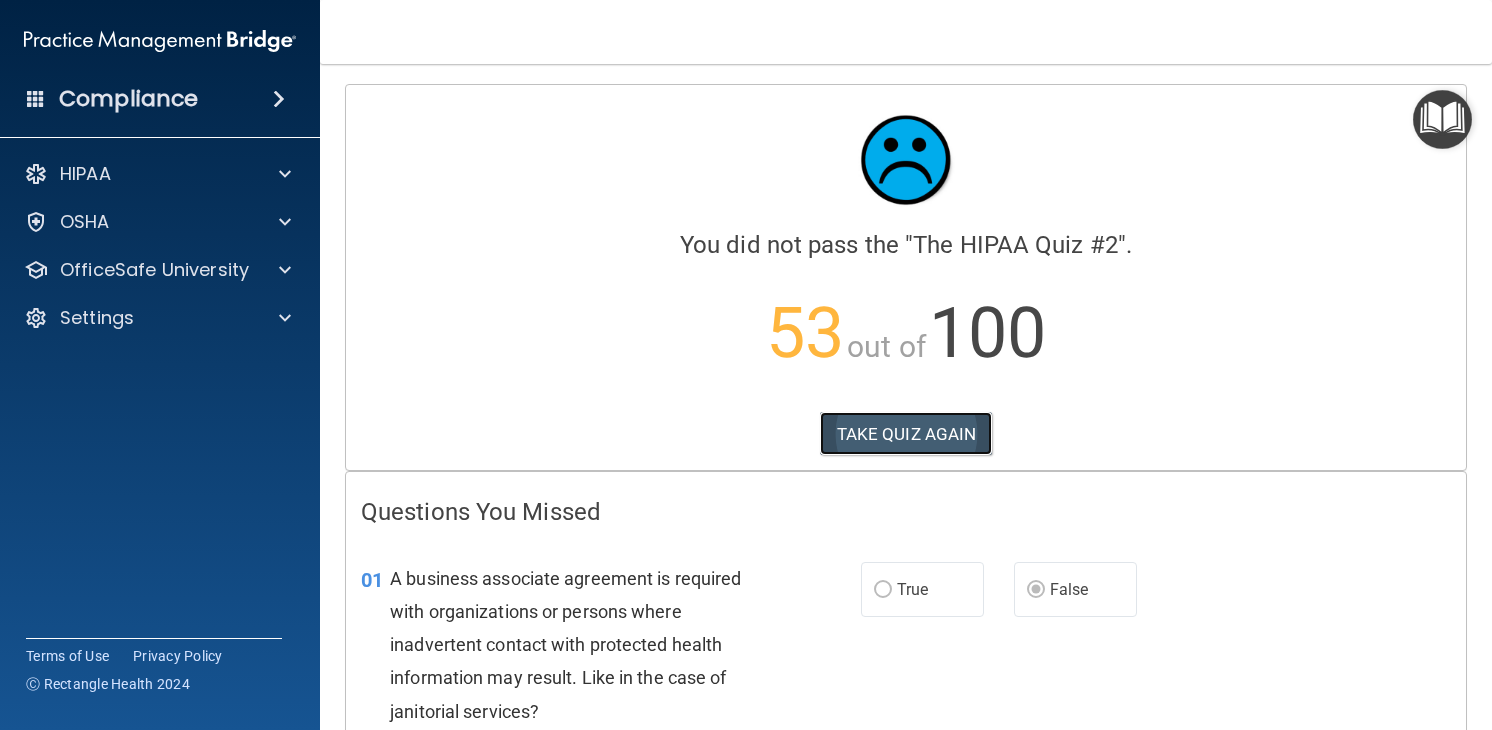 click on "TAKE QUIZ AGAIN" at bounding box center [906, 434] 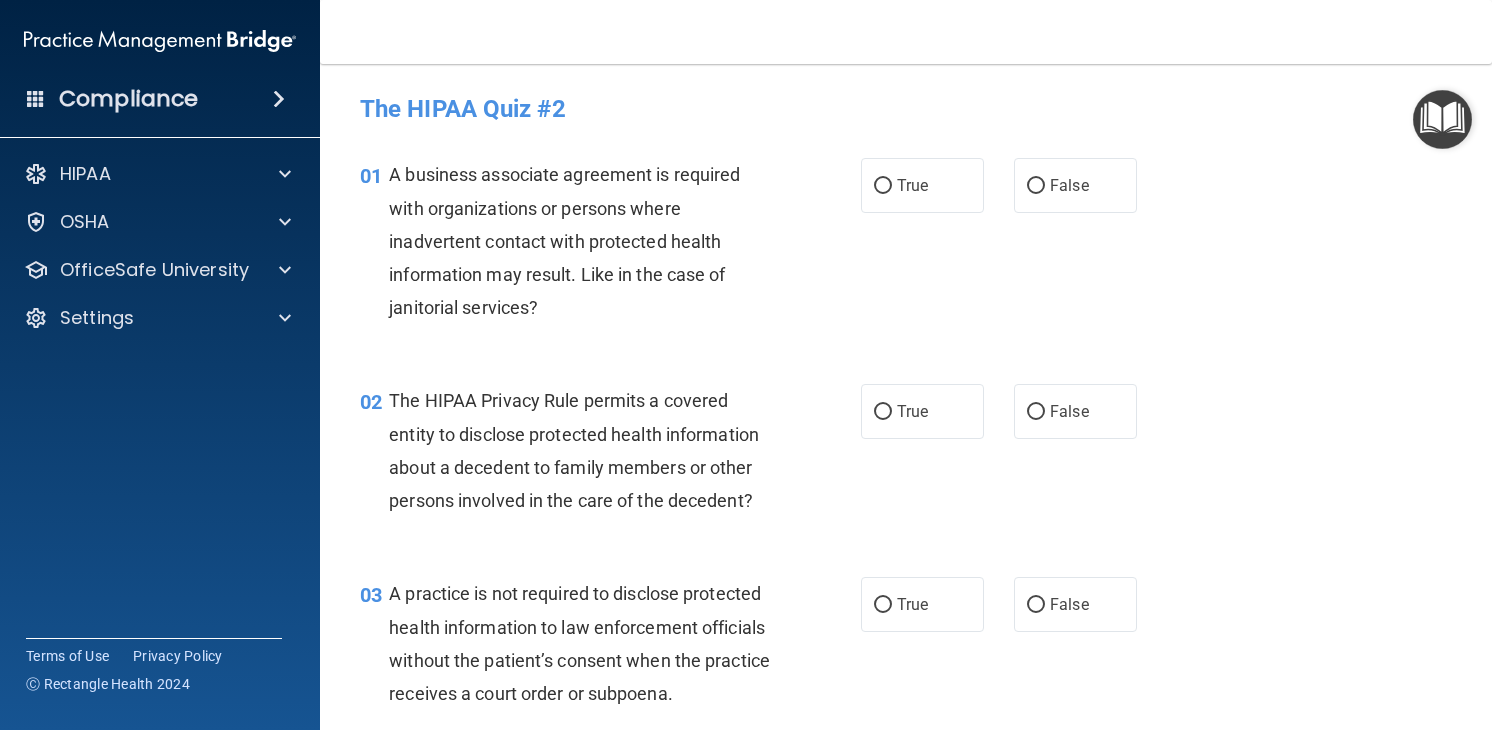 click on "01       A business associate agreement is required with organizations or persons where inadvertent contact with protected health information may result.  Like in the case of janitorial services?                 True           False" at bounding box center (906, 246) 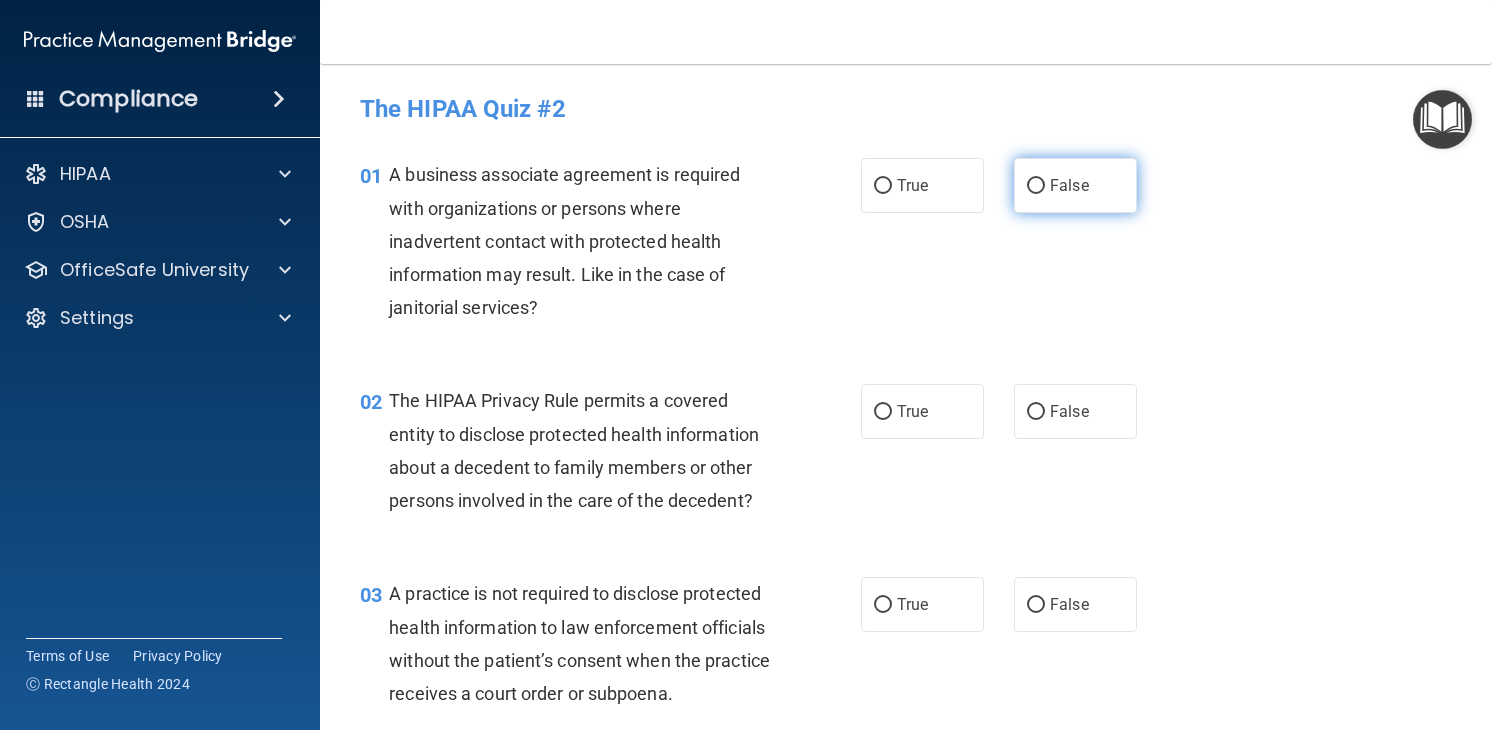 click on "False" at bounding box center (1075, 185) 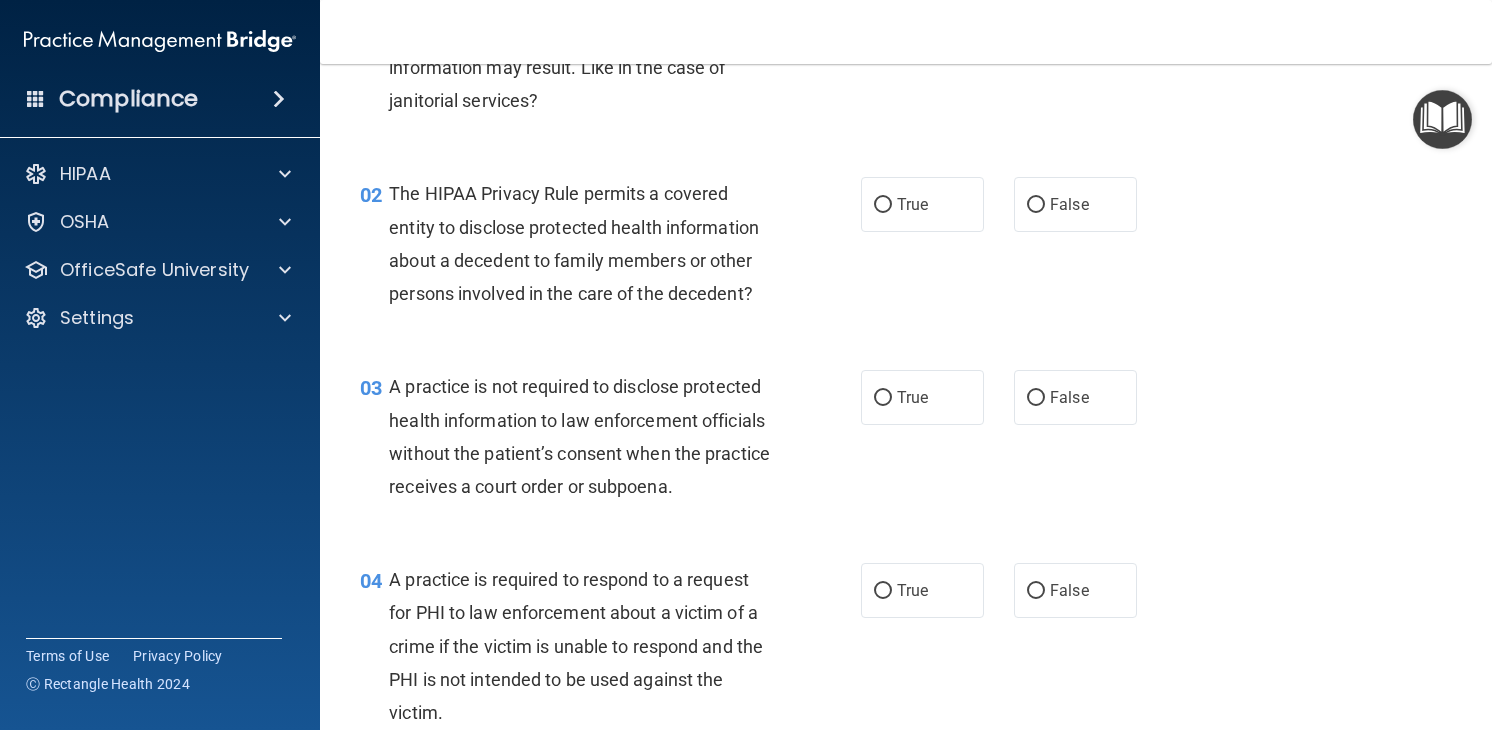 scroll, scrollTop: 228, scrollLeft: 0, axis: vertical 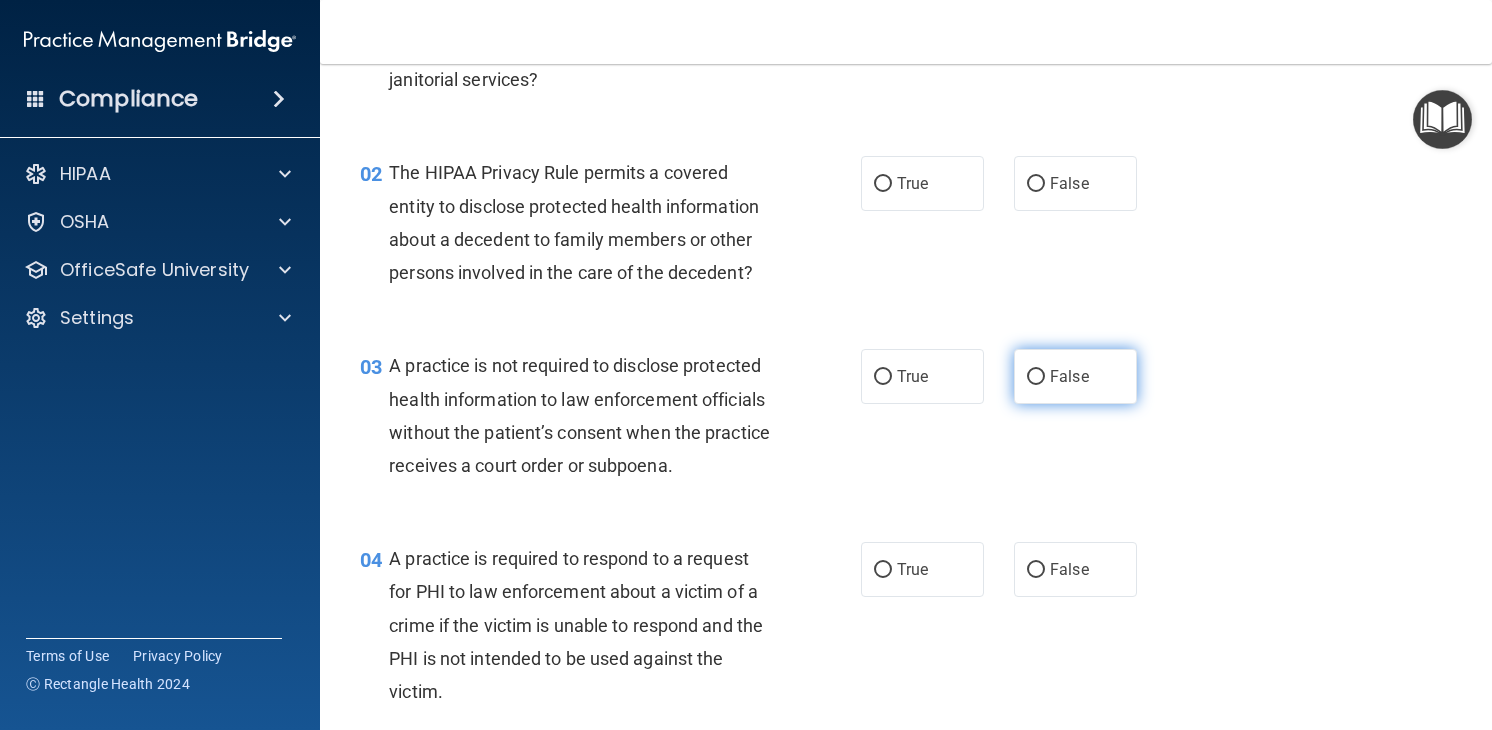 click on "False" at bounding box center (1075, 376) 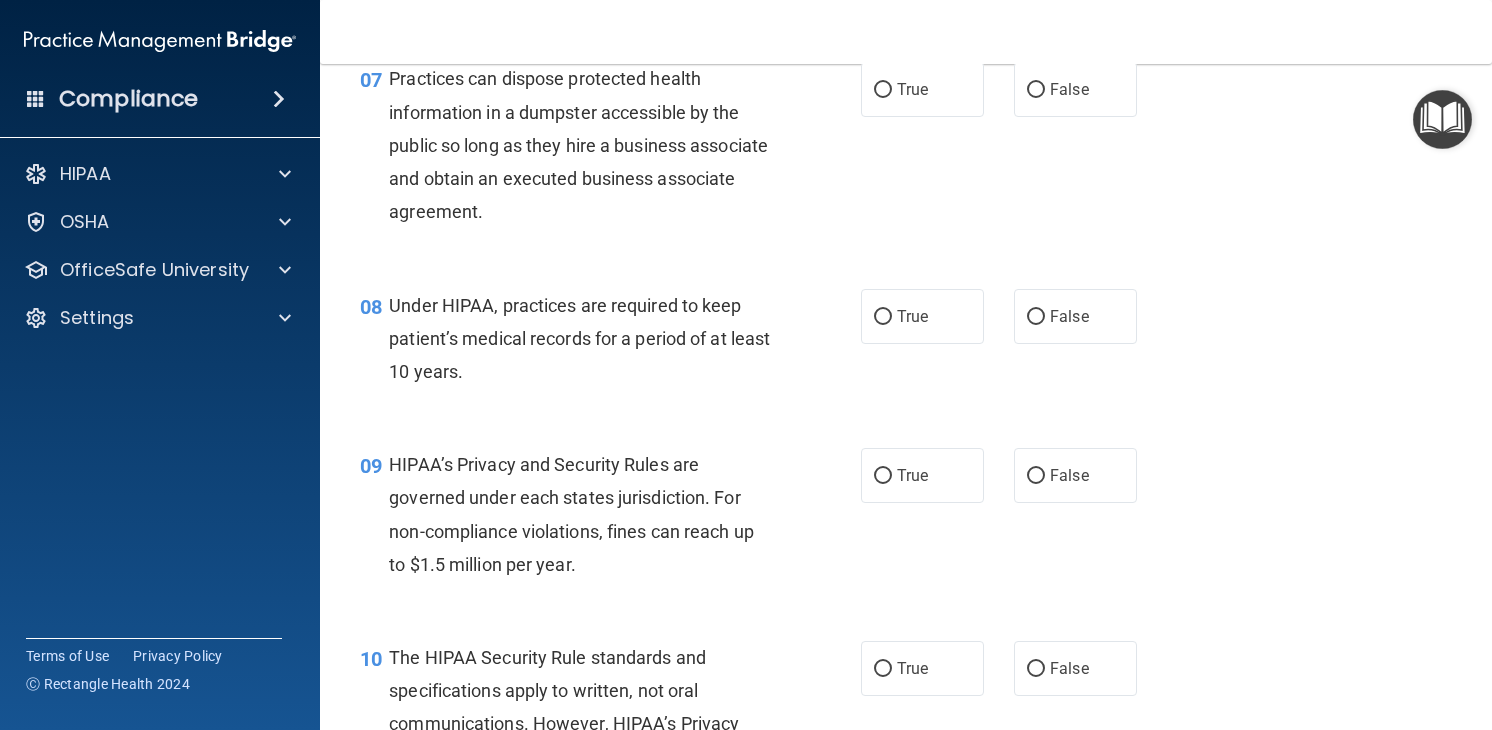 scroll, scrollTop: 1224, scrollLeft: 0, axis: vertical 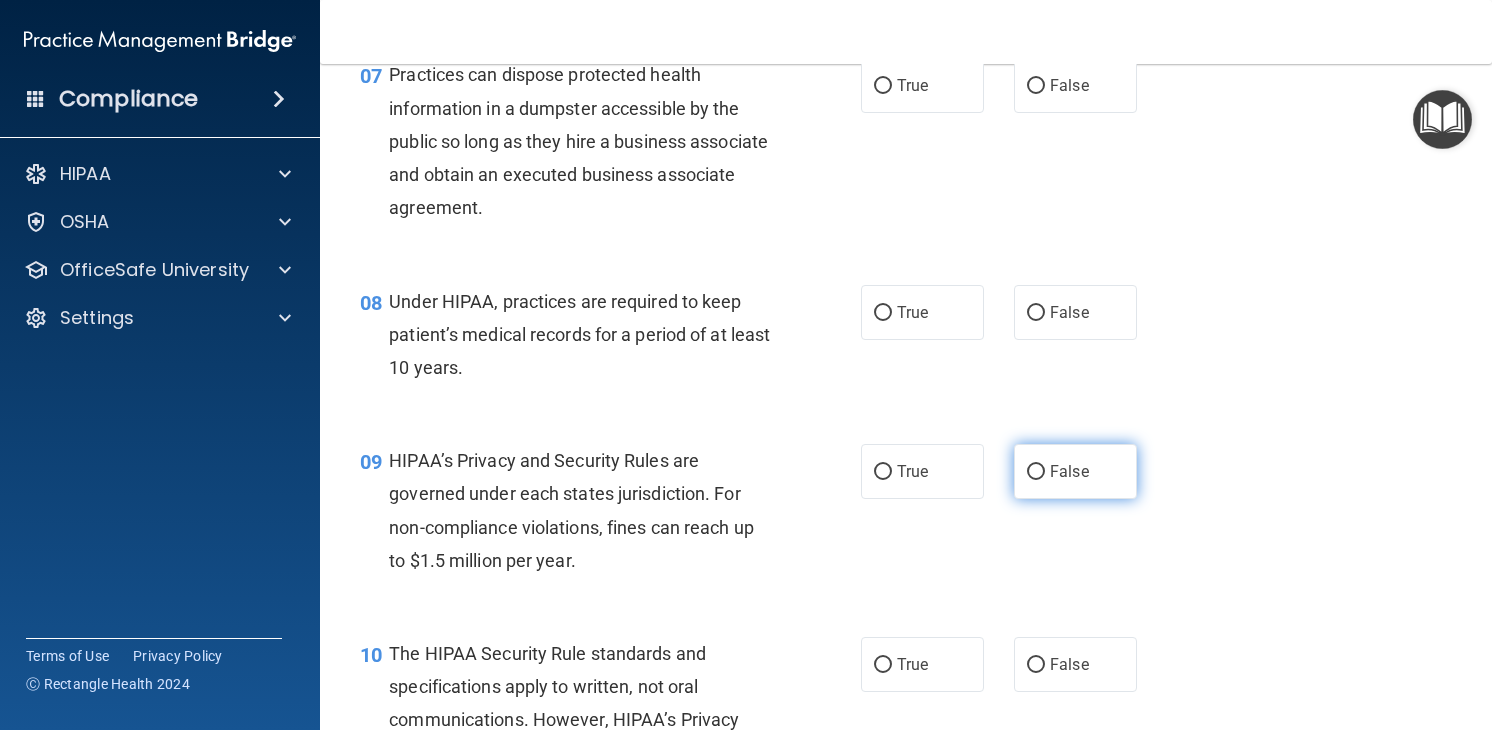 click on "False" at bounding box center (1075, 471) 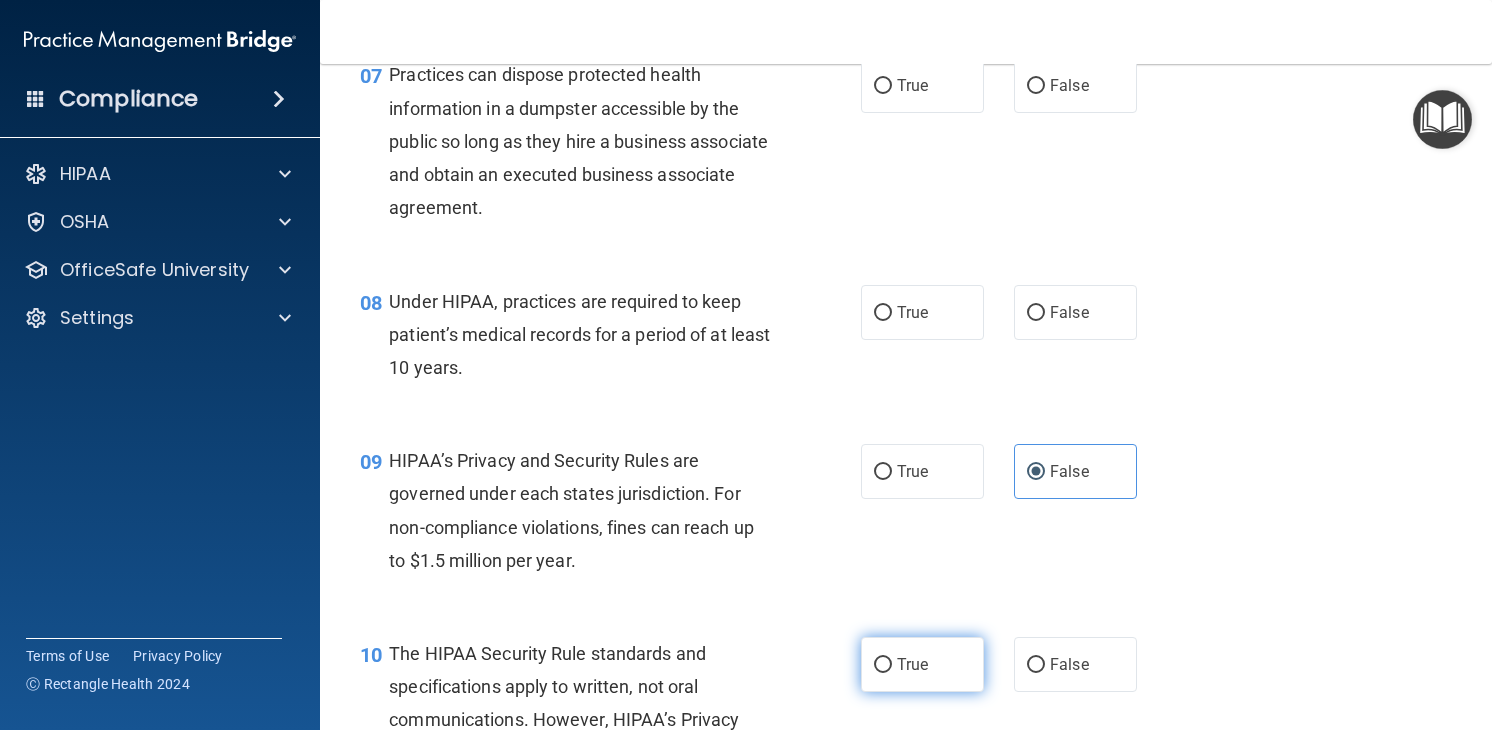 click on "True" at bounding box center (922, 664) 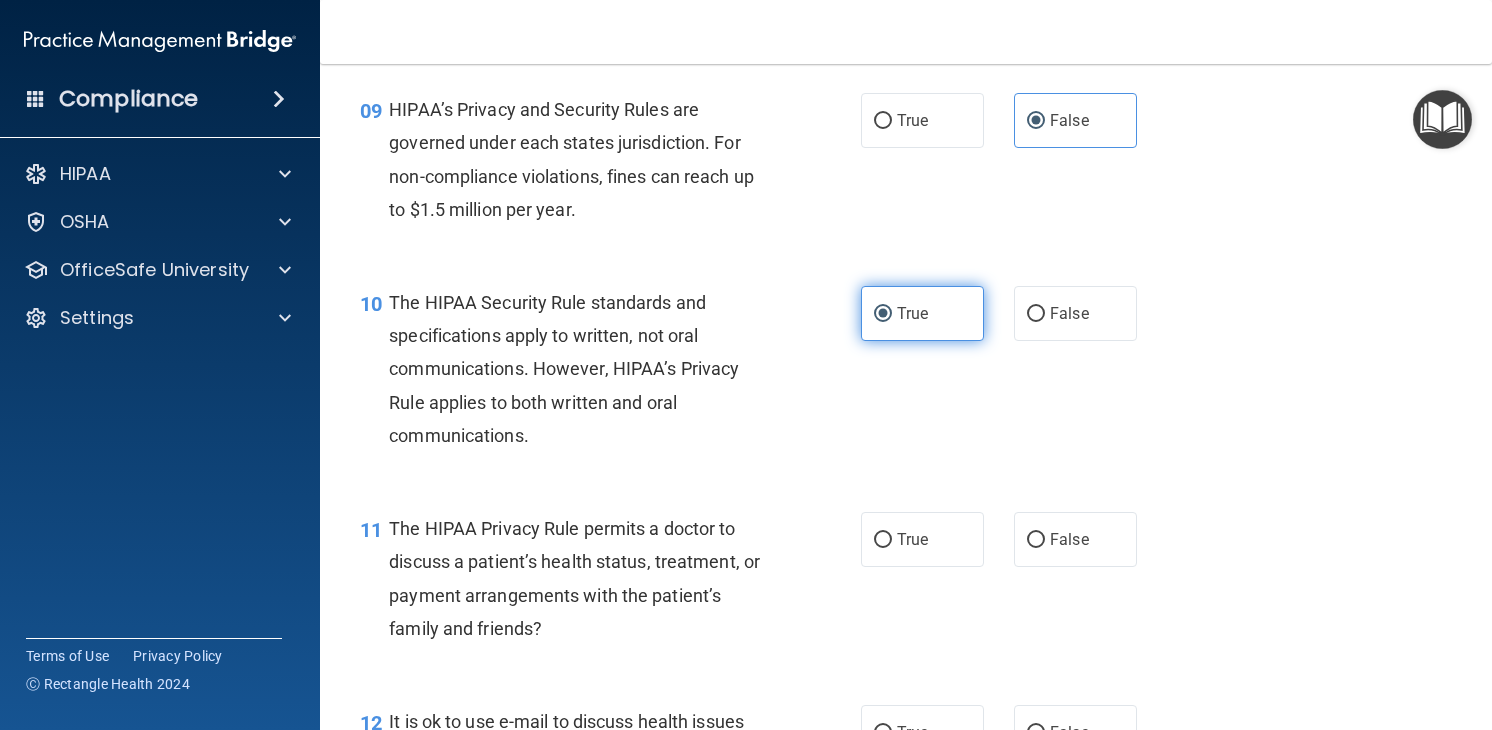 scroll, scrollTop: 1618, scrollLeft: 0, axis: vertical 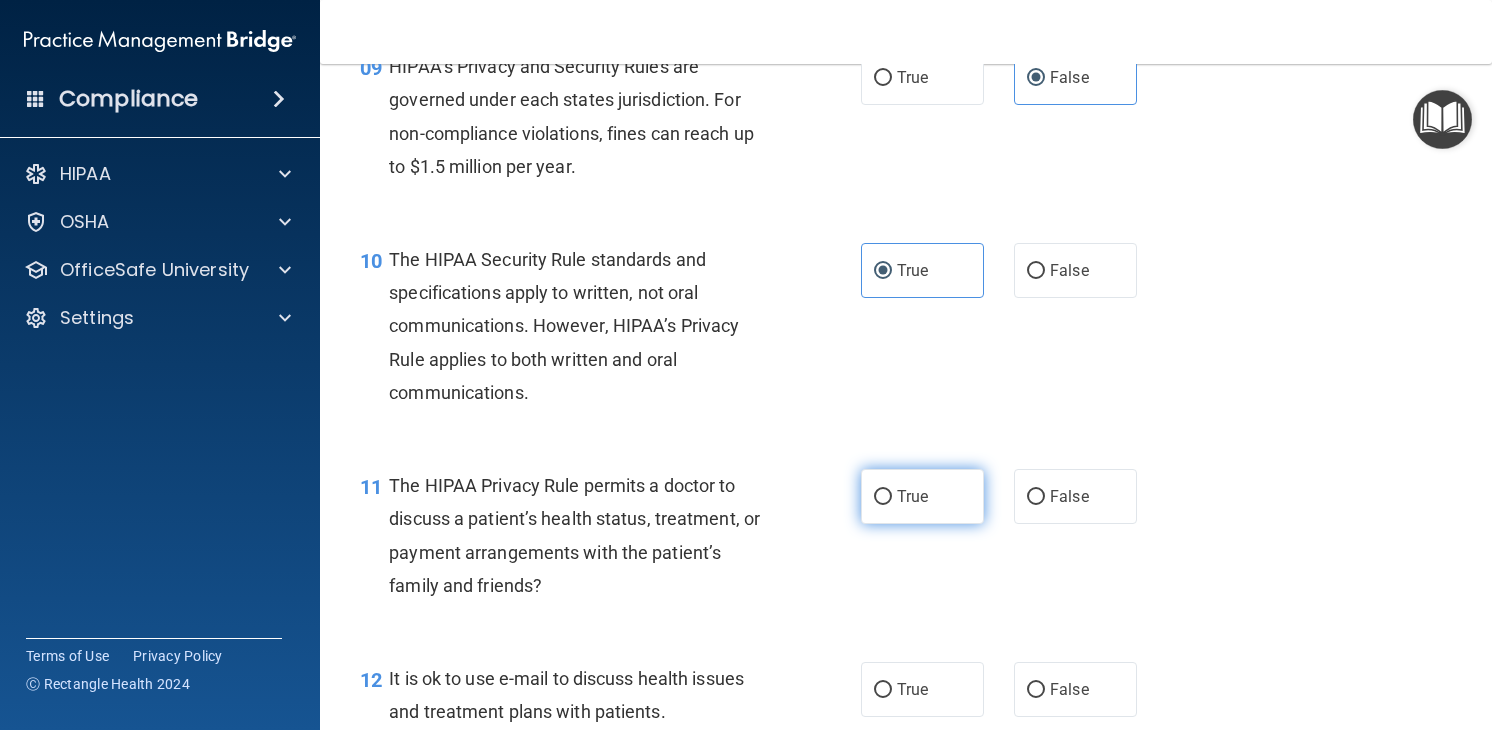 click on "True" at bounding box center [912, 496] 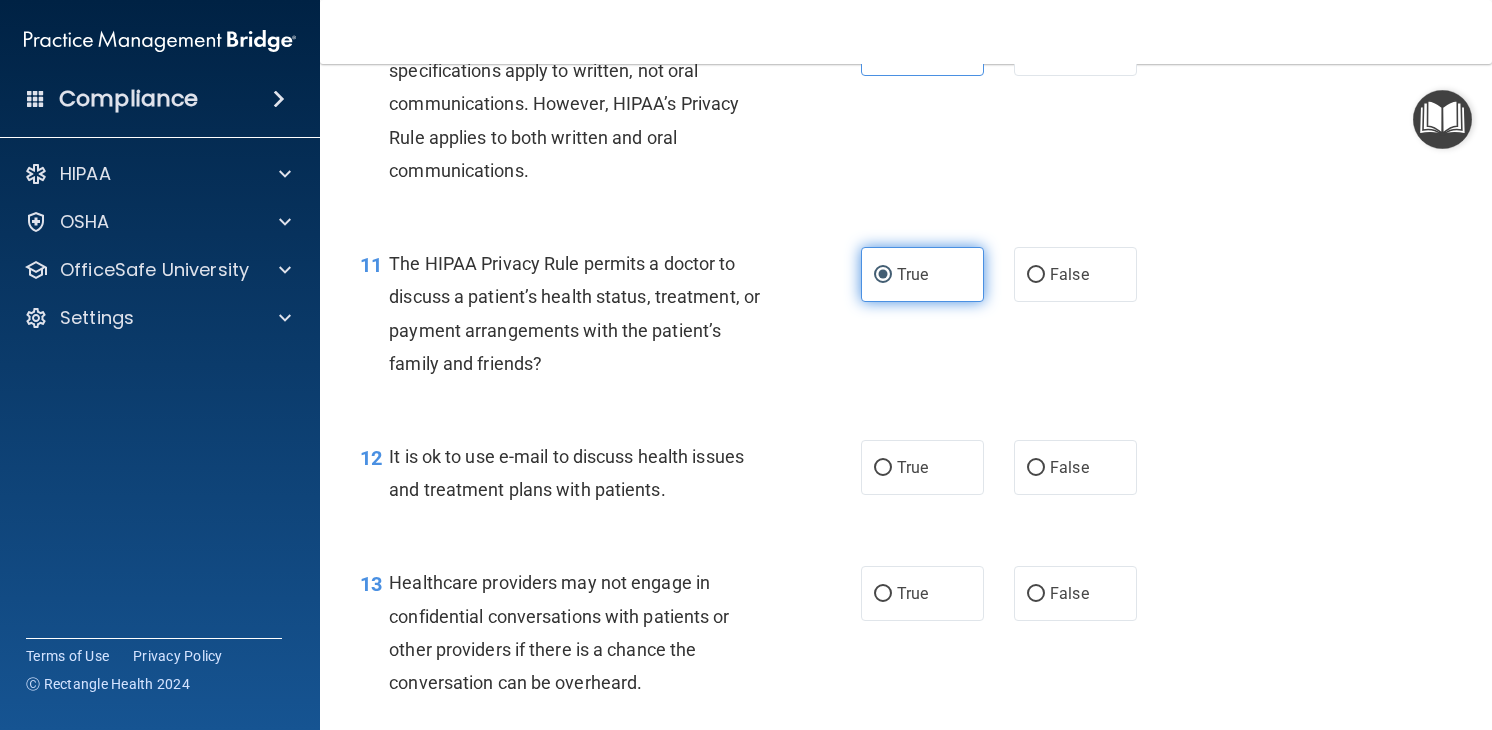 scroll, scrollTop: 1841, scrollLeft: 0, axis: vertical 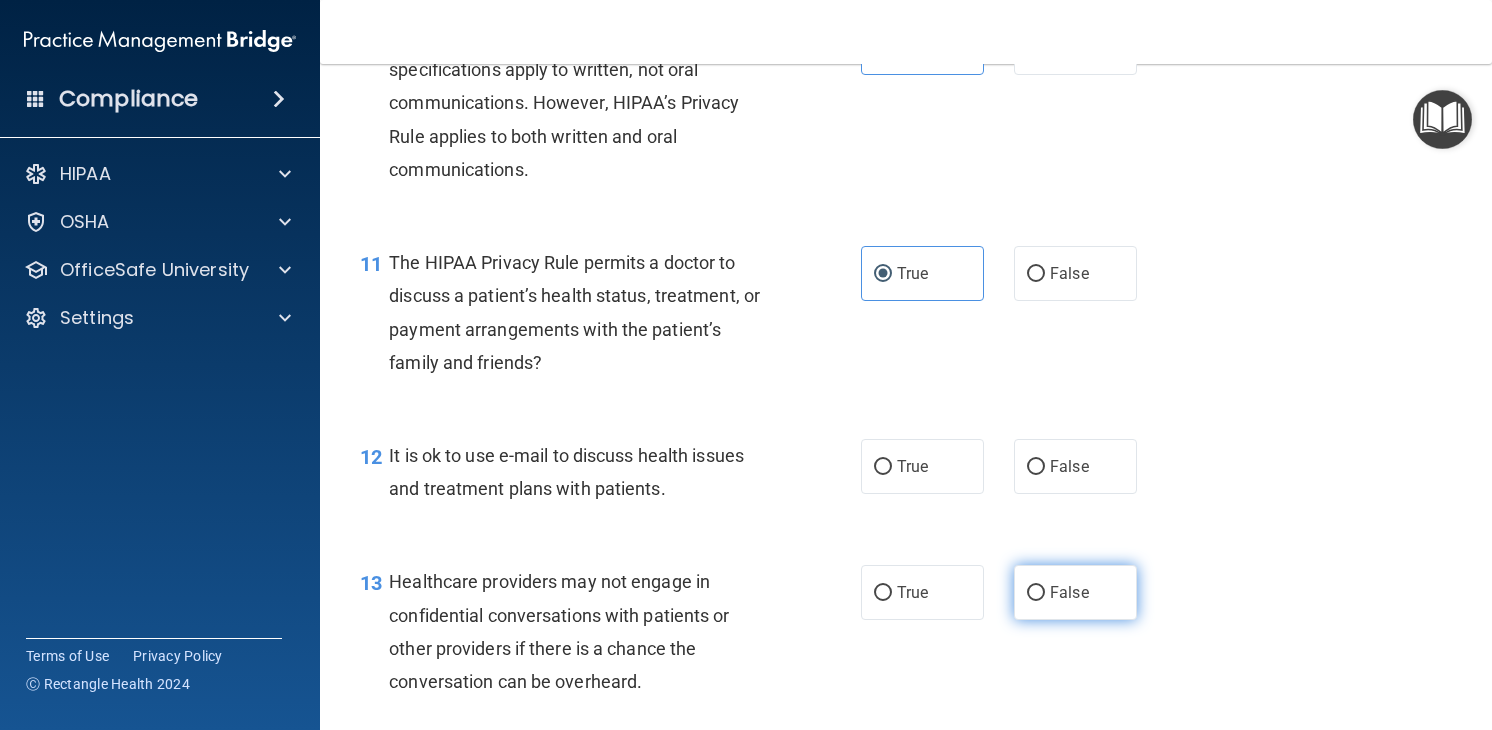 click on "False" at bounding box center (1075, 592) 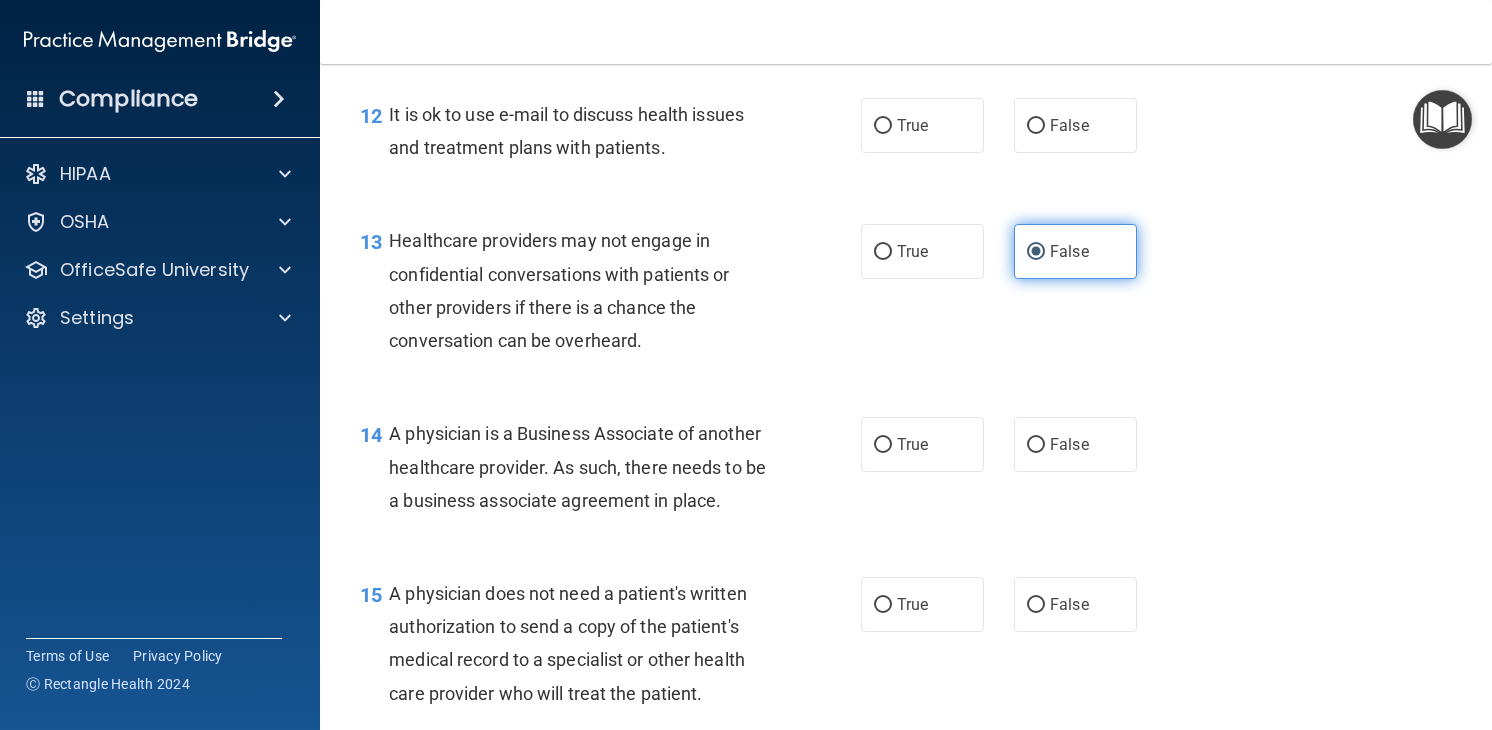 scroll, scrollTop: 2203, scrollLeft: 0, axis: vertical 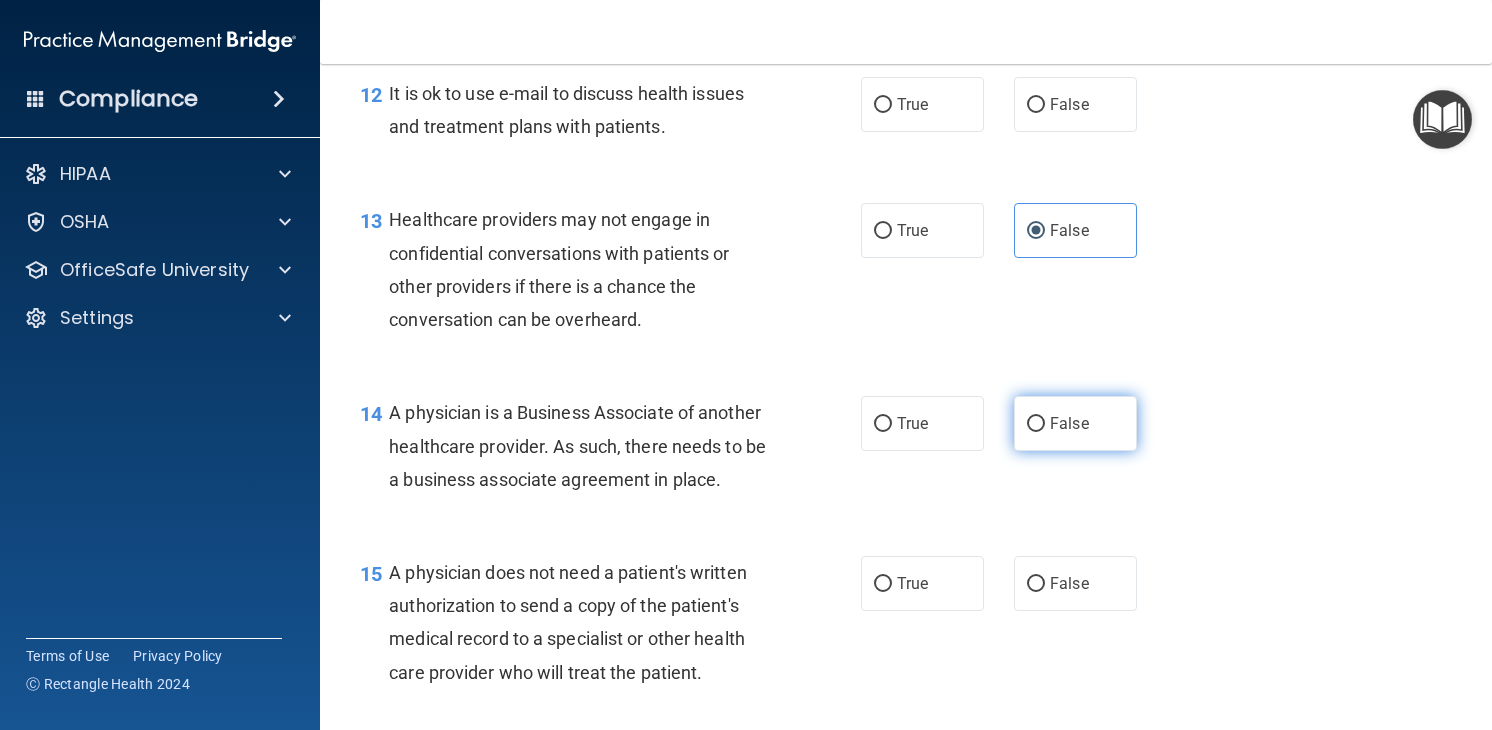 click on "False" at bounding box center (1069, 423) 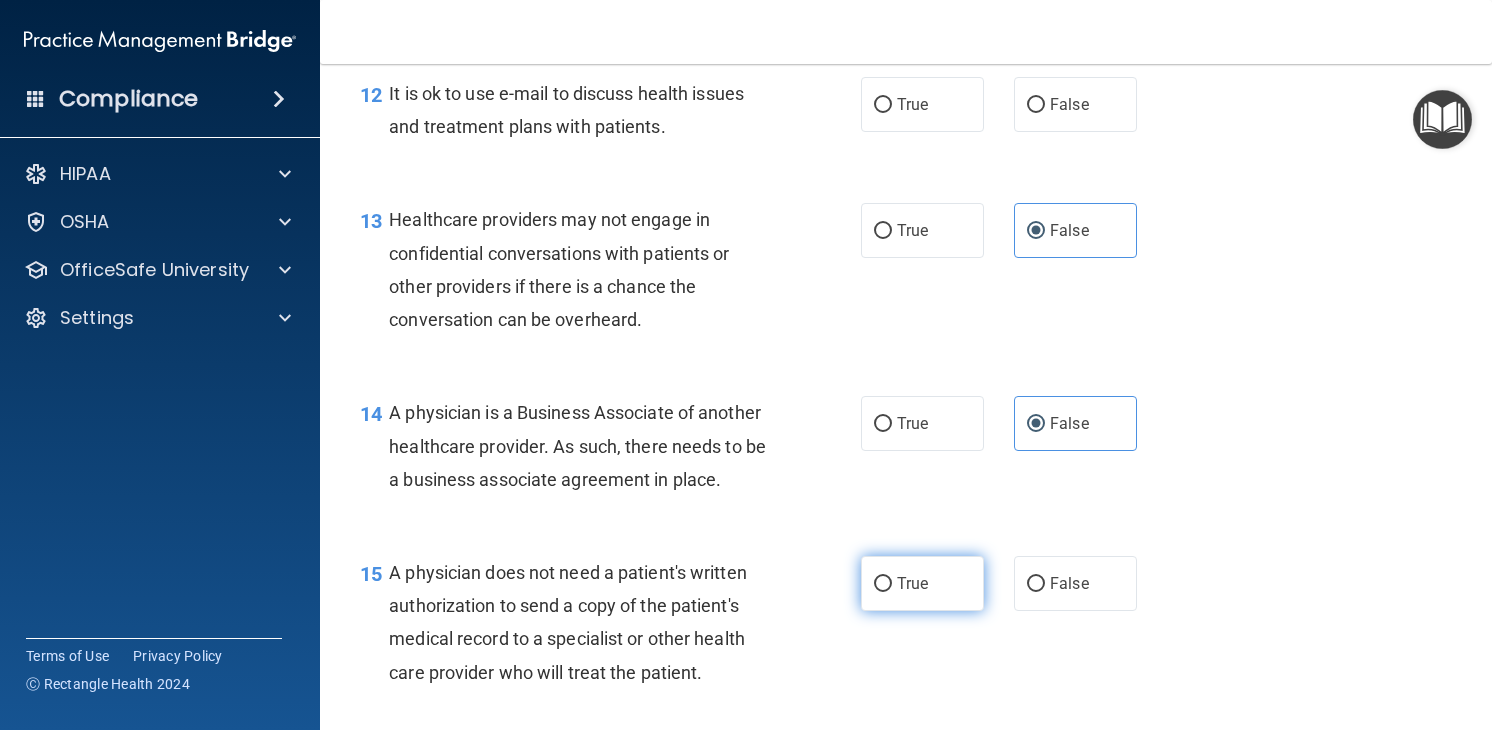 click on "True" at bounding box center (922, 583) 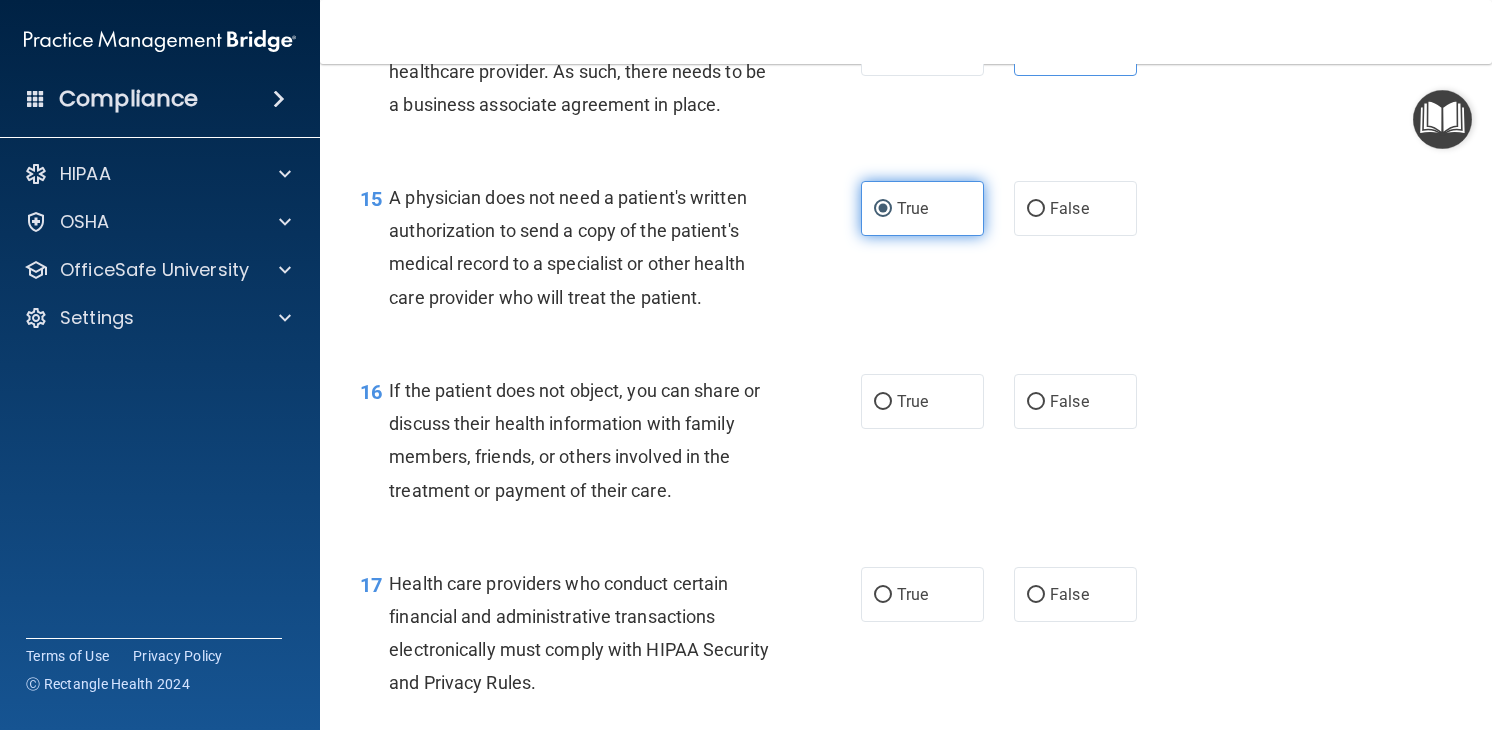 scroll, scrollTop: 2579, scrollLeft: 0, axis: vertical 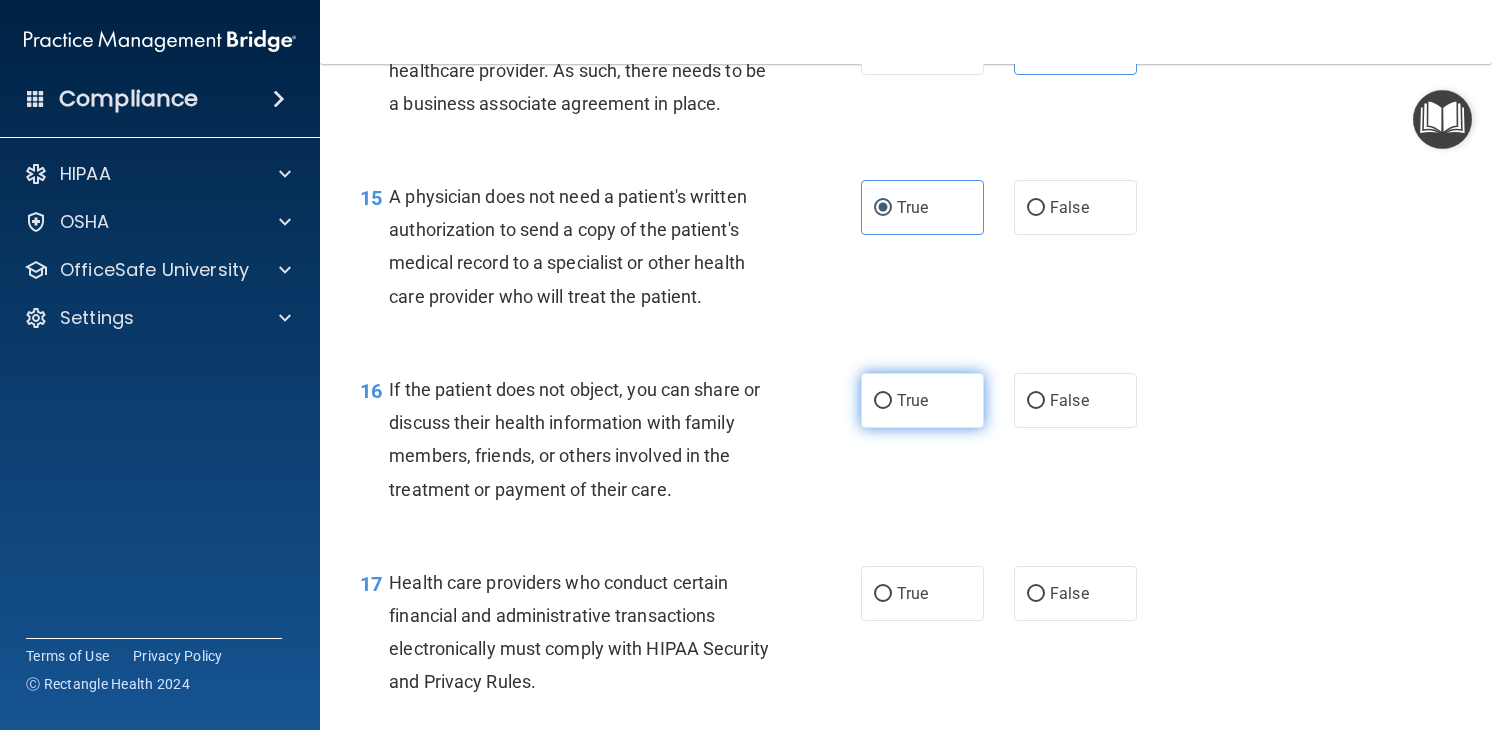 click on "True" at bounding box center [922, 400] 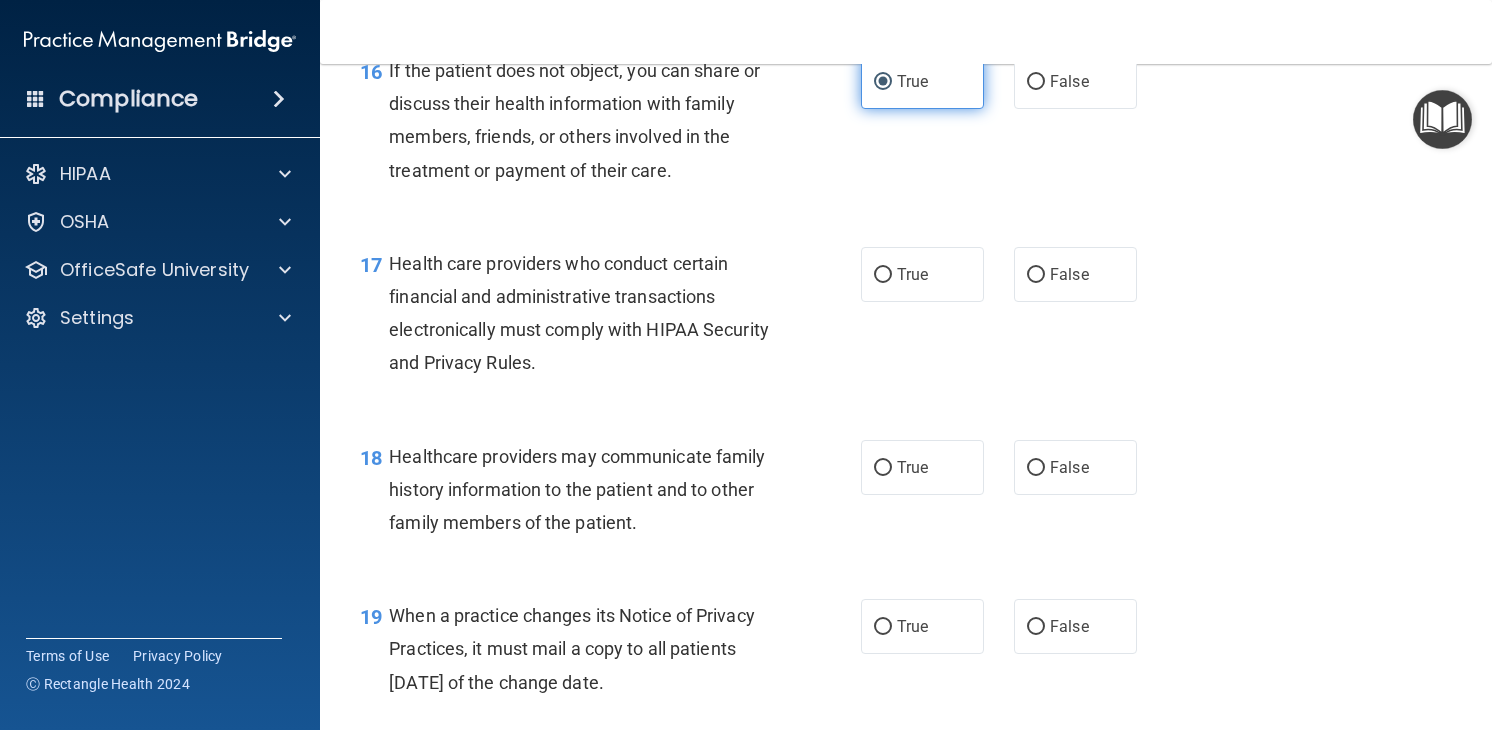 scroll, scrollTop: 2901, scrollLeft: 0, axis: vertical 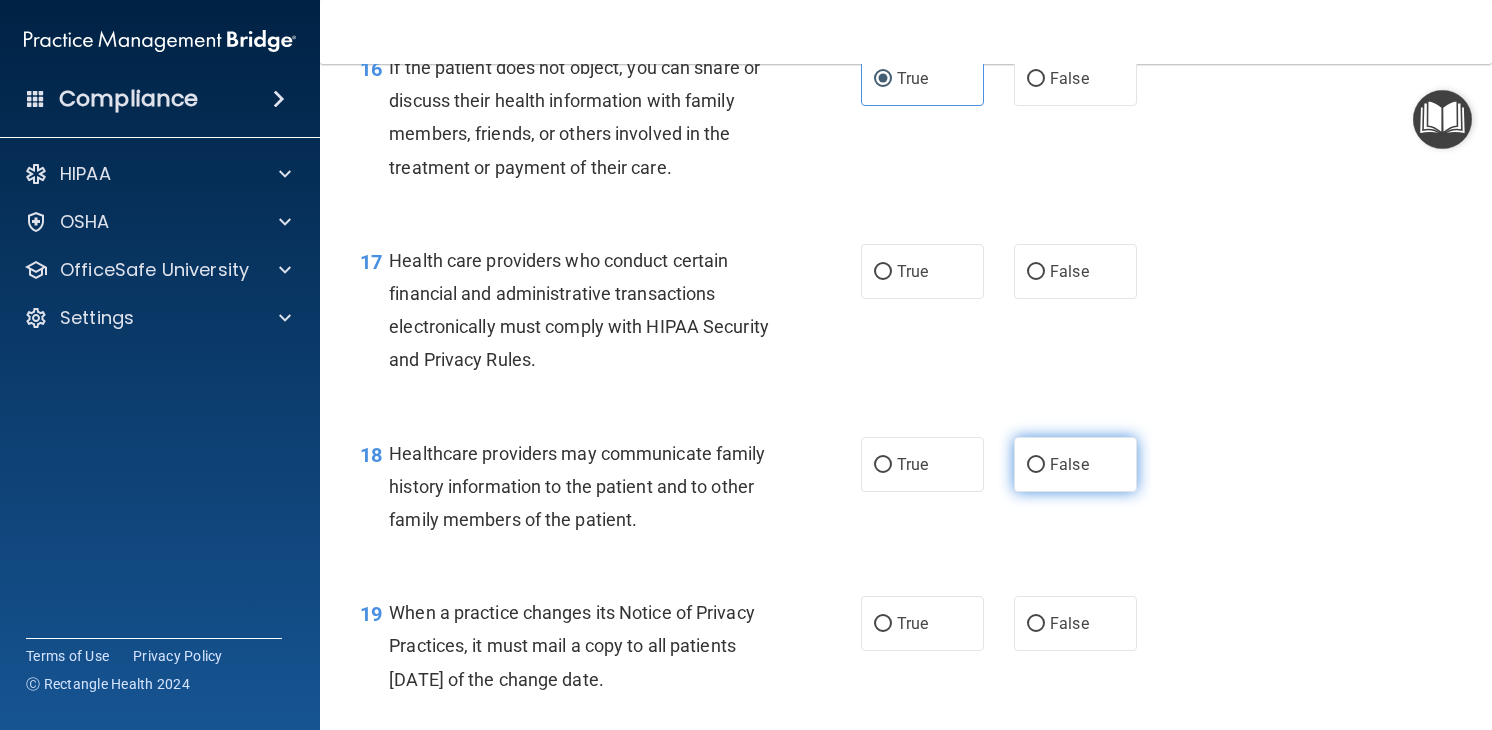 click on "False" at bounding box center [1075, 464] 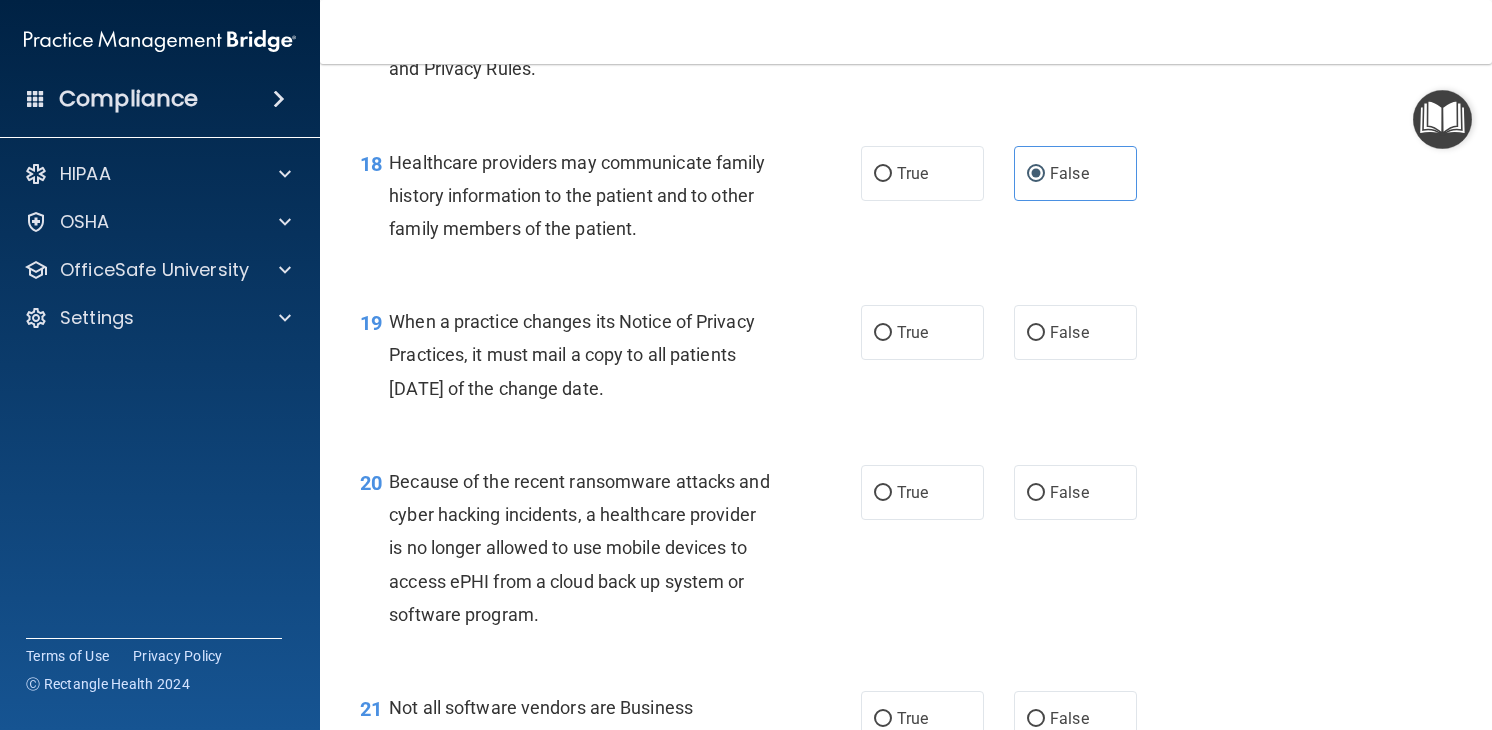 scroll, scrollTop: 3209, scrollLeft: 0, axis: vertical 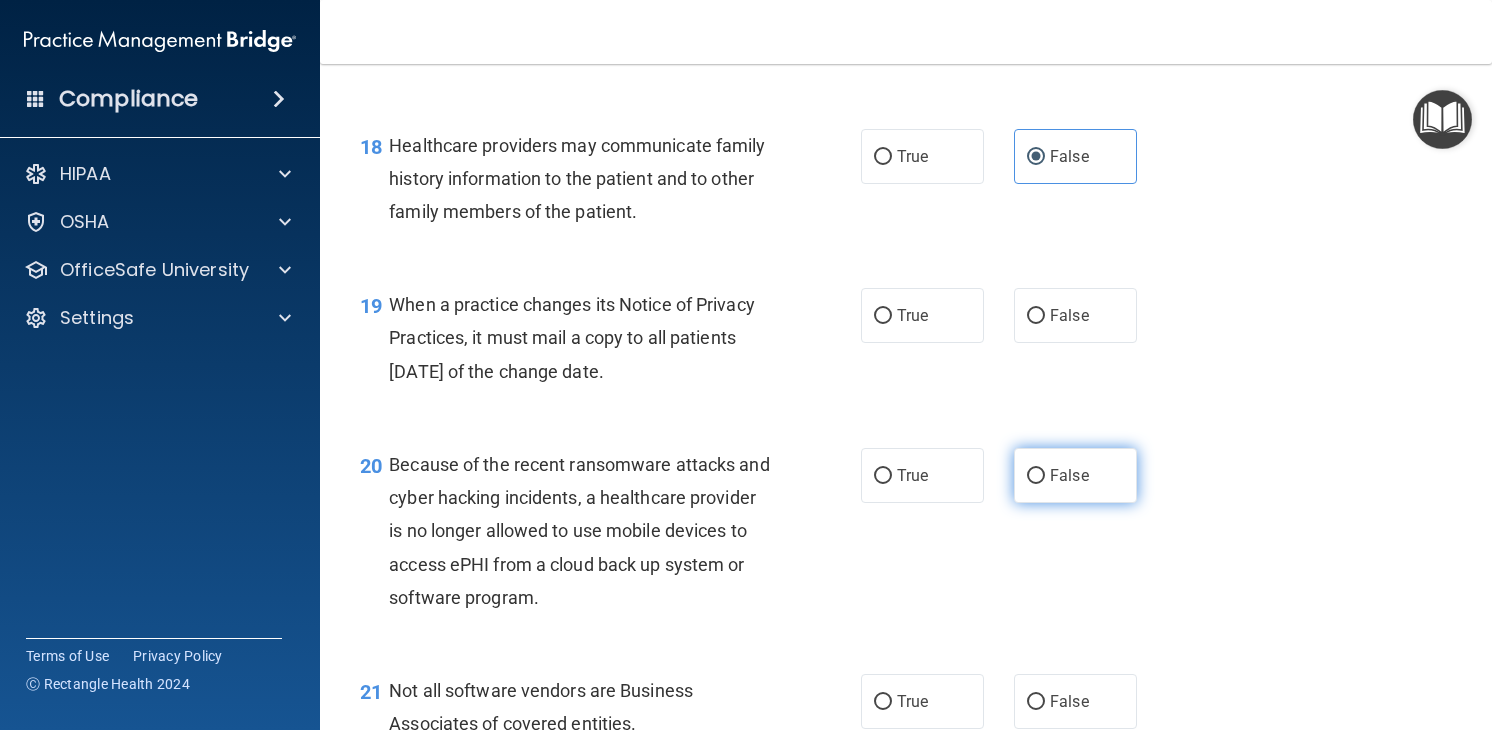 click on "False" at bounding box center [1075, 475] 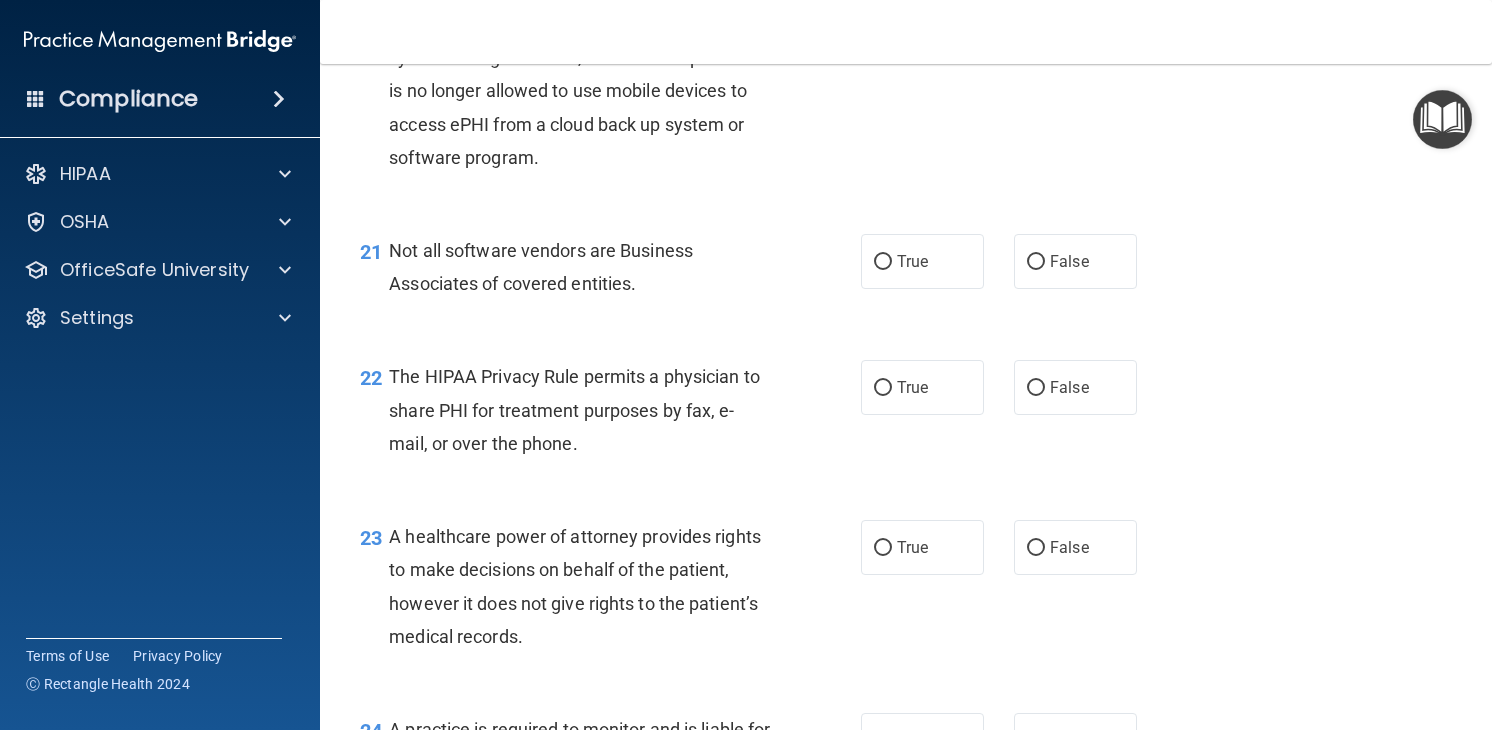 scroll, scrollTop: 3652, scrollLeft: 0, axis: vertical 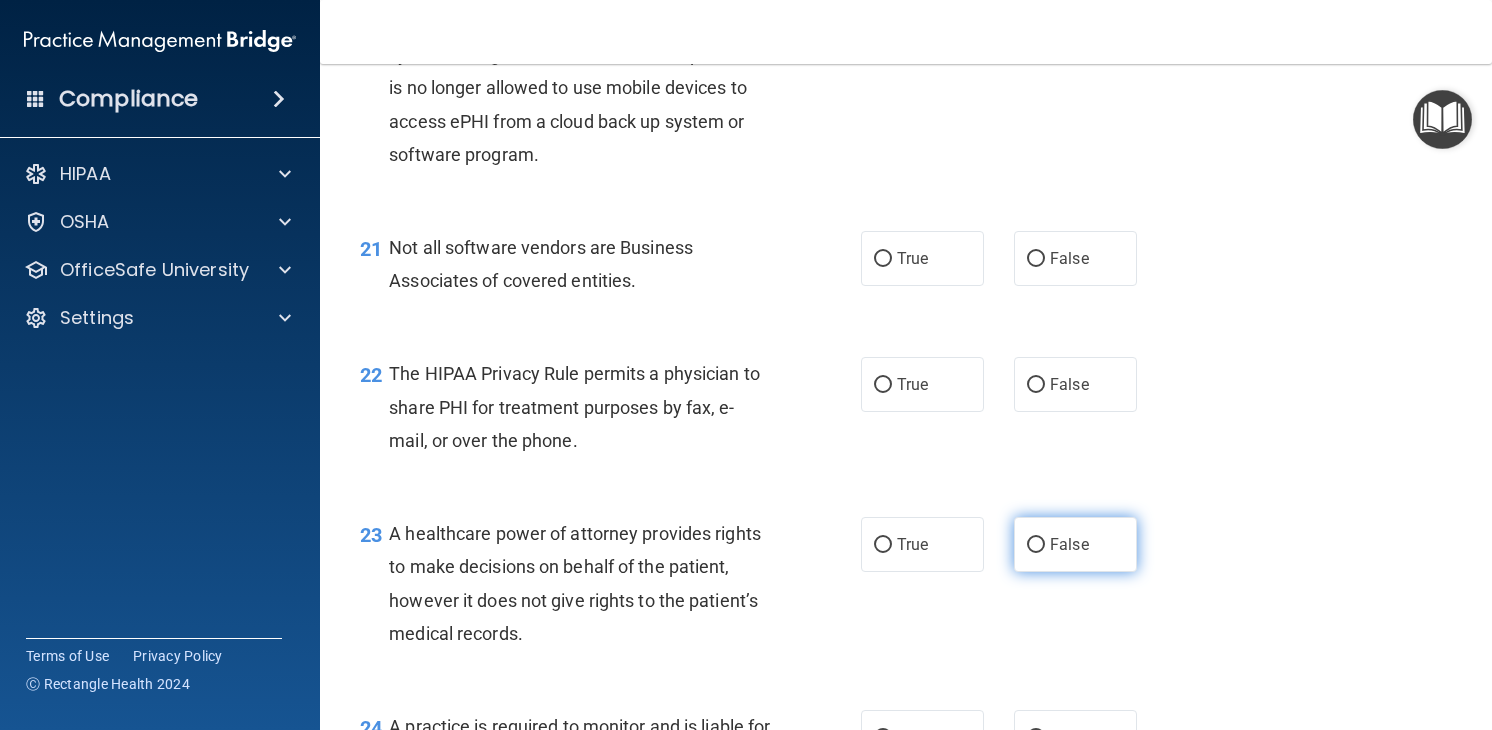 click on "False" at bounding box center [1069, 544] 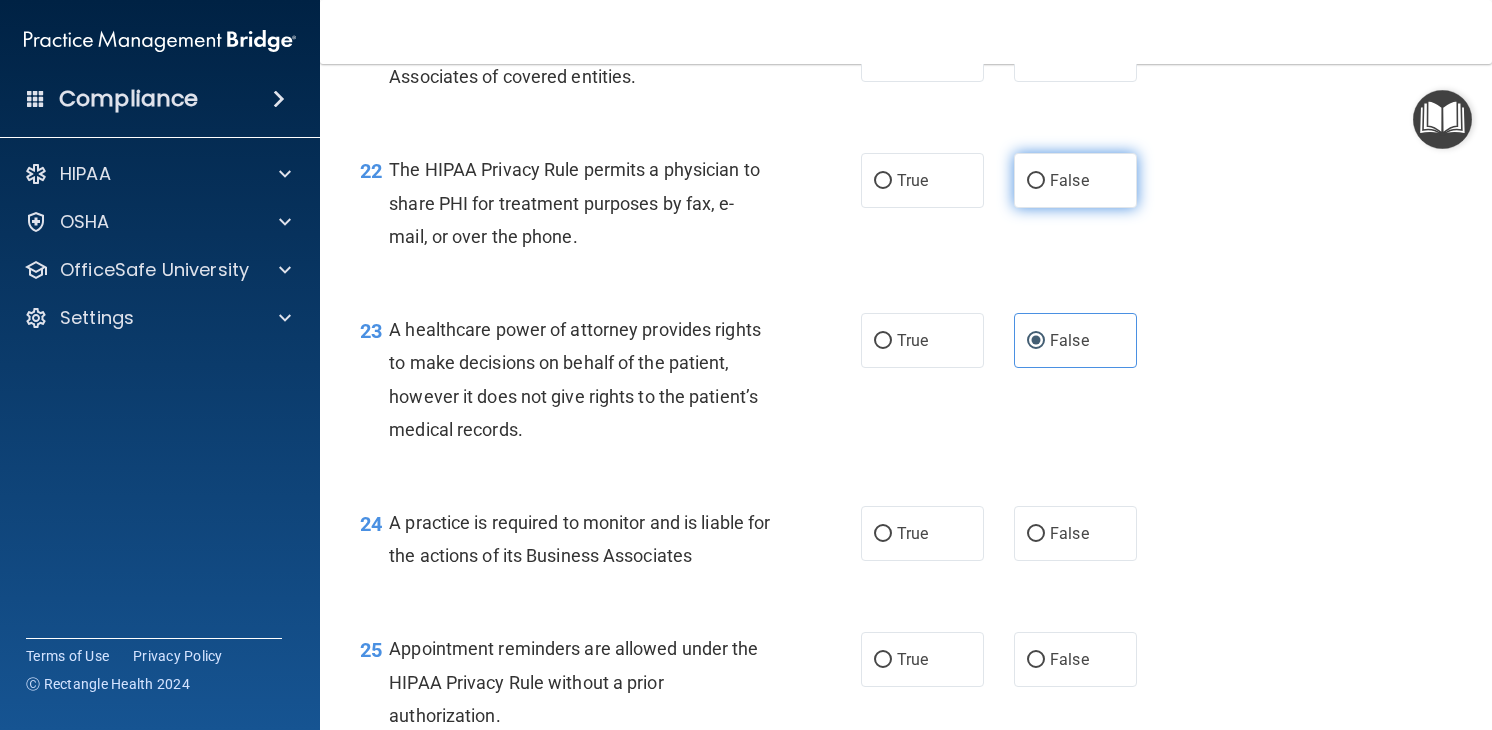 scroll, scrollTop: 3891, scrollLeft: 0, axis: vertical 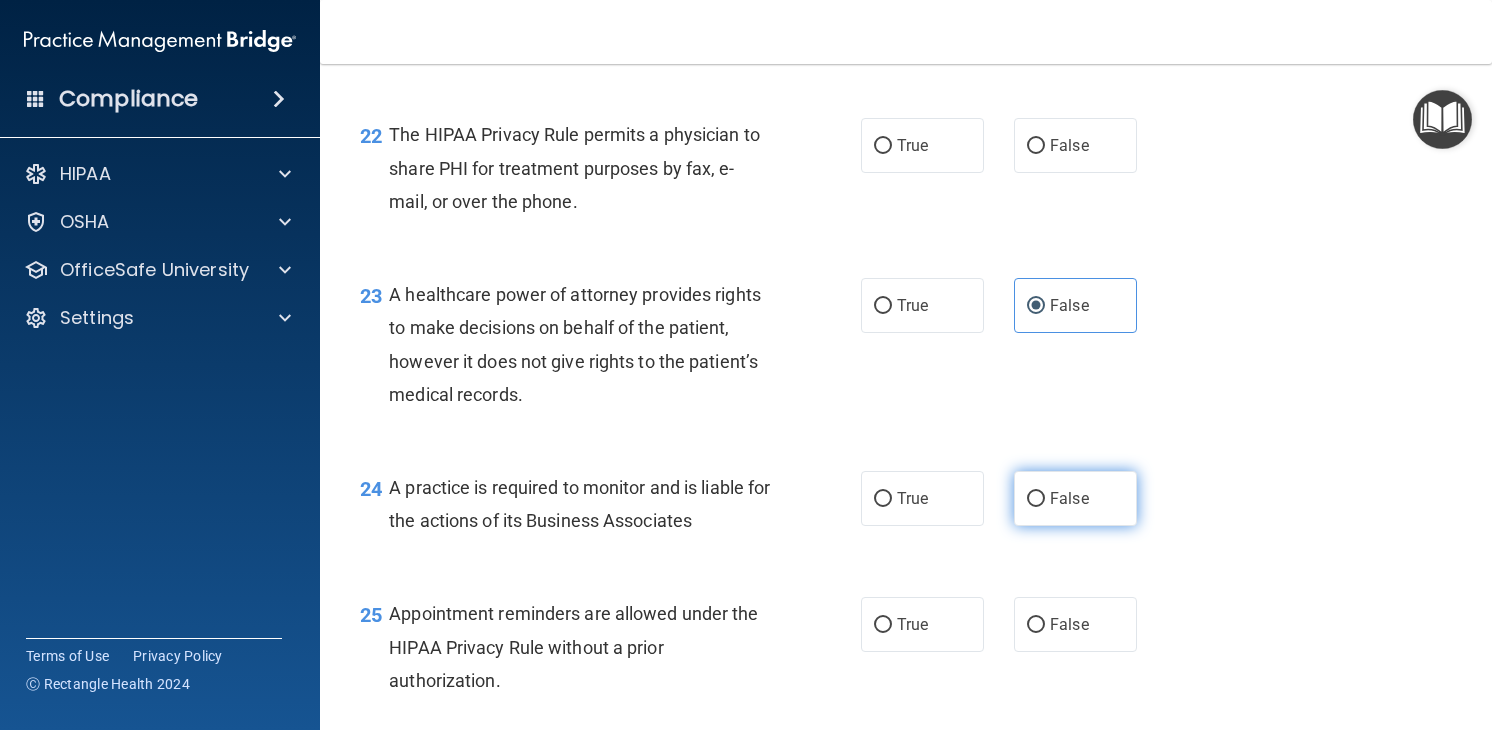 click on "False" at bounding box center (1075, 498) 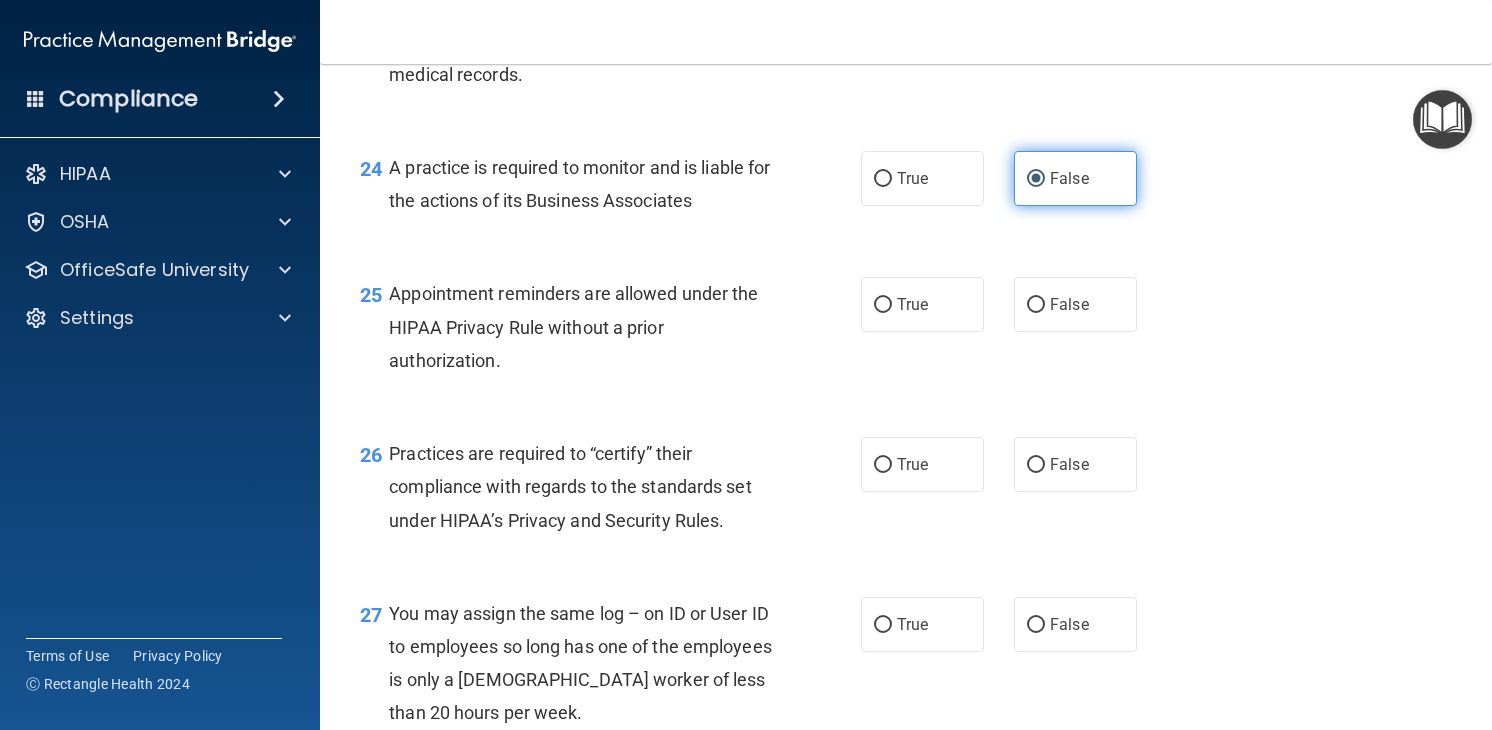 scroll, scrollTop: 4248, scrollLeft: 0, axis: vertical 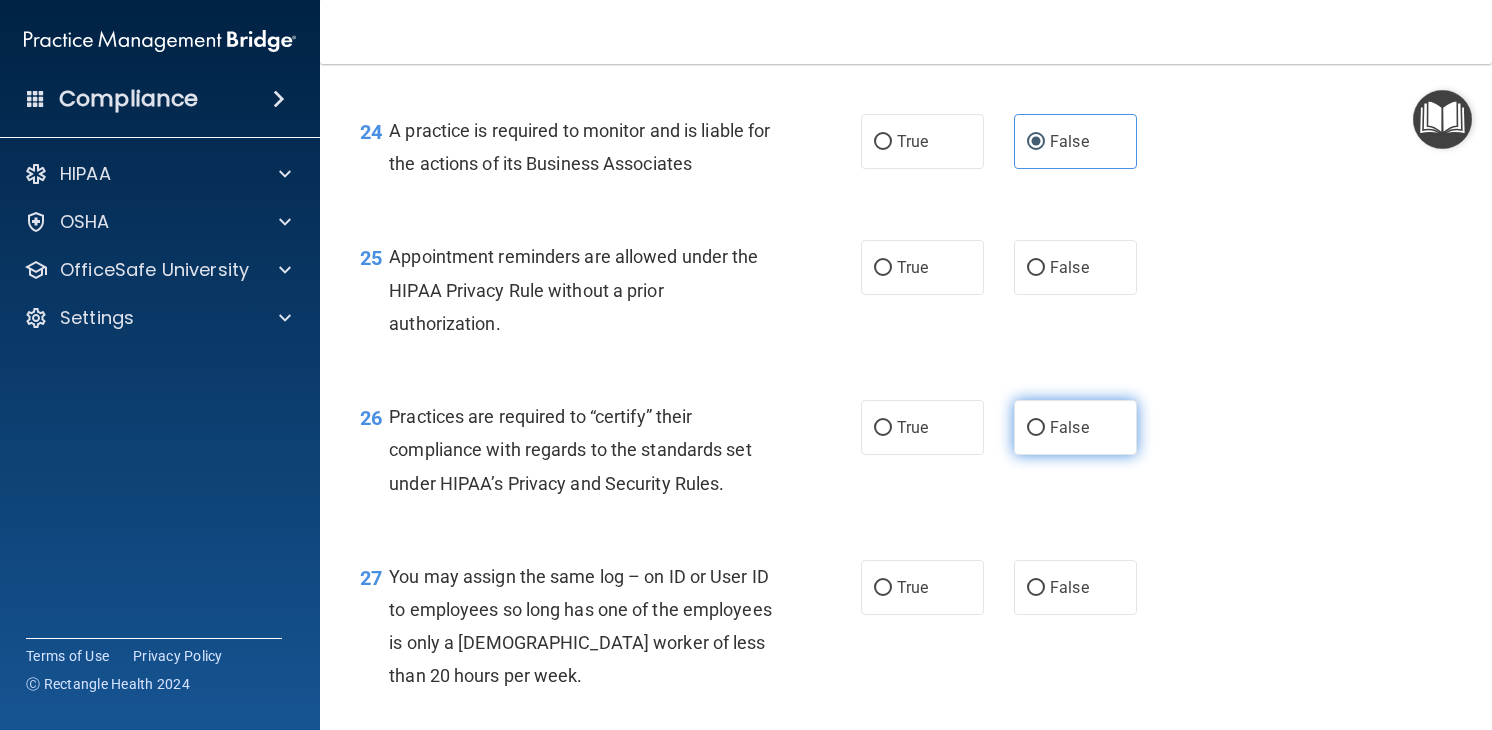 click on "False" at bounding box center (1075, 427) 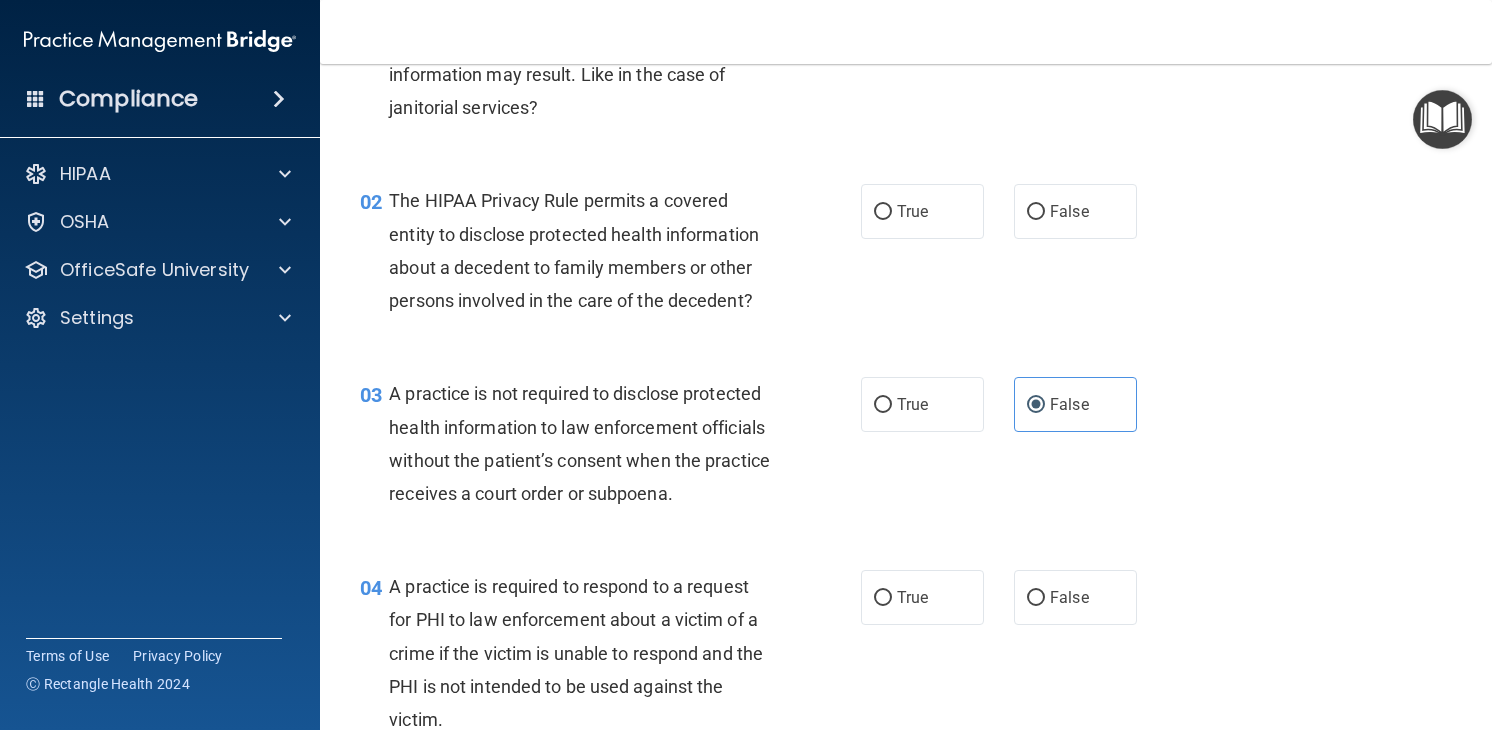 scroll, scrollTop: 0, scrollLeft: 0, axis: both 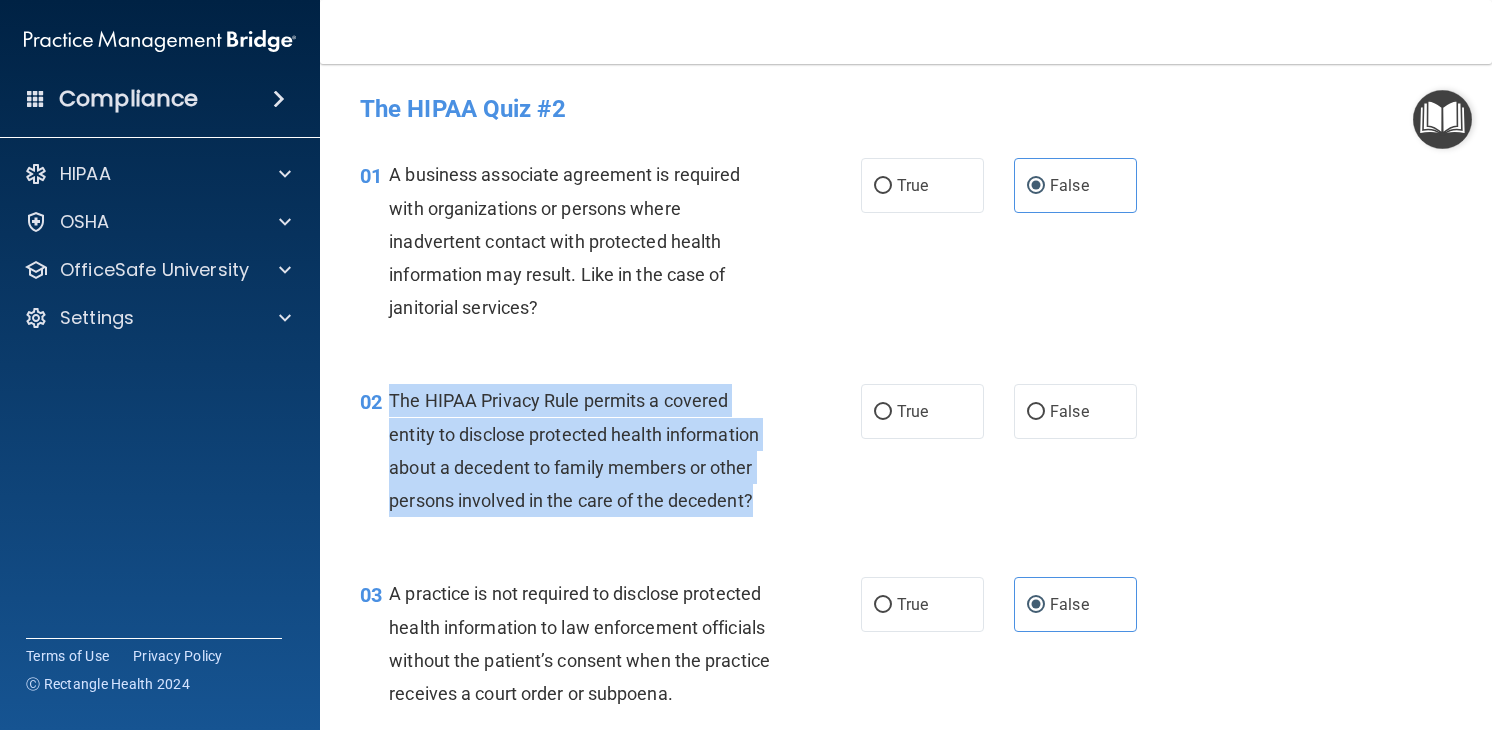 drag, startPoint x: 391, startPoint y: 393, endPoint x: 722, endPoint y: 517, distance: 353.4643 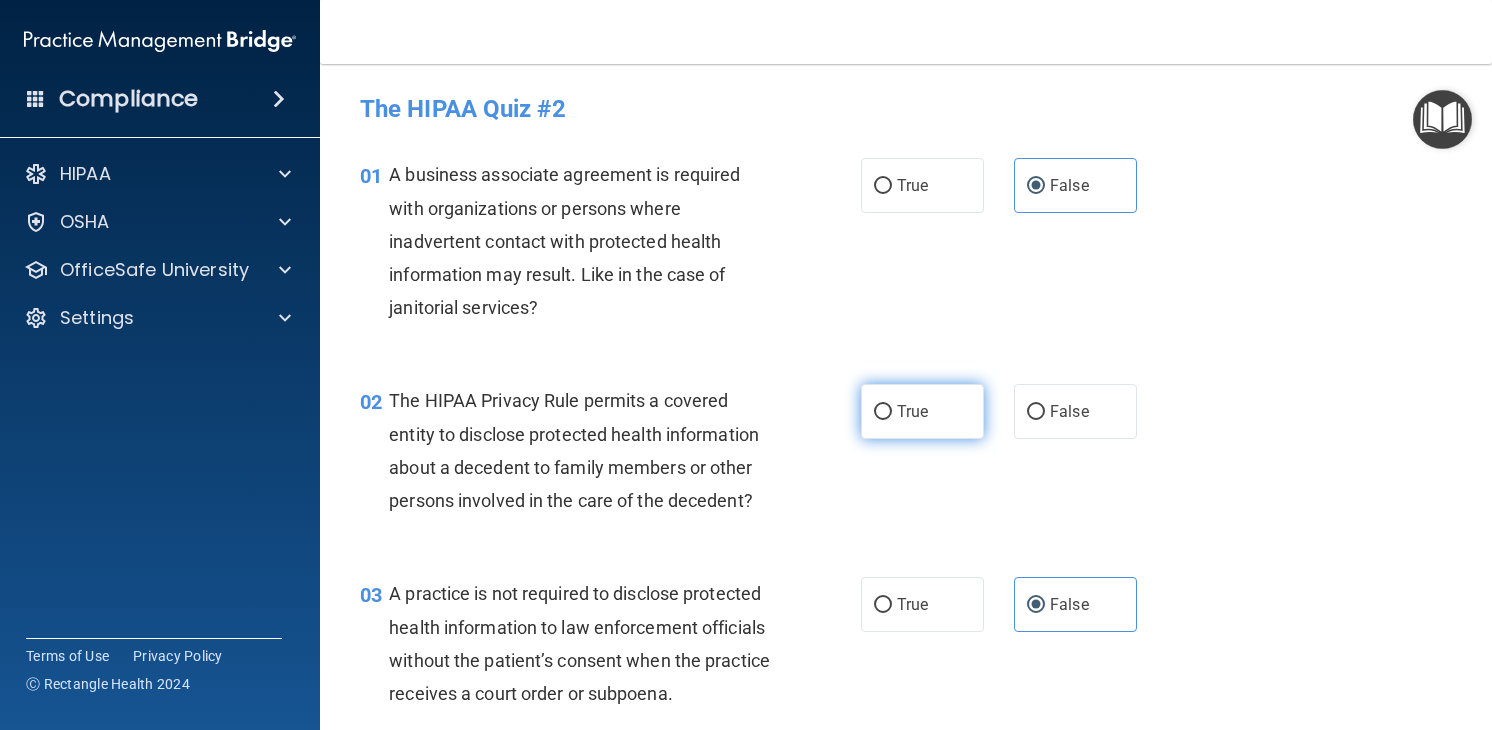click on "True" at bounding box center (912, 411) 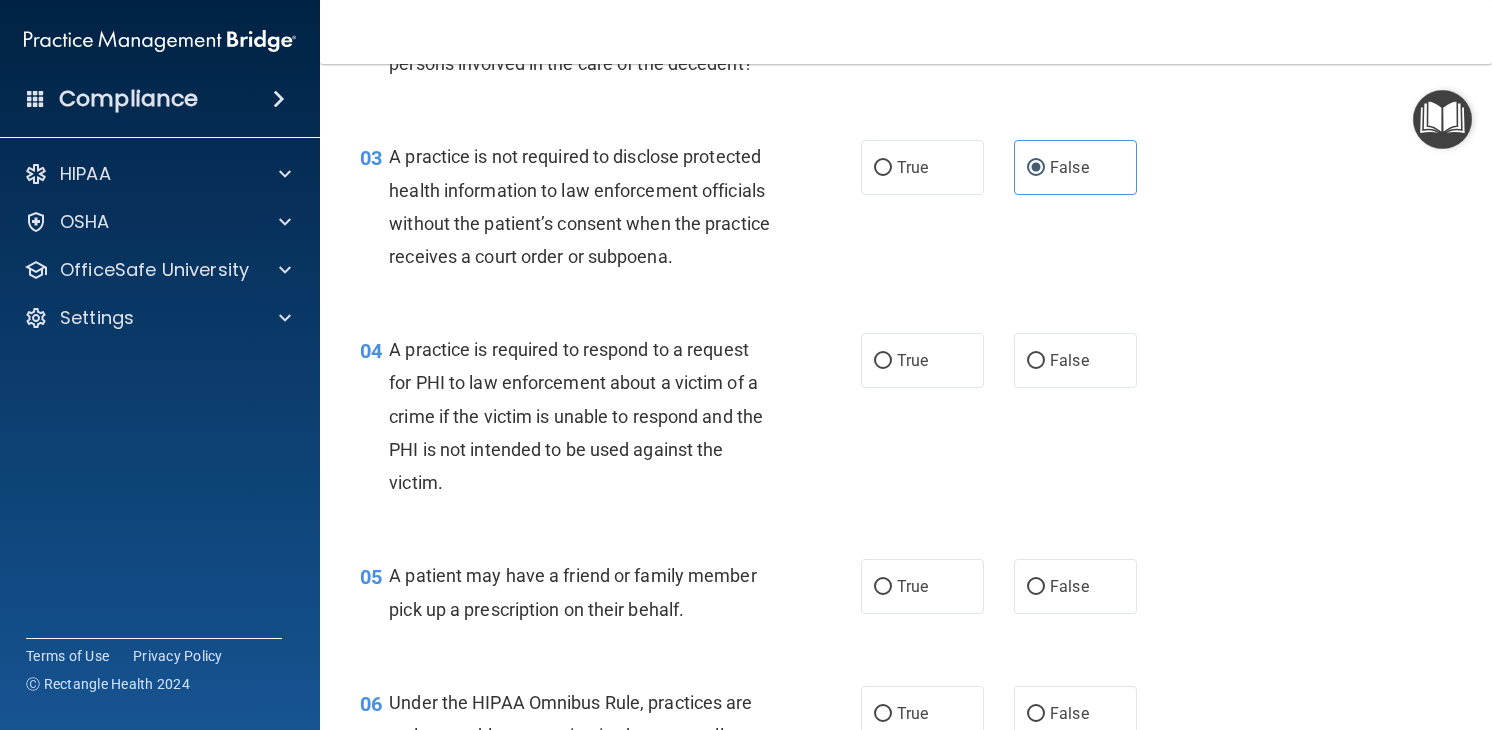 scroll, scrollTop: 446, scrollLeft: 0, axis: vertical 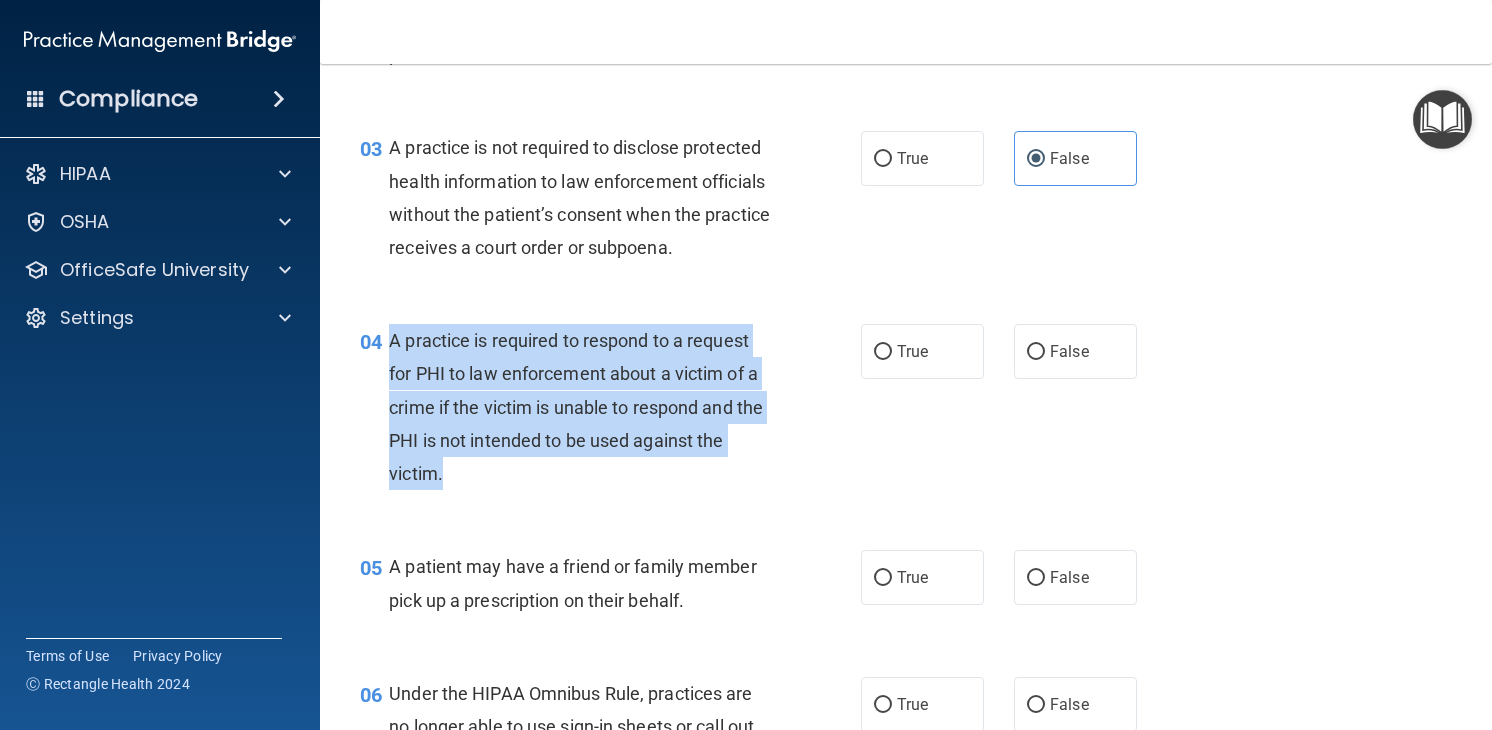 drag, startPoint x: 392, startPoint y: 336, endPoint x: 740, endPoint y: 491, distance: 380.958 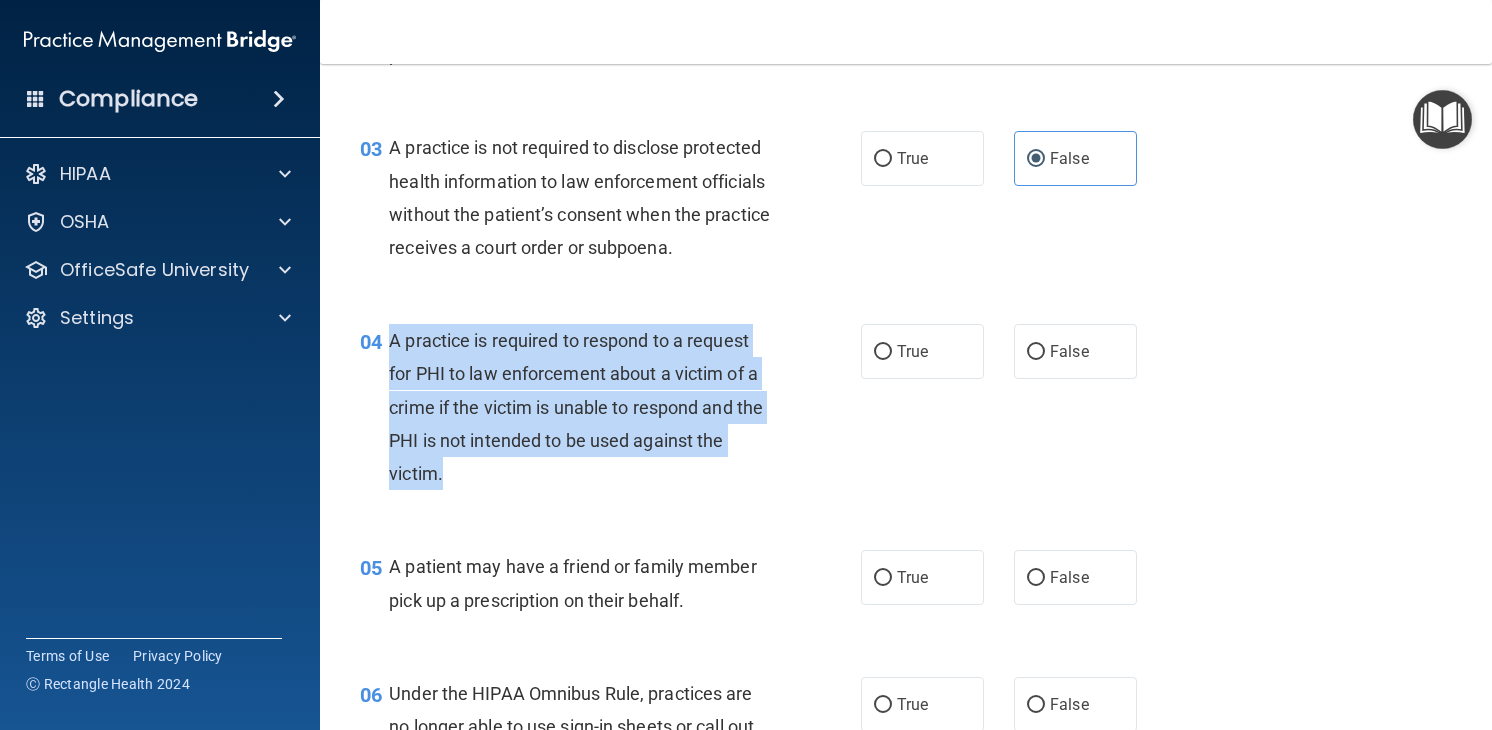 click on "A practice is required to respond to a request for PHI to law enforcement about a victim of a crime if the victim is unable to respond and the PHI is not intended to be used against the victim." at bounding box center (576, 407) 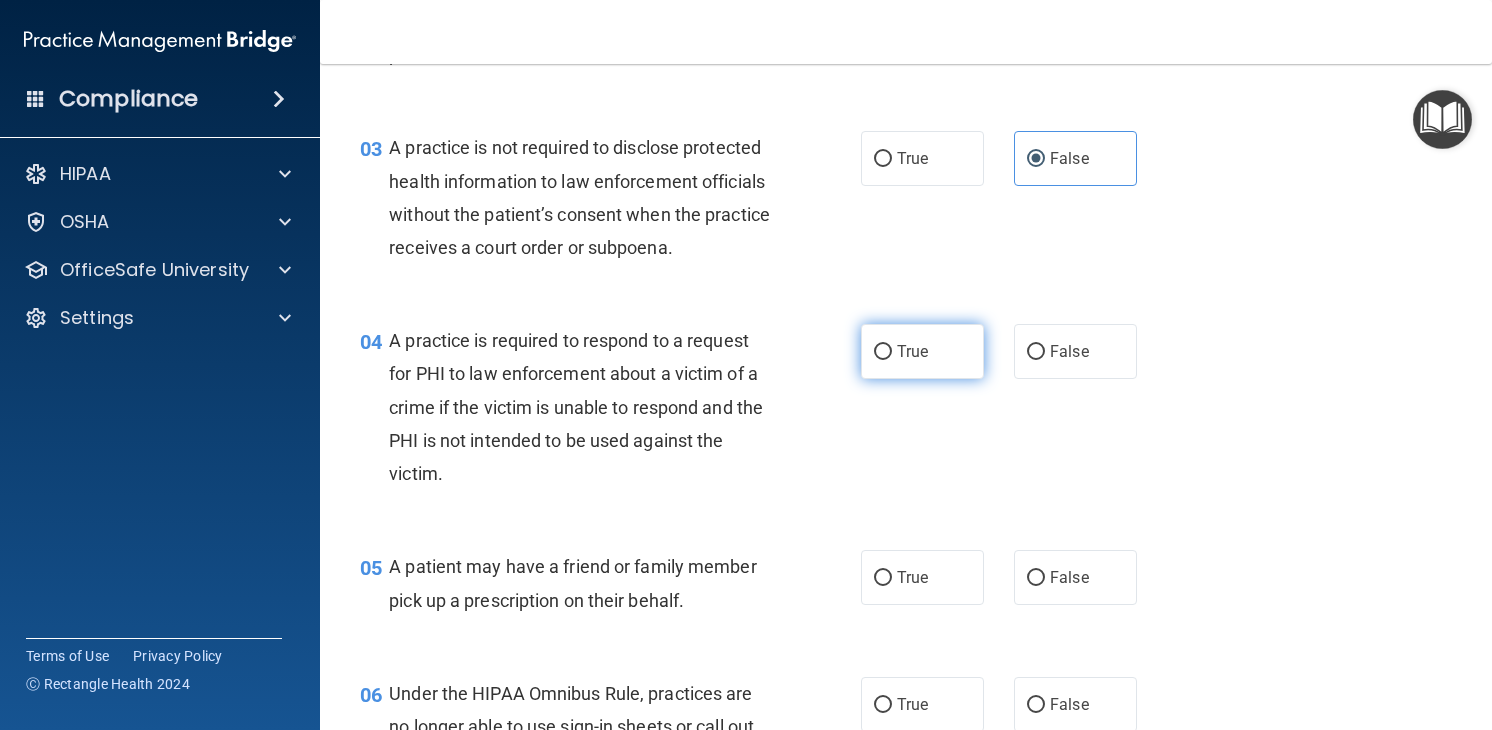 click on "True" at bounding box center [922, 351] 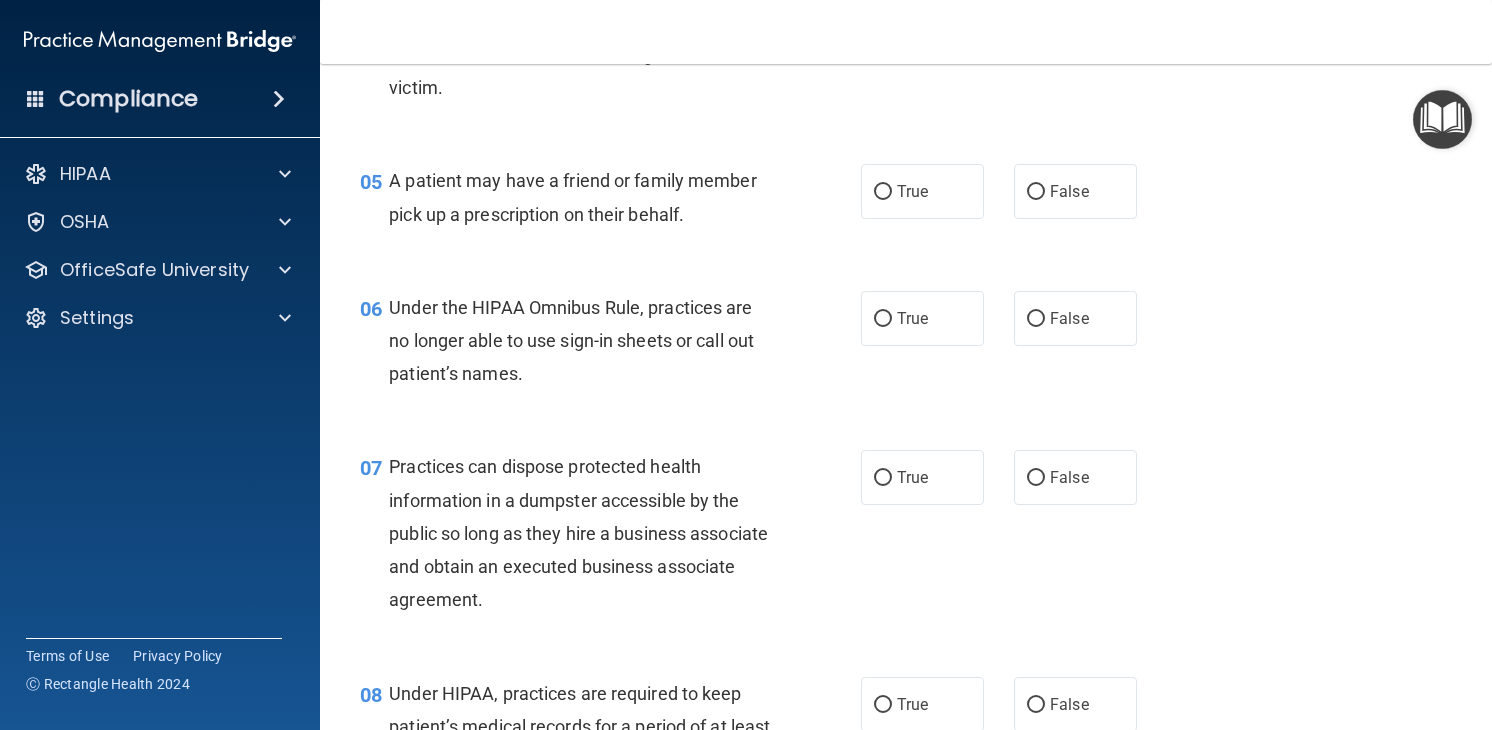 scroll, scrollTop: 848, scrollLeft: 0, axis: vertical 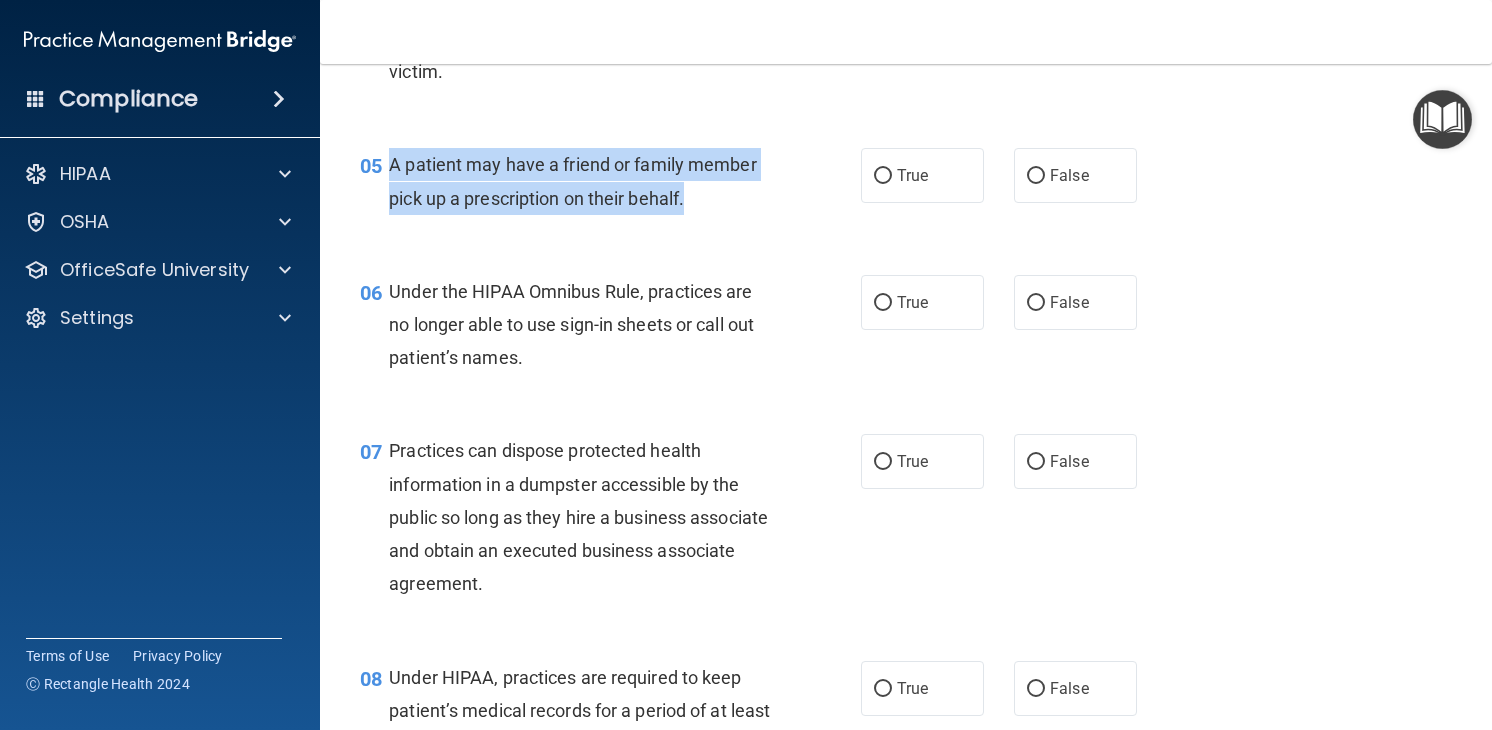 drag, startPoint x: 391, startPoint y: 158, endPoint x: 743, endPoint y: 209, distance: 355.6754 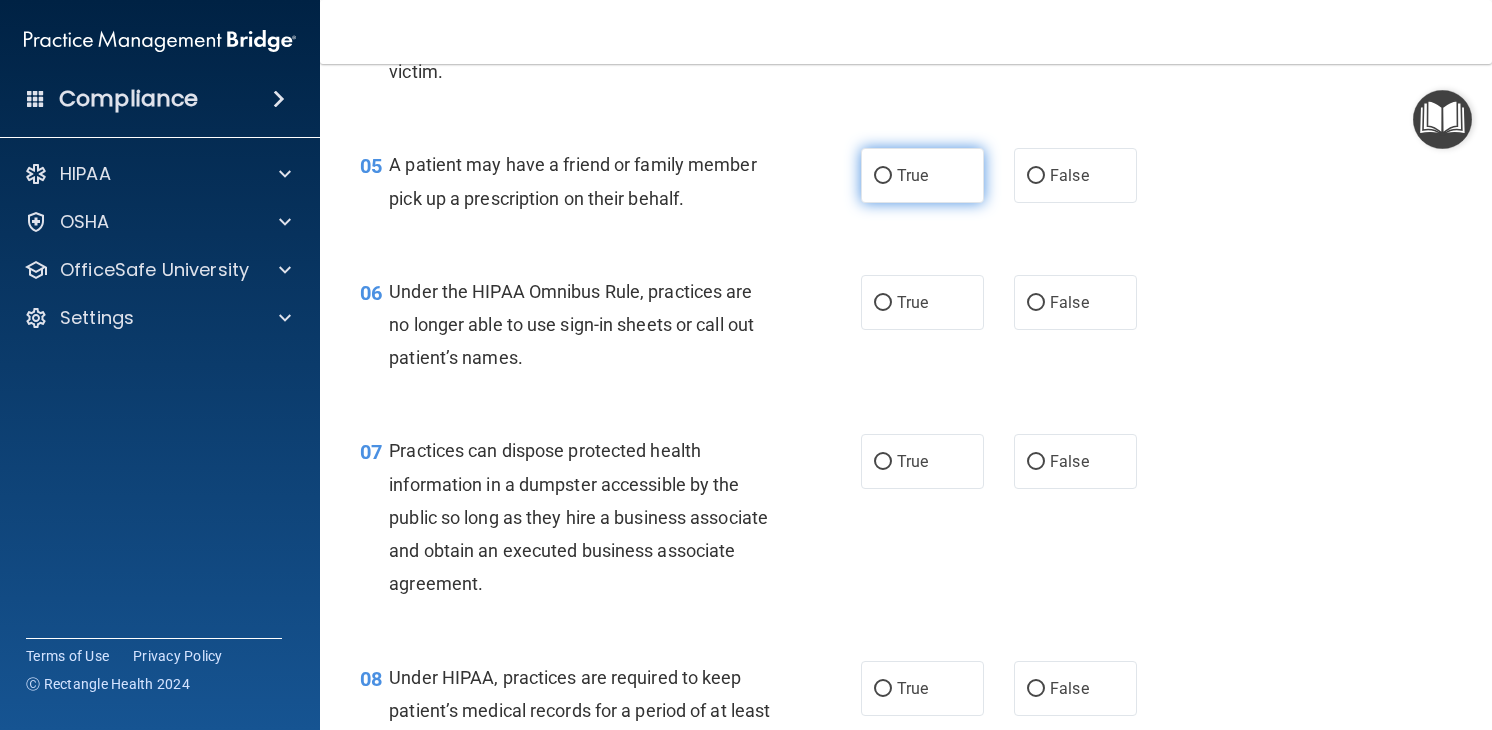 click on "True" at bounding box center (912, 175) 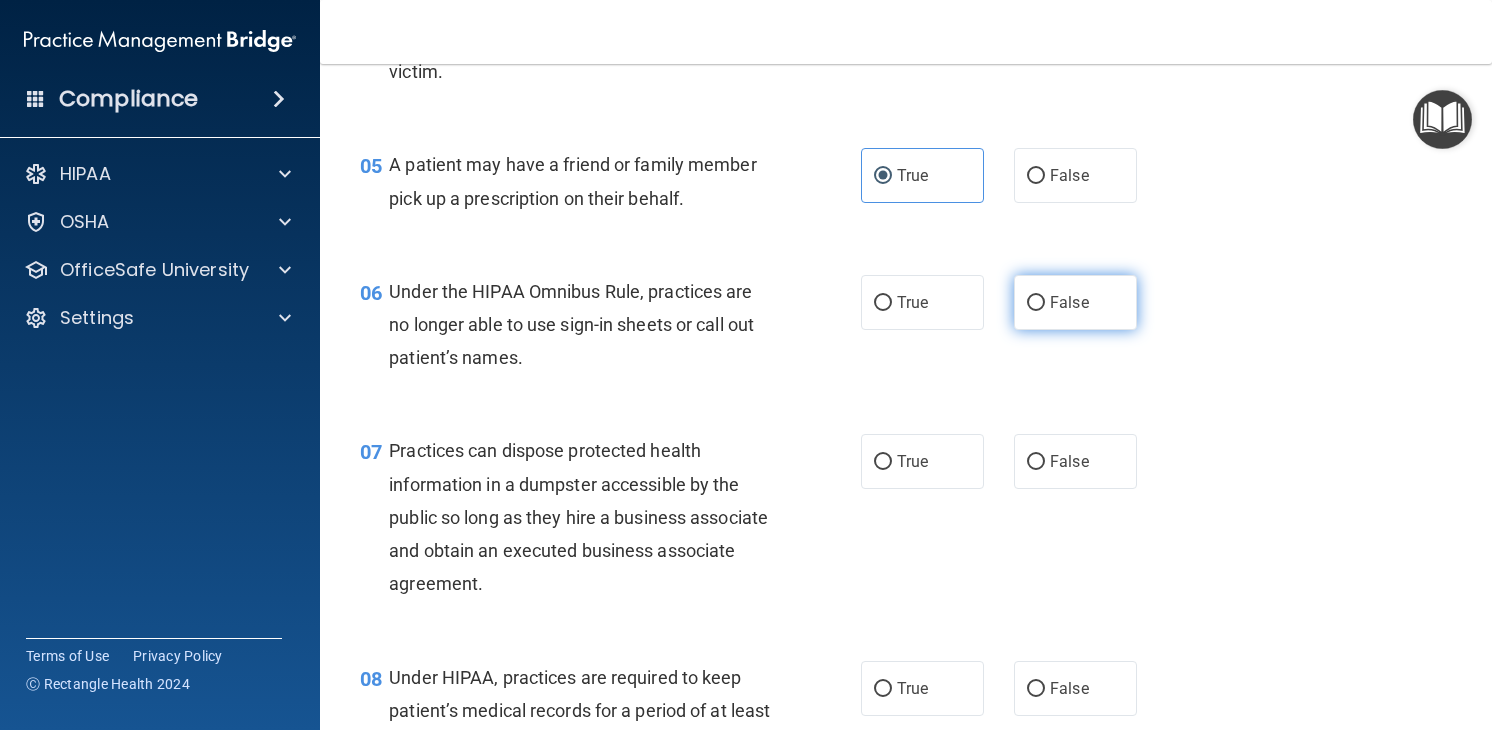 click on "False" at bounding box center [1069, 302] 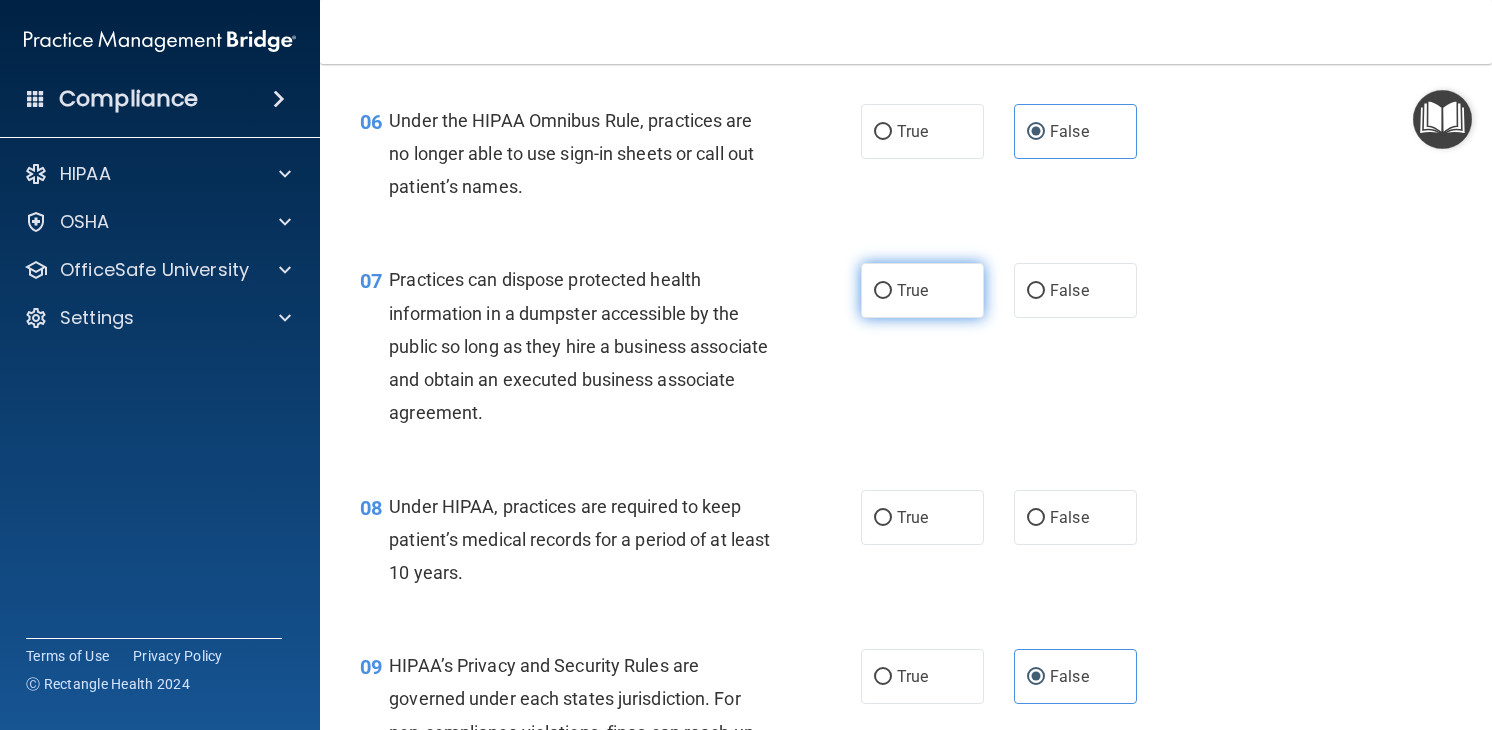 scroll, scrollTop: 1062, scrollLeft: 0, axis: vertical 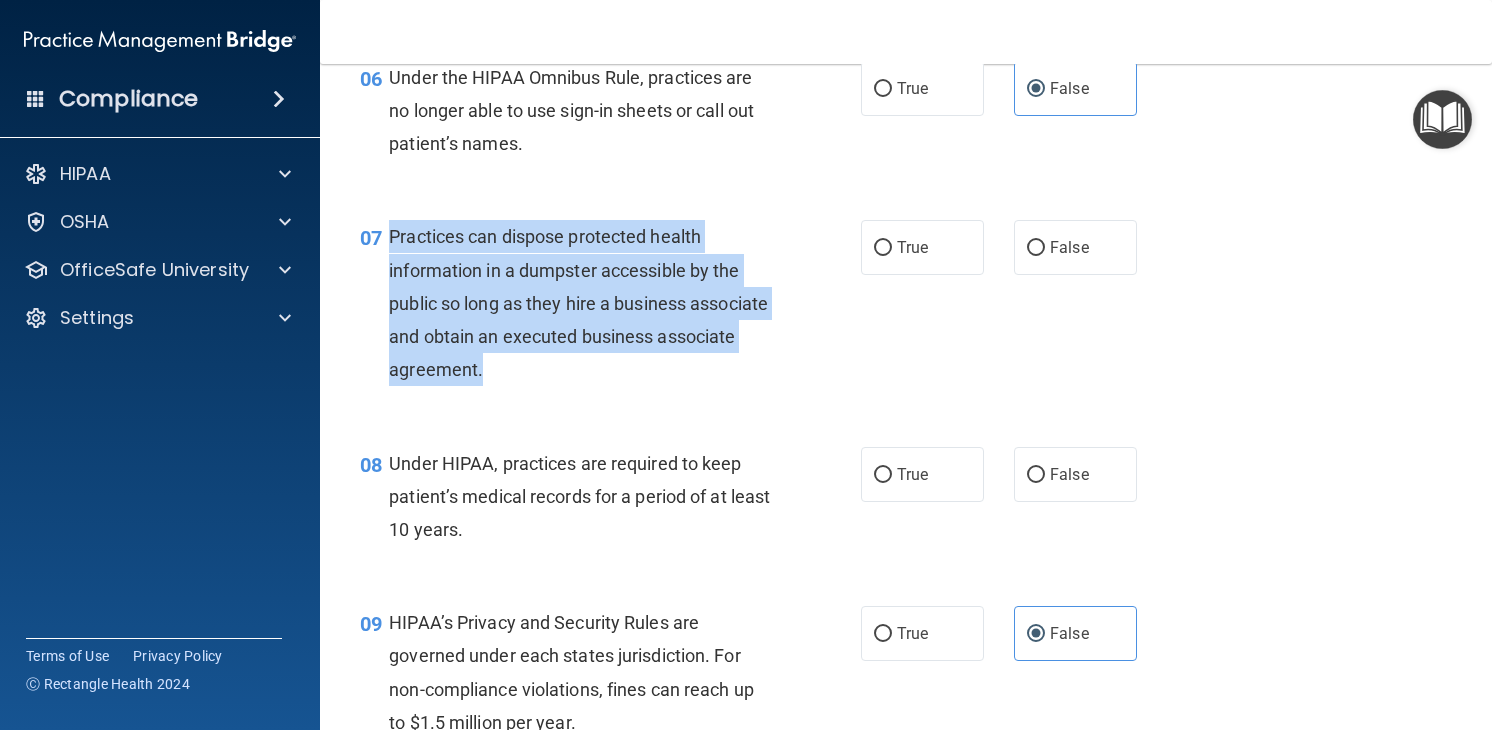 drag, startPoint x: 381, startPoint y: 238, endPoint x: 707, endPoint y: 389, distance: 359.2729 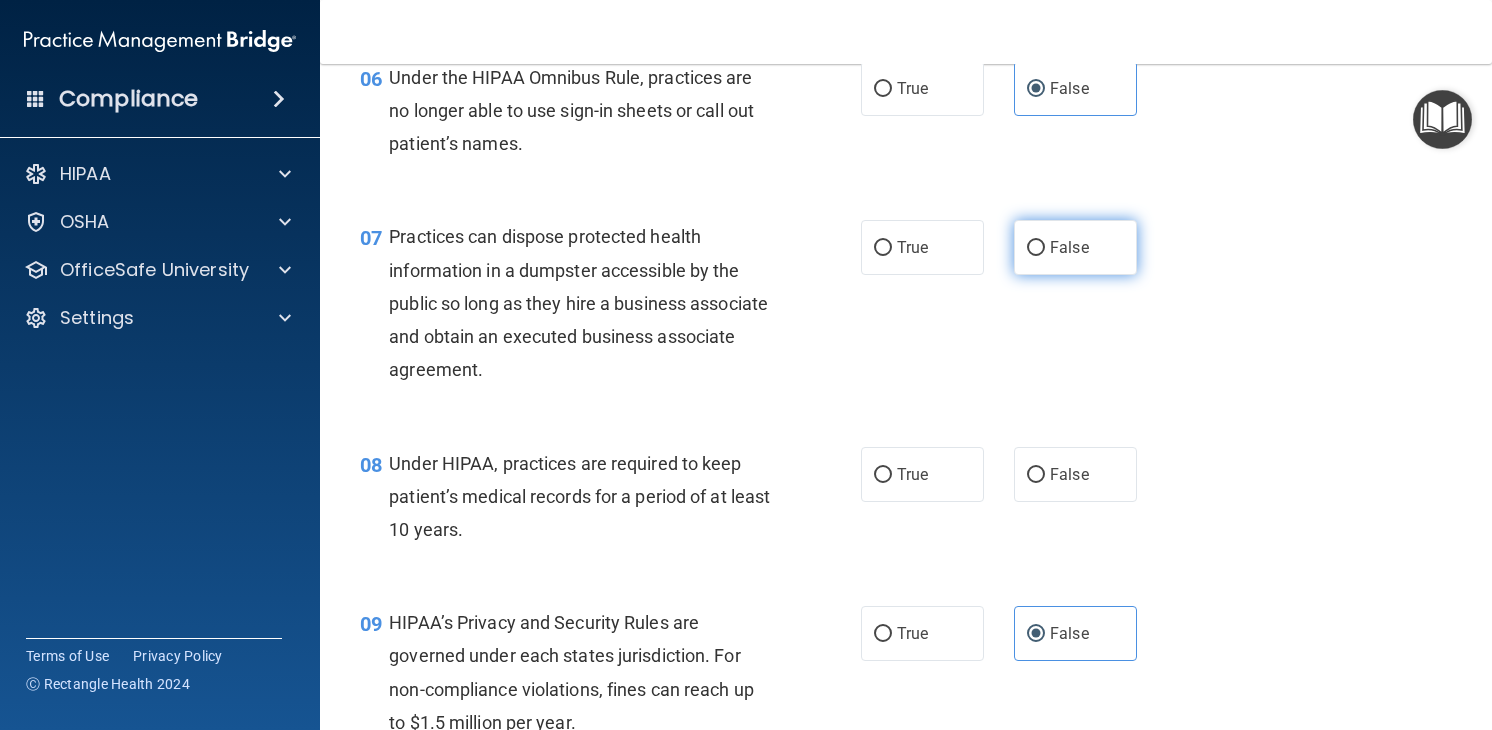 click on "False" at bounding box center [1069, 247] 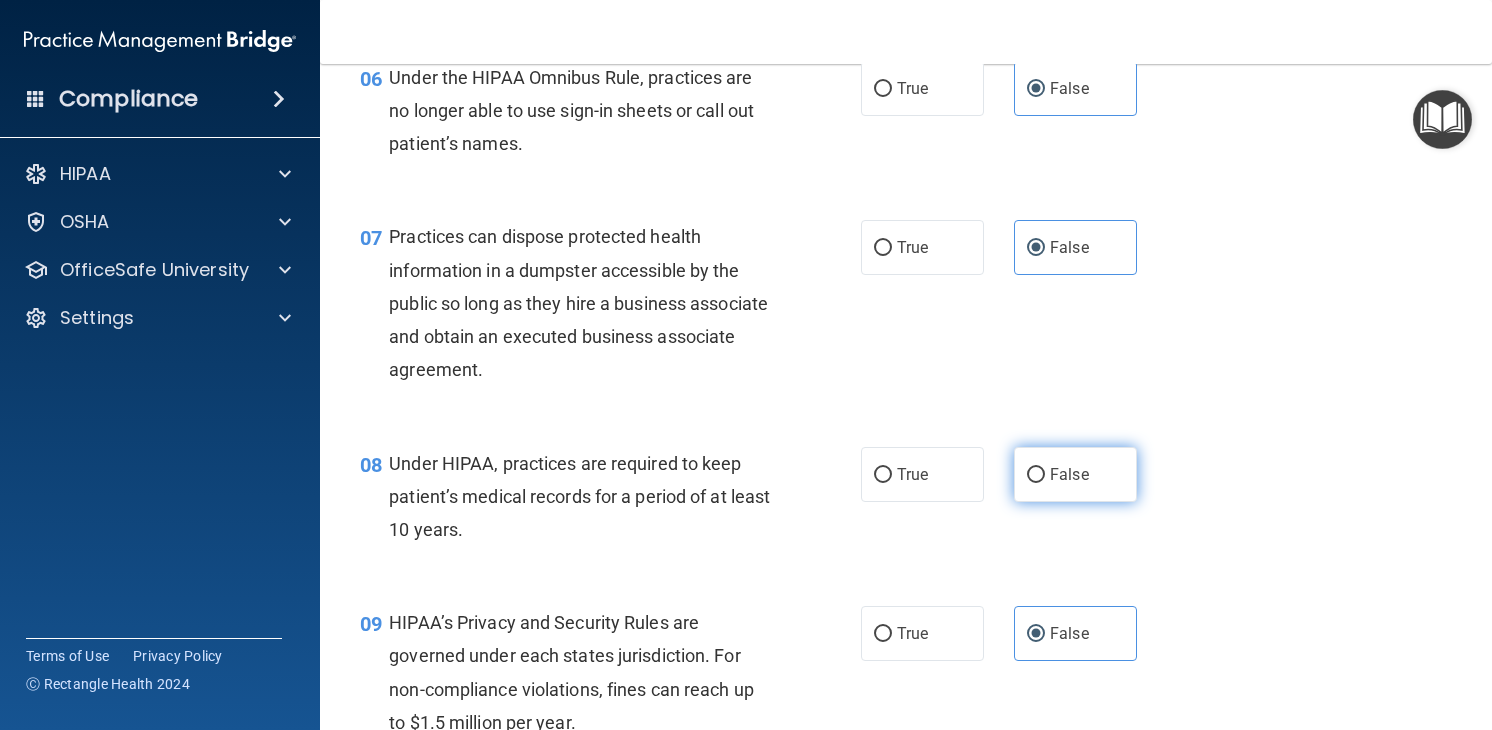 click on "False" at bounding box center (1069, 474) 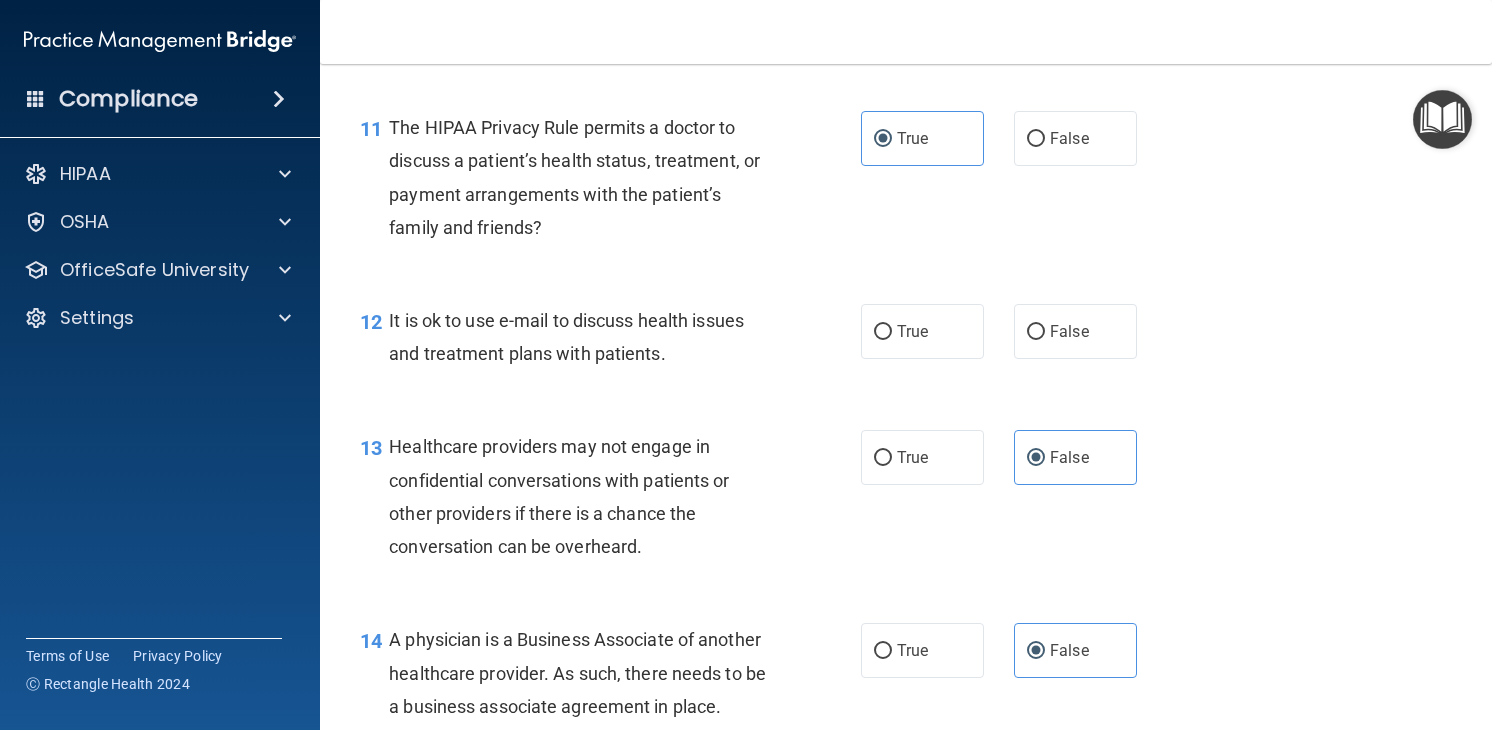 scroll, scrollTop: 1989, scrollLeft: 0, axis: vertical 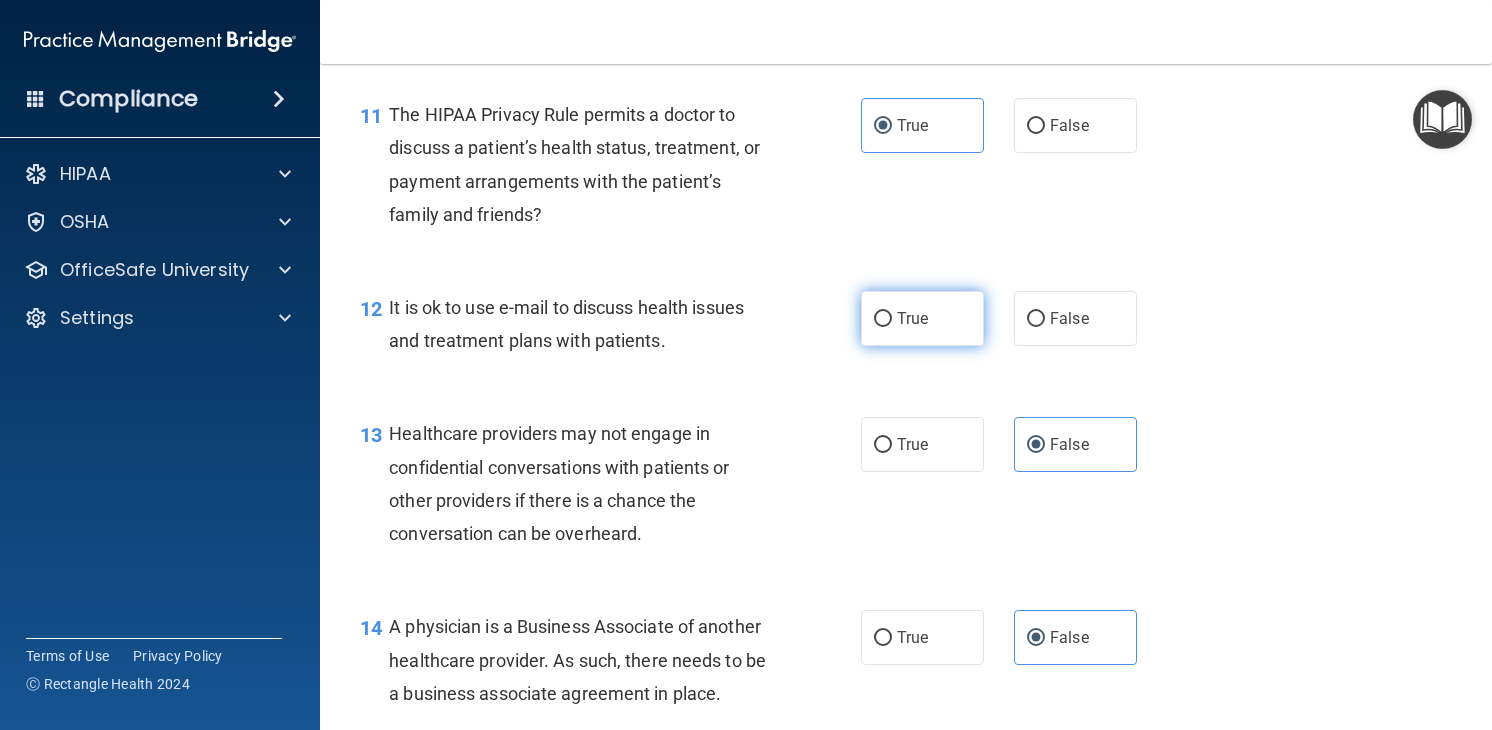click on "True" at bounding box center [922, 318] 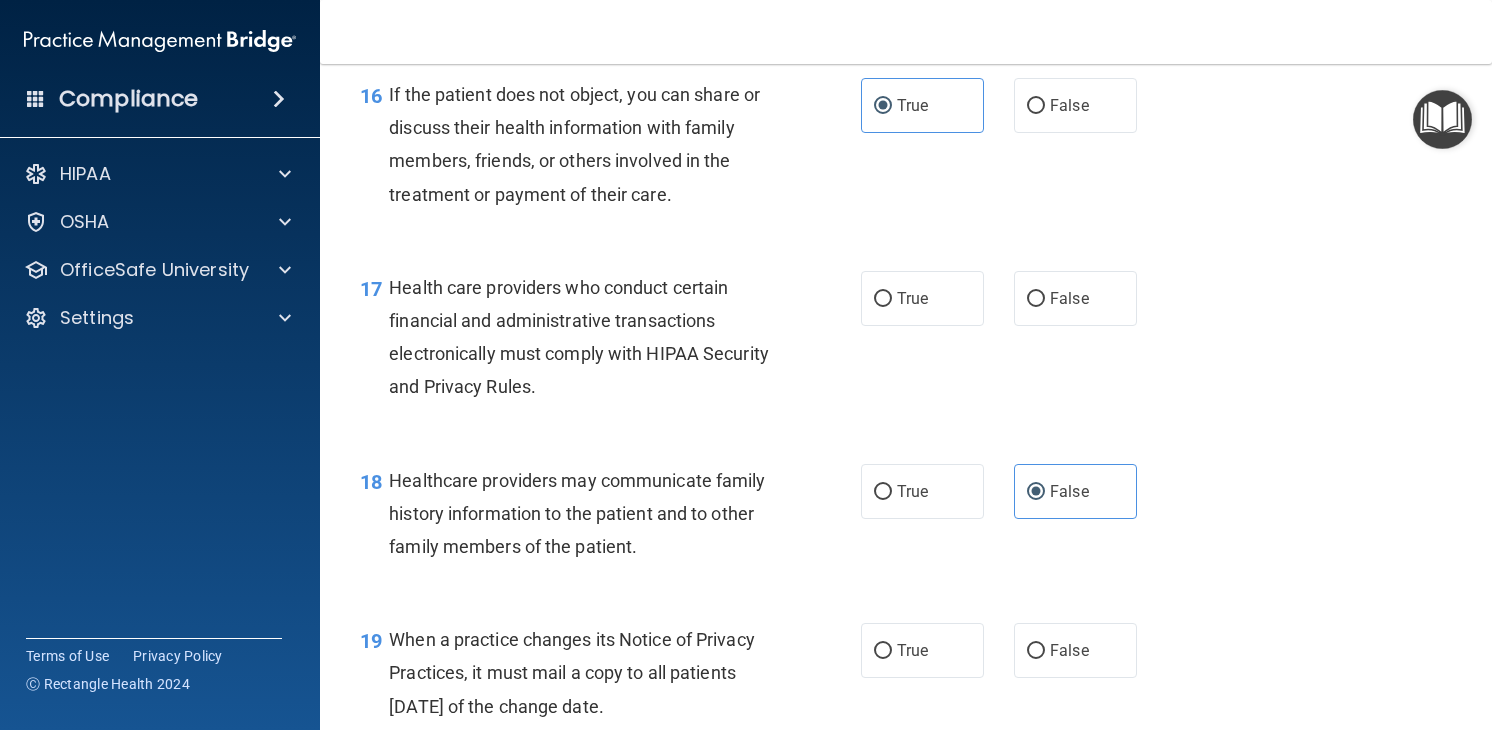 scroll, scrollTop: 2877, scrollLeft: 0, axis: vertical 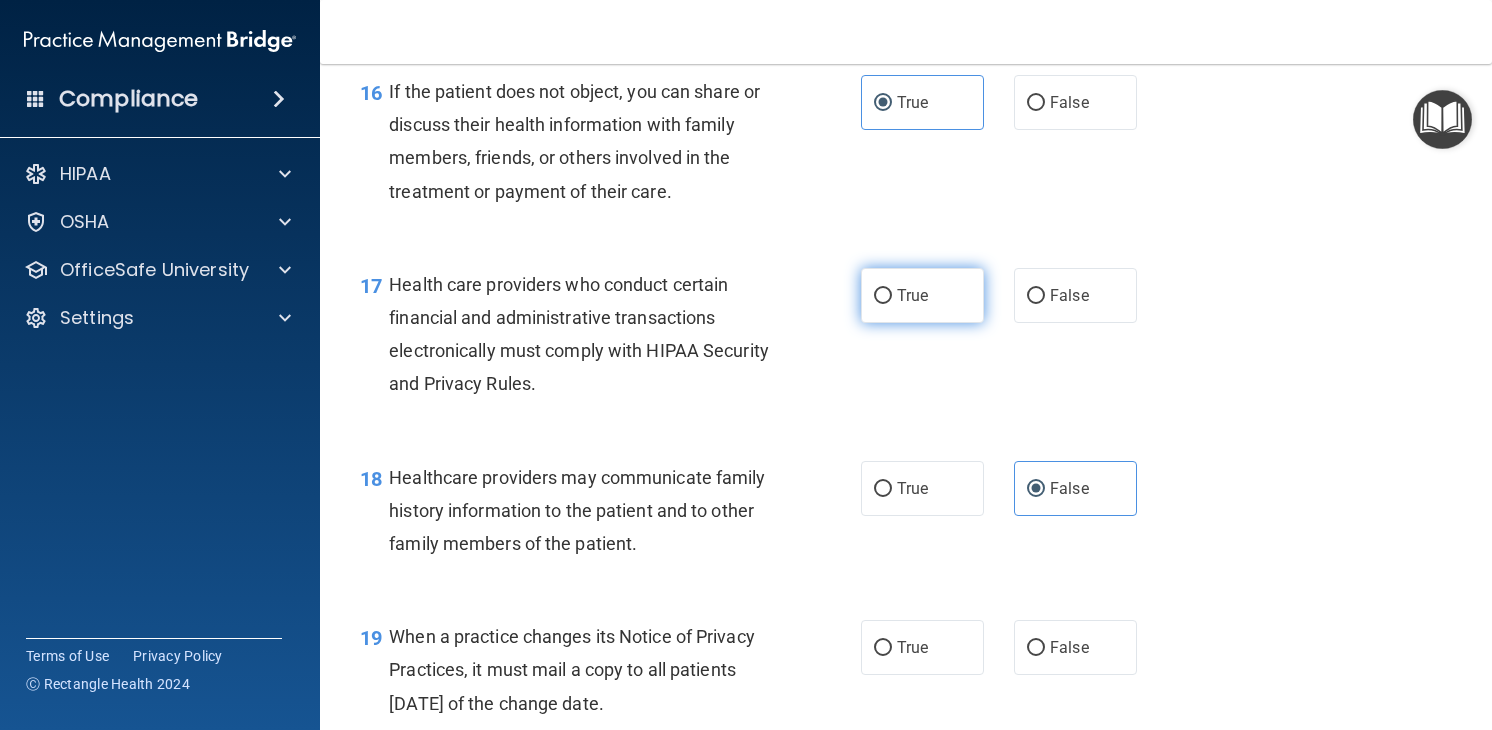 click on "True" at bounding box center (912, 295) 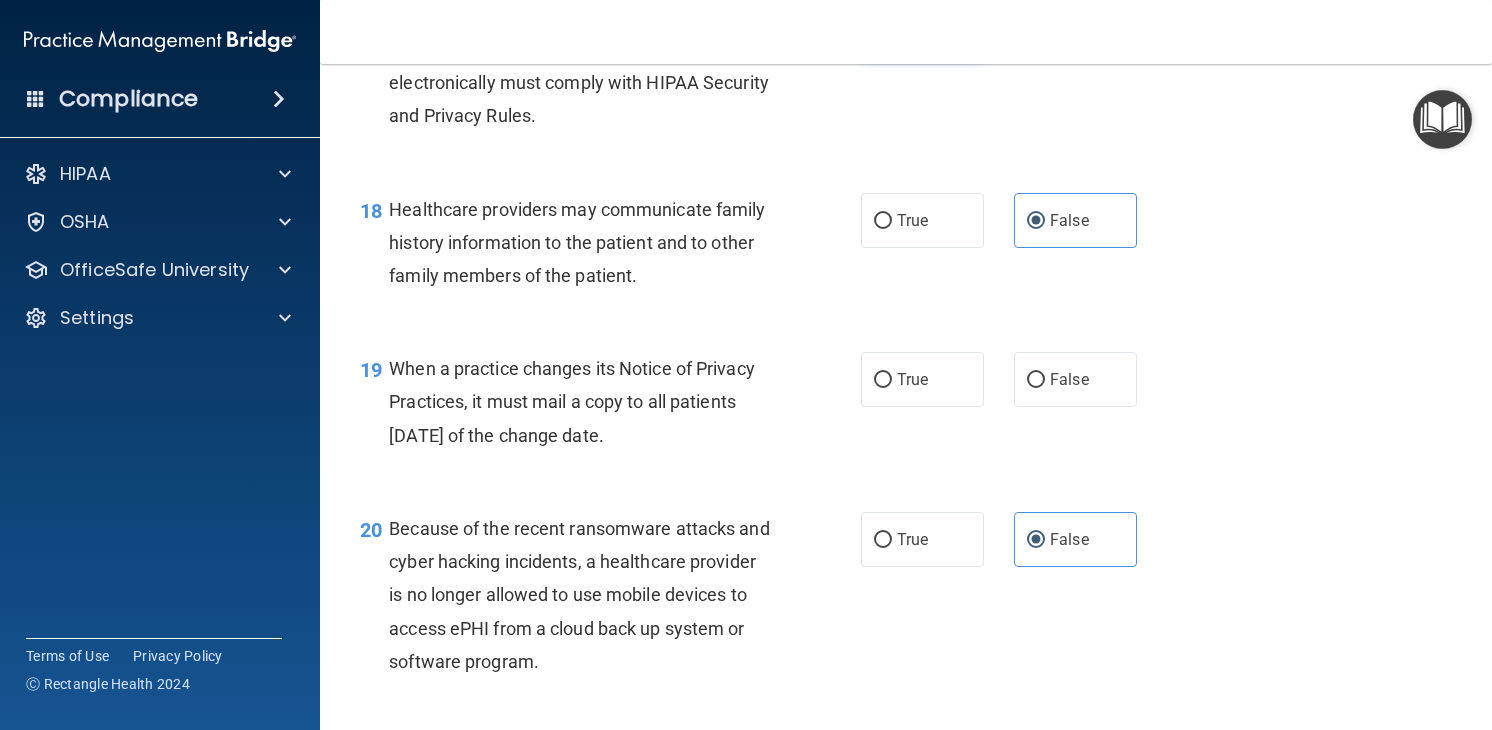 scroll, scrollTop: 3169, scrollLeft: 0, axis: vertical 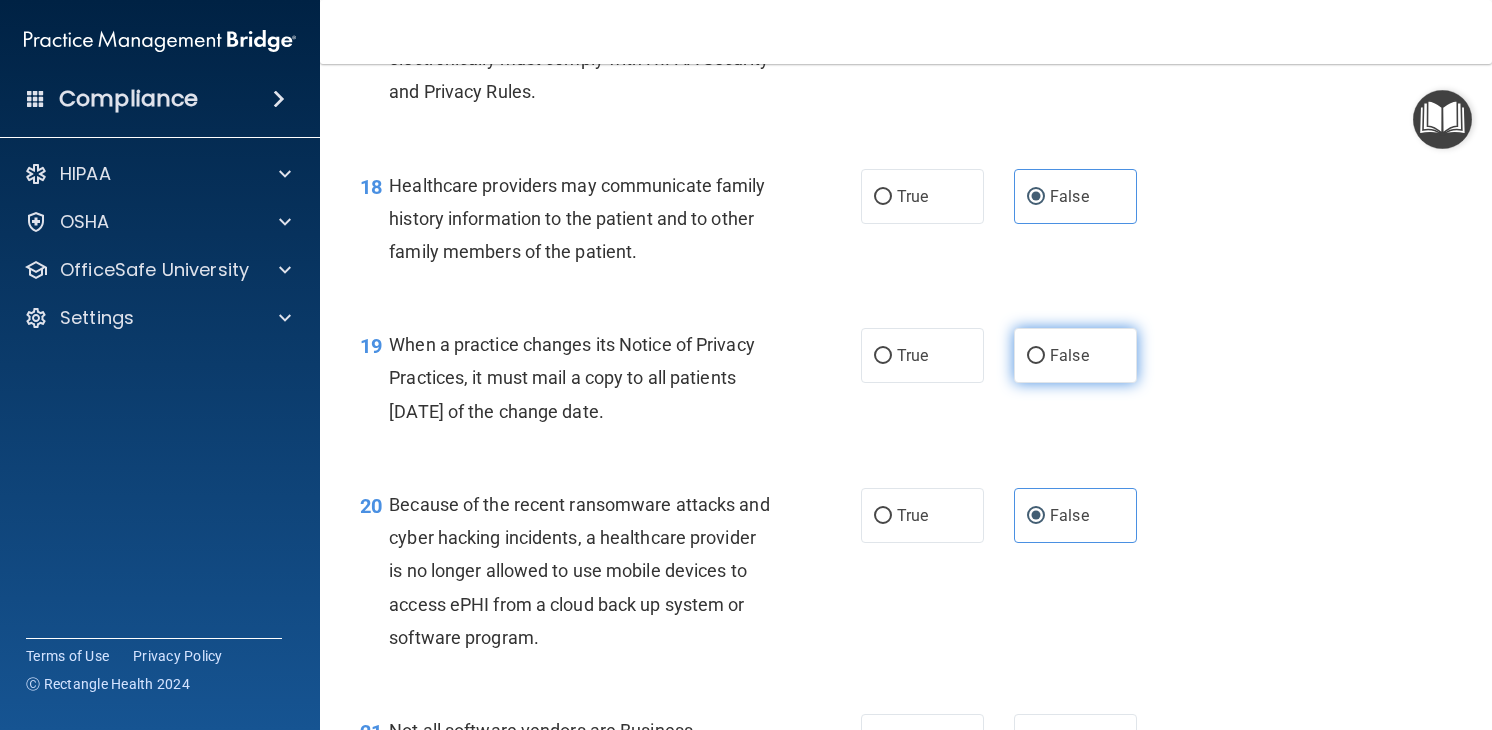 click on "False" at bounding box center [1069, 355] 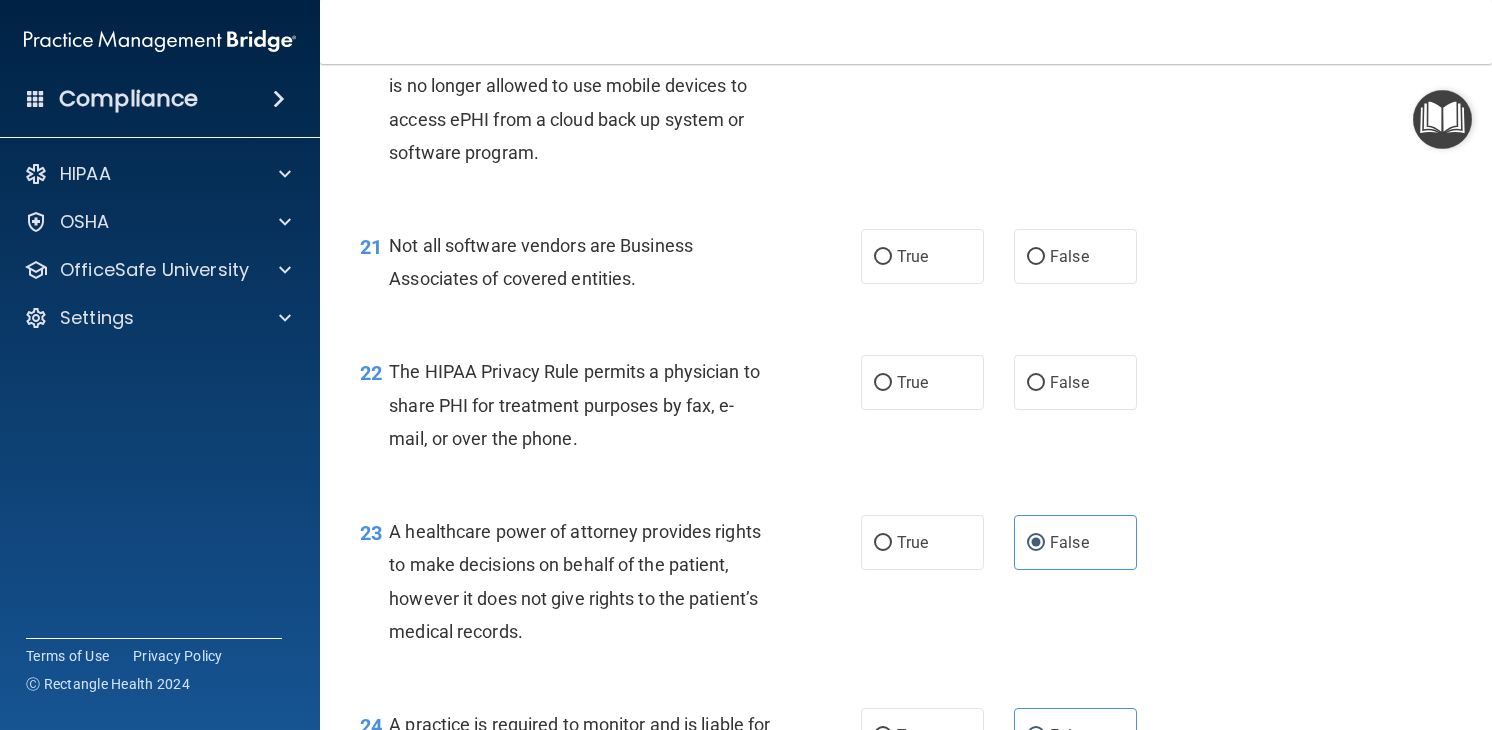 scroll, scrollTop: 3656, scrollLeft: 0, axis: vertical 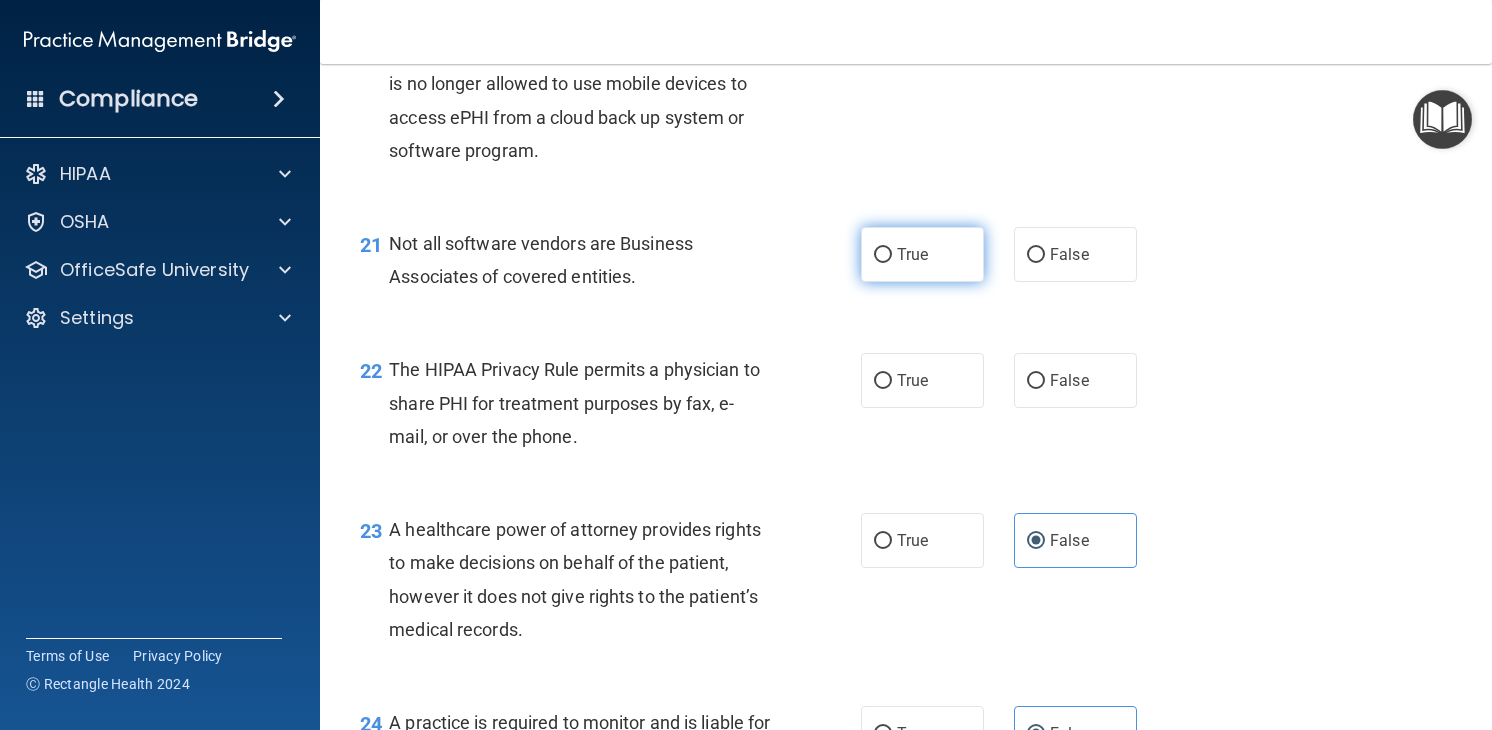 click on "True" at bounding box center [922, 254] 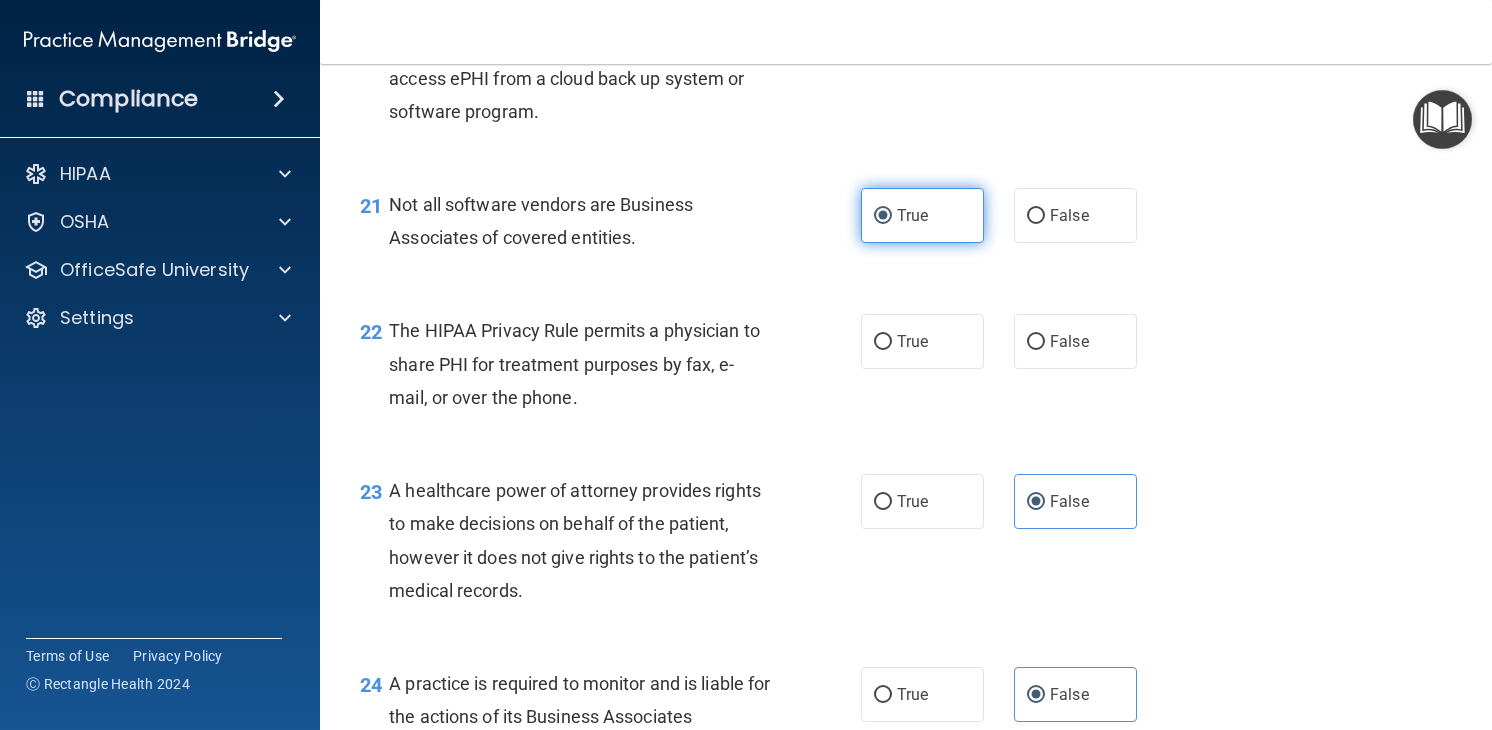 scroll, scrollTop: 3727, scrollLeft: 0, axis: vertical 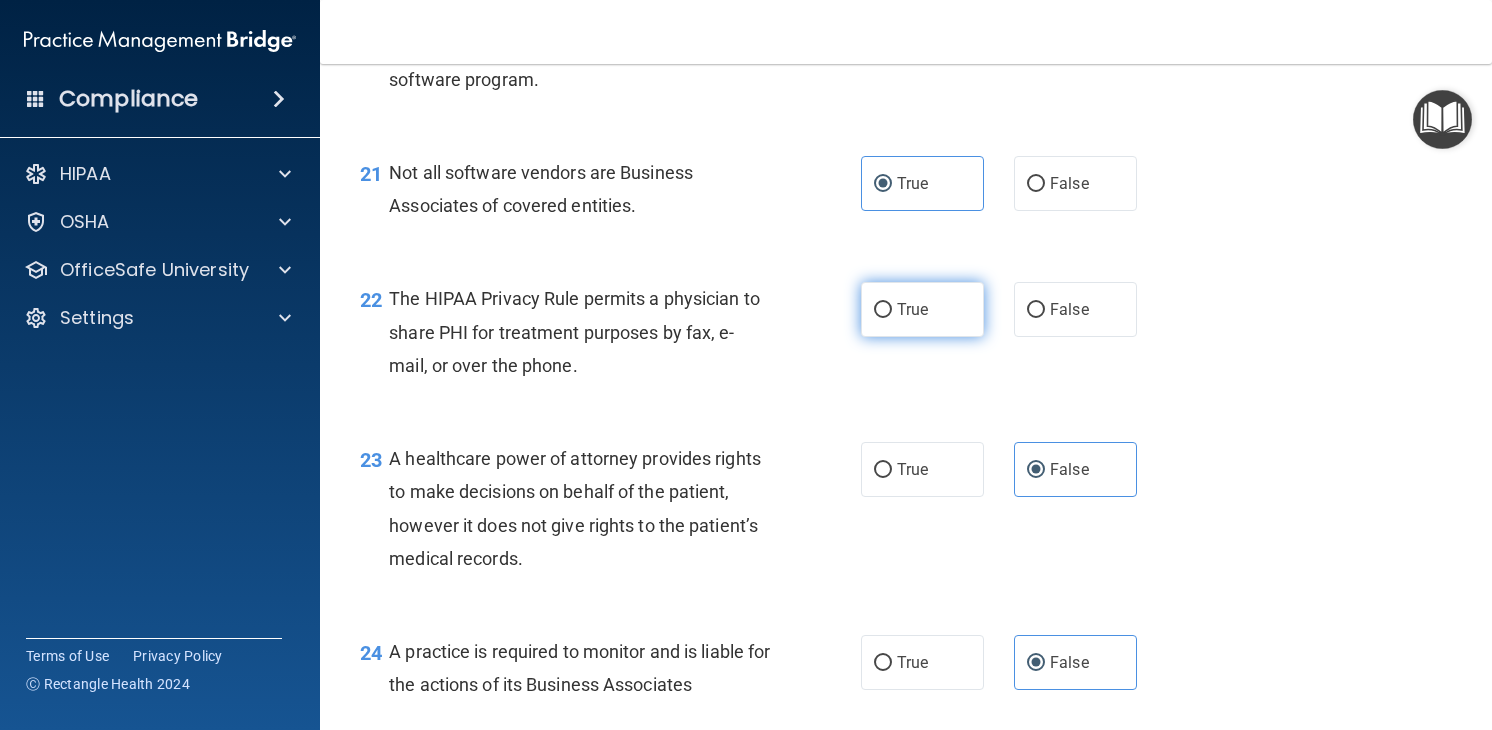 click on "True" at bounding box center [912, 309] 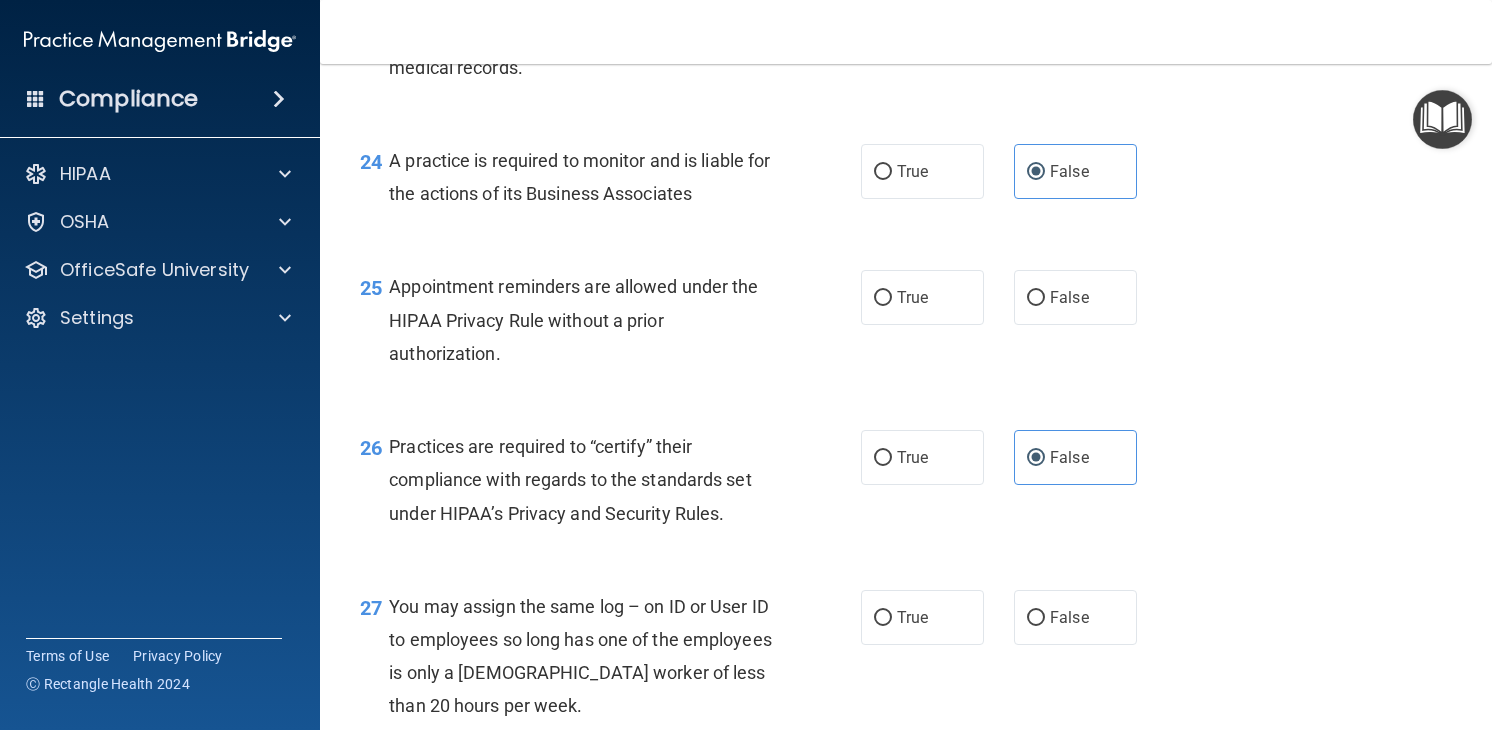 scroll, scrollTop: 4280, scrollLeft: 0, axis: vertical 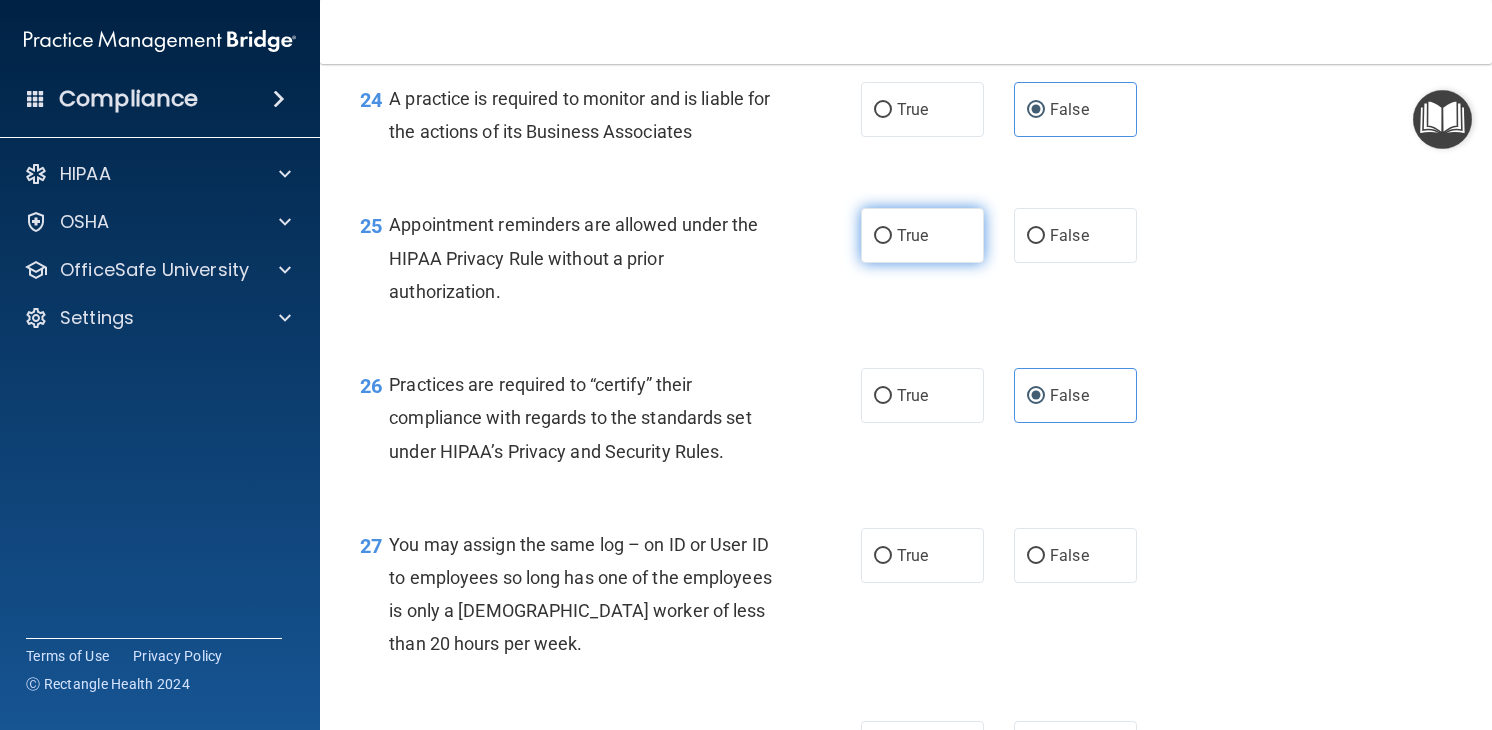 click on "True" at bounding box center (912, 235) 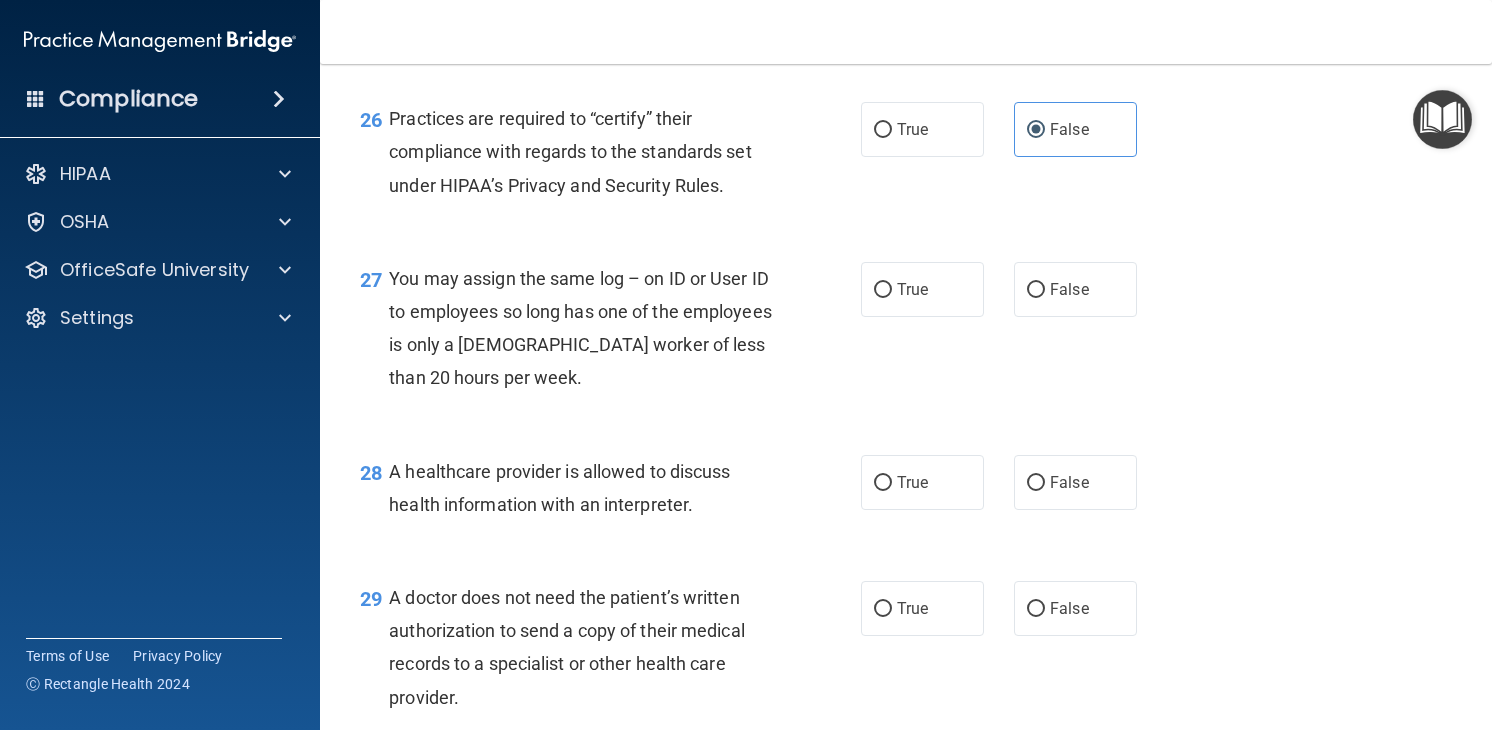 scroll, scrollTop: 4606, scrollLeft: 0, axis: vertical 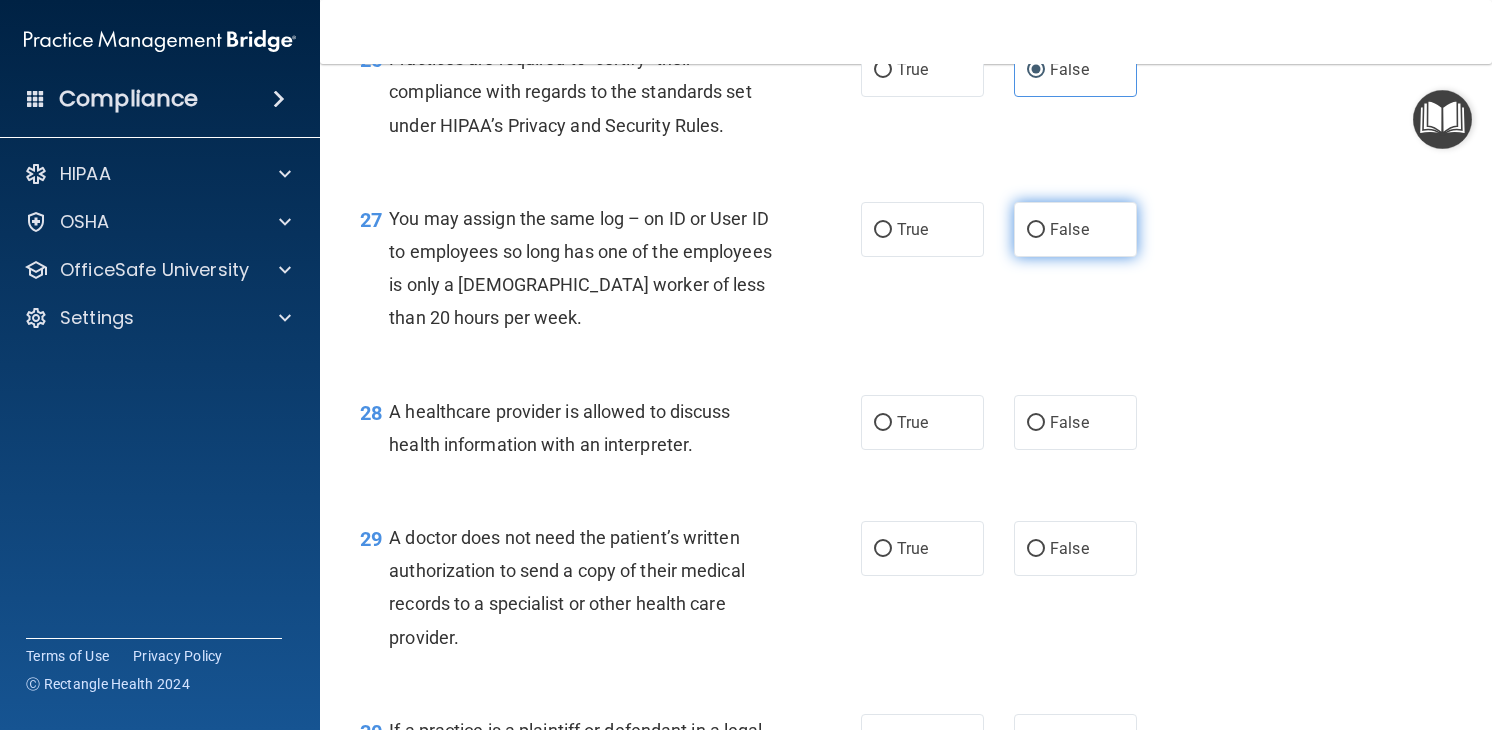 click on "False" at bounding box center (1069, 229) 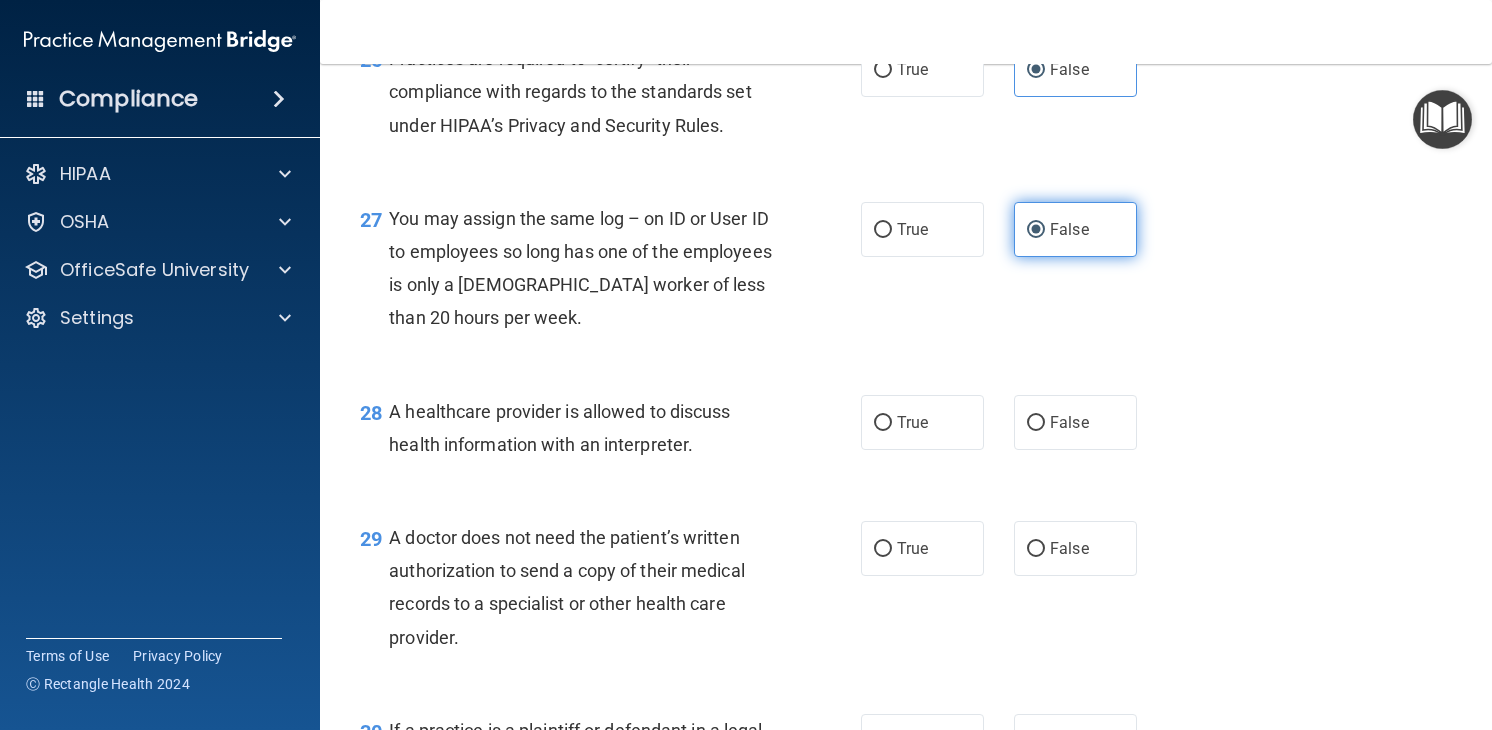scroll, scrollTop: 4856, scrollLeft: 0, axis: vertical 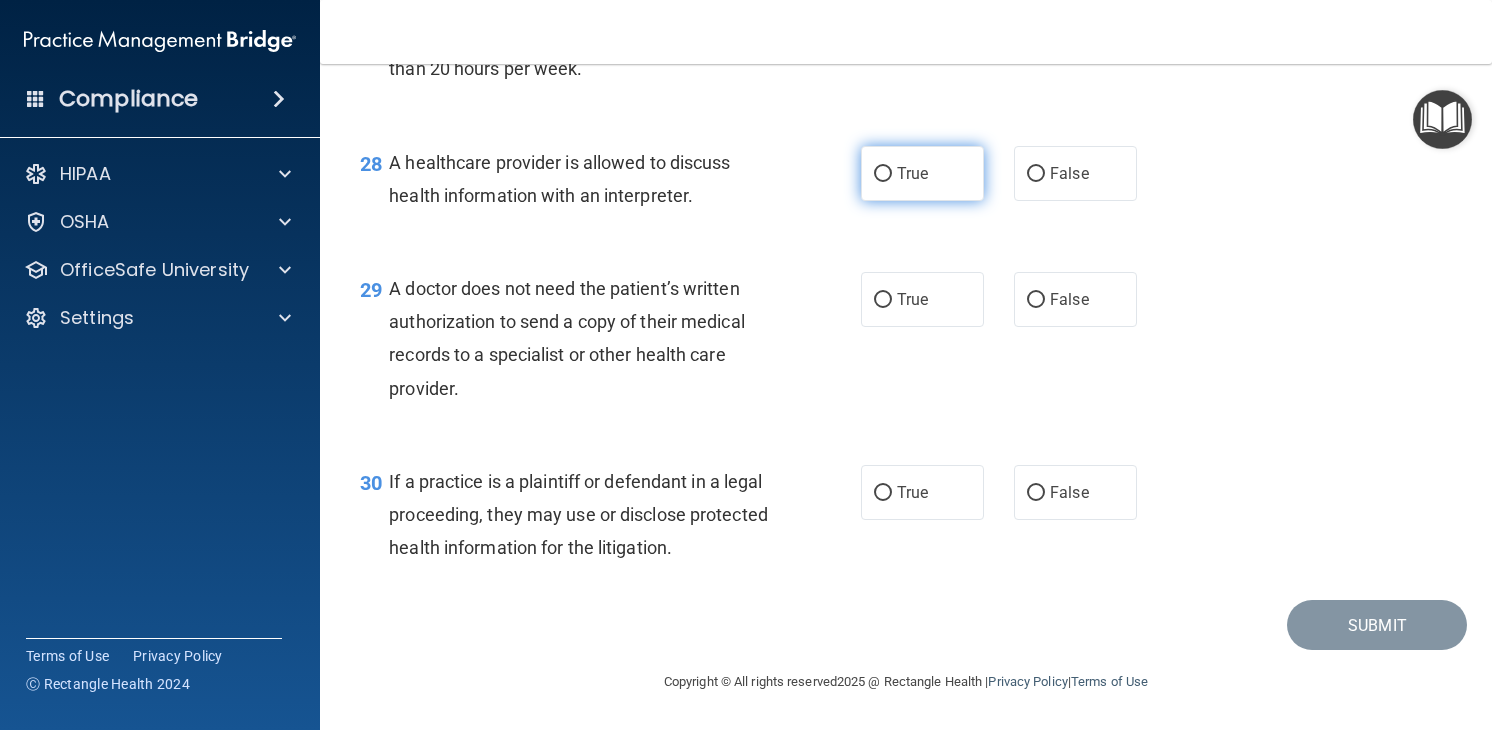 click on "True" at bounding box center [922, 173] 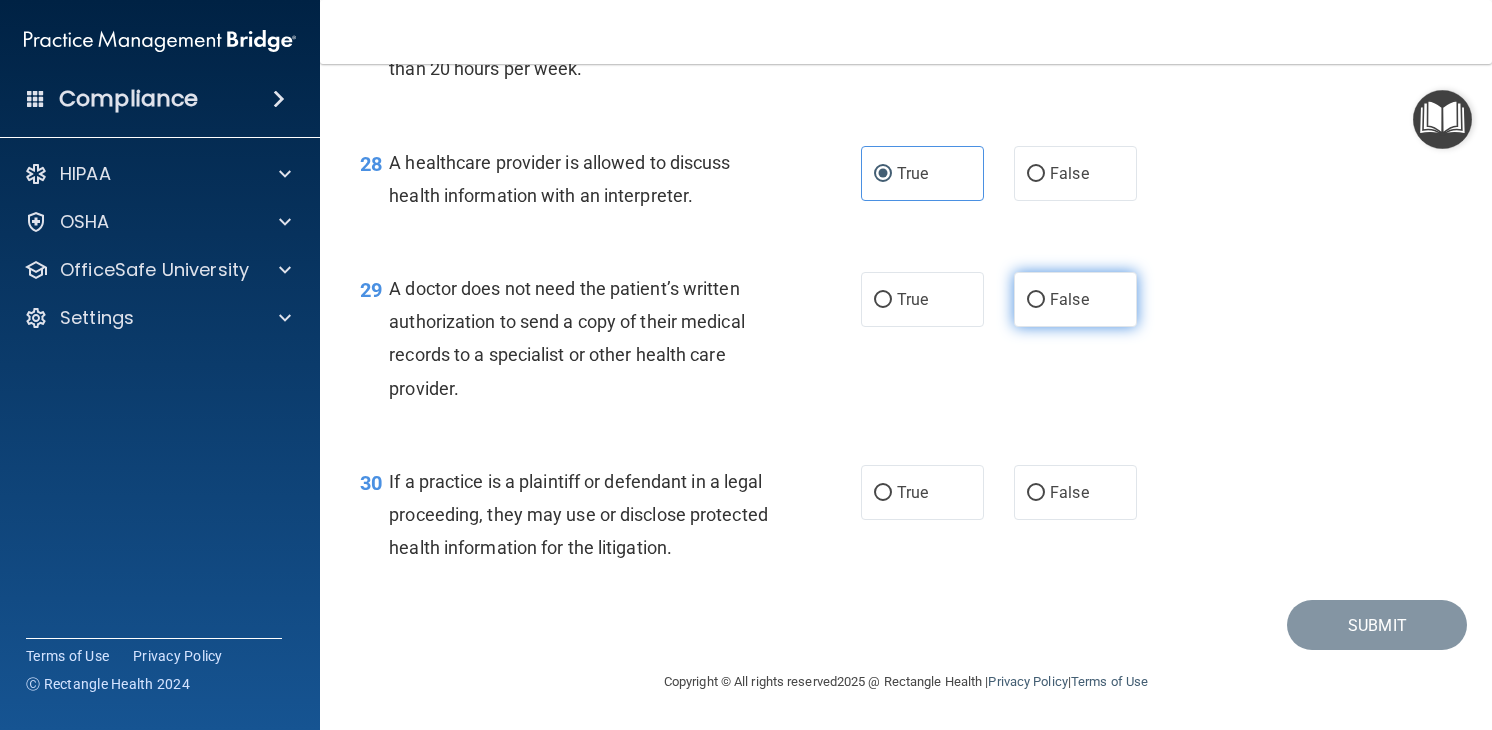 click on "False" at bounding box center [1075, 299] 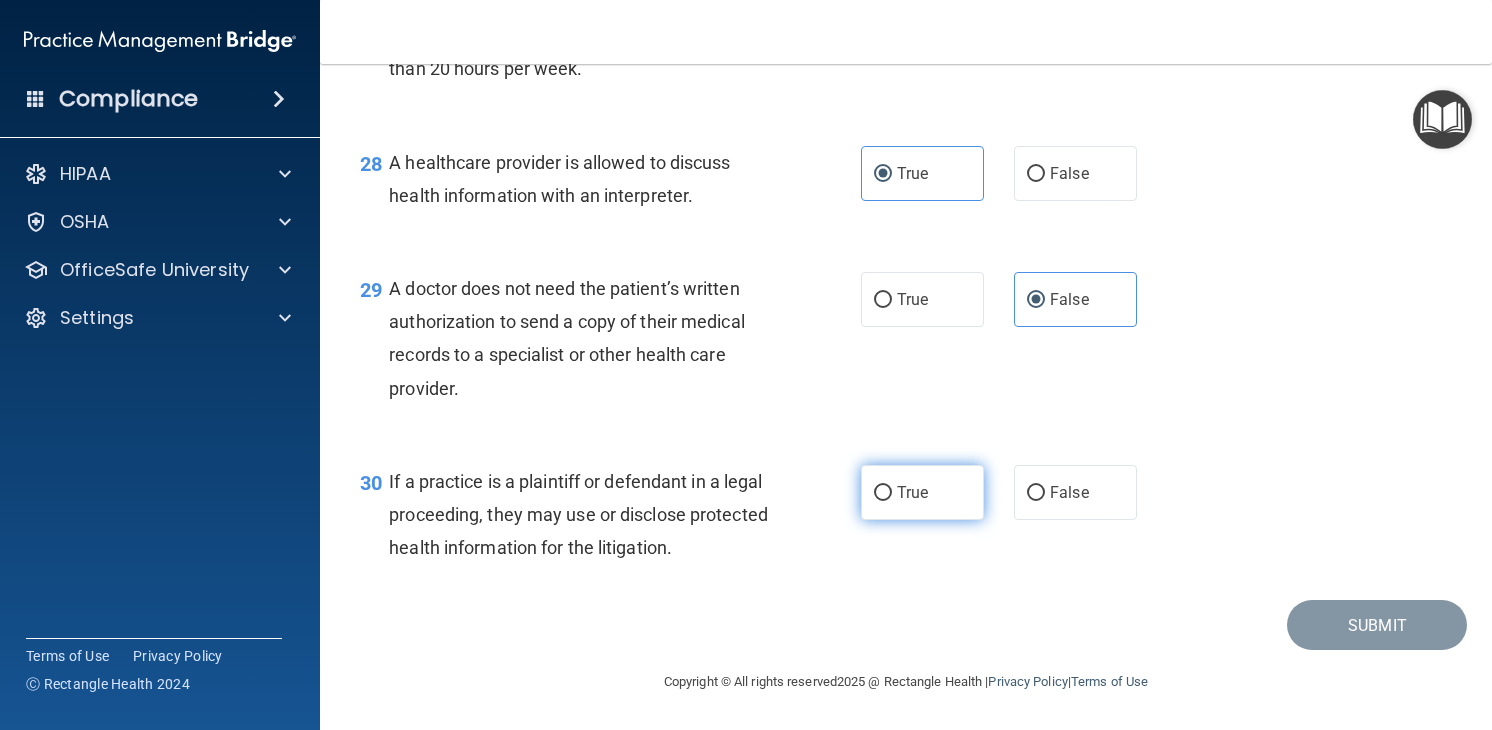 click on "True" at bounding box center [922, 492] 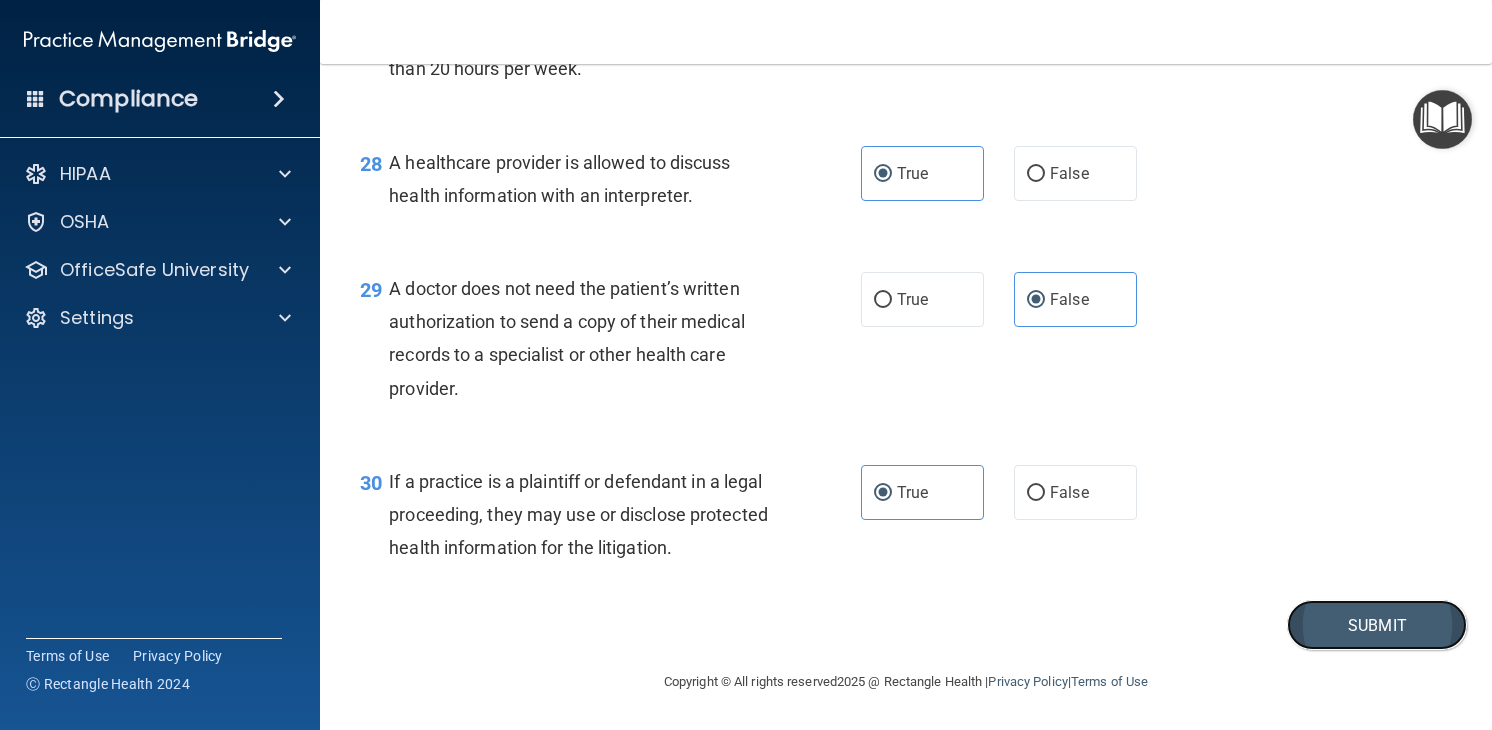 click on "Submit" at bounding box center (1377, 625) 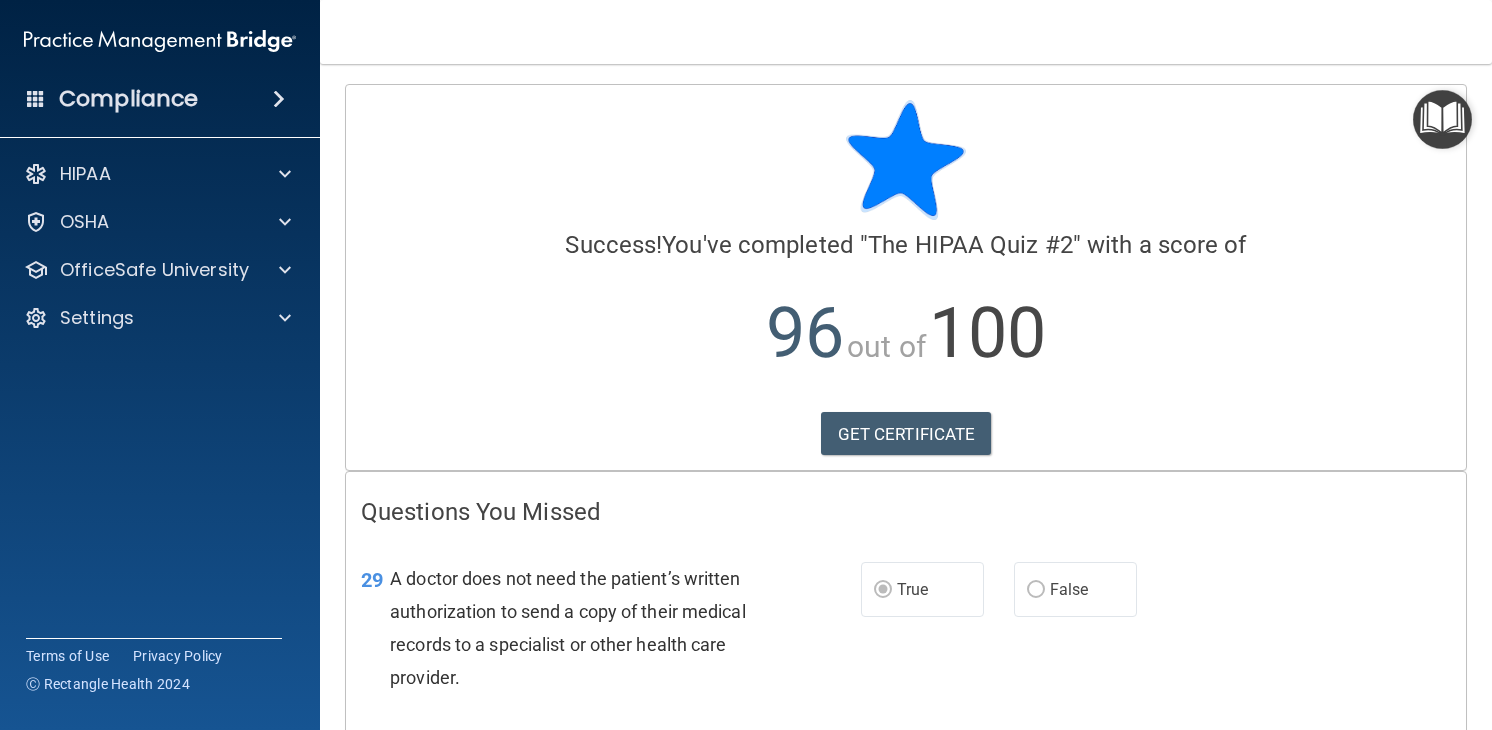 scroll, scrollTop: 196, scrollLeft: 0, axis: vertical 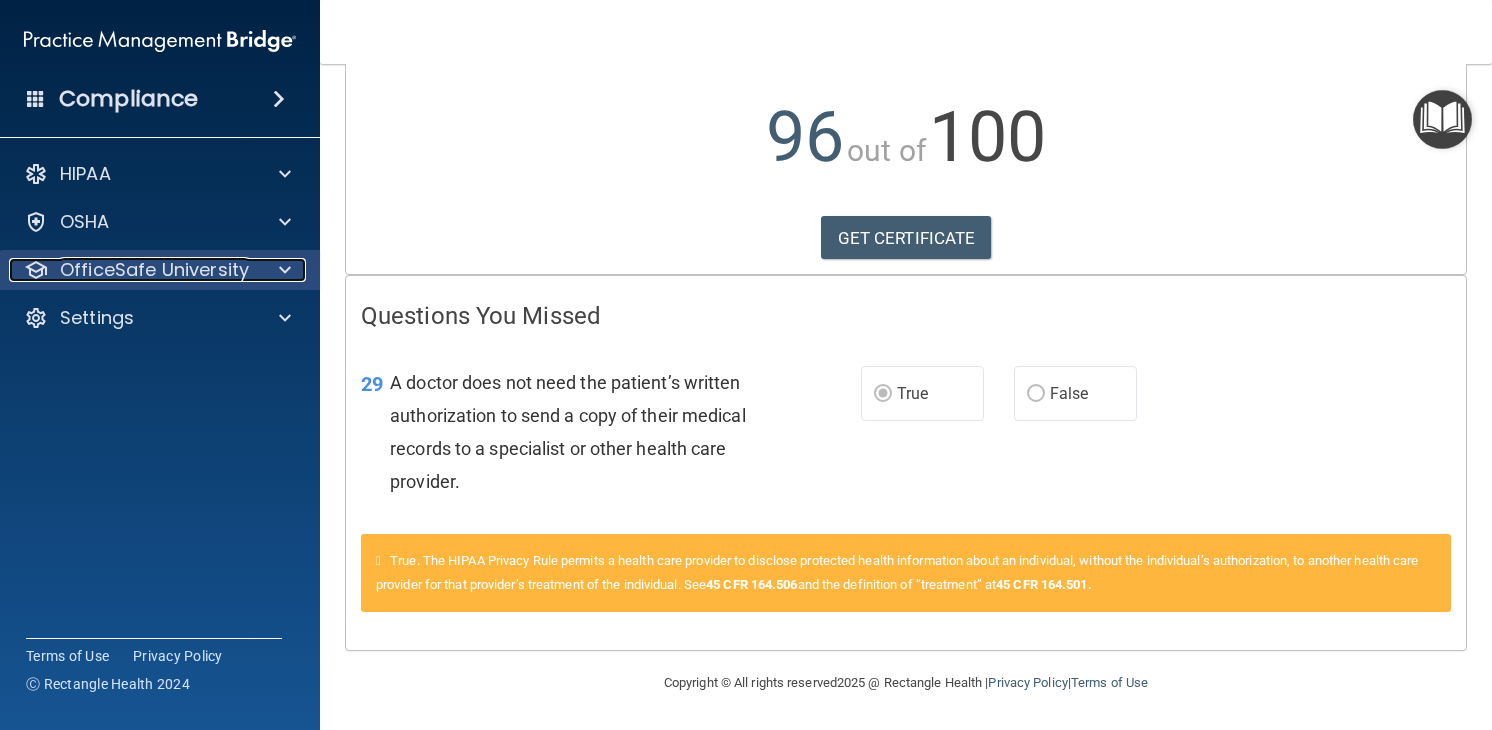 click at bounding box center (282, 270) 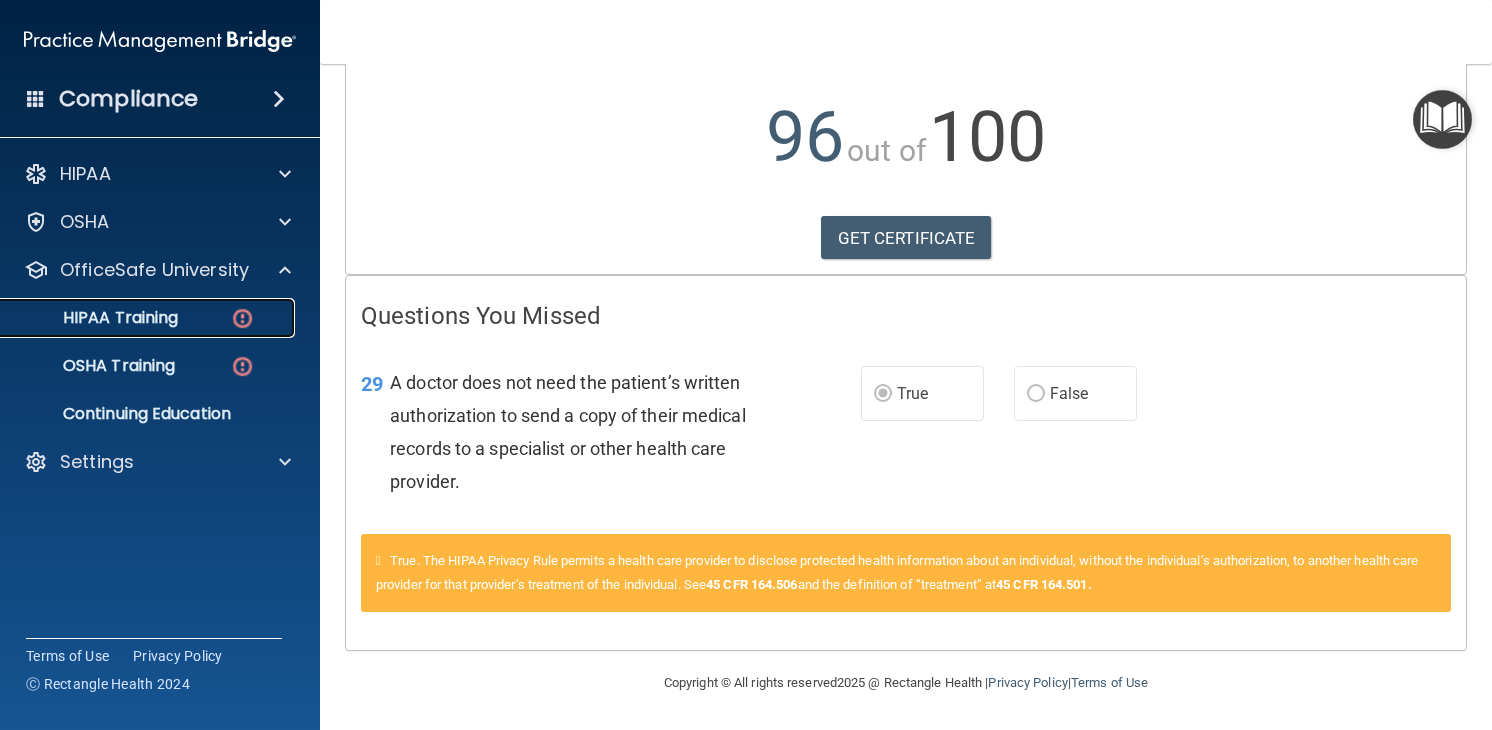 click on "HIPAA Training" at bounding box center [149, 318] 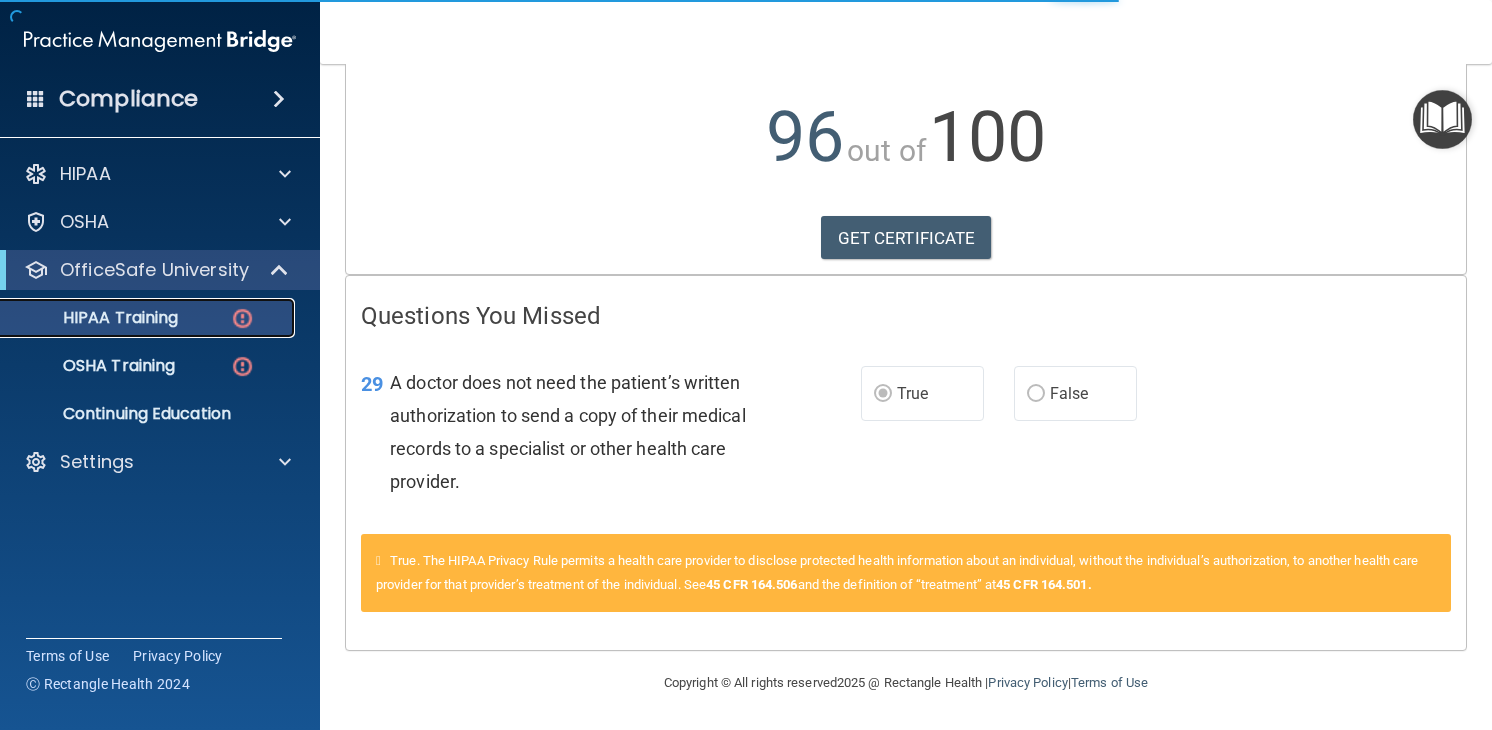 scroll, scrollTop: 745, scrollLeft: 0, axis: vertical 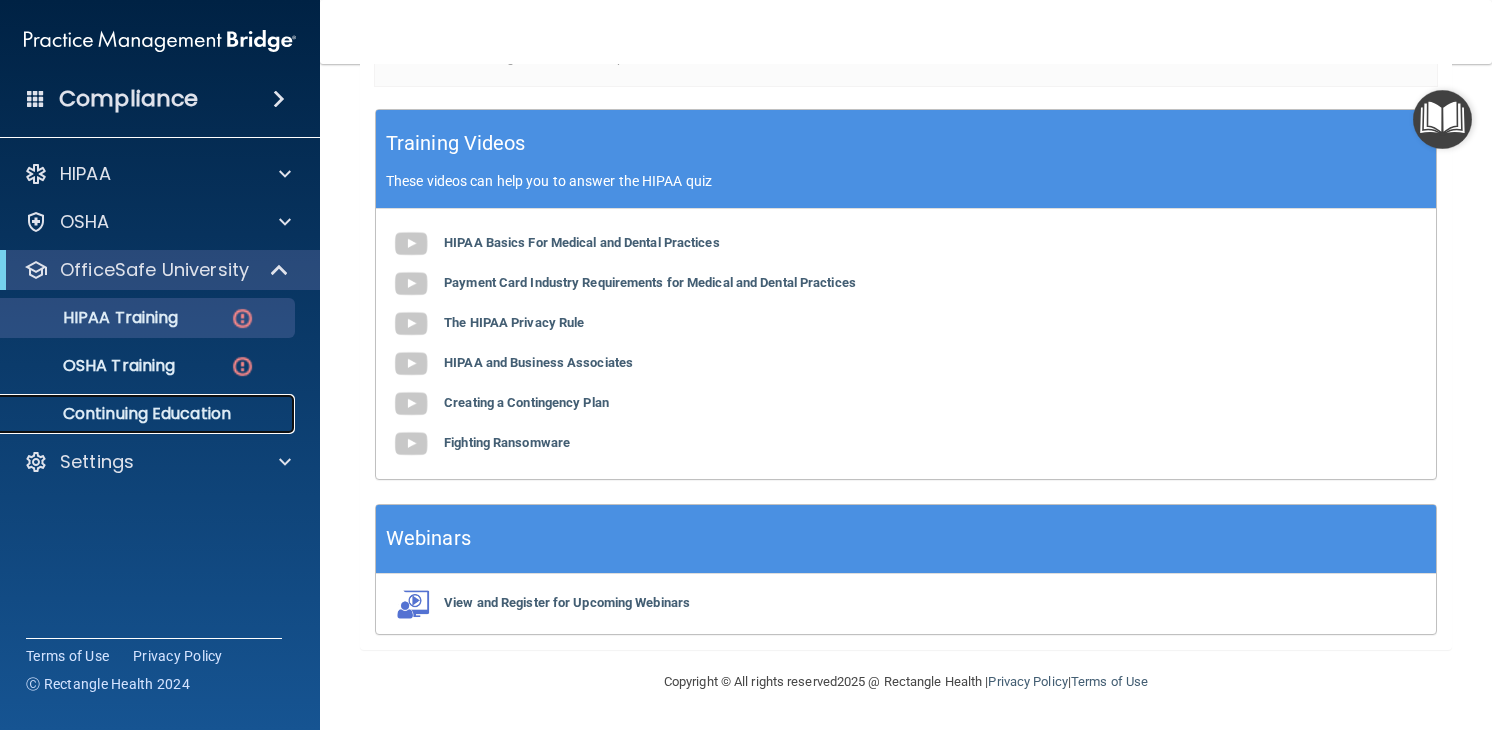 click on "Continuing Education" at bounding box center [137, 414] 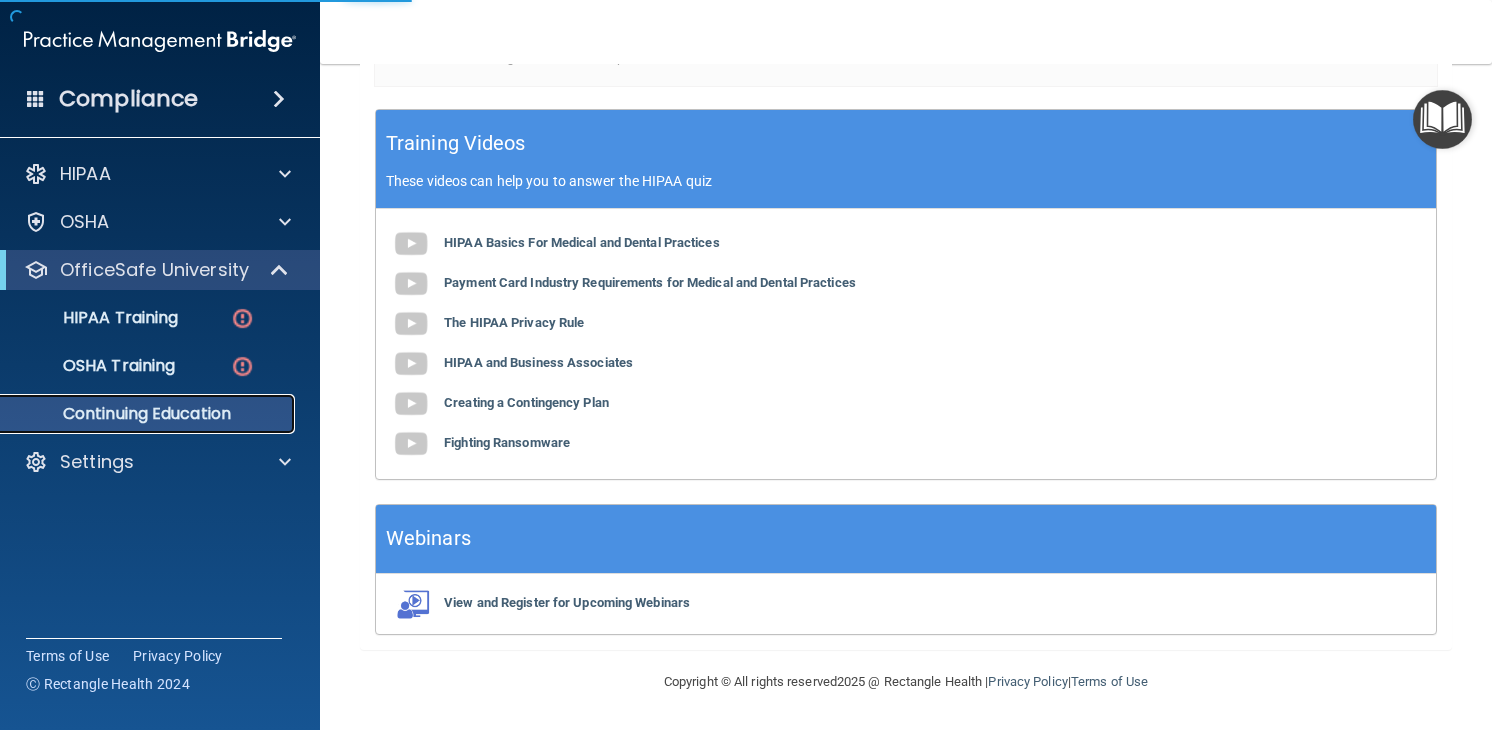 scroll, scrollTop: 0, scrollLeft: 0, axis: both 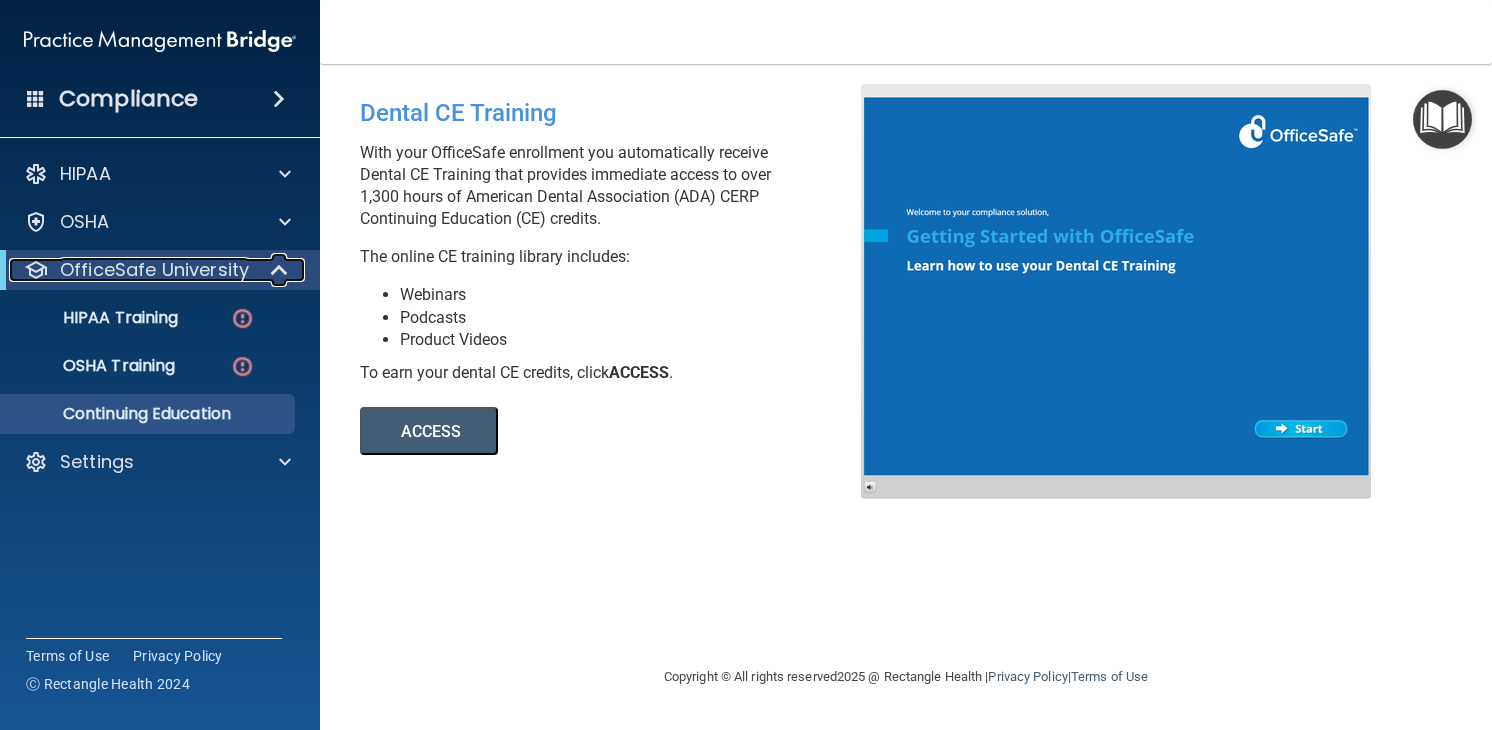 click on "OfficeSafe University" at bounding box center [154, 270] 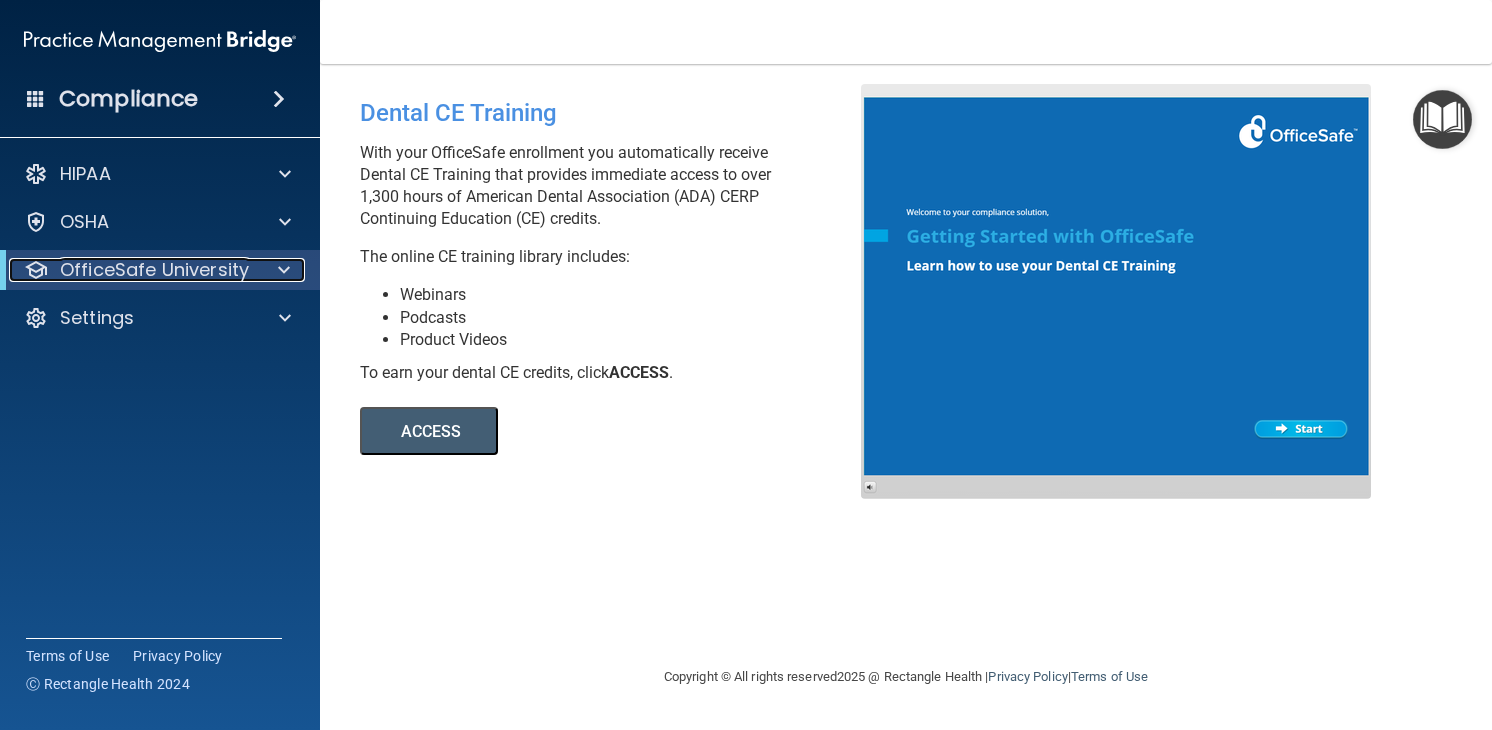click on "OfficeSafe University" at bounding box center [154, 270] 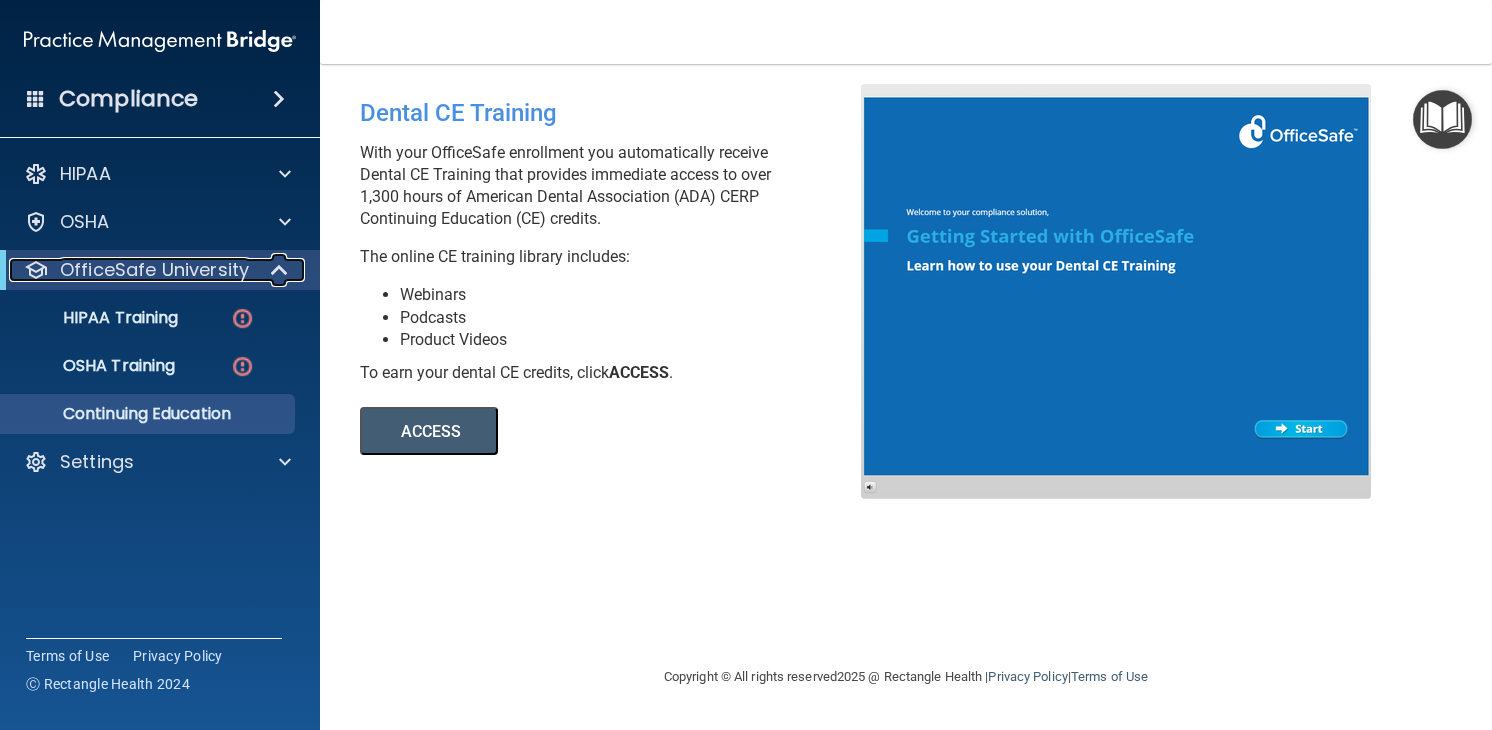 click on "OfficeSafe University" at bounding box center [154, 270] 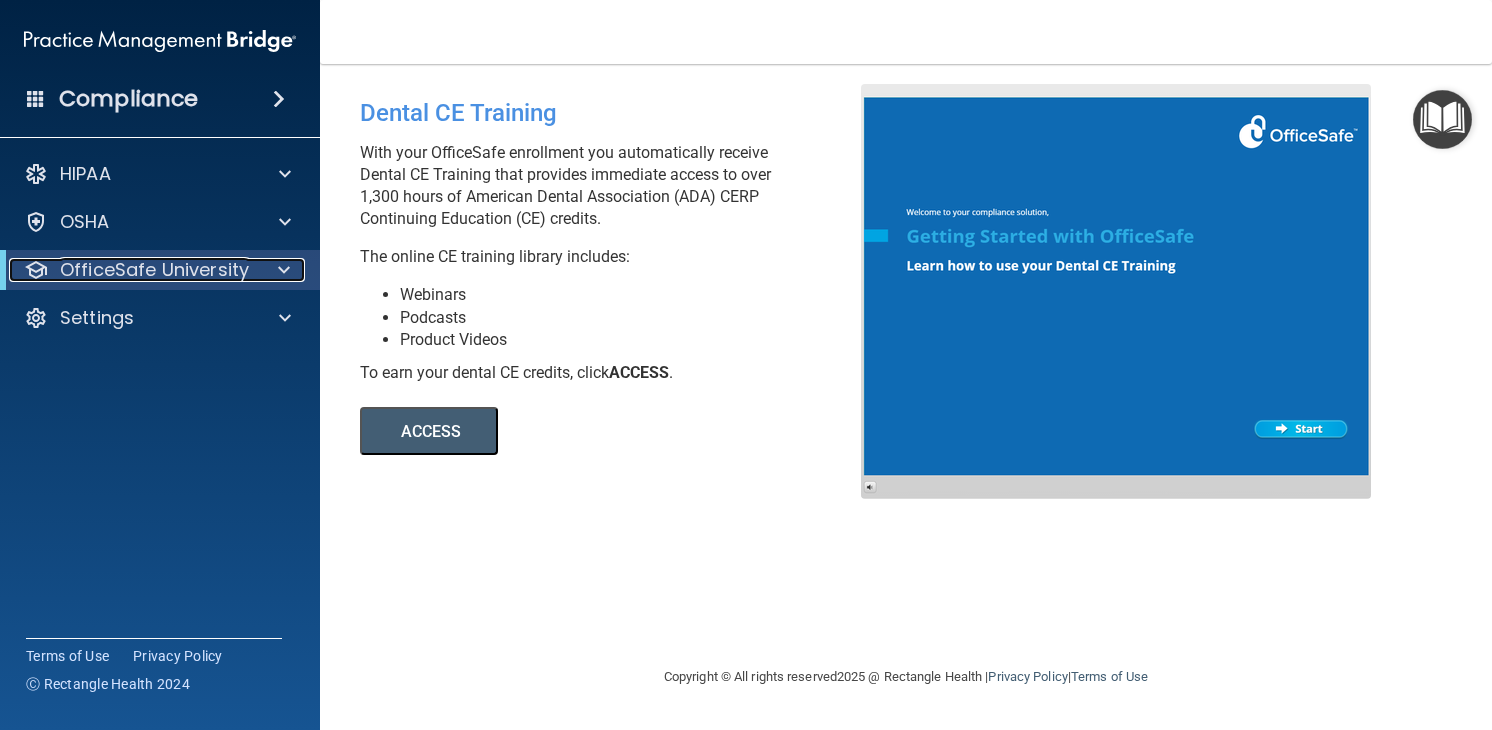 click on "OfficeSafe University" at bounding box center [154, 270] 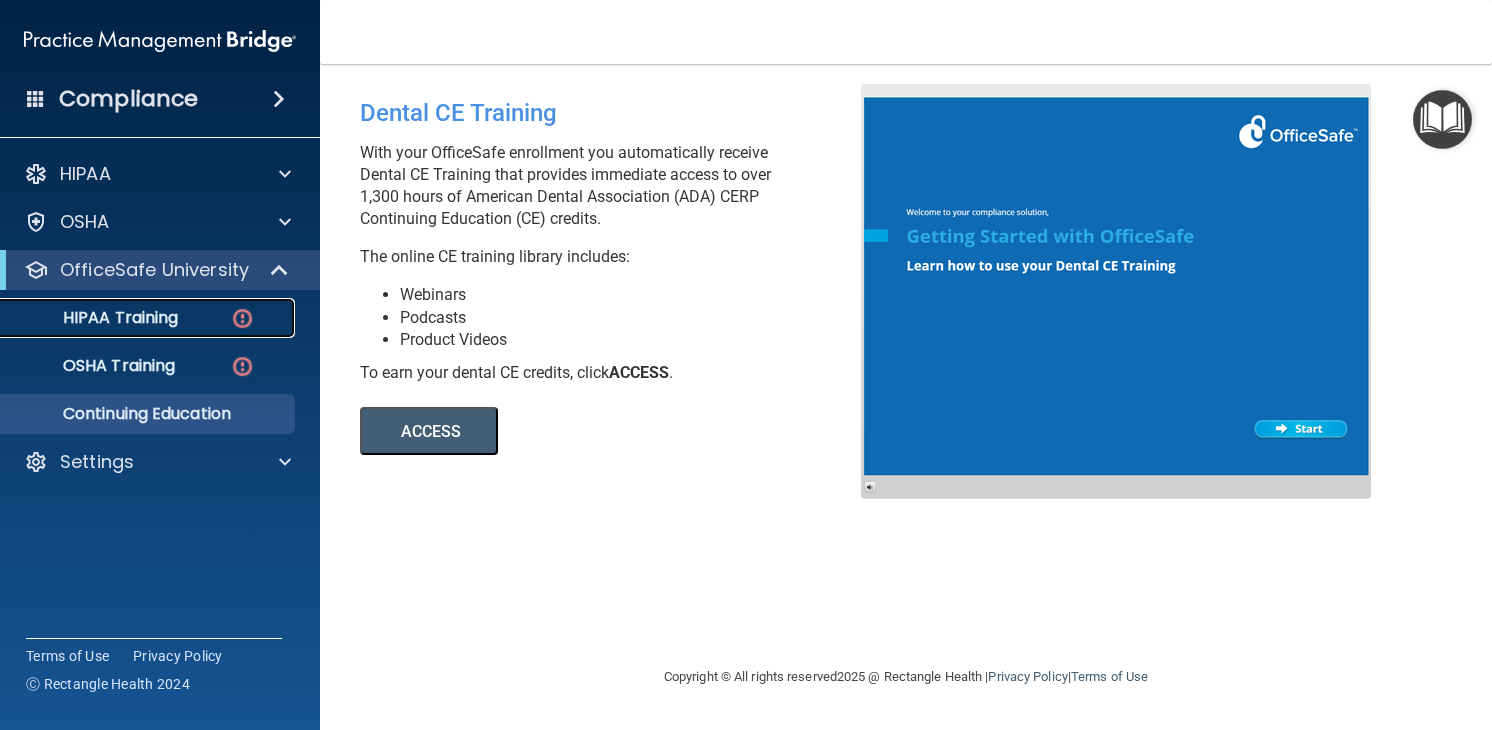 click on "HIPAA Training" at bounding box center [95, 318] 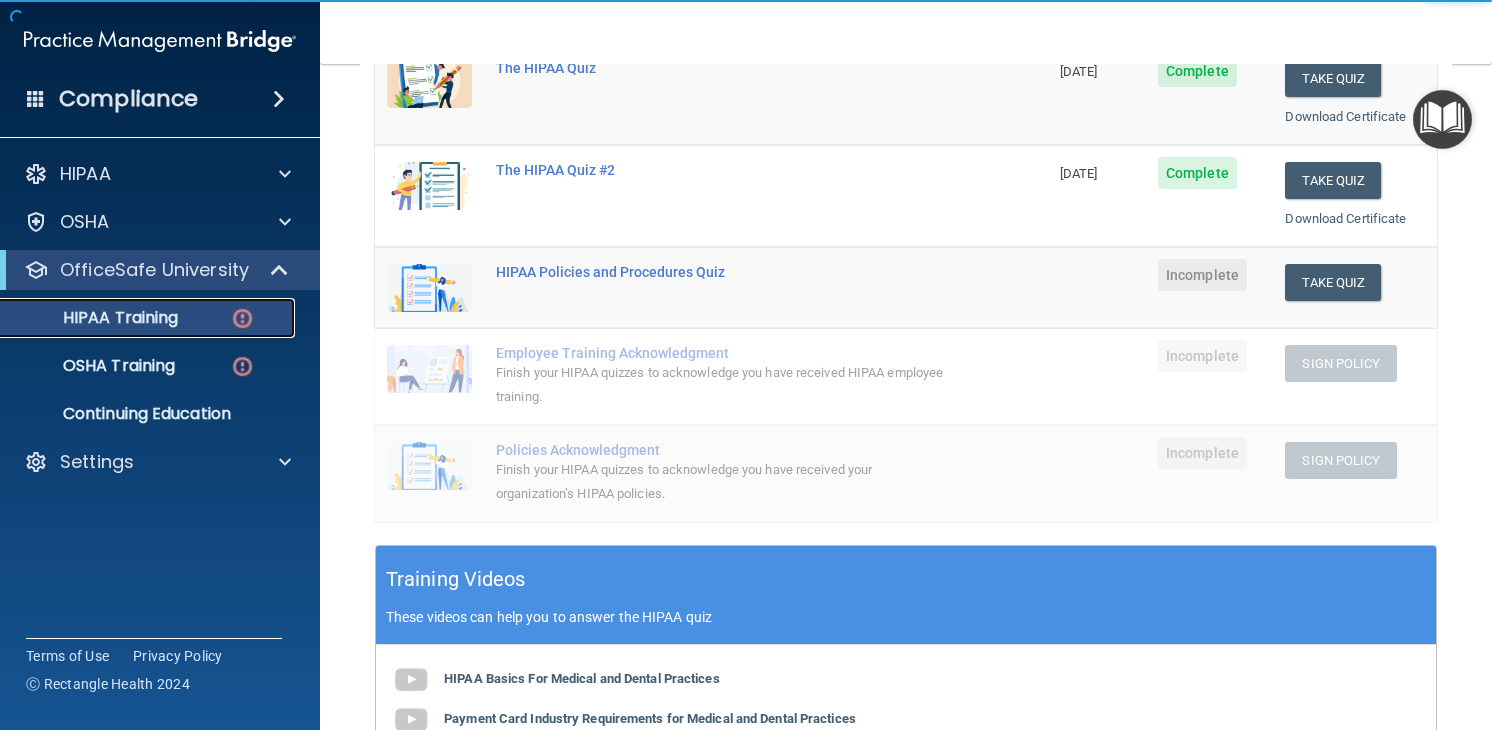 scroll, scrollTop: 327, scrollLeft: 0, axis: vertical 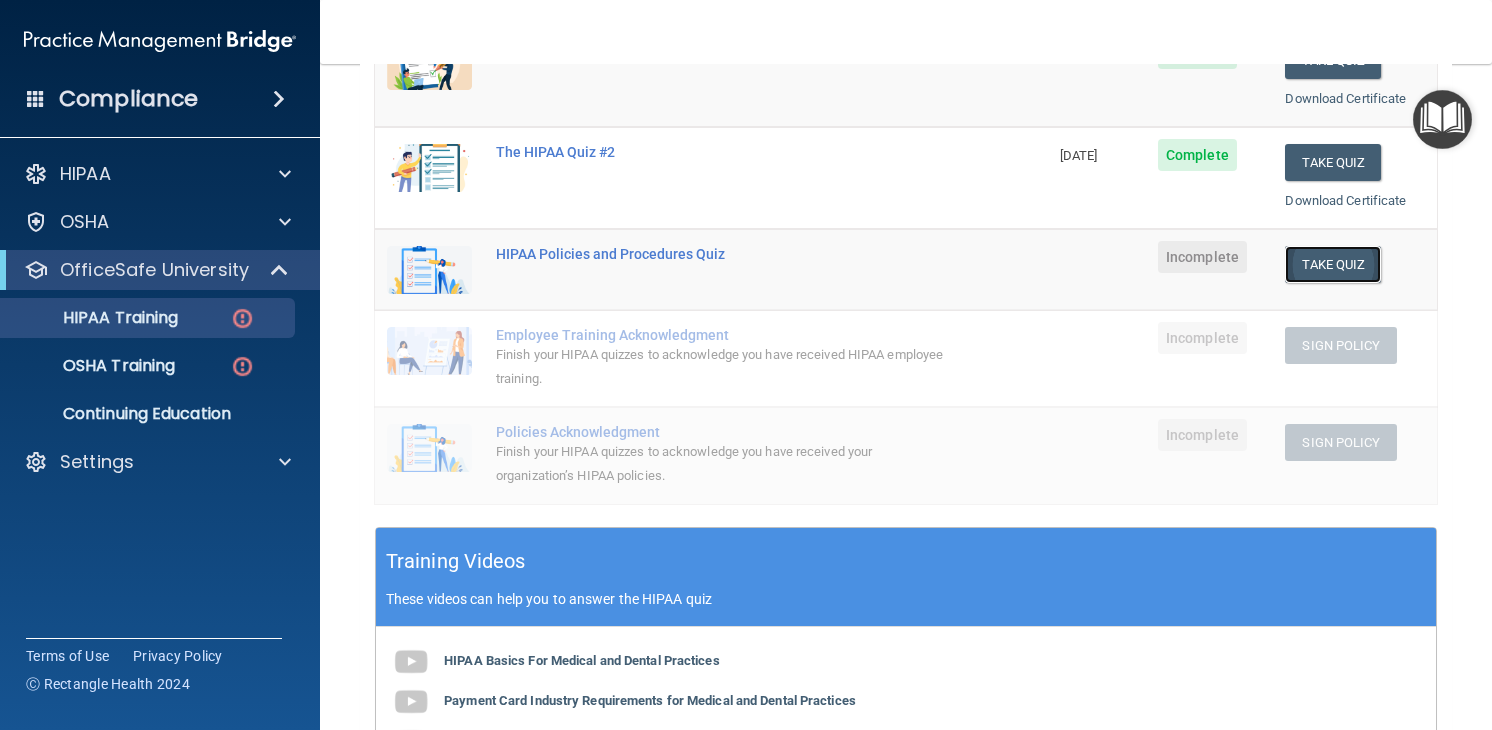 click on "Take Quiz" at bounding box center (1333, 264) 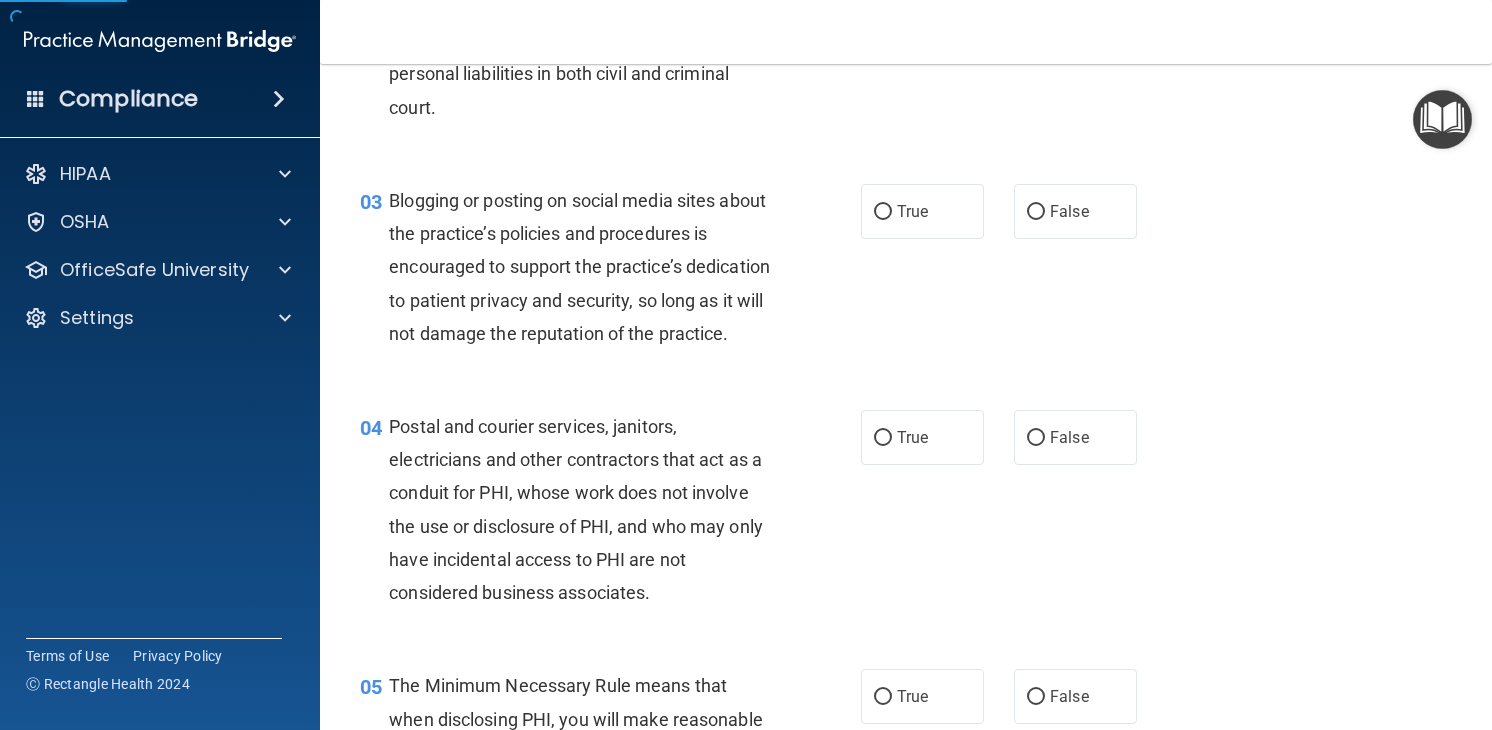 scroll, scrollTop: 0, scrollLeft: 0, axis: both 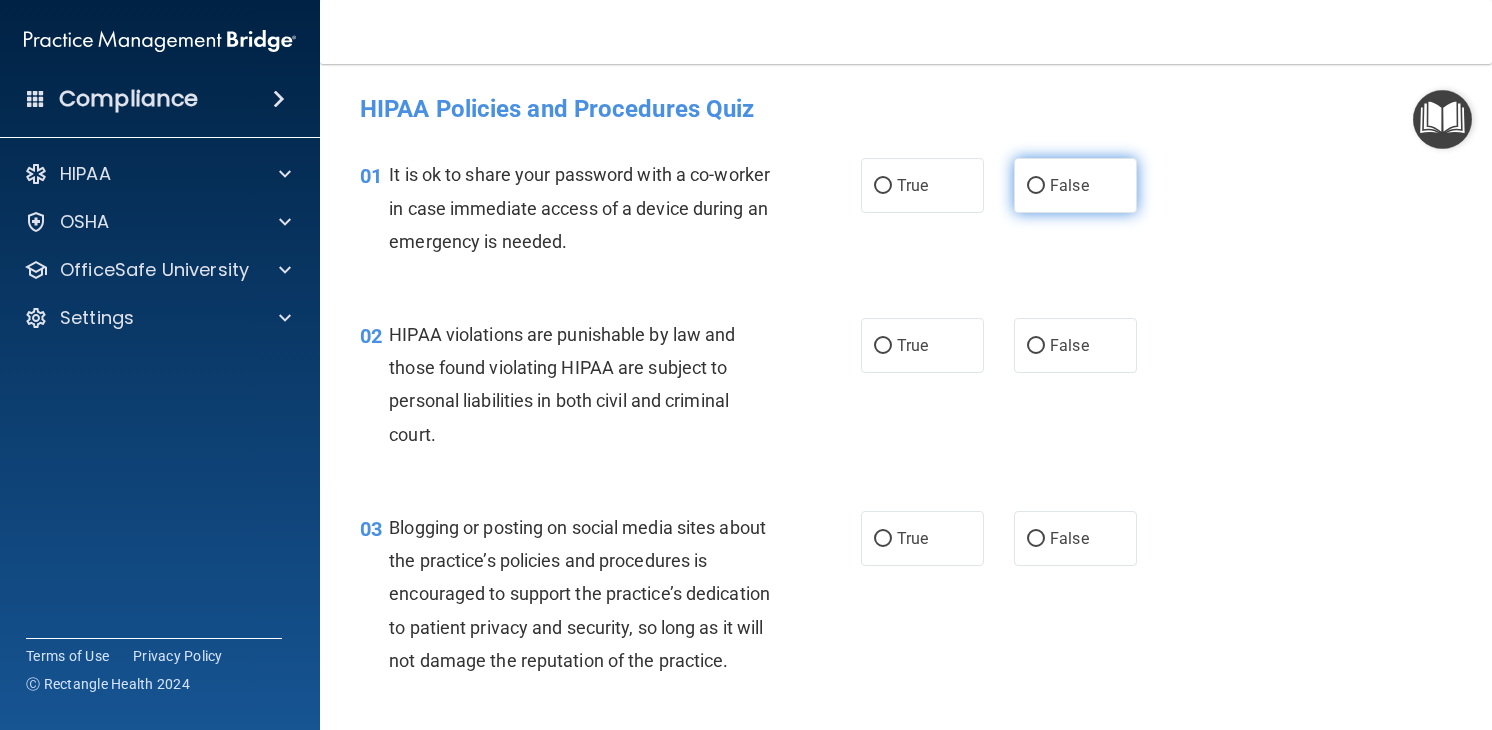 click on "False" at bounding box center (1069, 185) 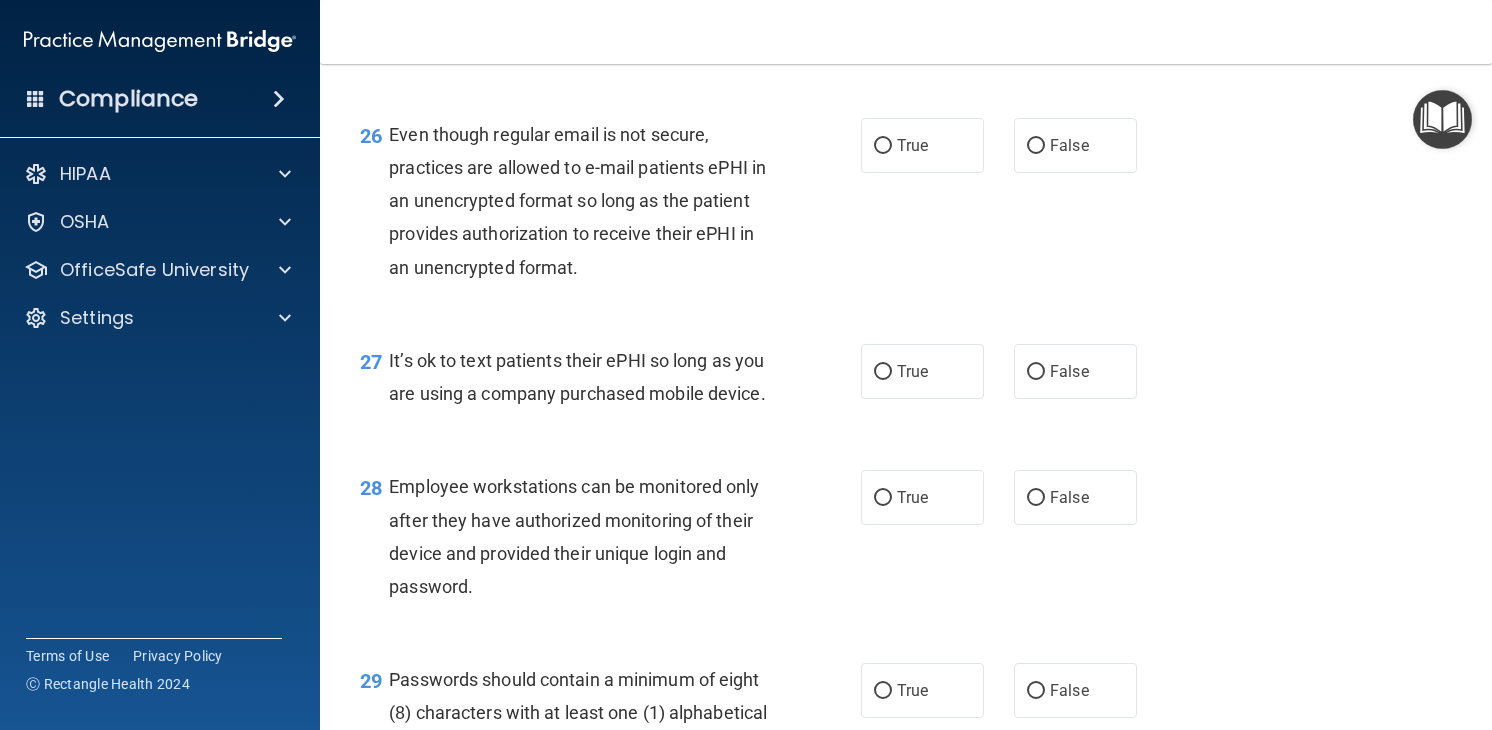 scroll, scrollTop: 5321, scrollLeft: 0, axis: vertical 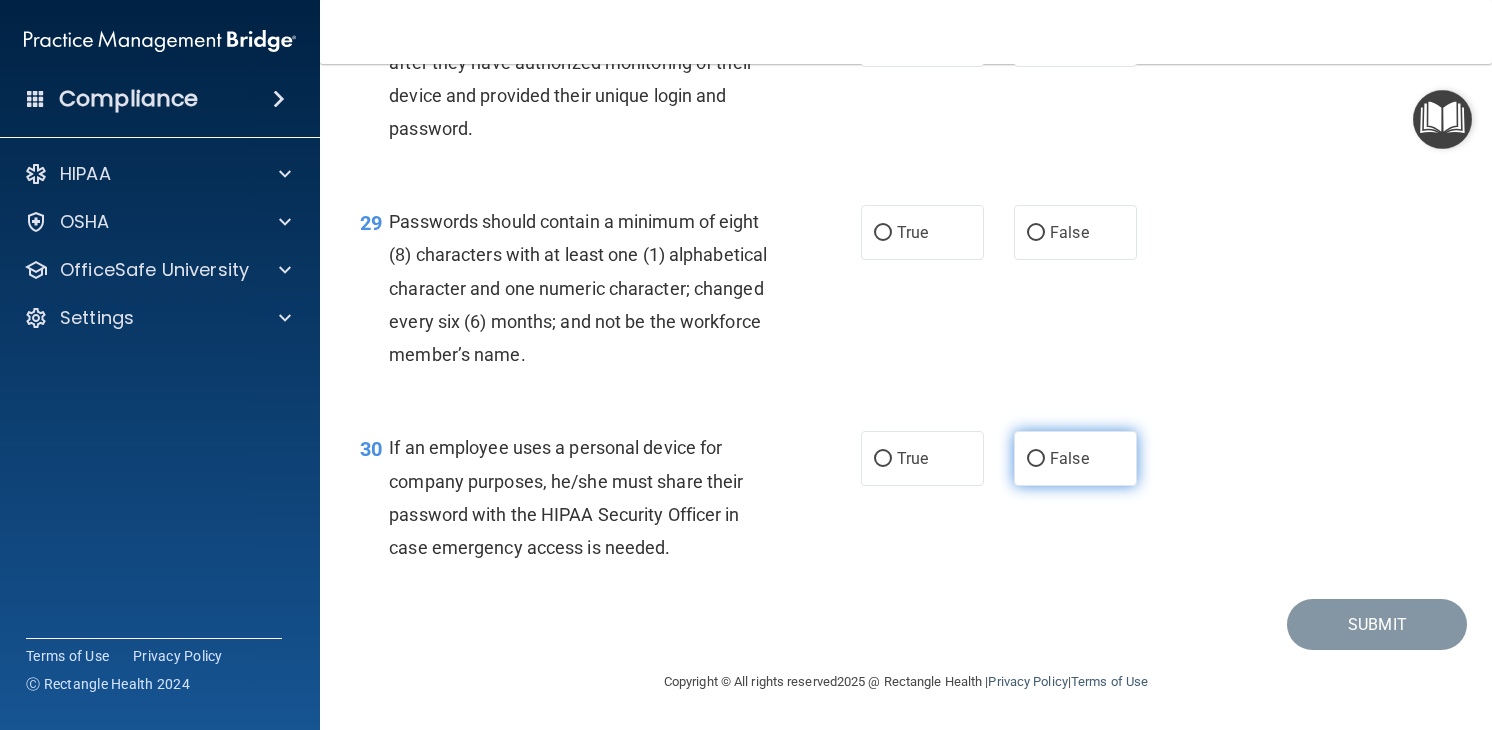 click on "False" at bounding box center (1075, 458) 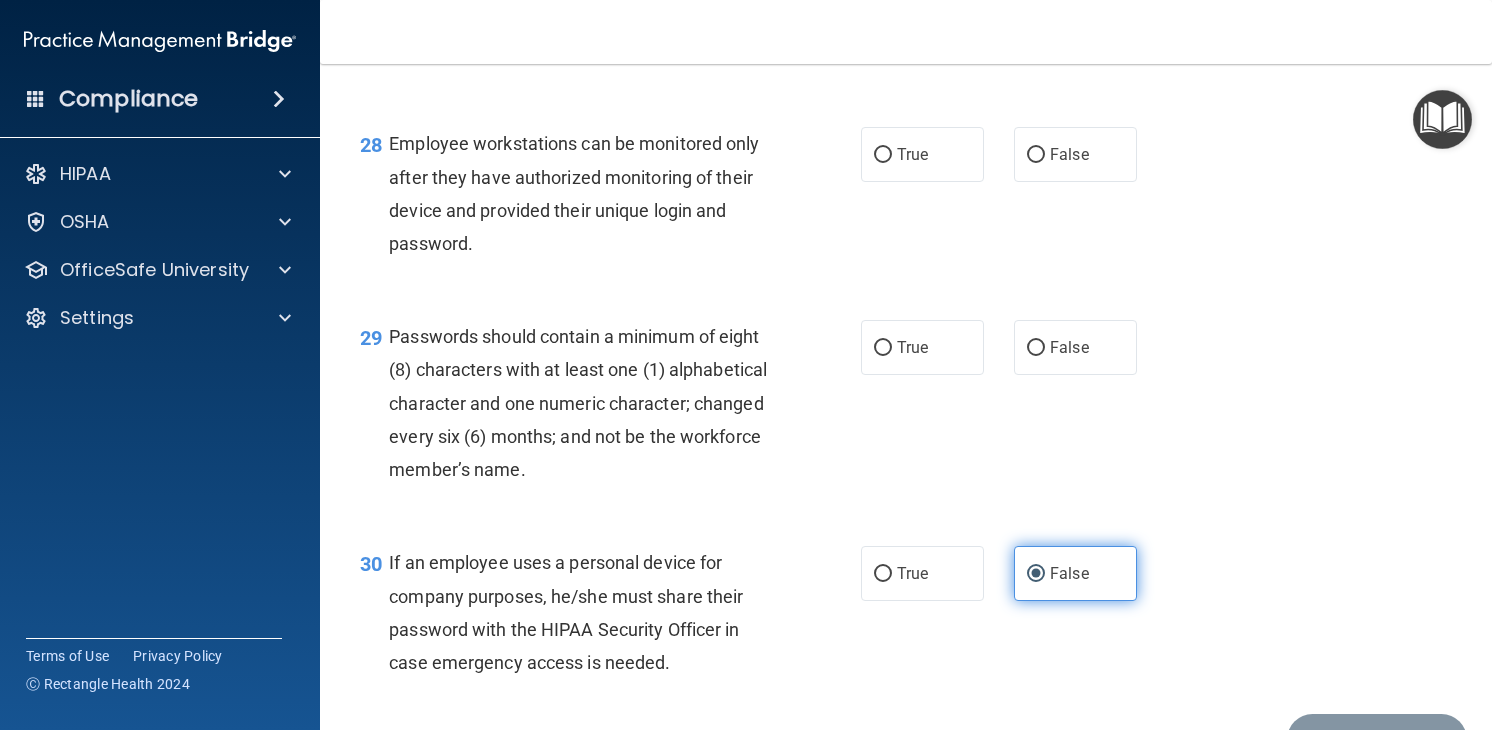 scroll, scrollTop: 5125, scrollLeft: 0, axis: vertical 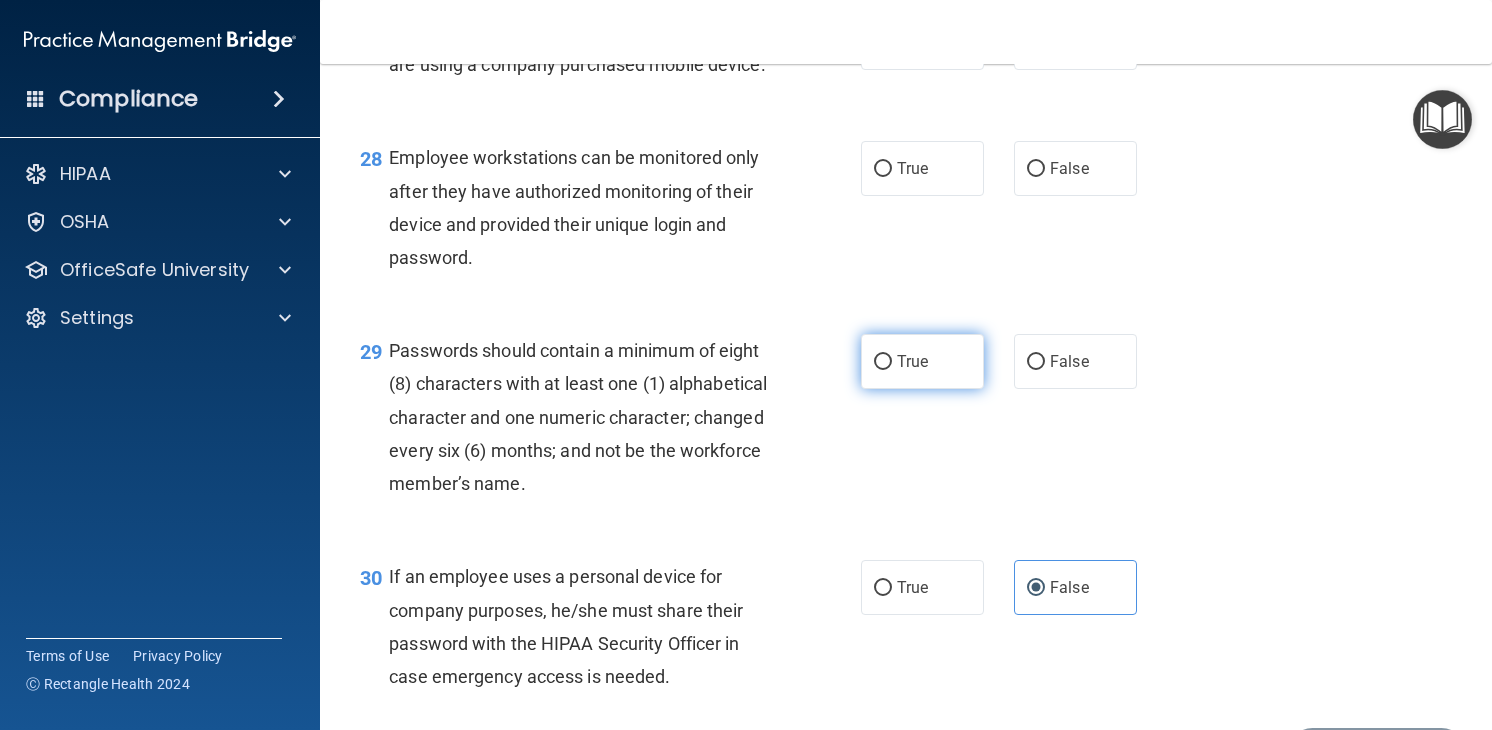 click on "True" at bounding box center [922, 361] 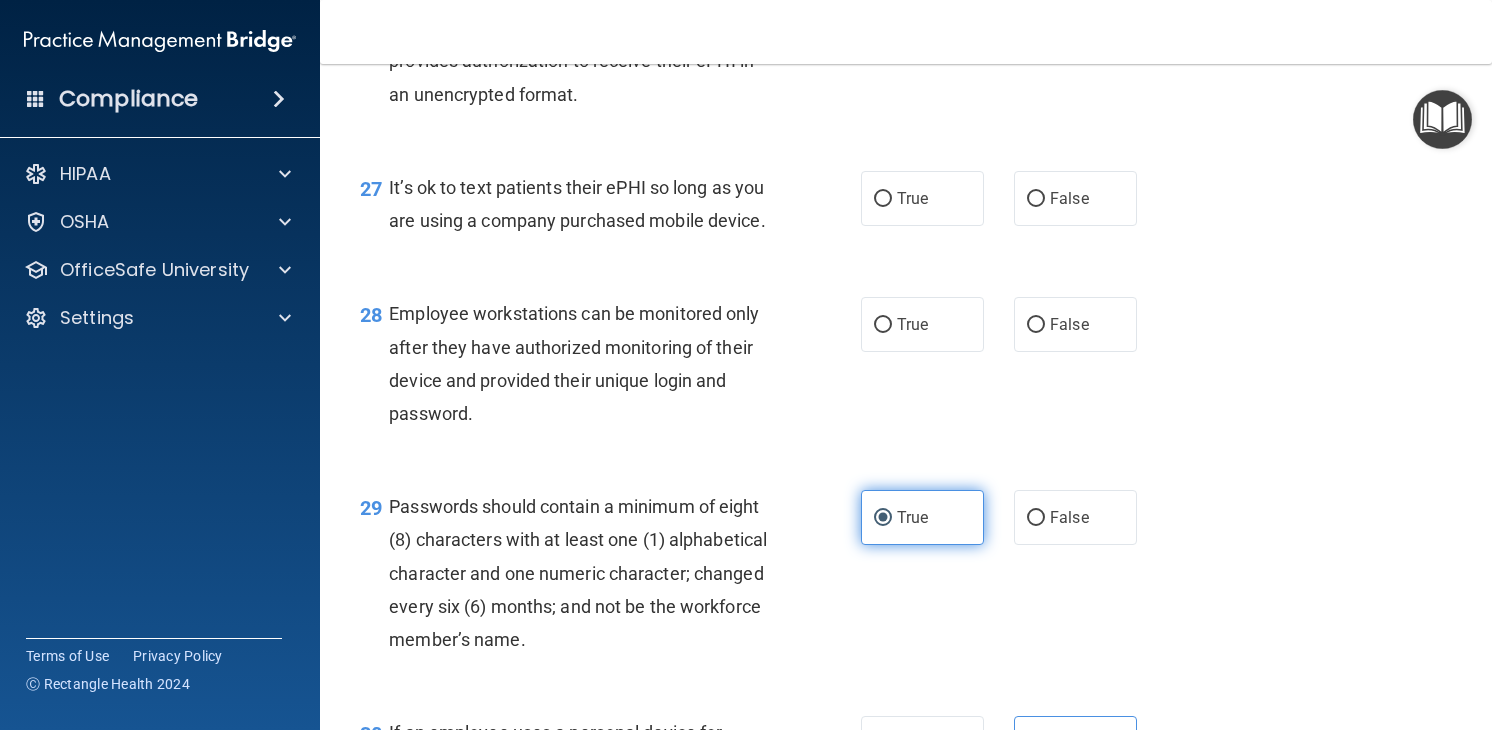 scroll, scrollTop: 4957, scrollLeft: 0, axis: vertical 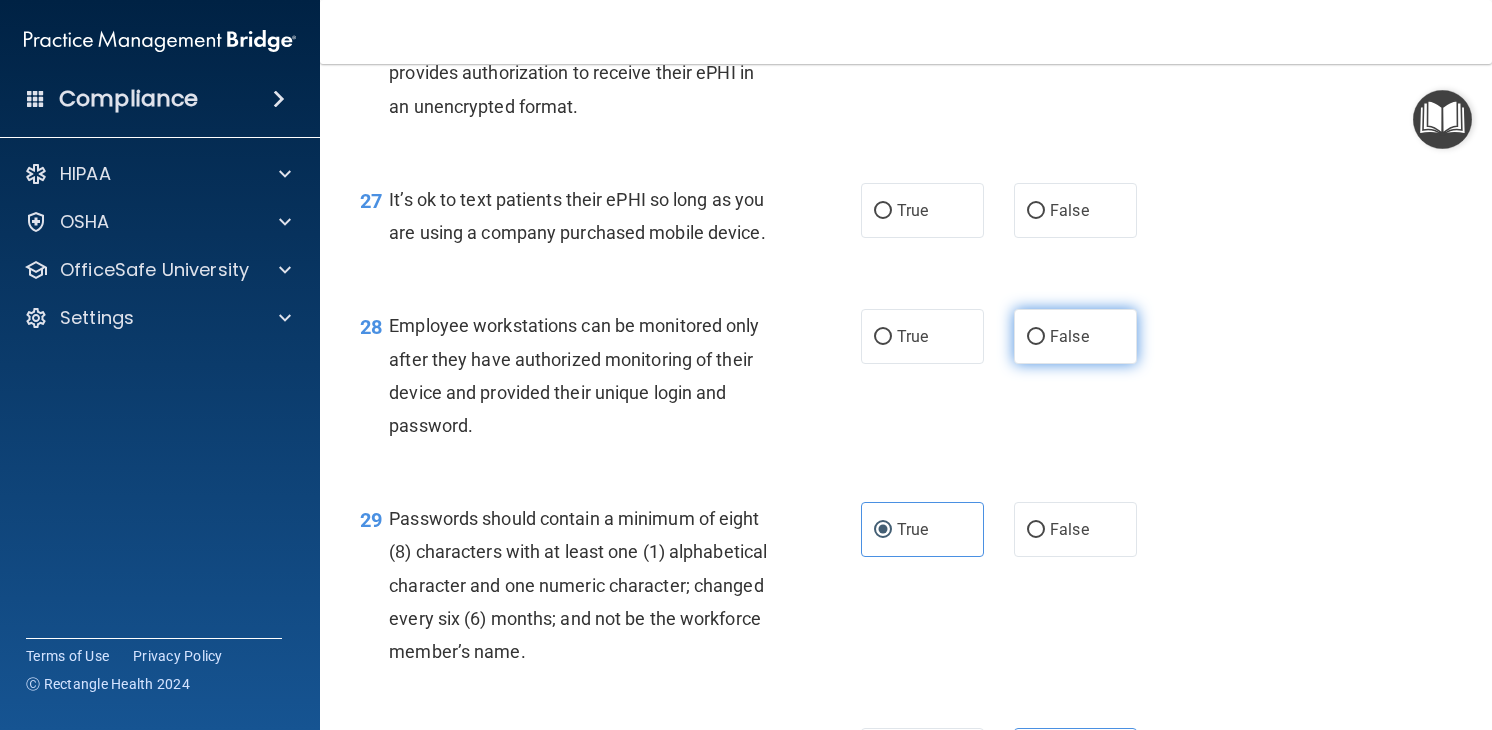 click on "False" at bounding box center [1075, 336] 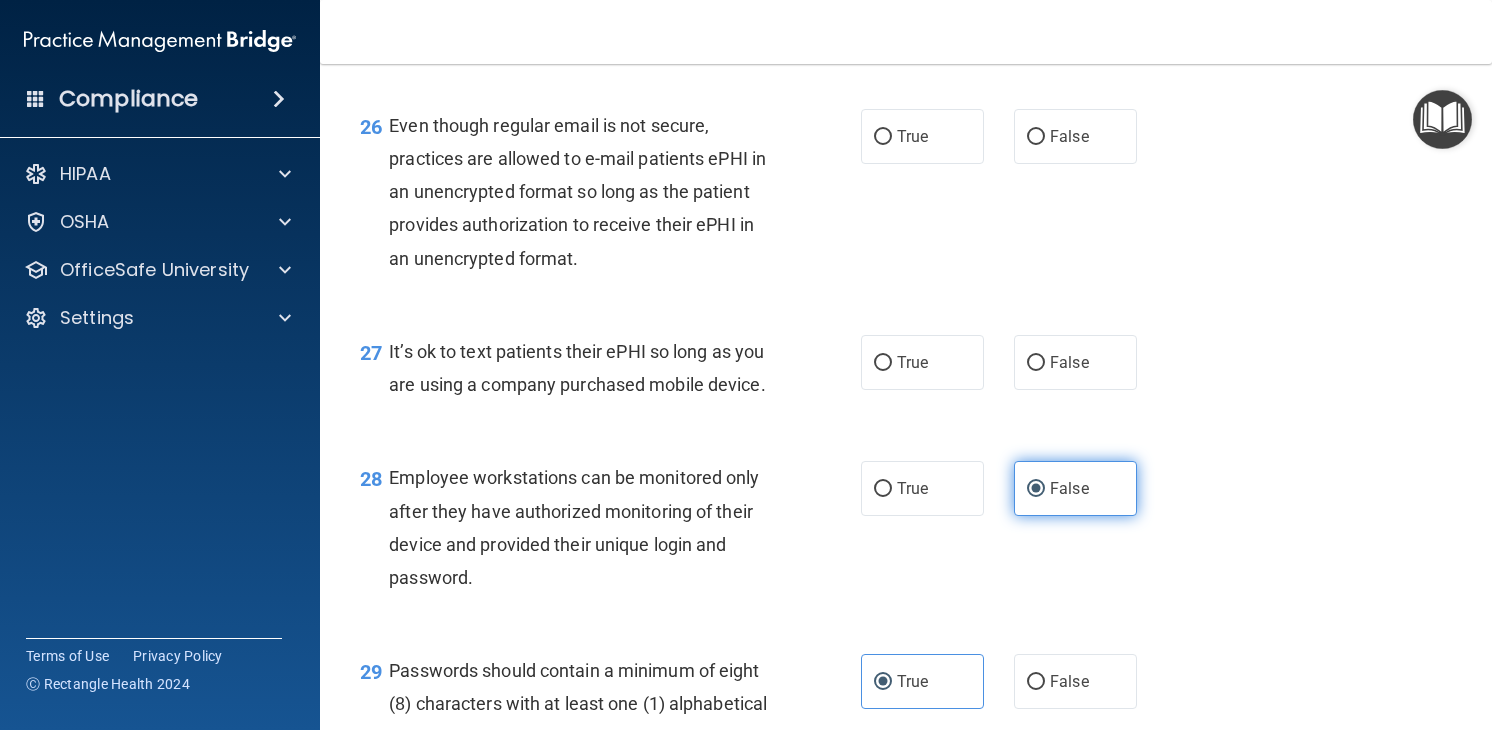 scroll, scrollTop: 4776, scrollLeft: 0, axis: vertical 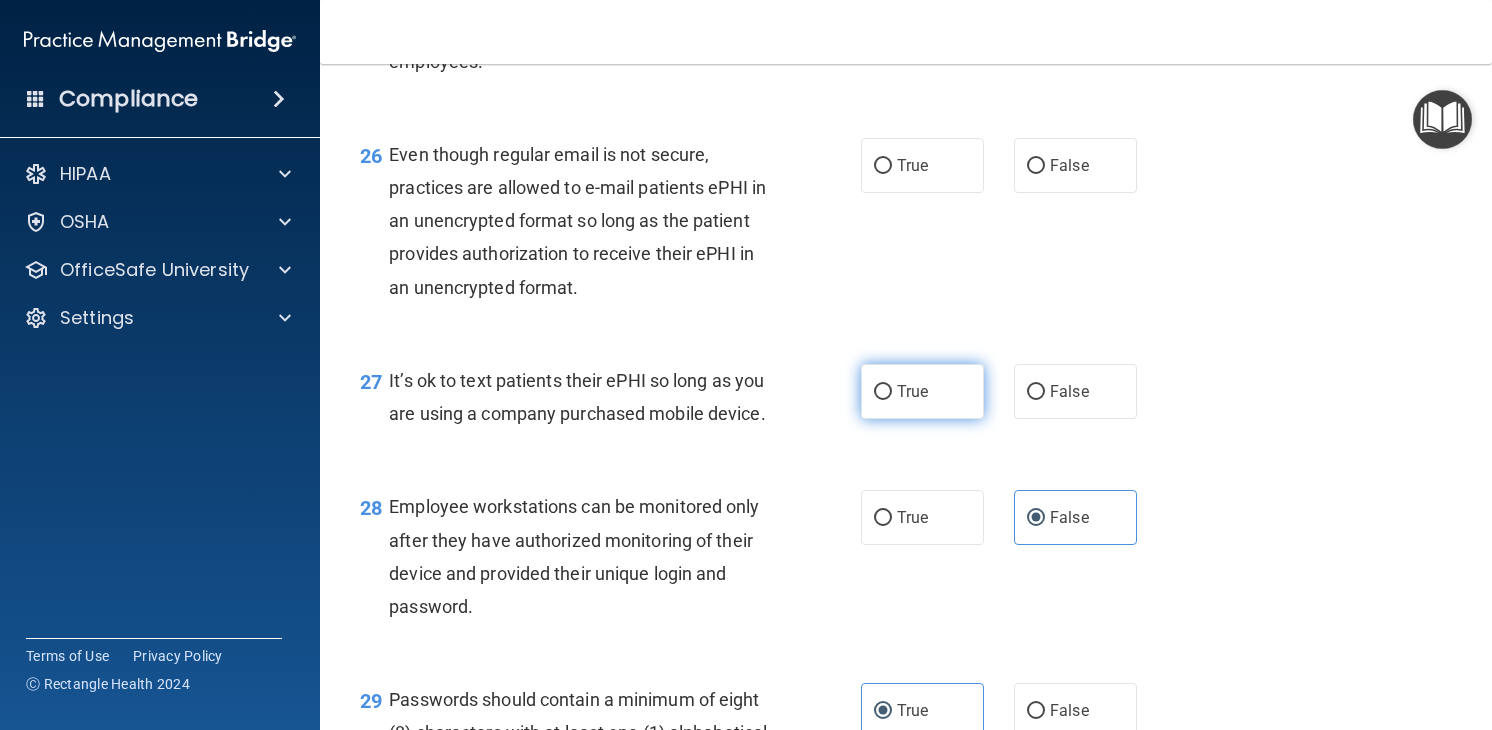 click on "True" at bounding box center (912, 391) 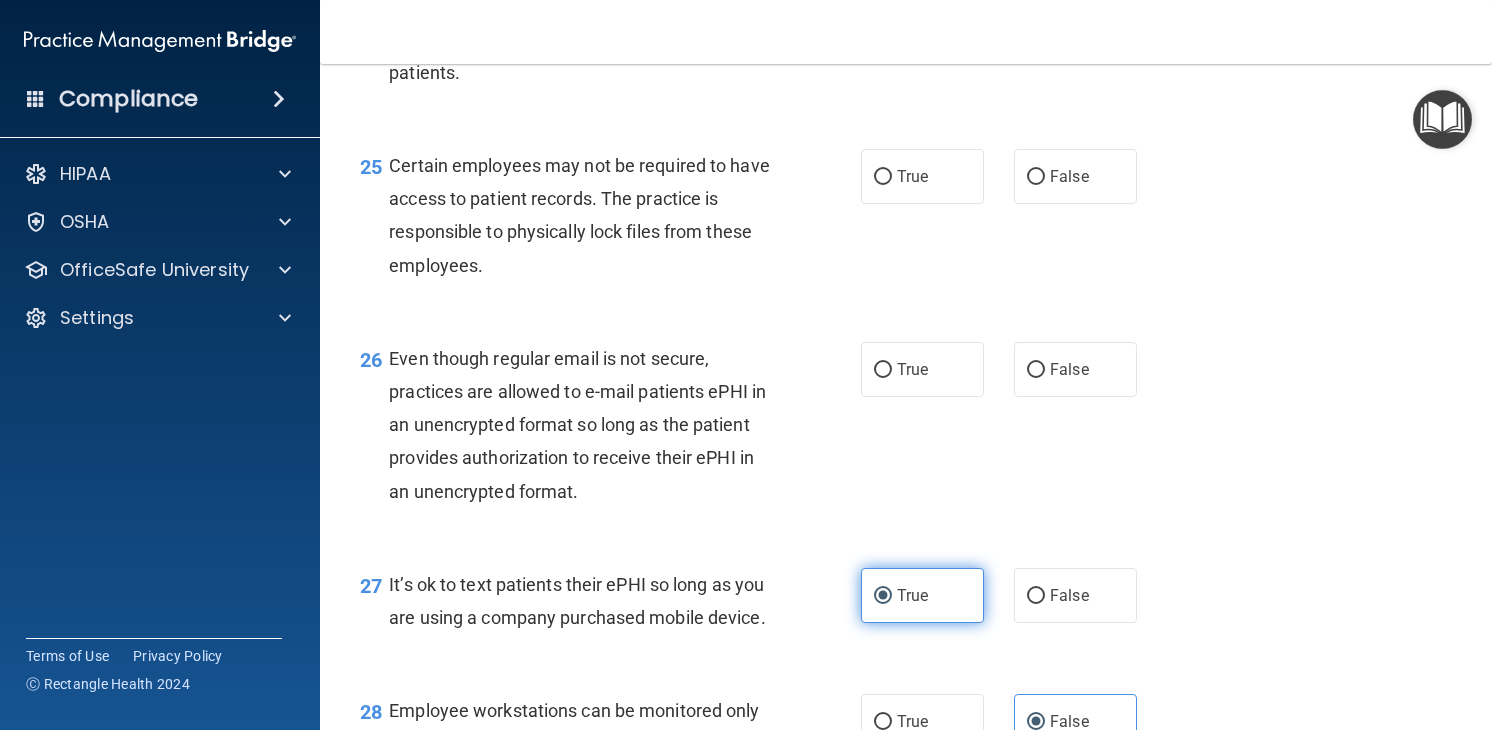 scroll, scrollTop: 4571, scrollLeft: 0, axis: vertical 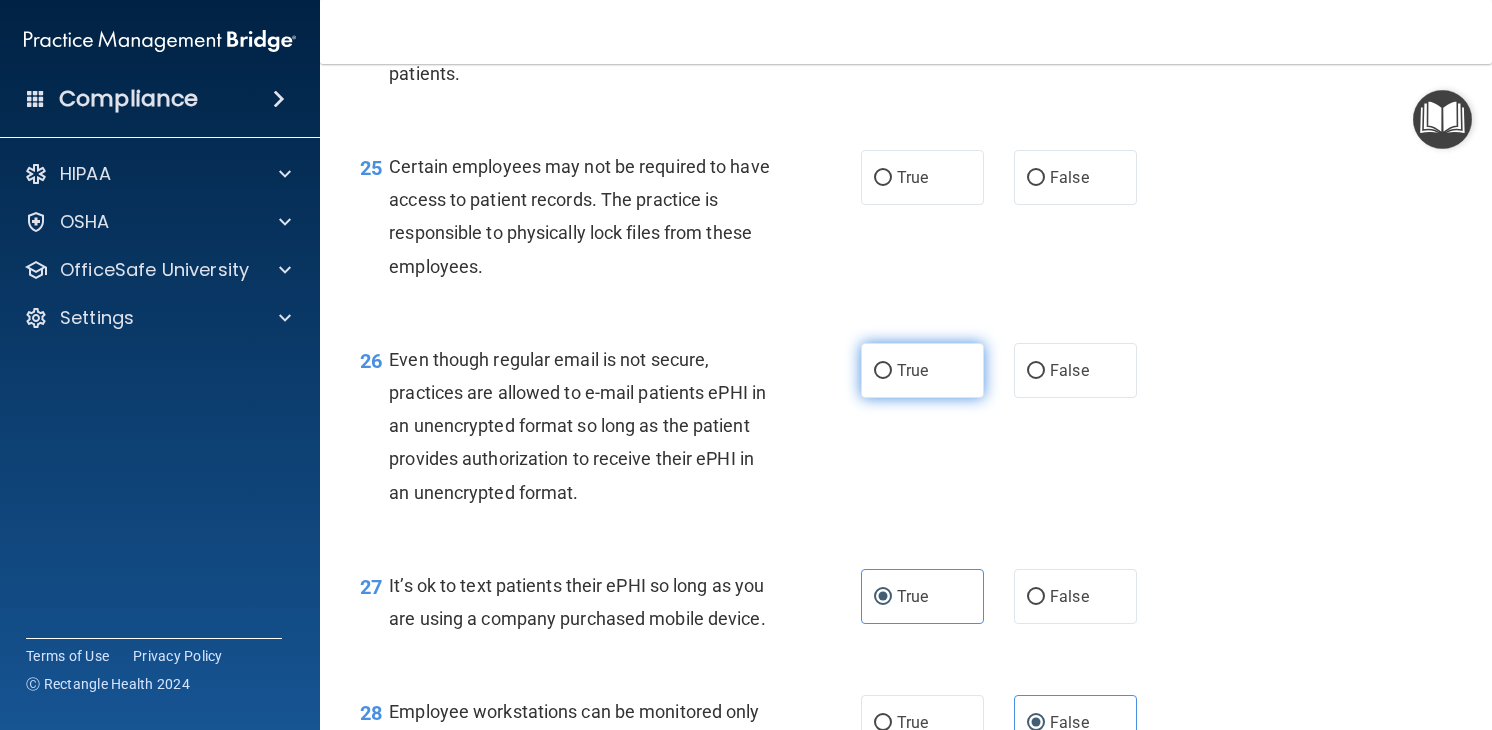 click on "True" at bounding box center (922, 370) 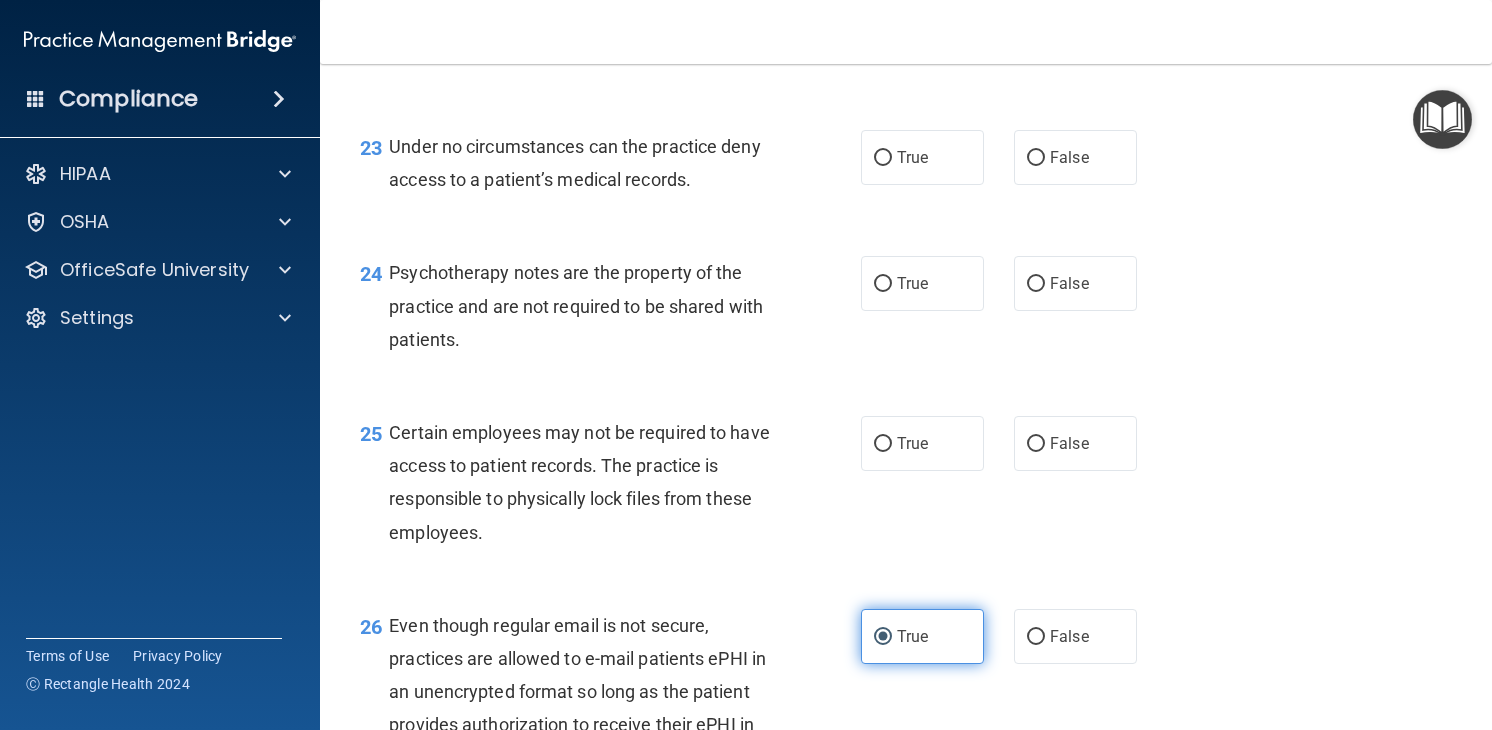 scroll, scrollTop: 4297, scrollLeft: 0, axis: vertical 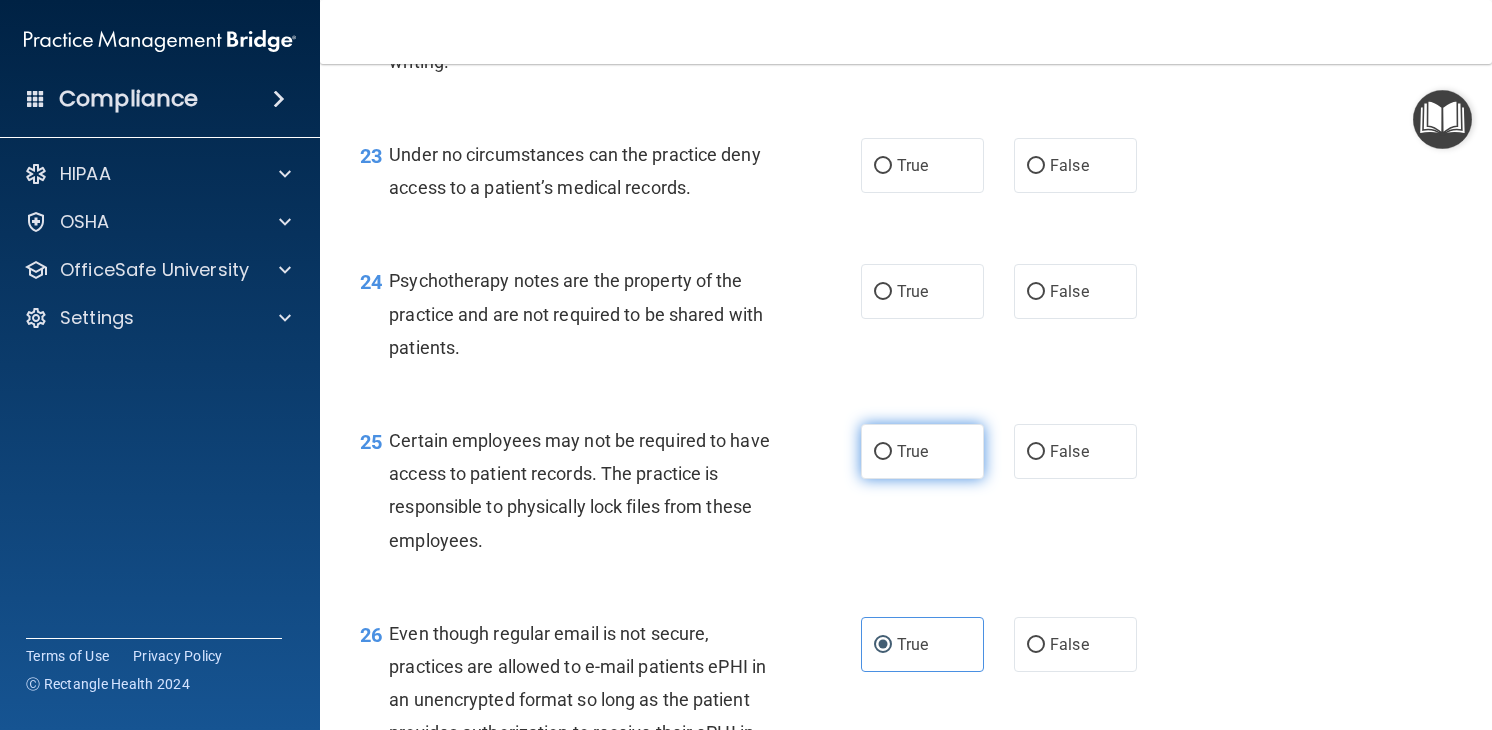 click on "True" at bounding box center [922, 451] 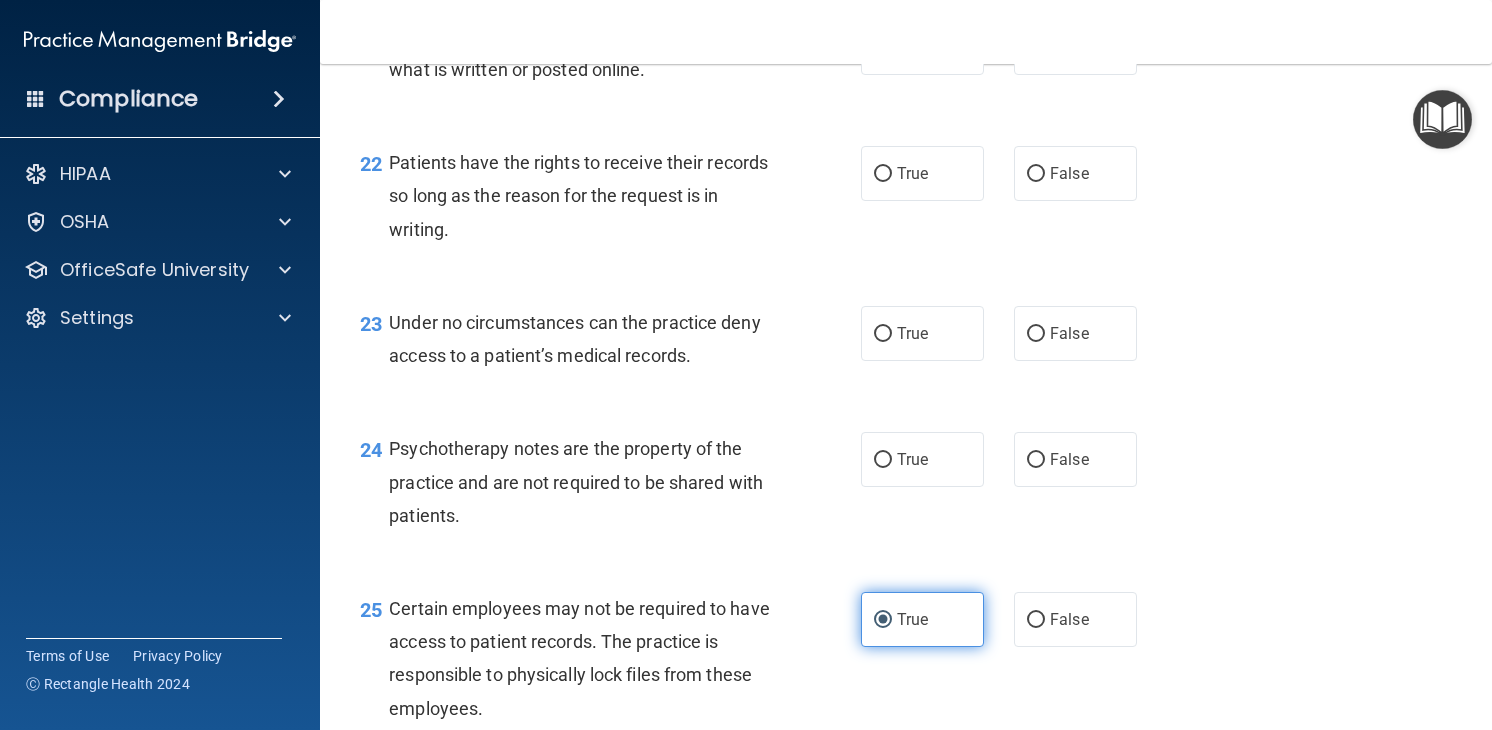 scroll, scrollTop: 4128, scrollLeft: 0, axis: vertical 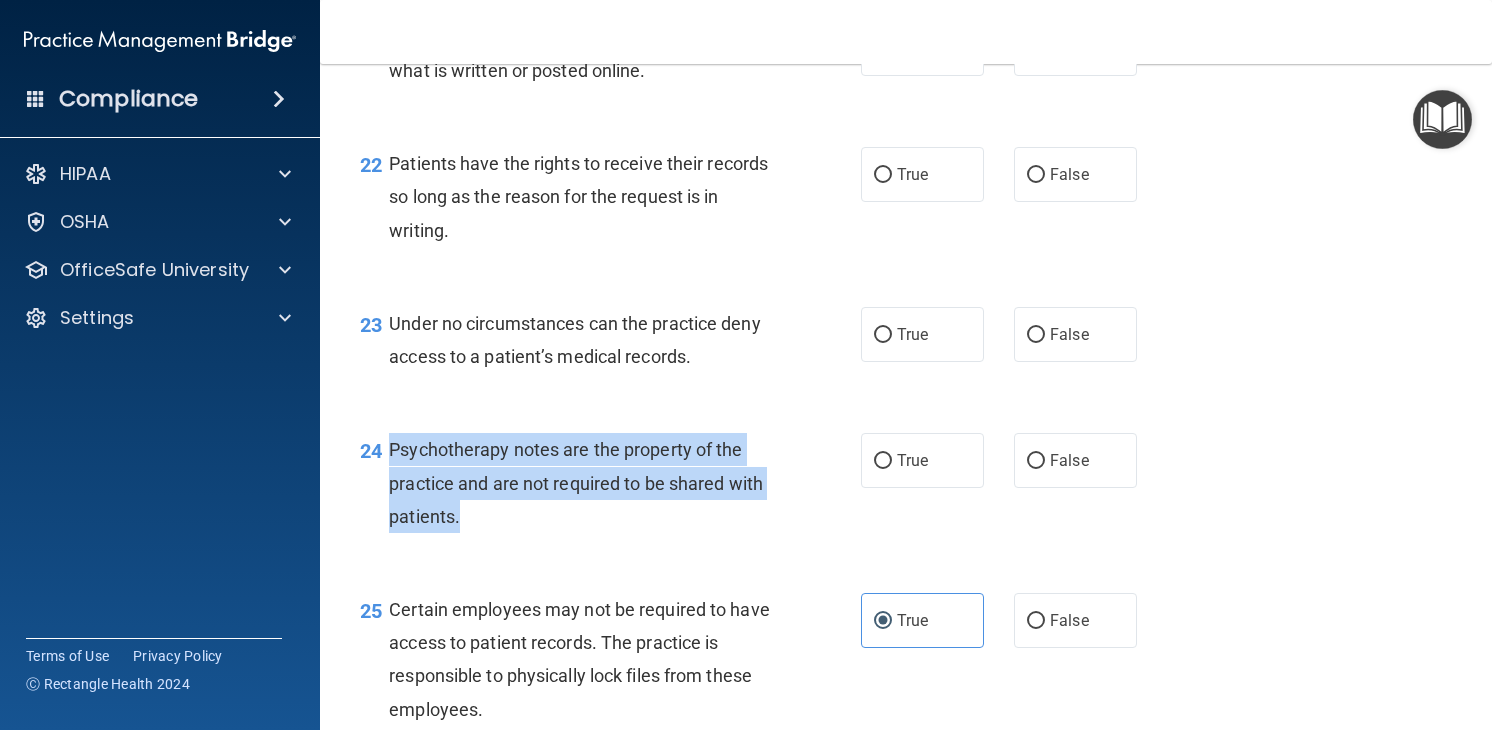 drag, startPoint x: 499, startPoint y: 602, endPoint x: 390, endPoint y: 502, distance: 147.92227 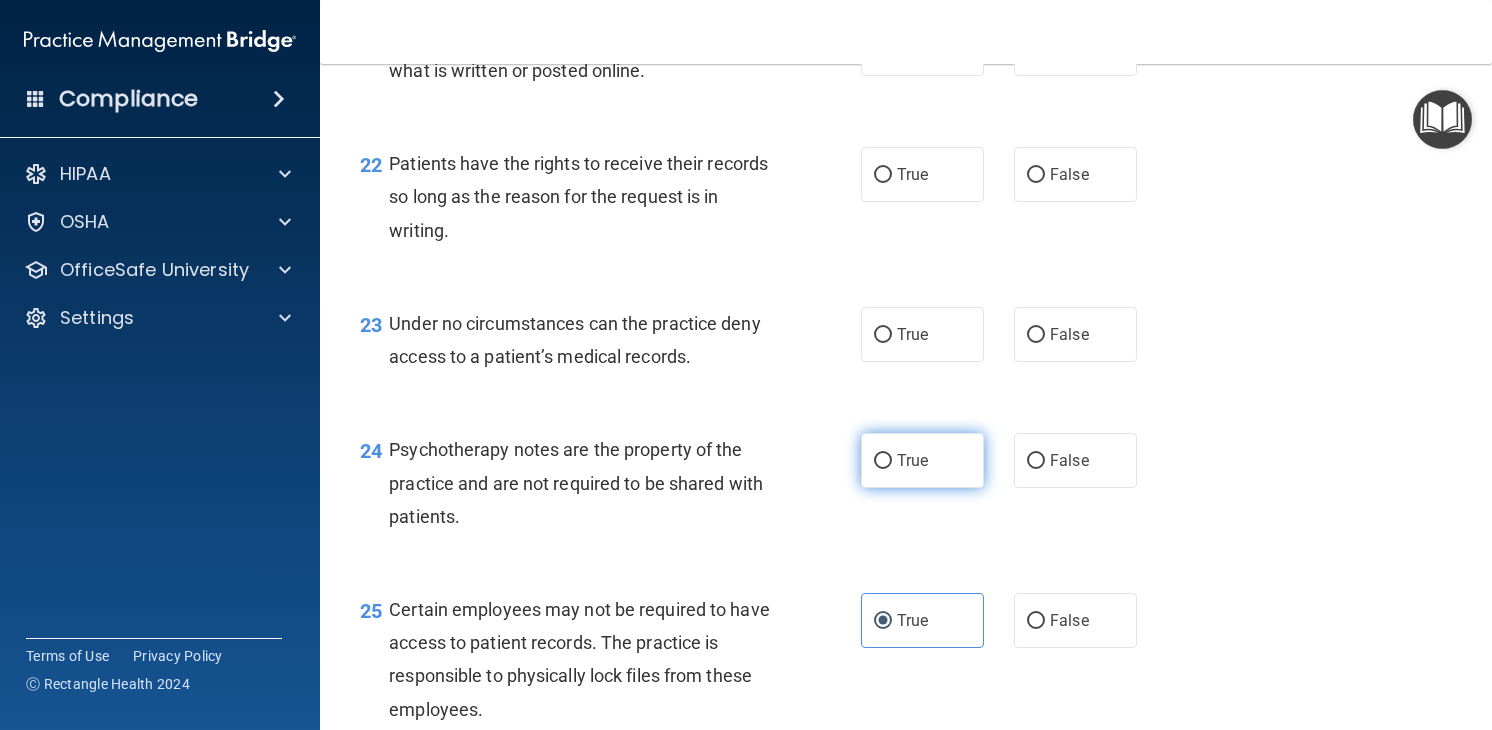 click on "True" at bounding box center [912, 460] 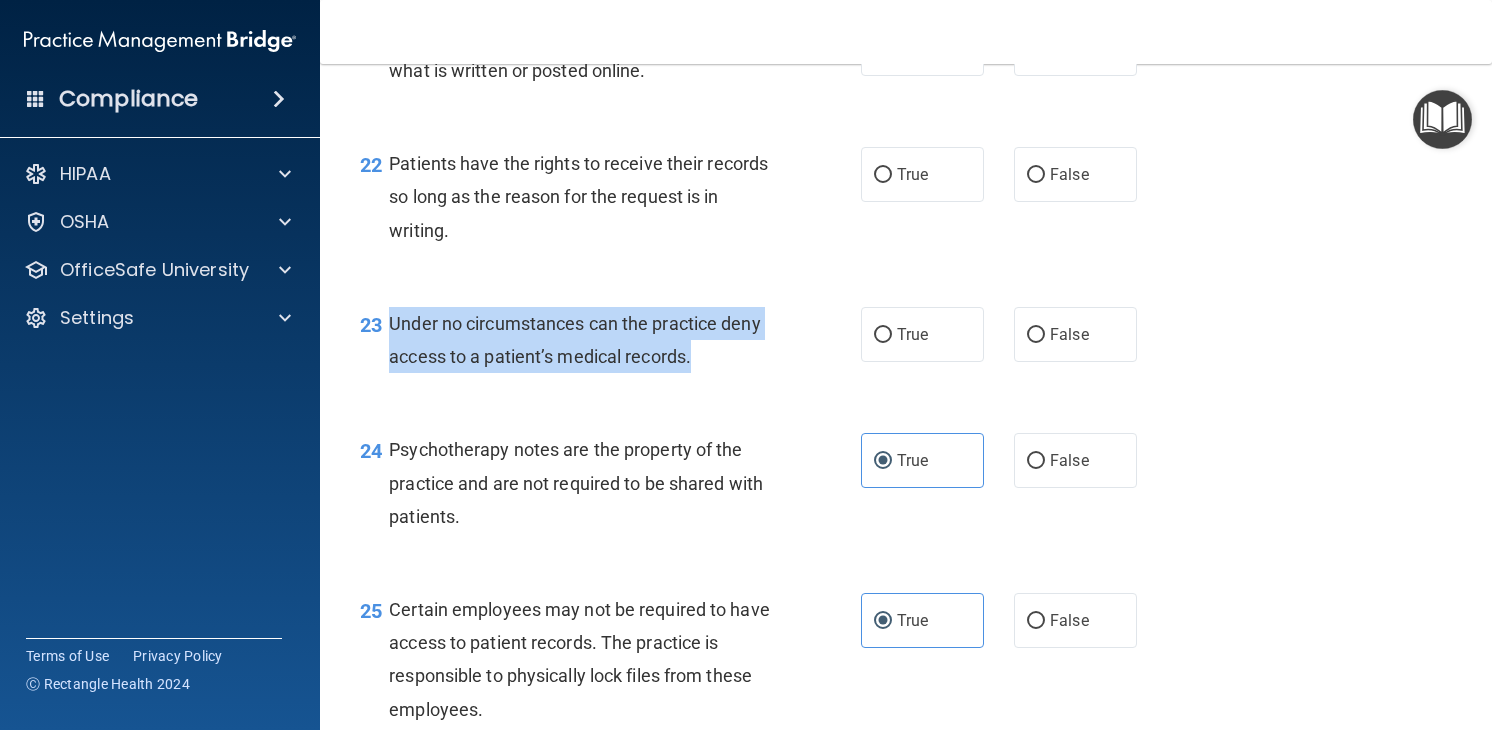 drag, startPoint x: 719, startPoint y: 424, endPoint x: 384, endPoint y: 386, distance: 337.14835 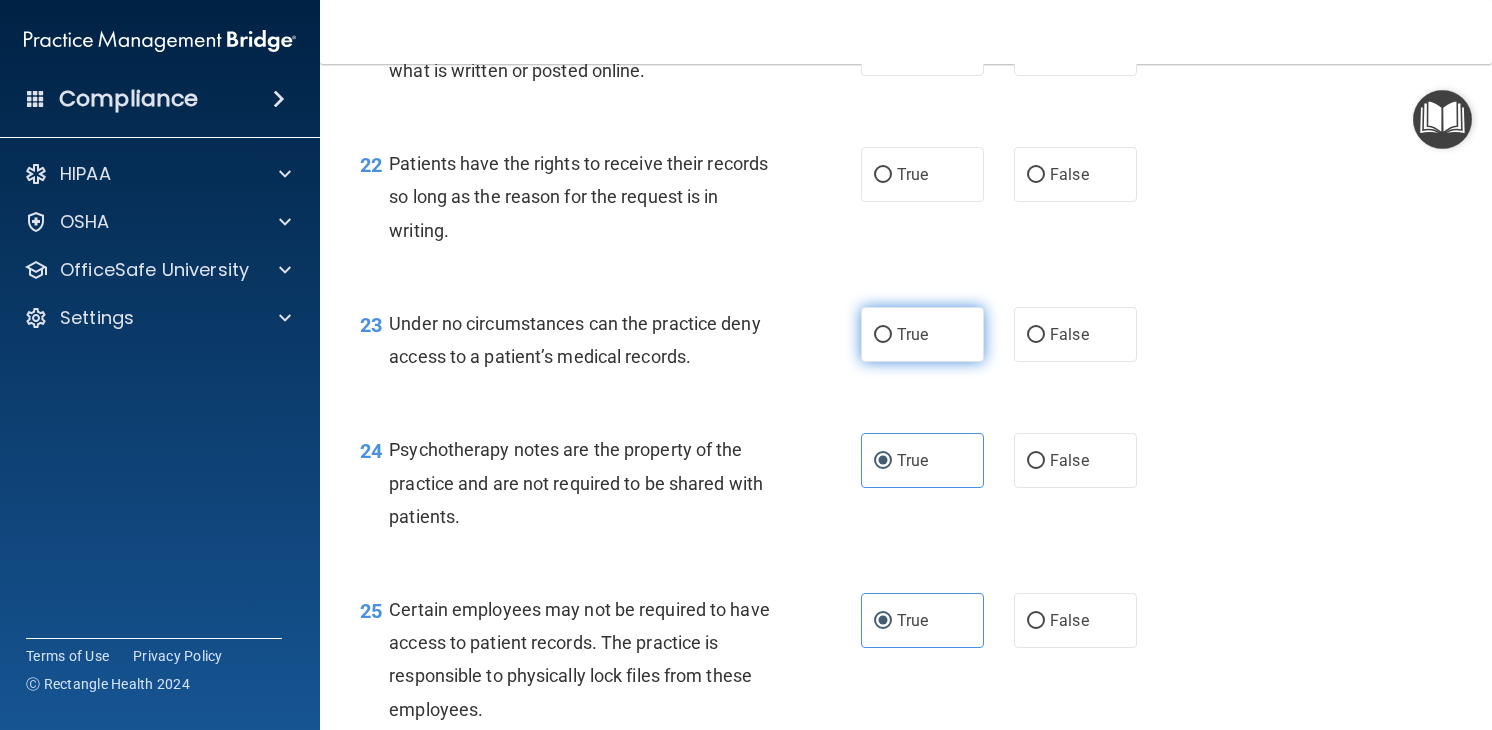 click on "True" at bounding box center (922, 334) 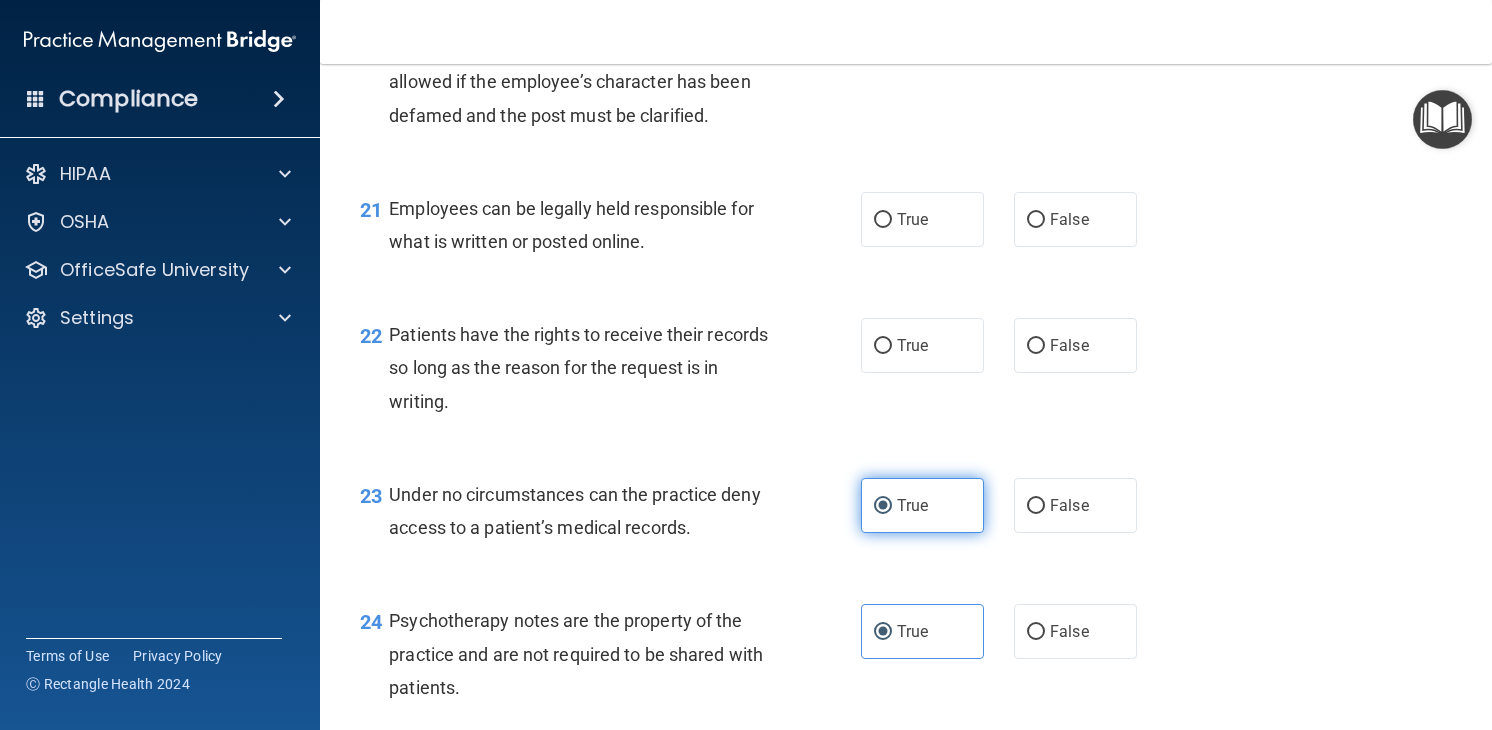 scroll, scrollTop: 3946, scrollLeft: 0, axis: vertical 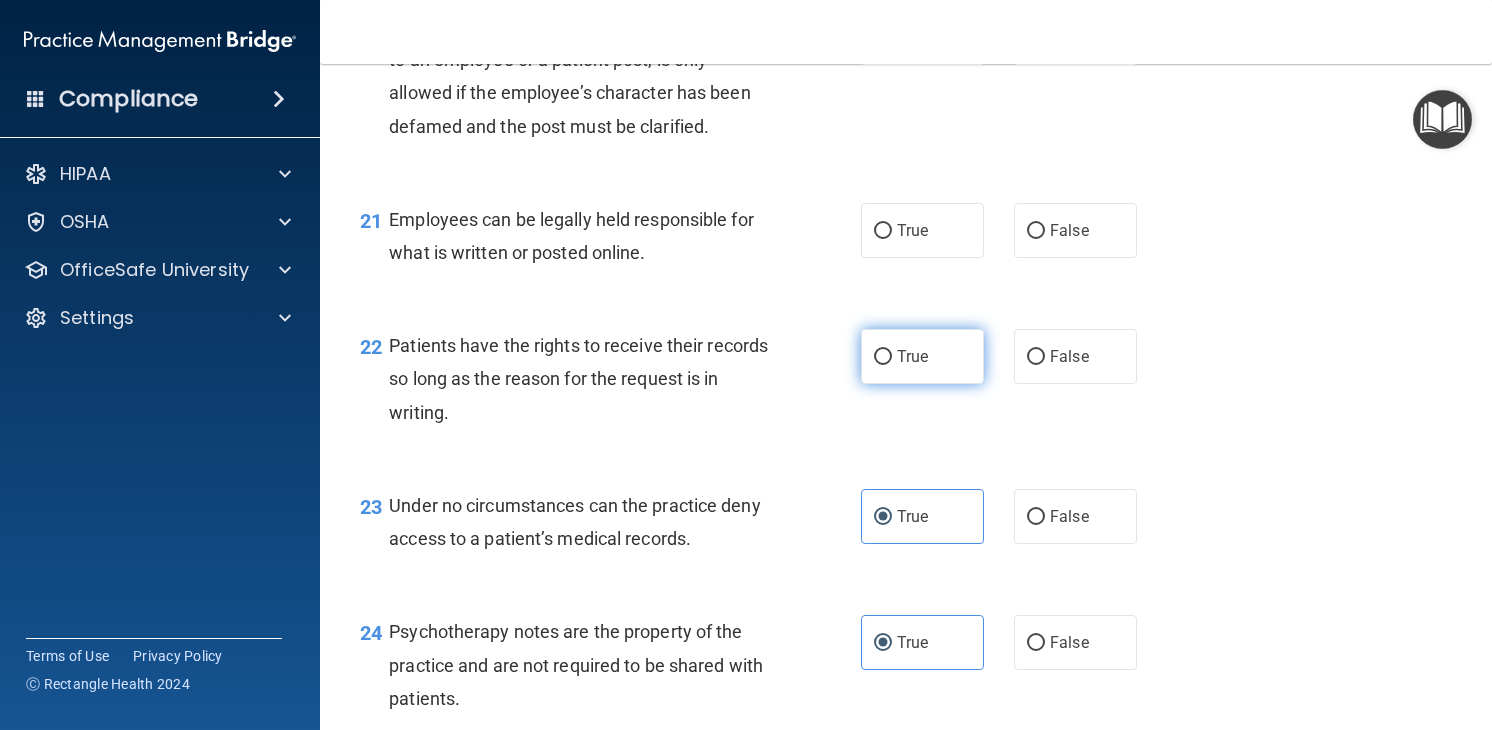 click on "True" at bounding box center [922, 356] 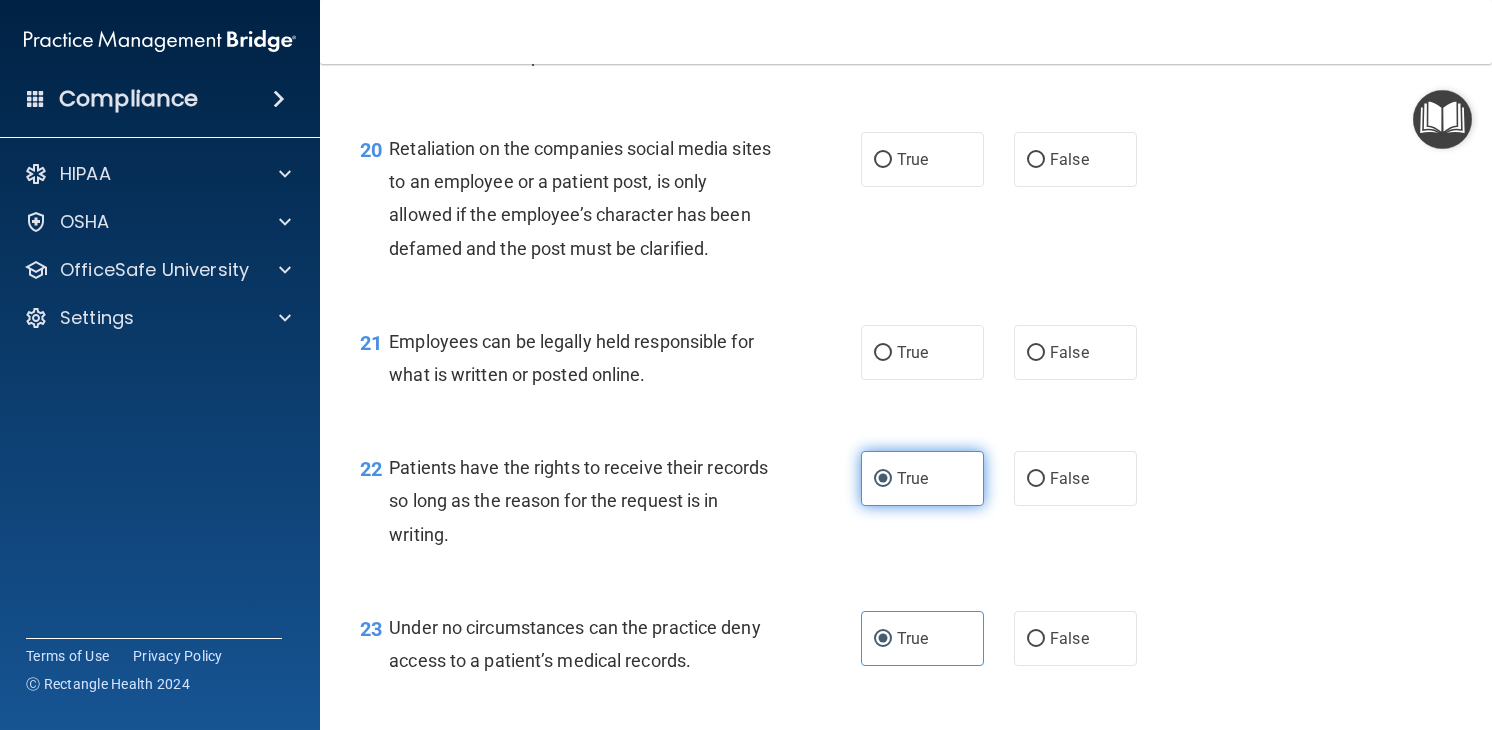scroll, scrollTop: 3785, scrollLeft: 0, axis: vertical 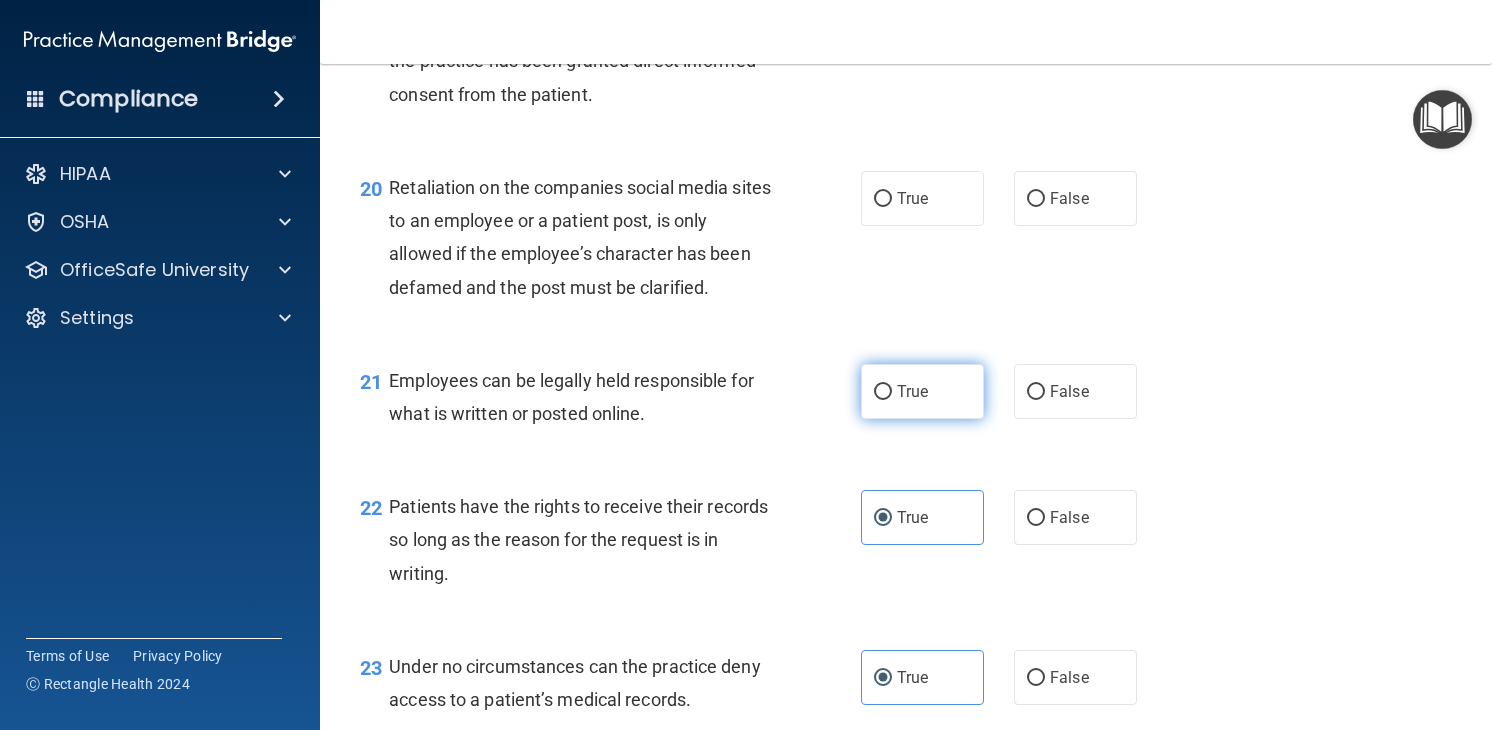 click on "True" at bounding box center [922, 391] 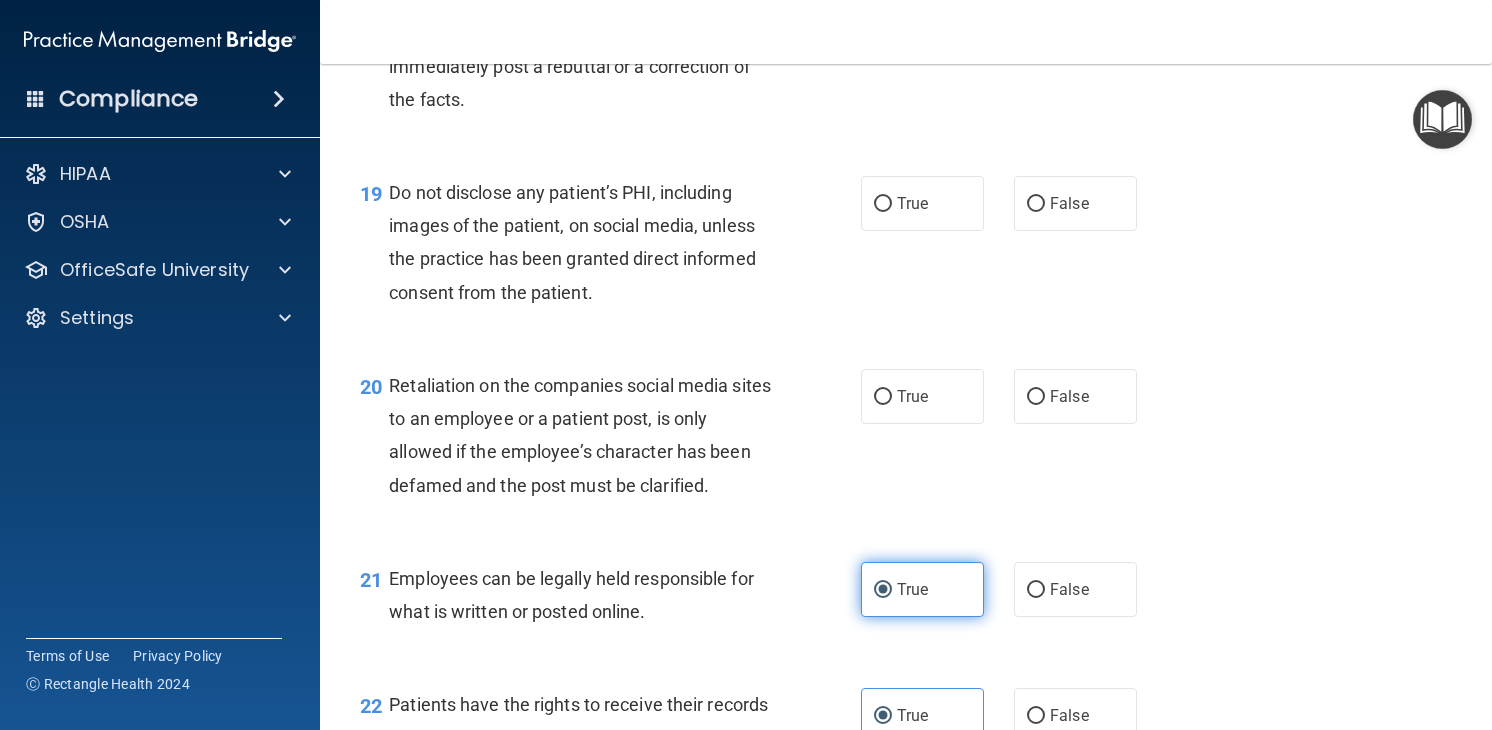 scroll, scrollTop: 3584, scrollLeft: 0, axis: vertical 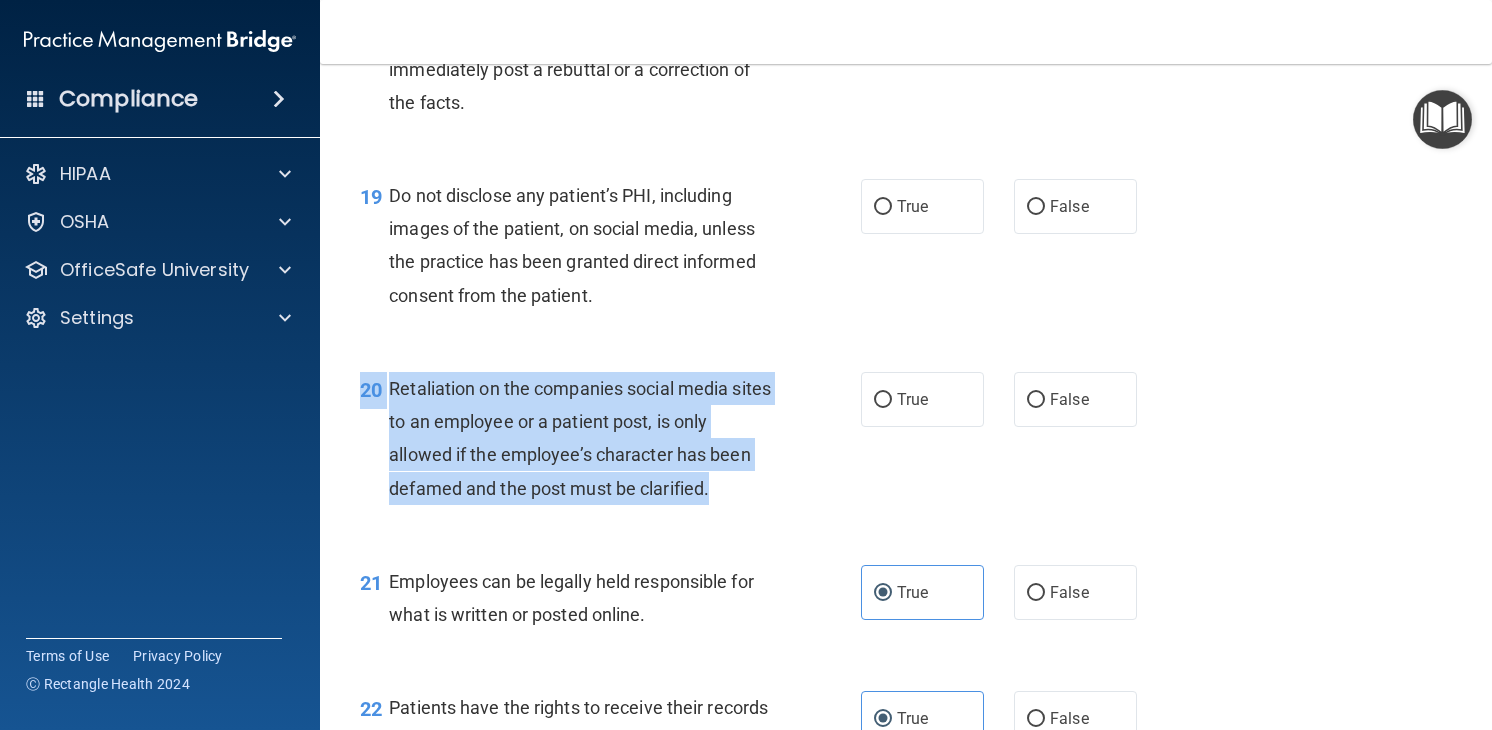 drag, startPoint x: 773, startPoint y: 551, endPoint x: 438, endPoint y: 436, distance: 354.1892 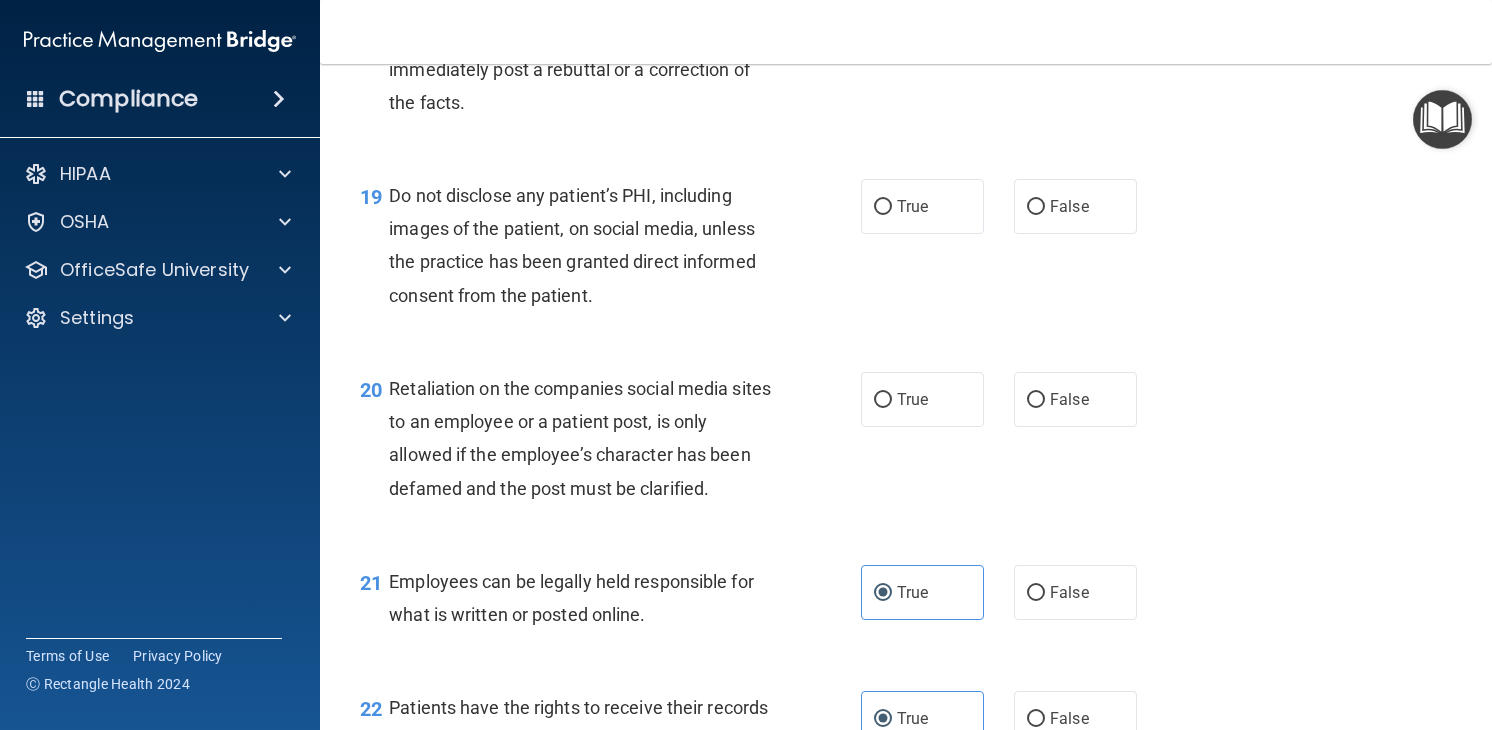 click on "Retaliation on the companies social media sites to an employee or a patient post, is only allowed if the employee’s character has been defamed and the post must be clarified." at bounding box center (588, 438) 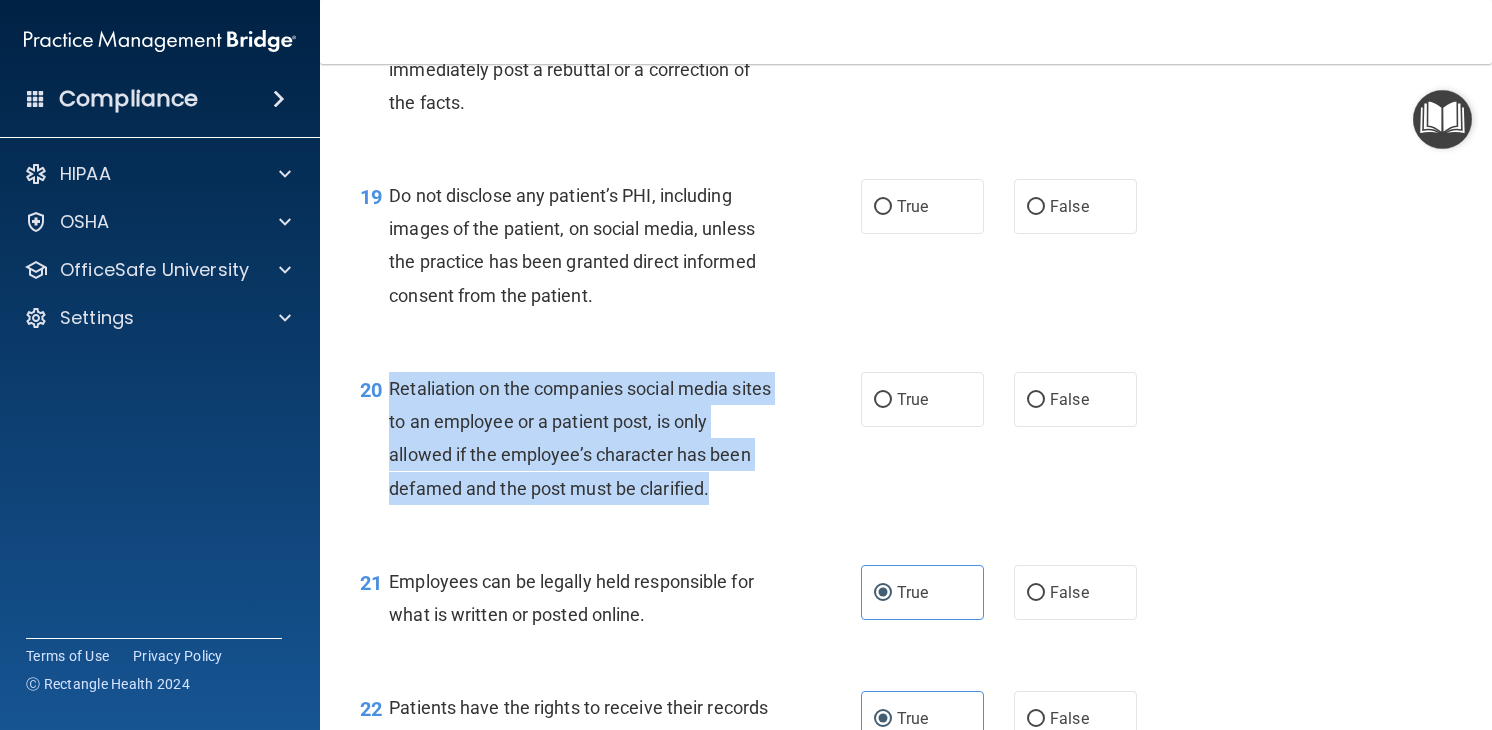 drag, startPoint x: 725, startPoint y: 562, endPoint x: 387, endPoint y: 453, distance: 355.1408 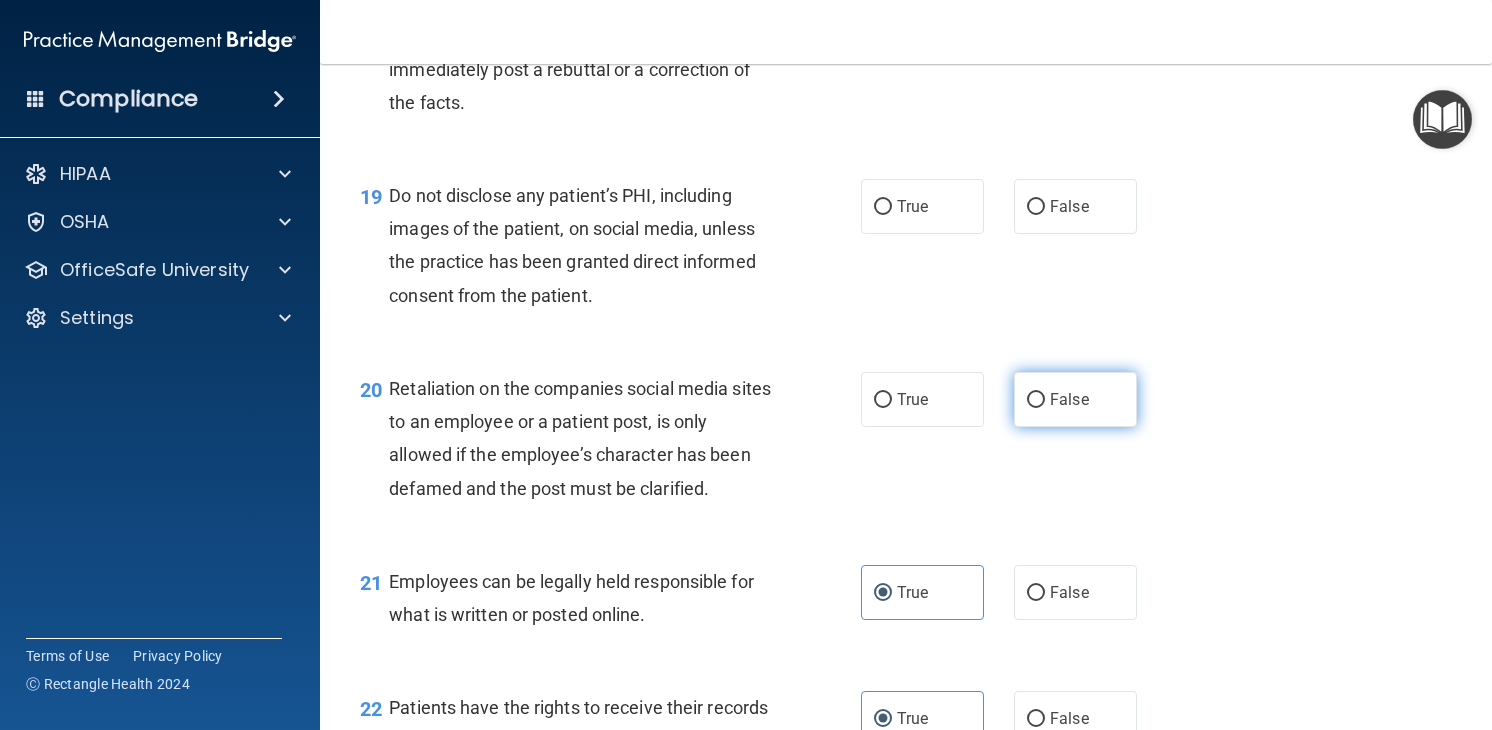 click on "False" at bounding box center [1075, 399] 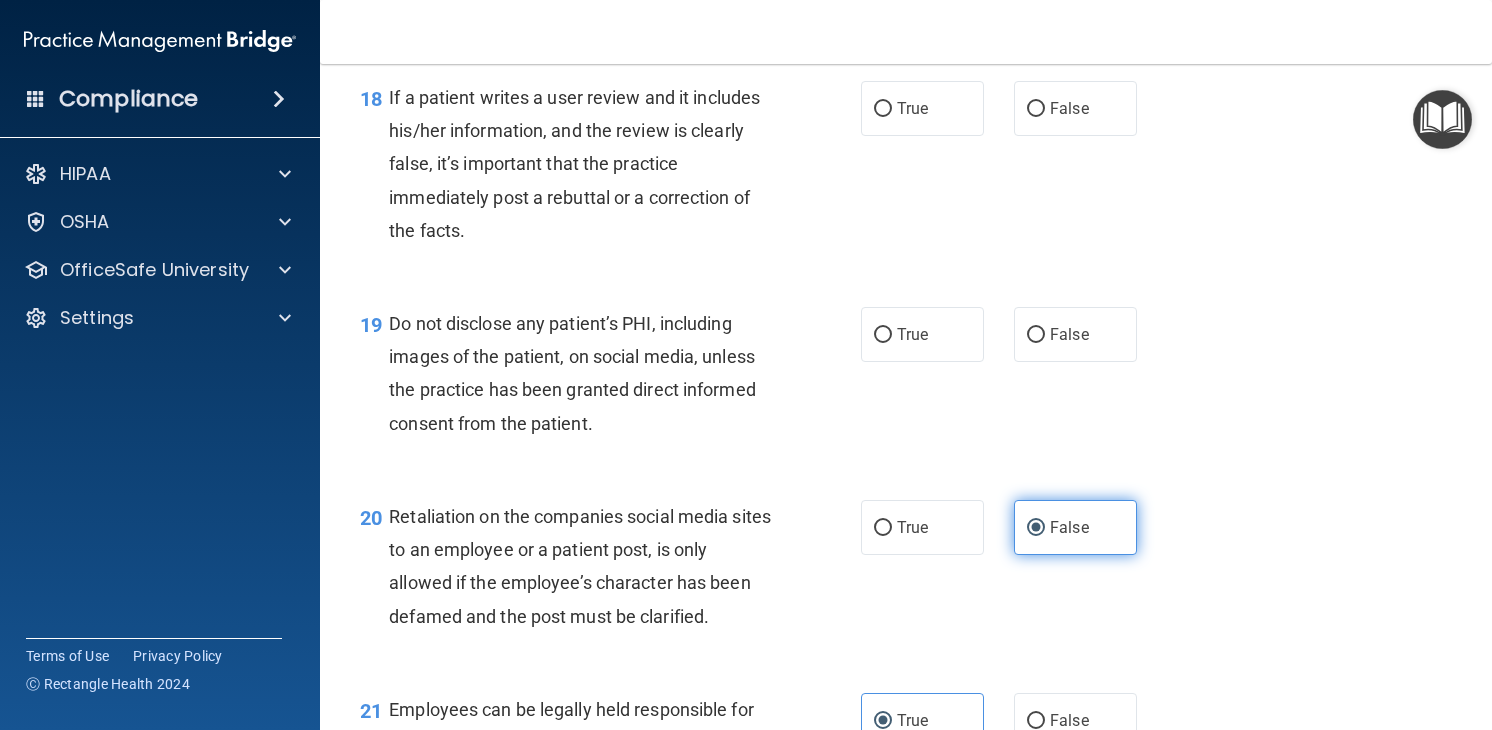 scroll, scrollTop: 3436, scrollLeft: 0, axis: vertical 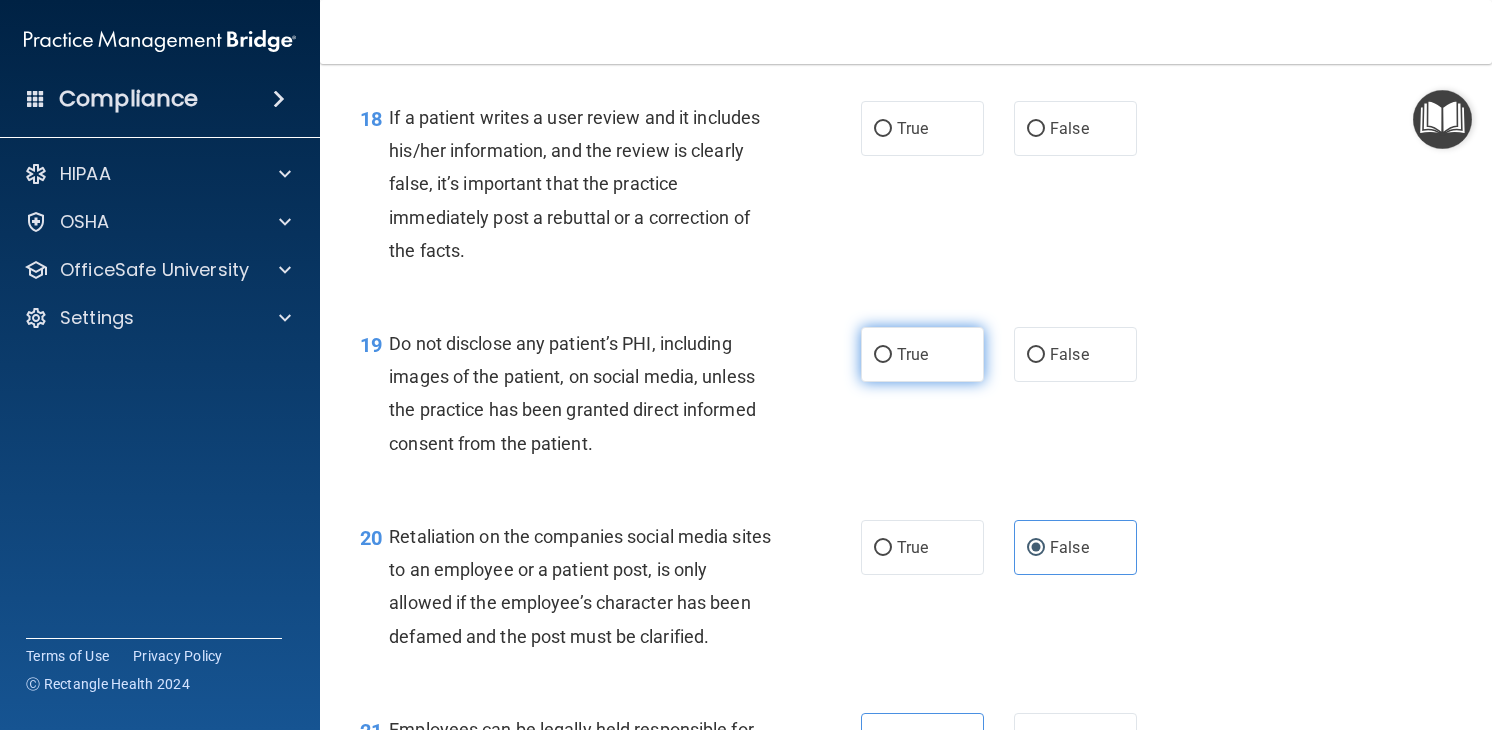 click on "True" at bounding box center [912, 354] 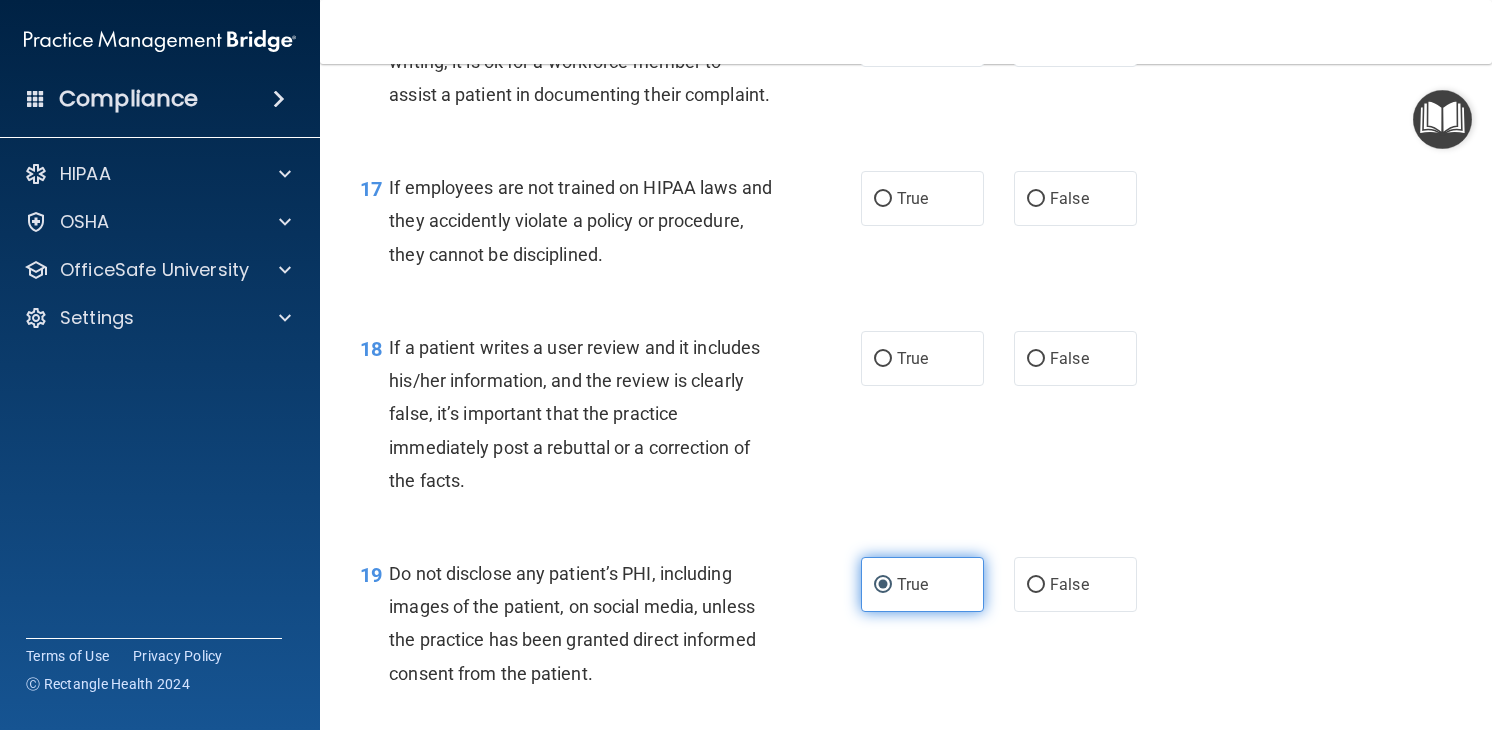 scroll, scrollTop: 3204, scrollLeft: 0, axis: vertical 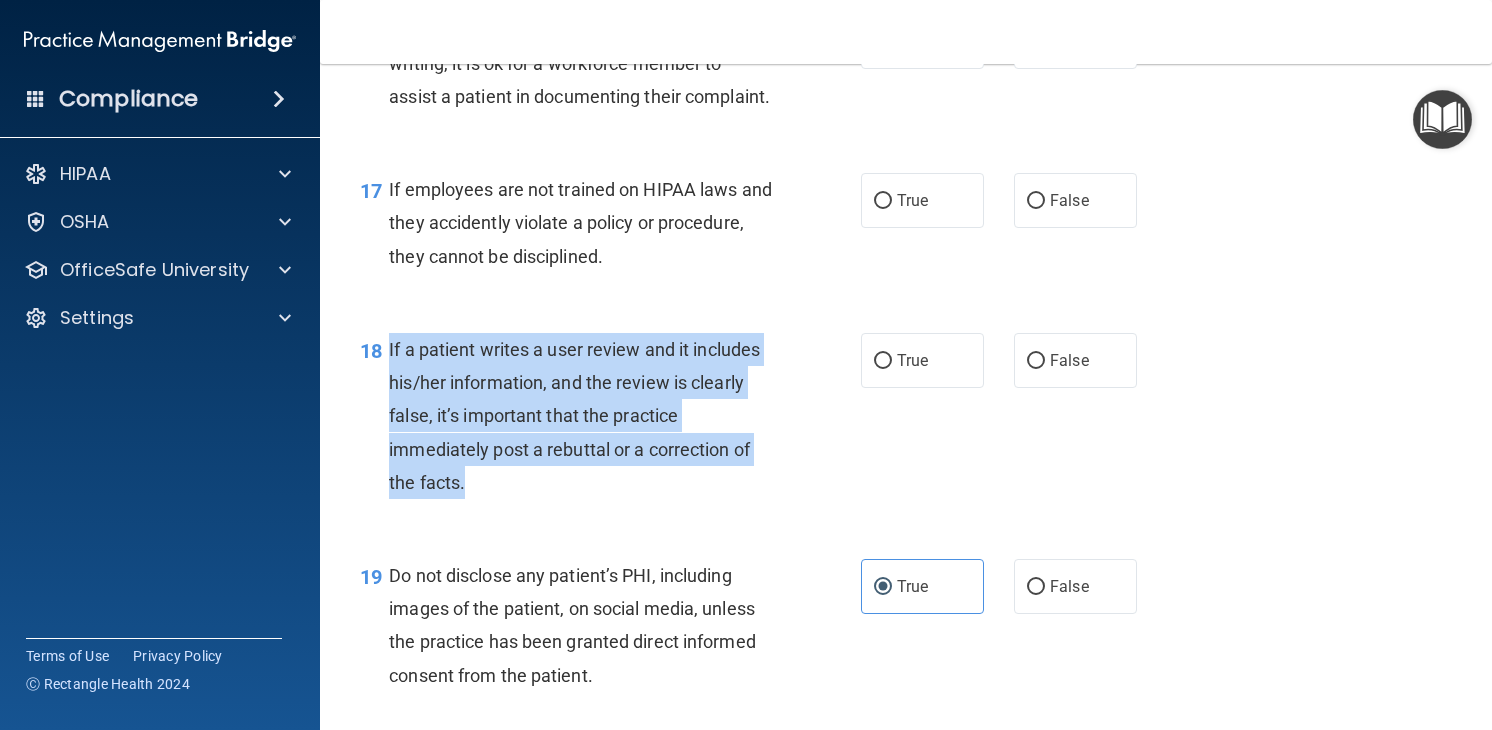 drag, startPoint x: 389, startPoint y: 409, endPoint x: 581, endPoint y: 564, distance: 246.75696 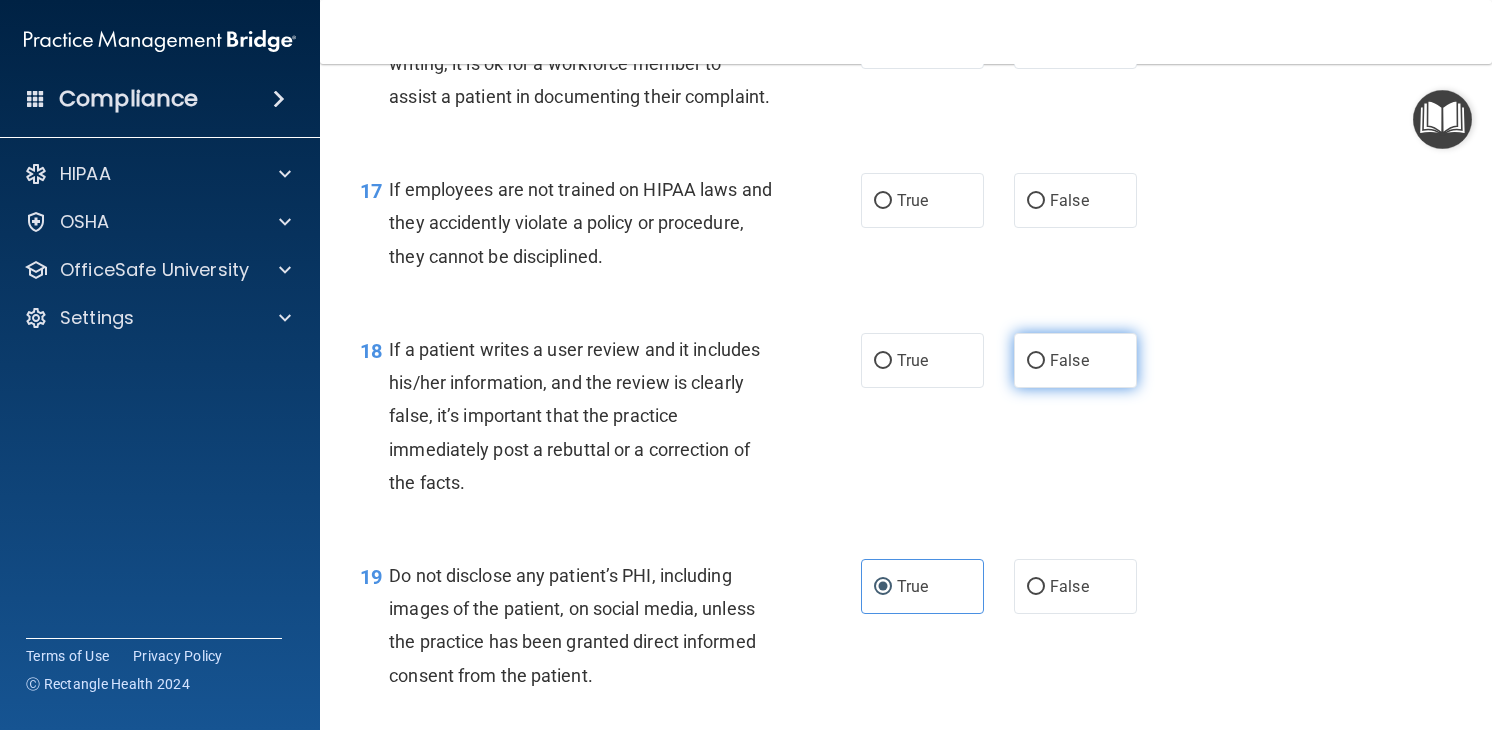 click on "False" at bounding box center [1075, 360] 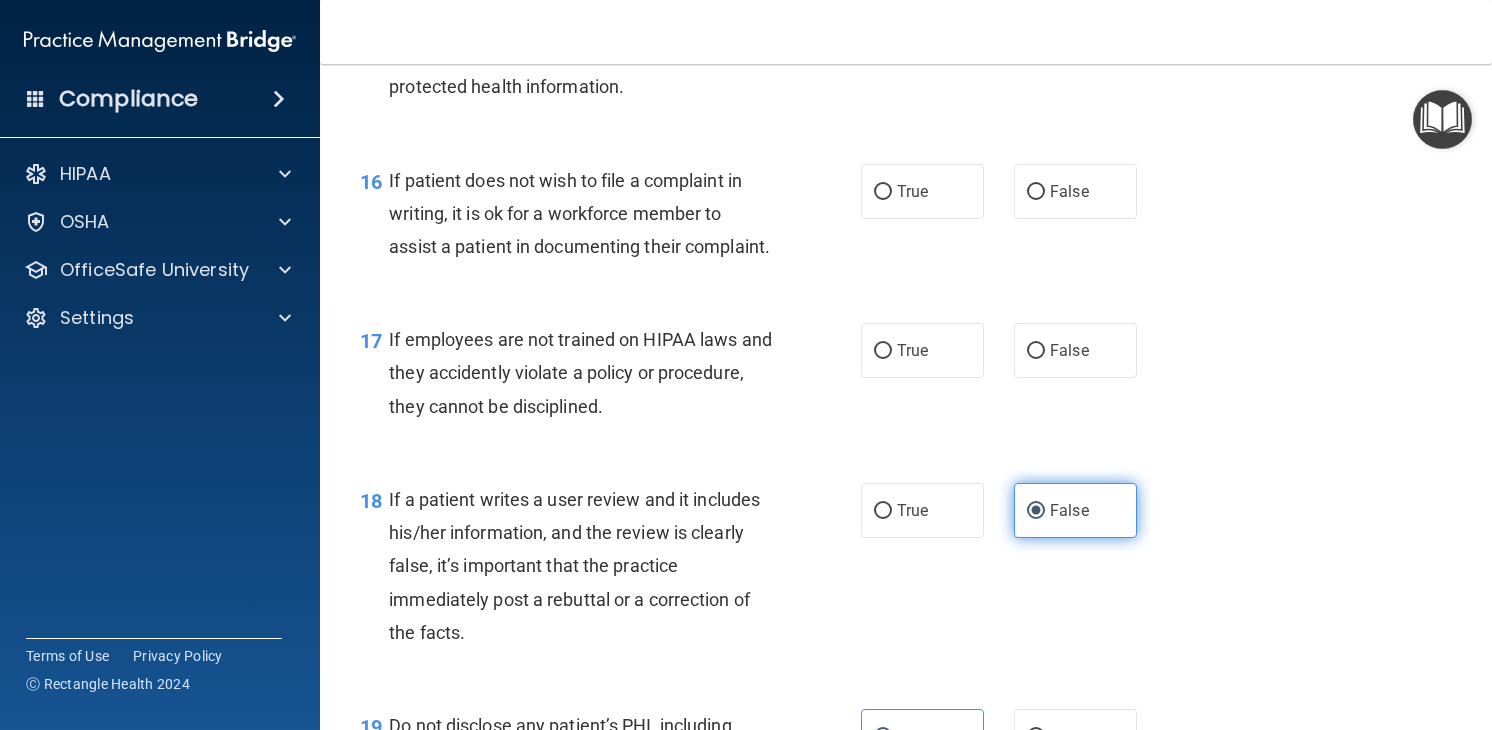 scroll, scrollTop: 3041, scrollLeft: 0, axis: vertical 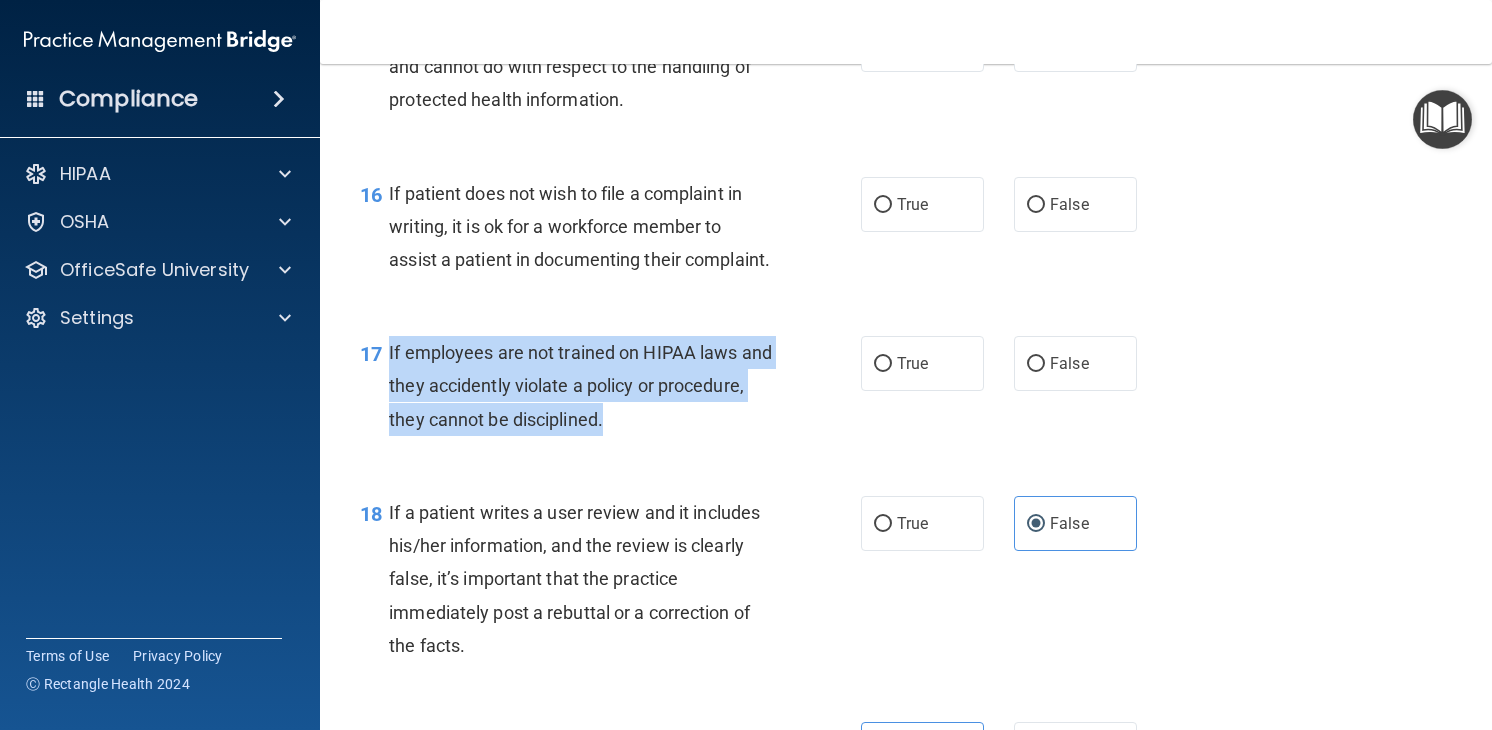 drag, startPoint x: 384, startPoint y: 412, endPoint x: 738, endPoint y: 490, distance: 362.4914 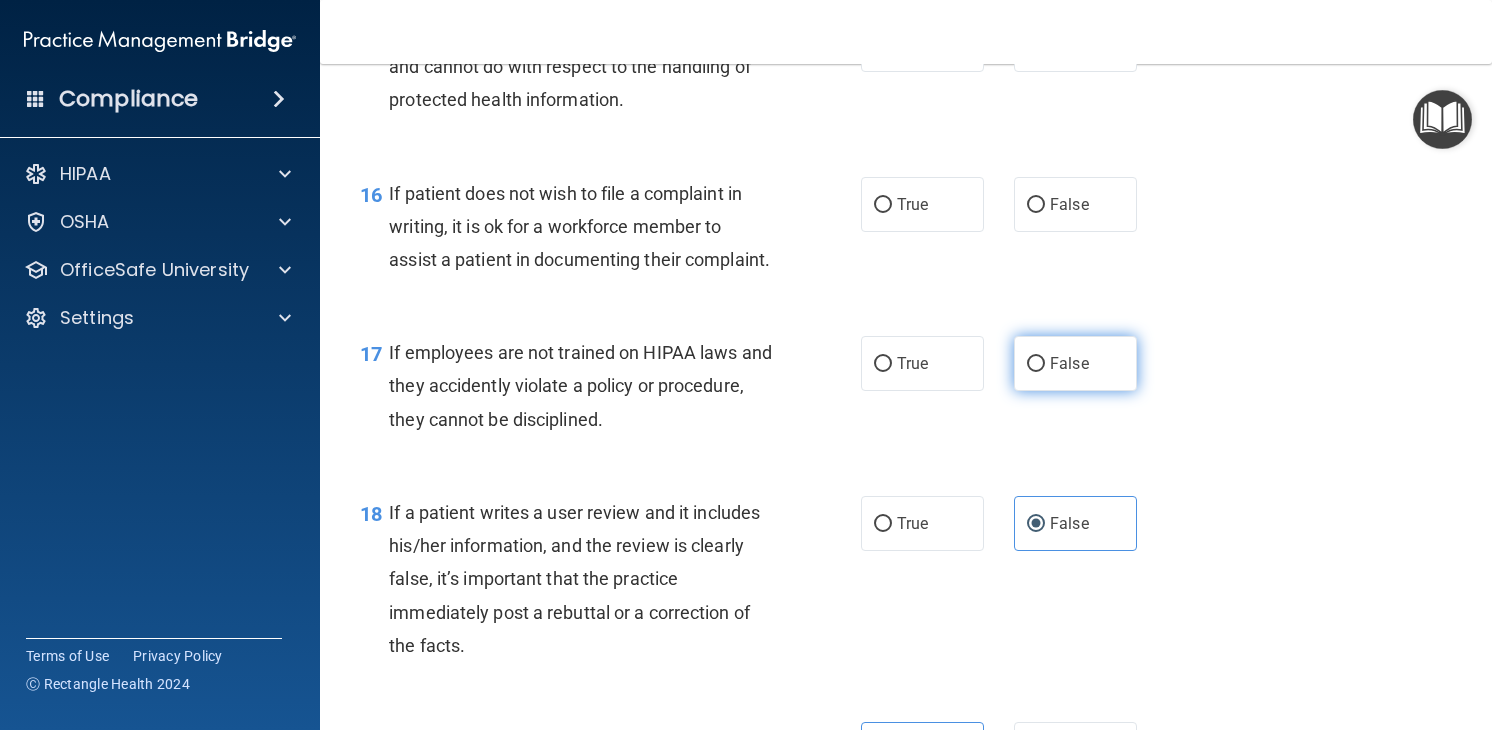 click on "False" at bounding box center (1069, 363) 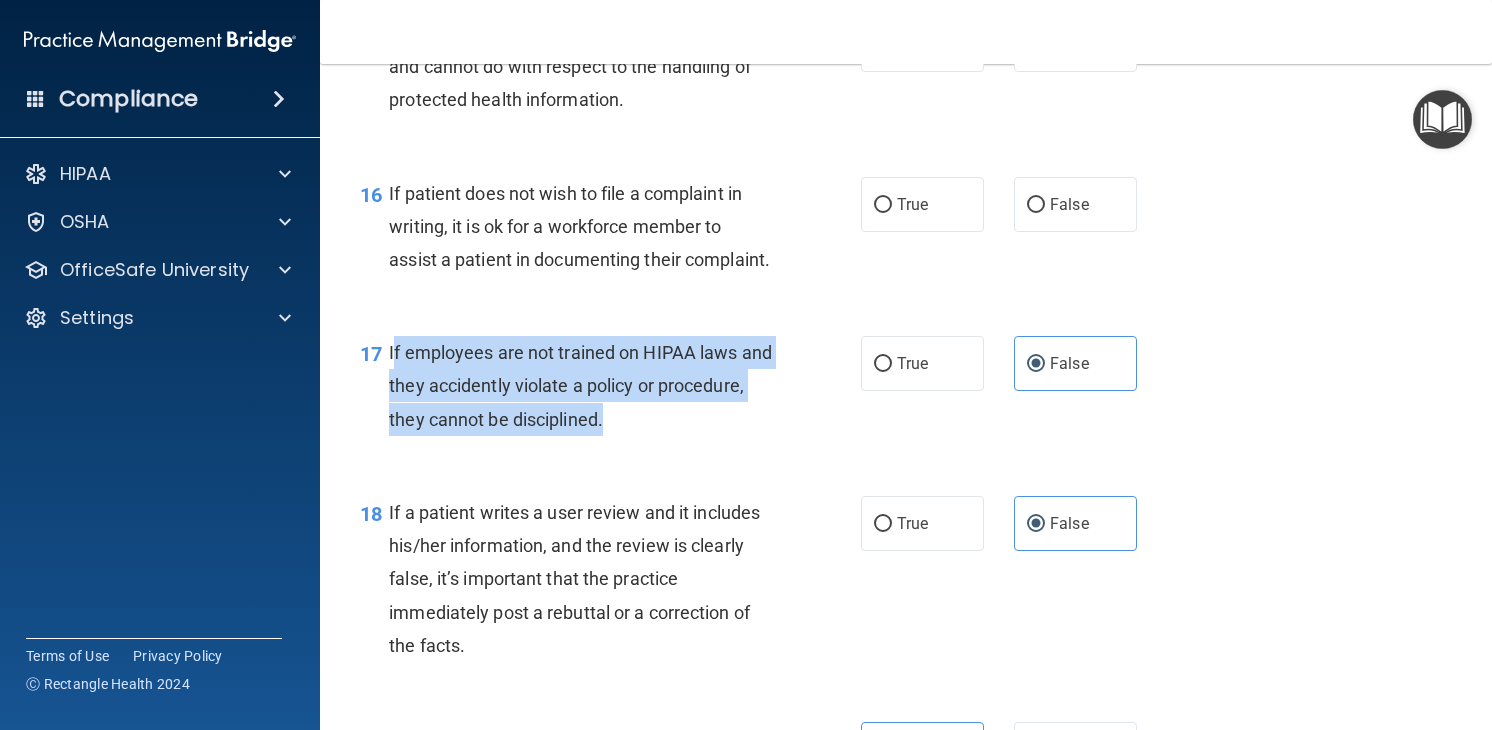 drag, startPoint x: 735, startPoint y: 474, endPoint x: 392, endPoint y: 410, distance: 348.91977 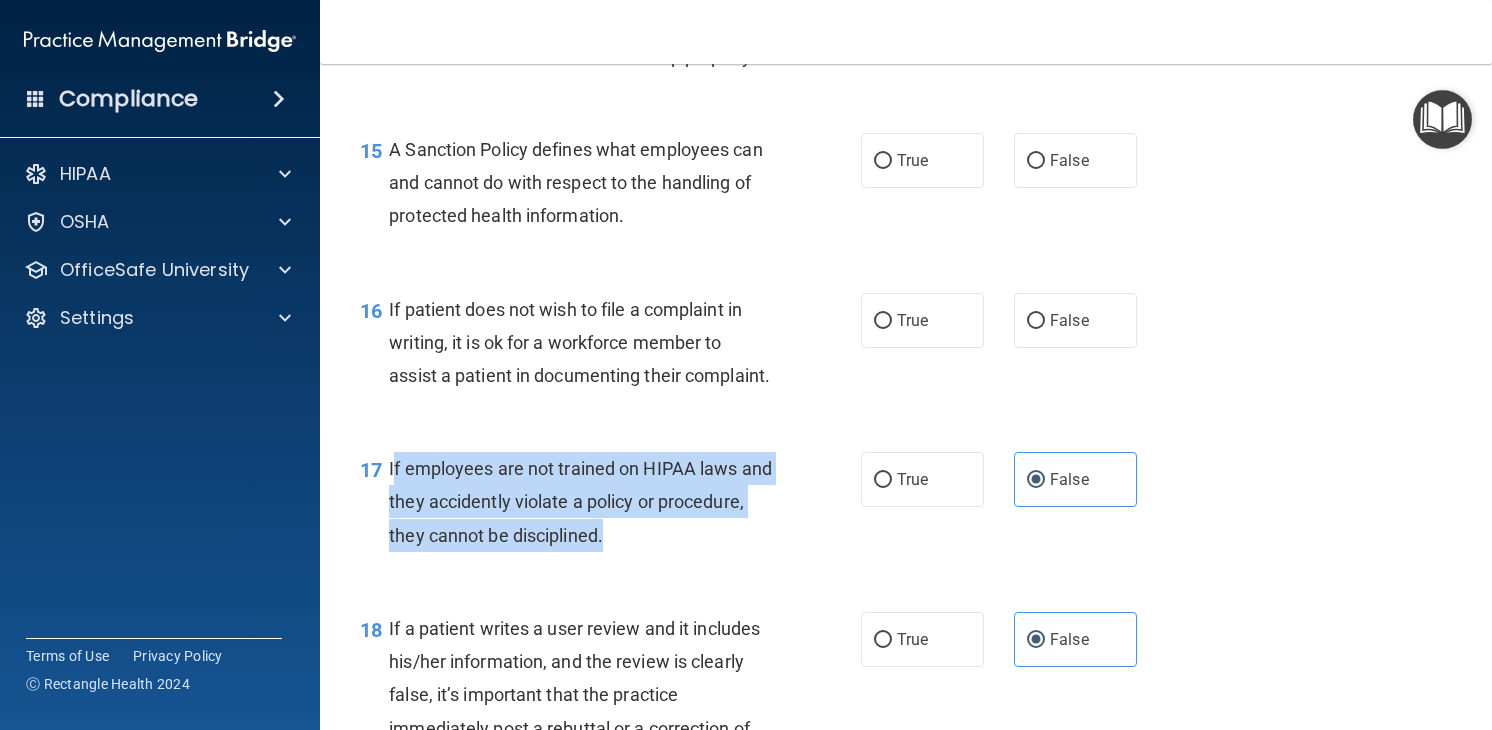 scroll, scrollTop: 2905, scrollLeft: 0, axis: vertical 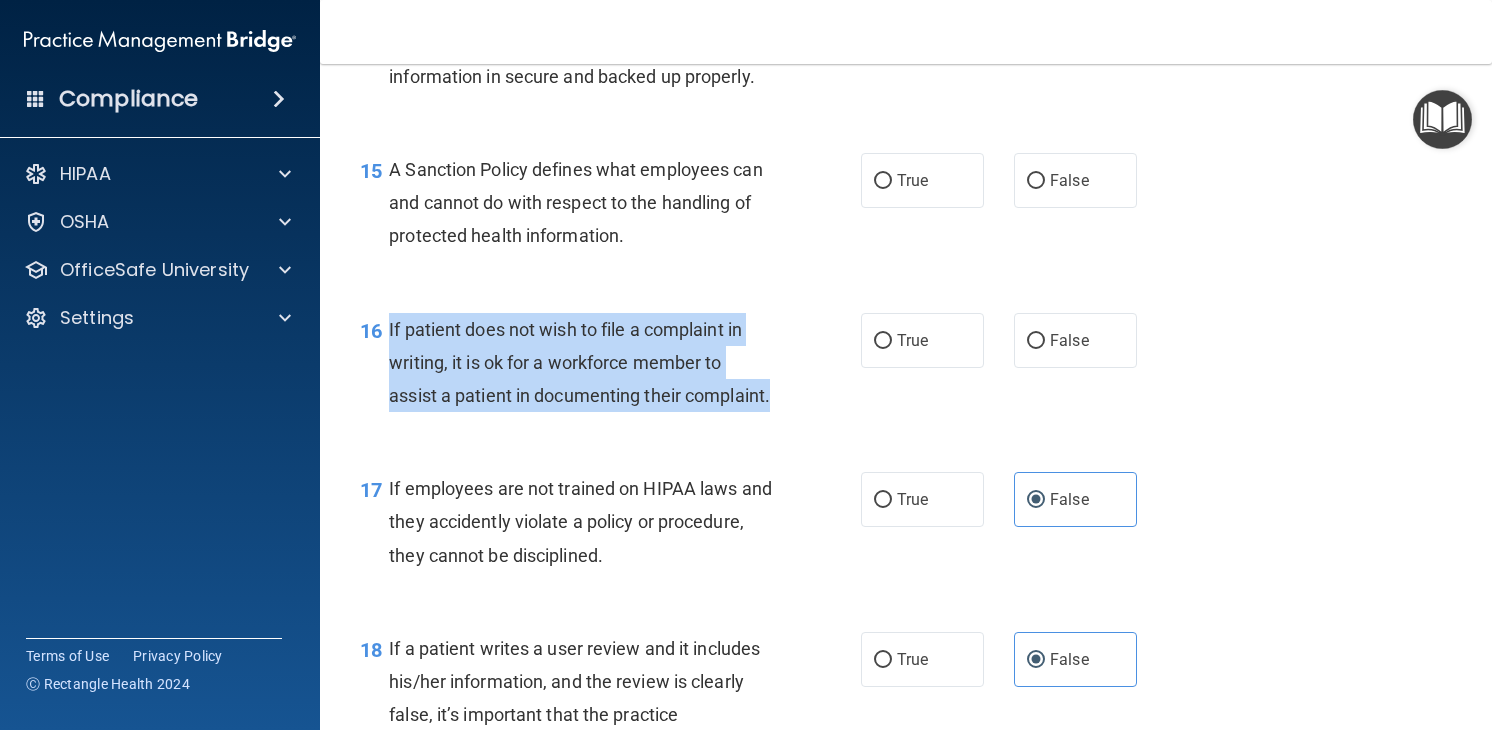 drag, startPoint x: 384, startPoint y: 355, endPoint x: 688, endPoint y: 468, distance: 324.32236 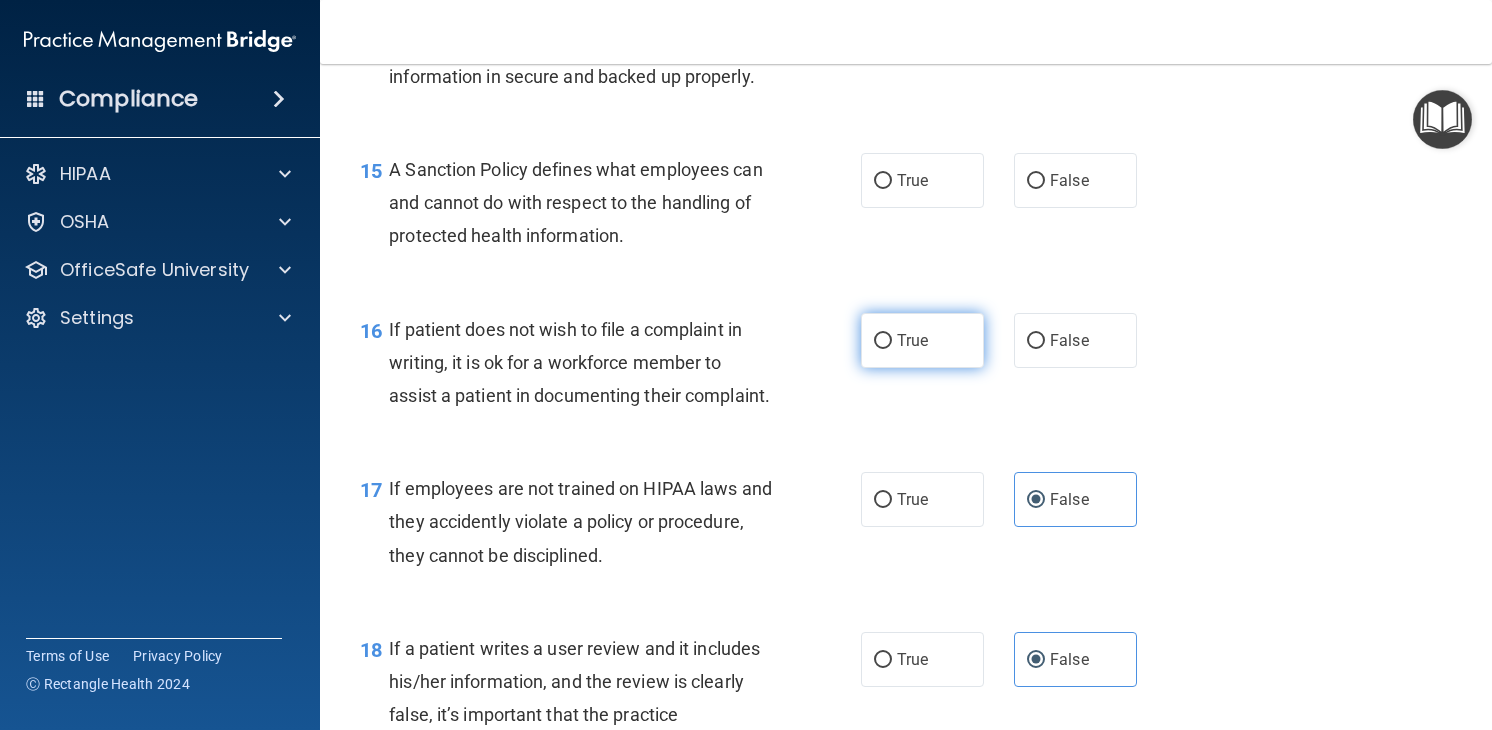 click on "True" at bounding box center (922, 340) 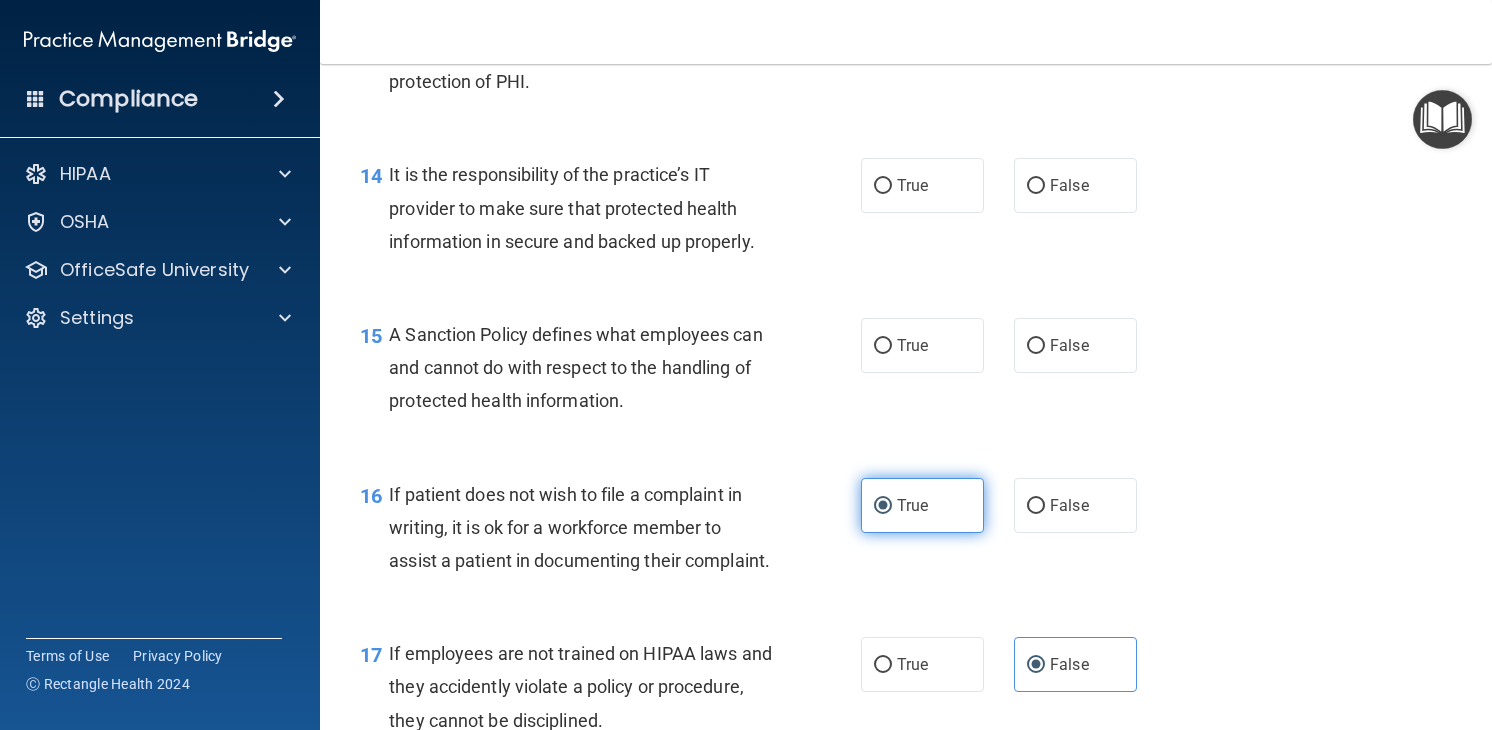 scroll, scrollTop: 2728, scrollLeft: 0, axis: vertical 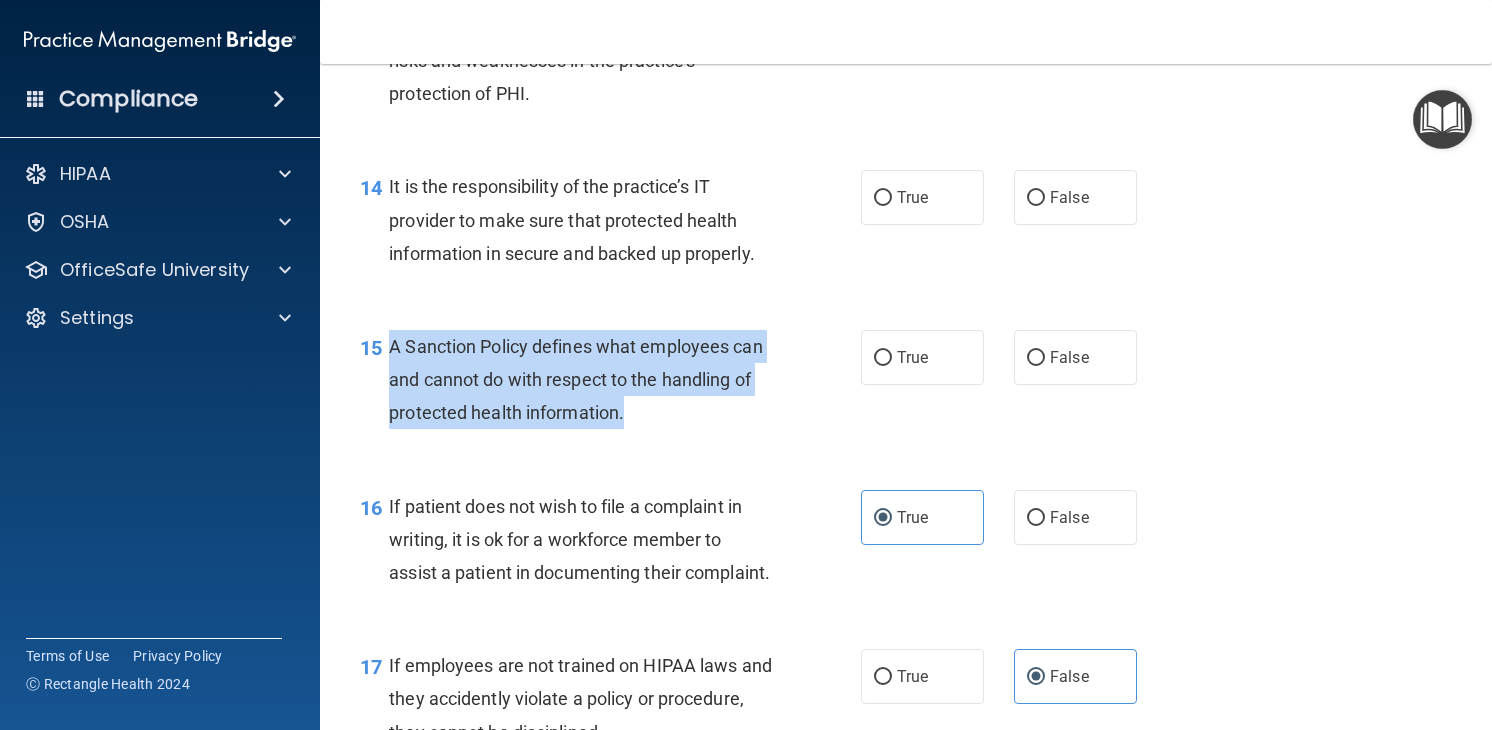 drag, startPoint x: 727, startPoint y: 463, endPoint x: 381, endPoint y: 383, distance: 355.12814 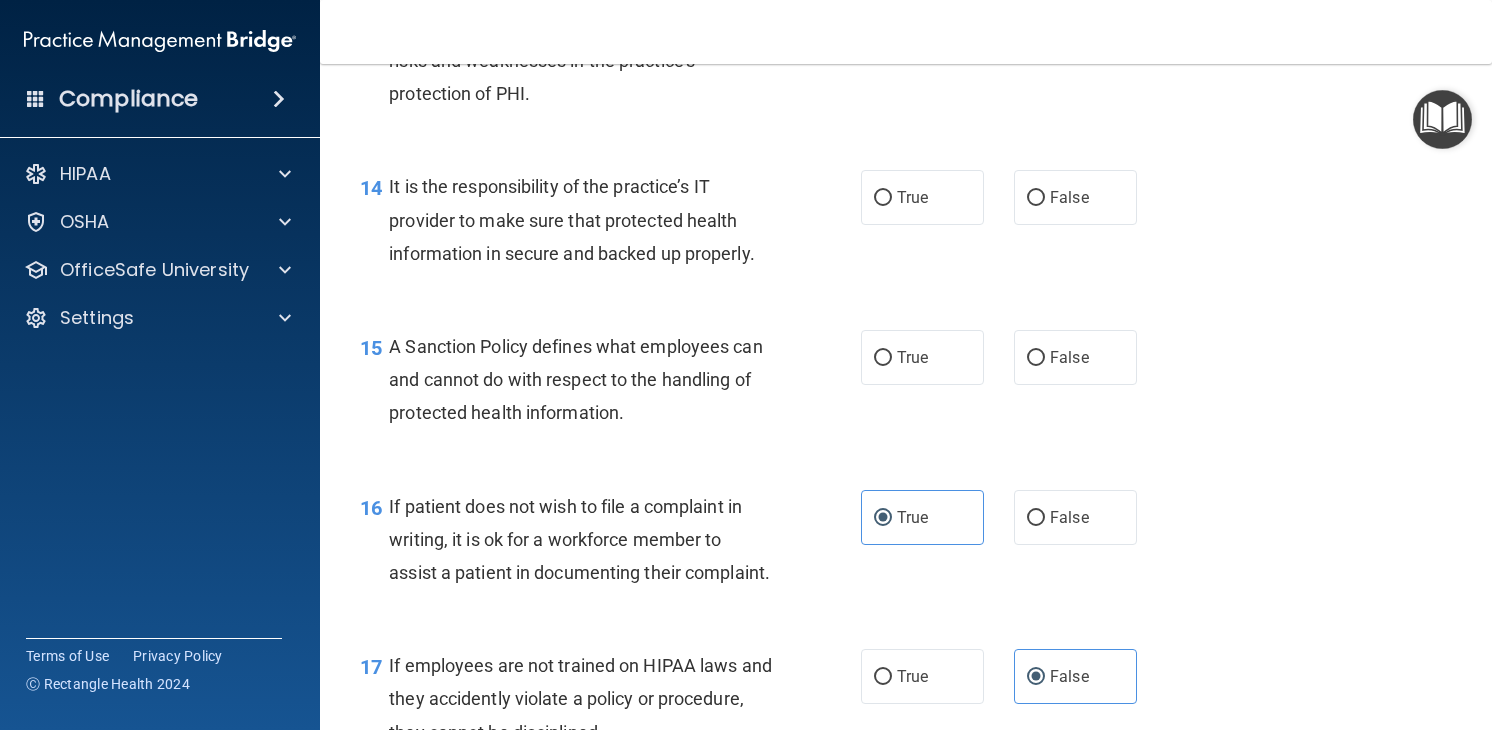 click on "15       A Sanction Policy defines what employees can and cannot do with respect to the handling of protected health information.                 True           False" at bounding box center (906, 385) 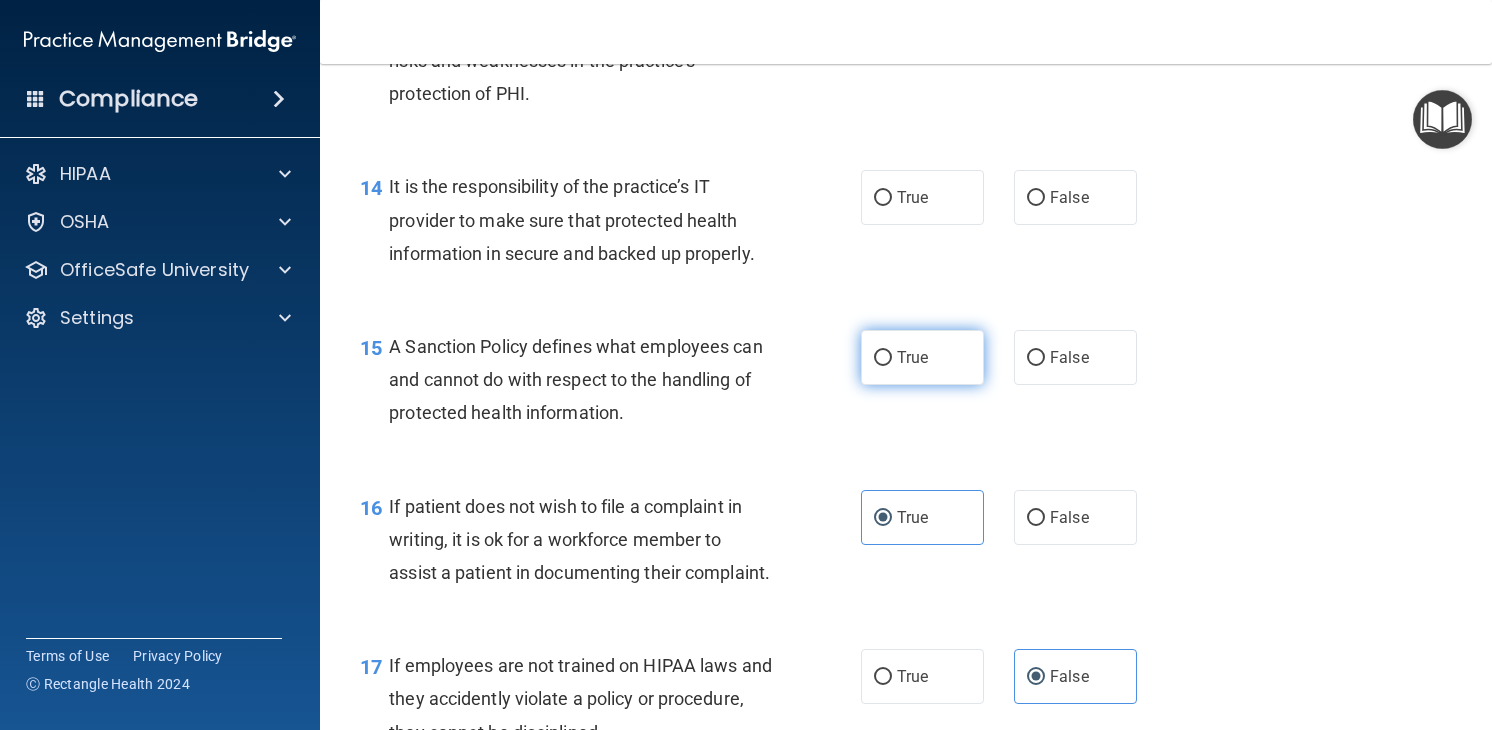 click on "True" at bounding box center [922, 357] 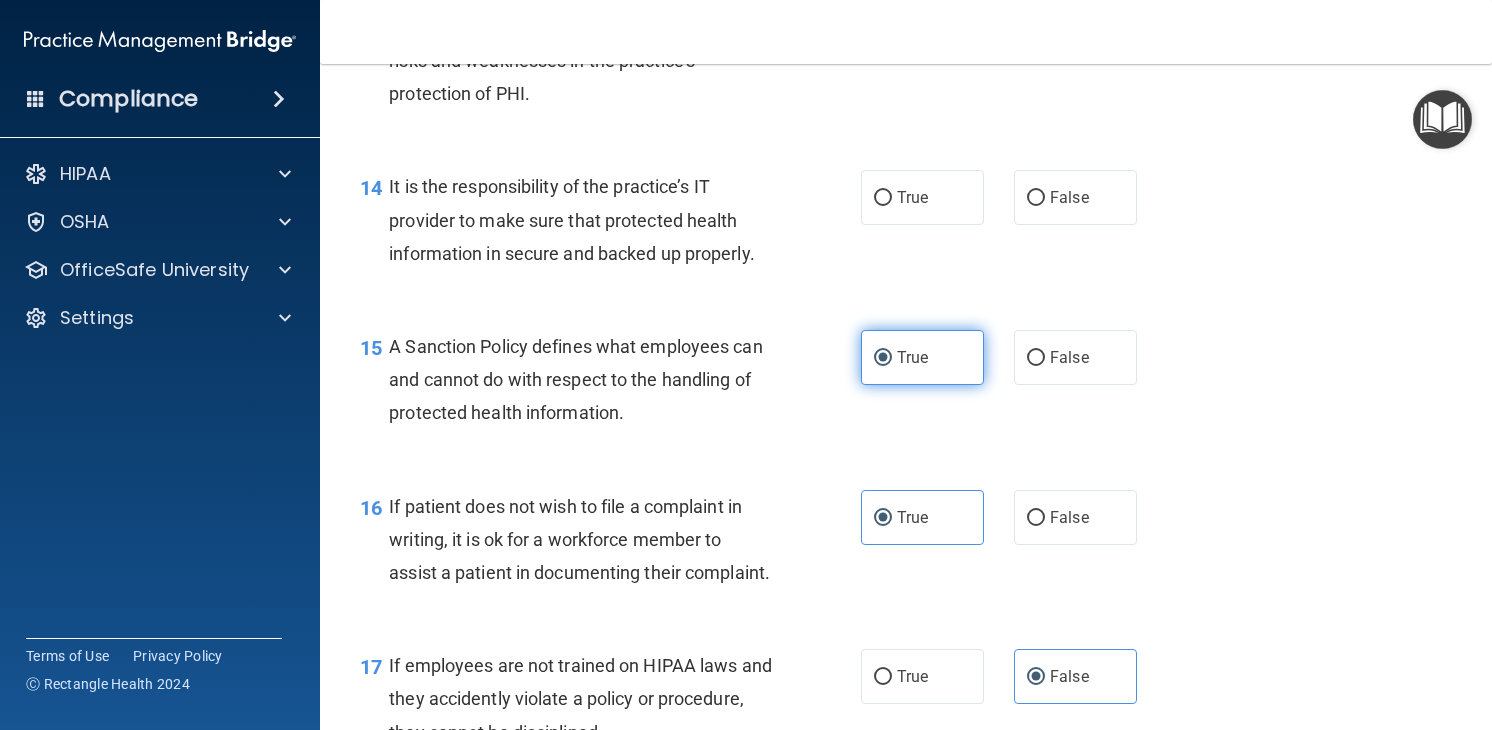 click on "True" at bounding box center (922, 357) 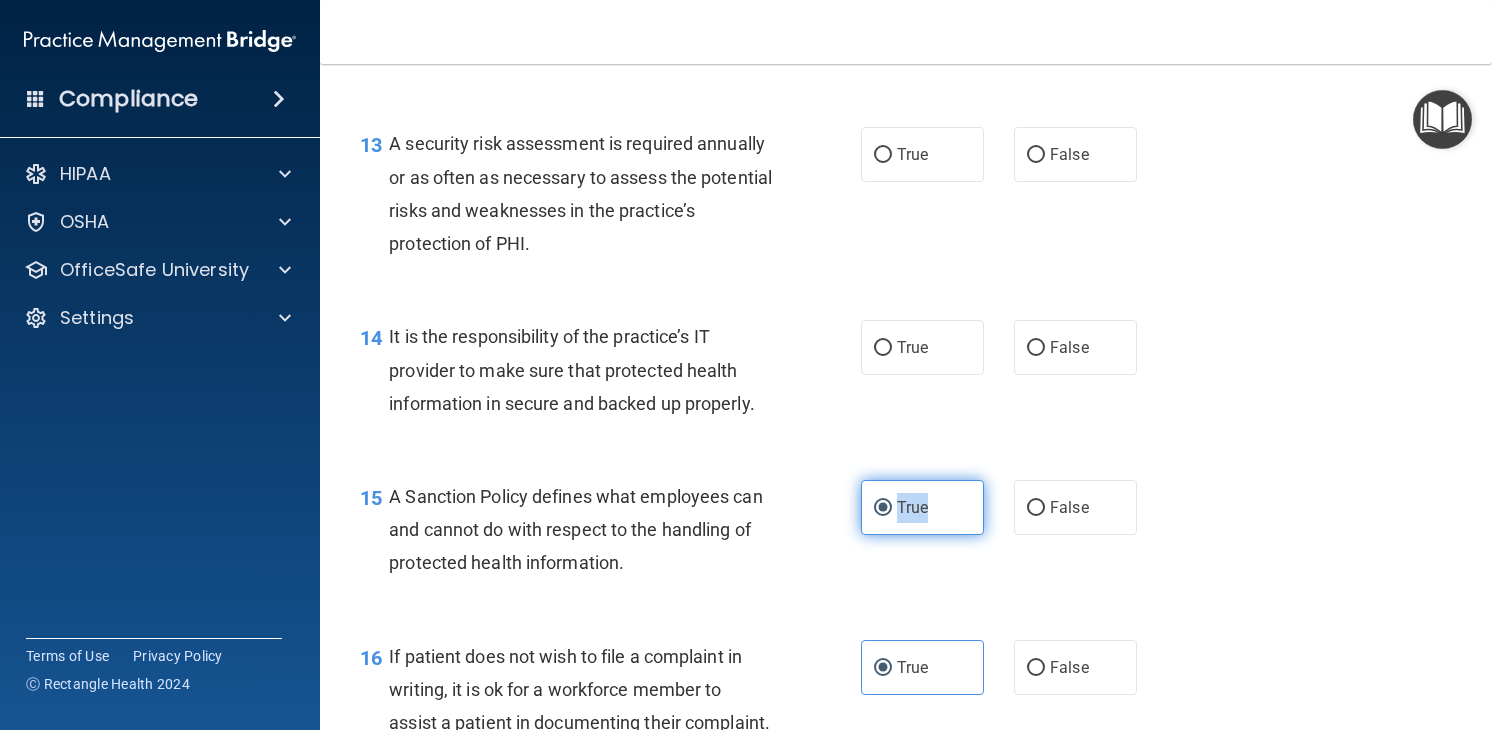 scroll, scrollTop: 2562, scrollLeft: 0, axis: vertical 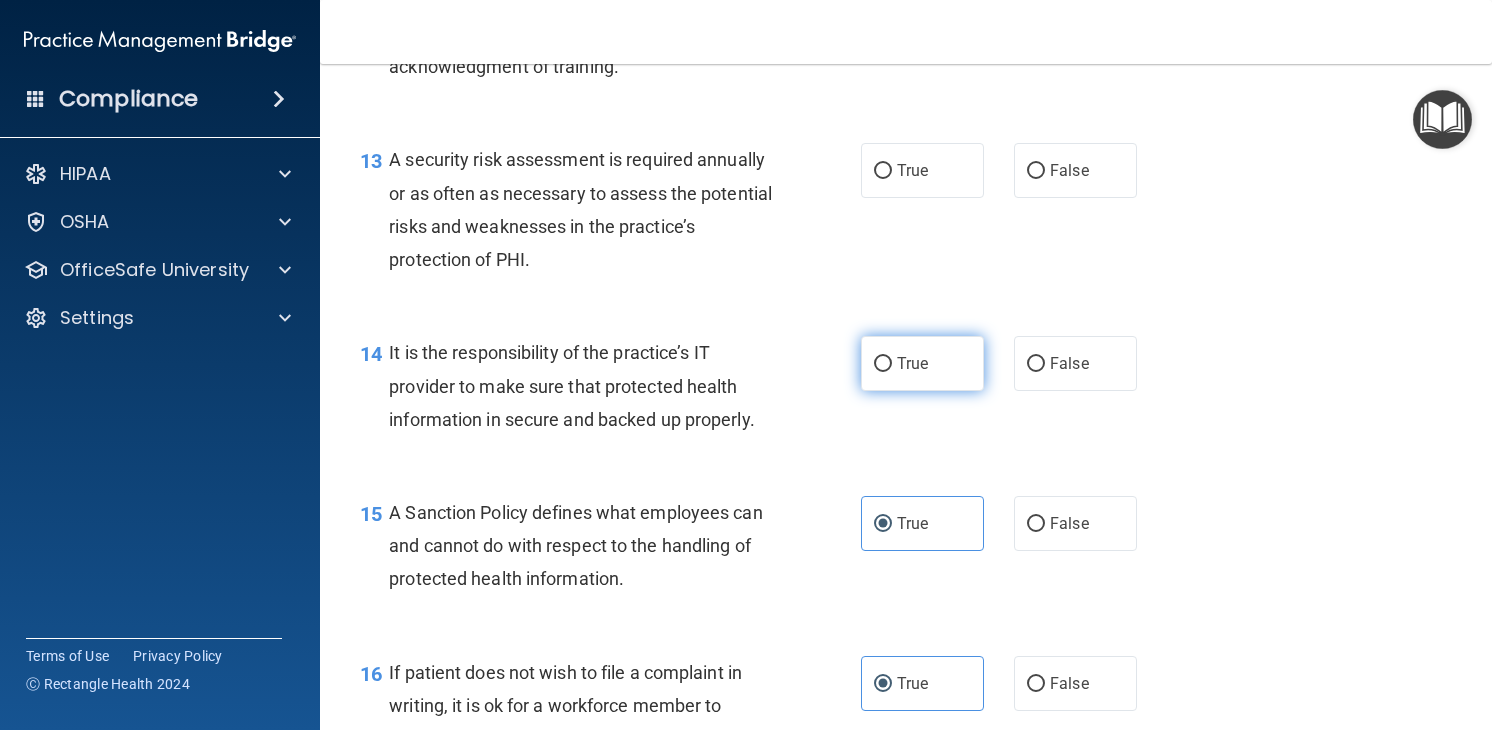 click on "True" at bounding box center [912, 363] 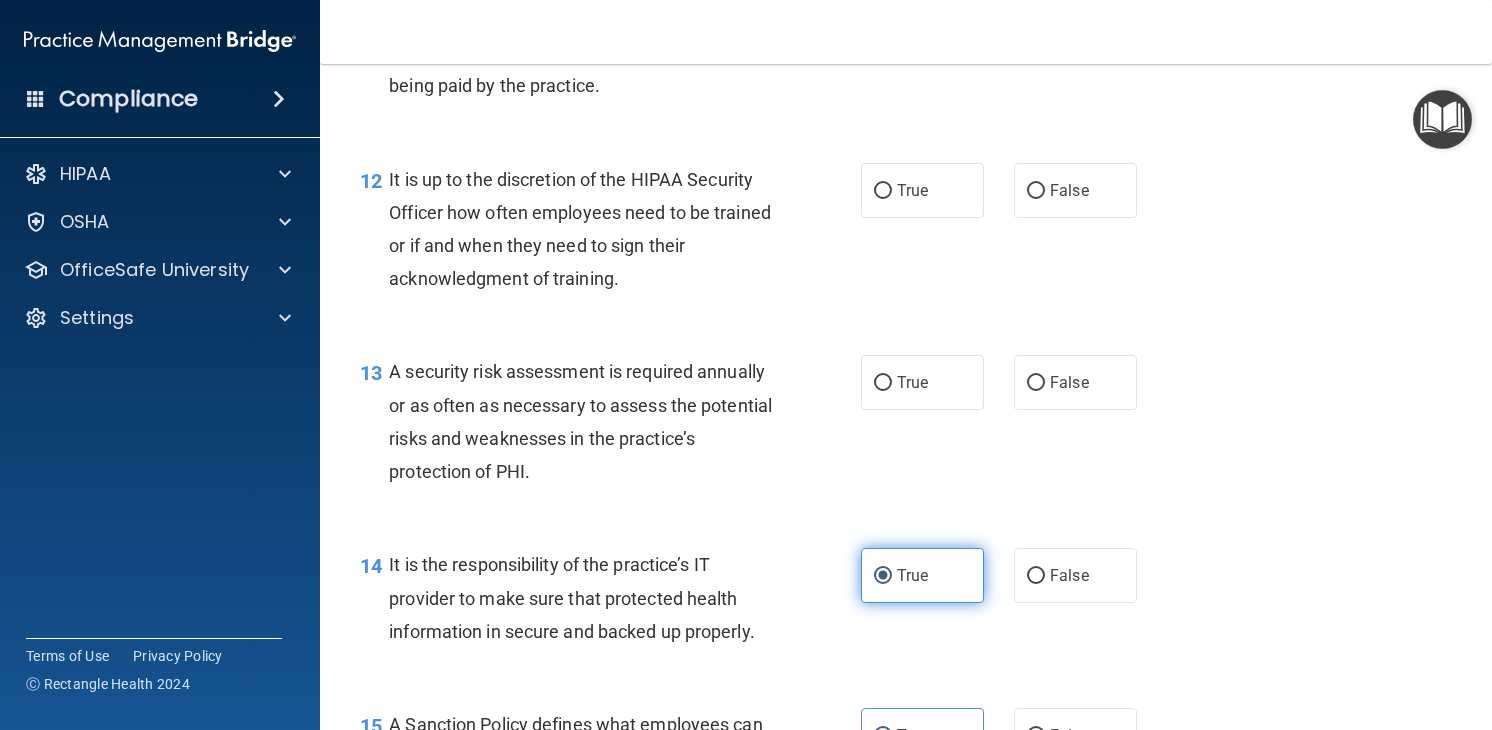 scroll, scrollTop: 2332, scrollLeft: 0, axis: vertical 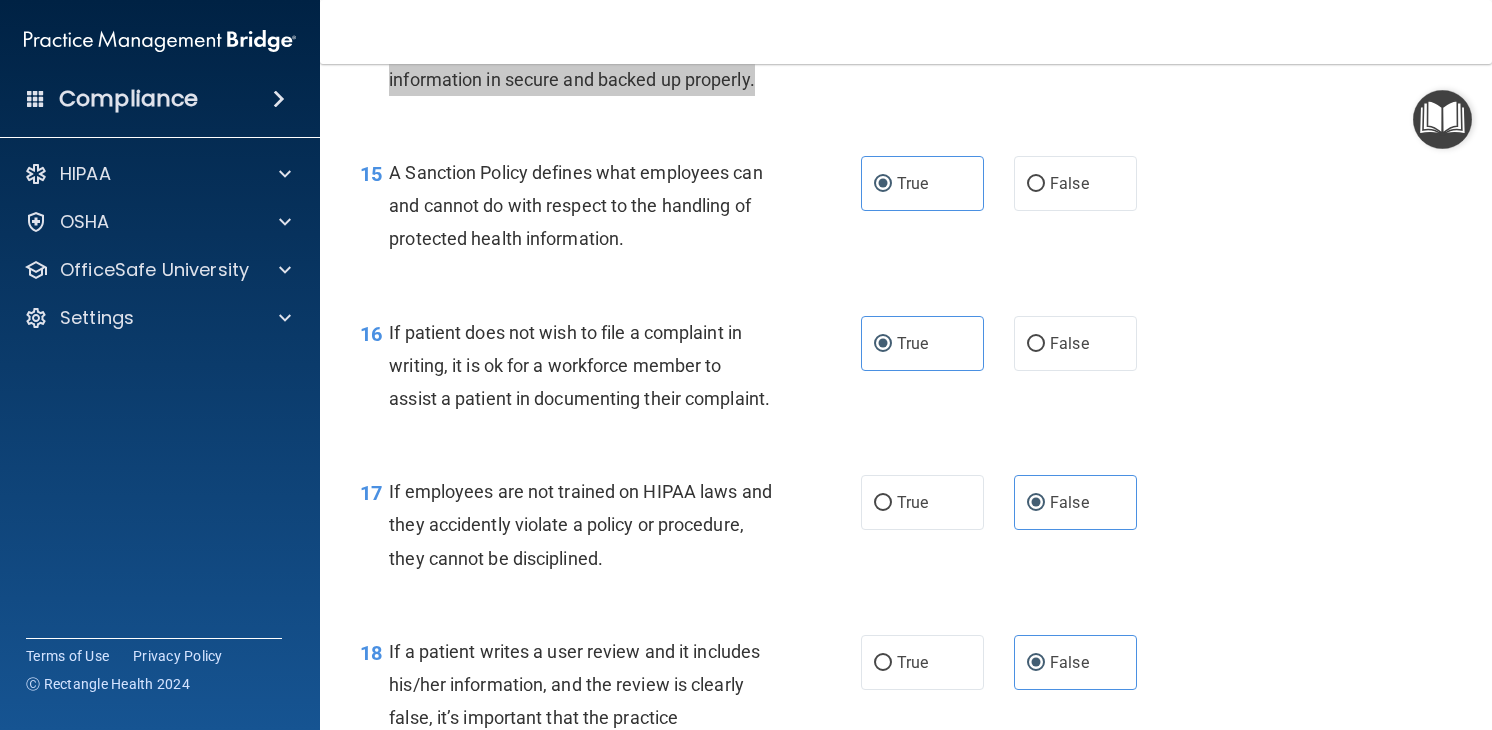 drag, startPoint x: 388, startPoint y: 615, endPoint x: 769, endPoint y: 123, distance: 622.27405 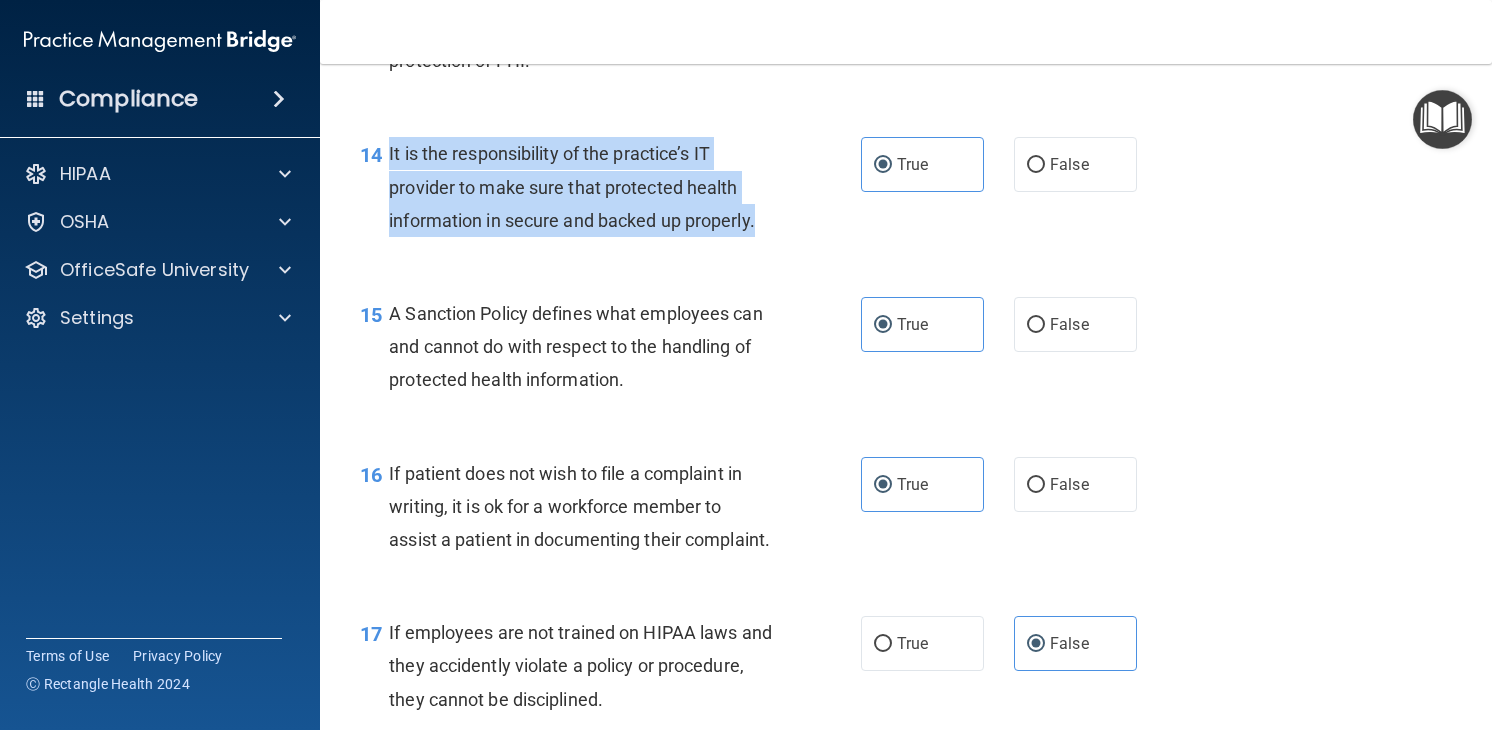 scroll, scrollTop: 2758, scrollLeft: 0, axis: vertical 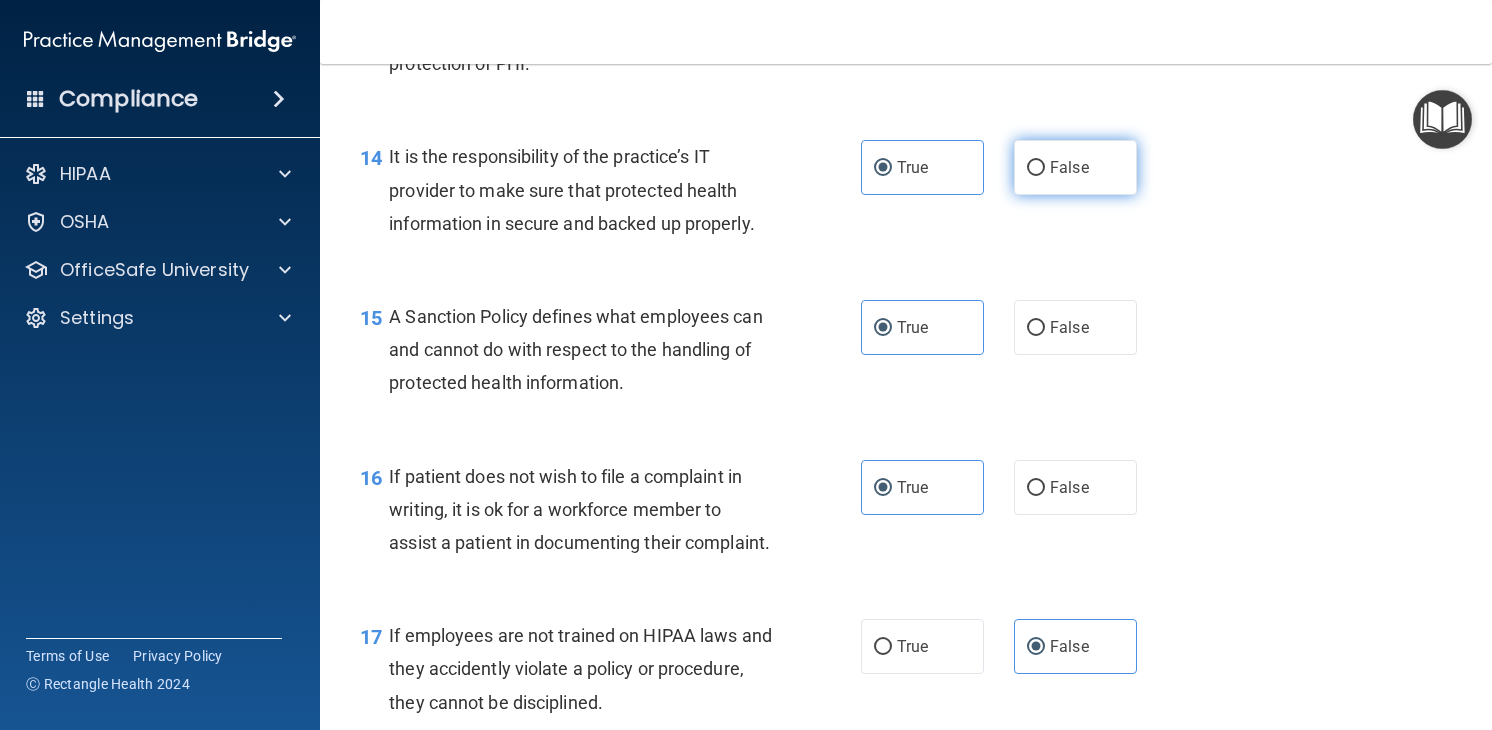 click on "False" at bounding box center (1069, 167) 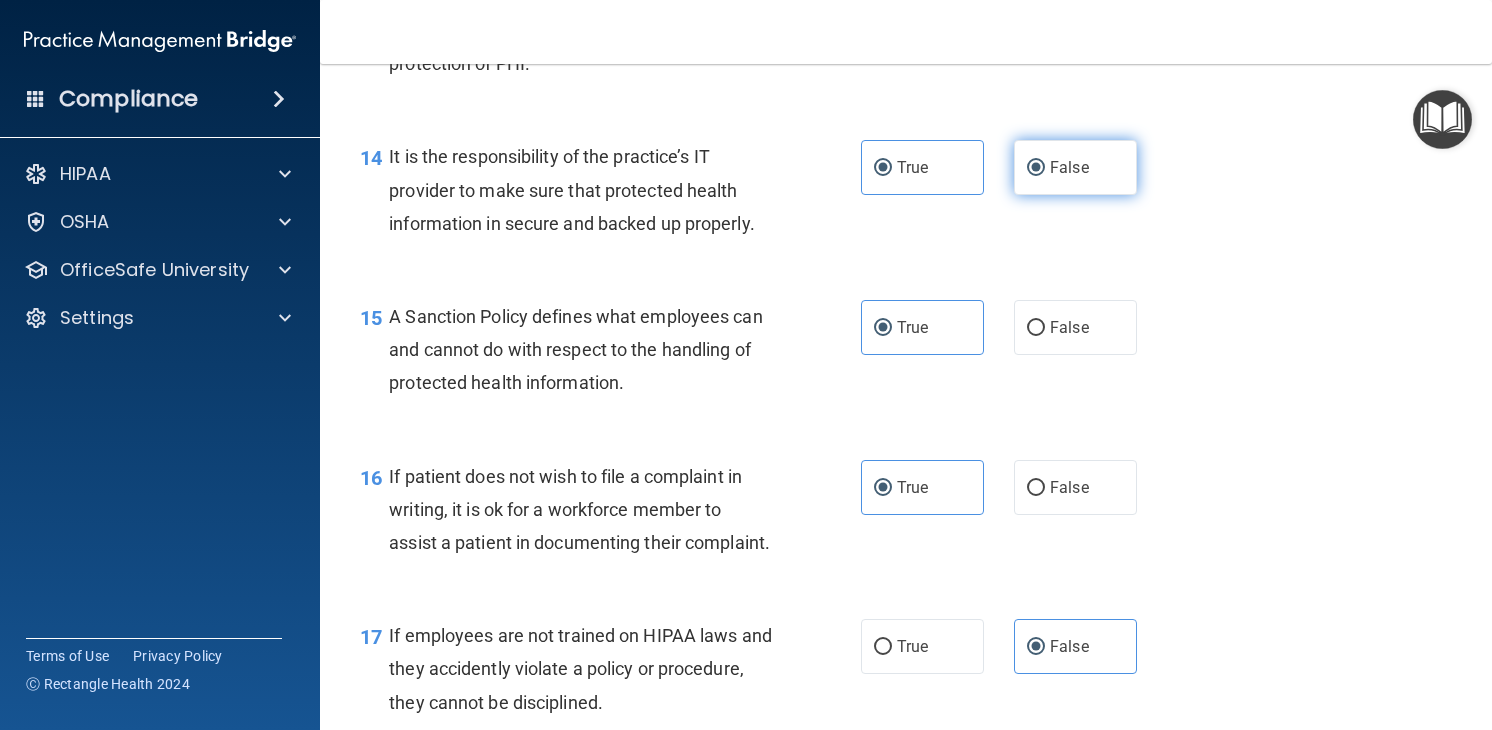 radio on "false" 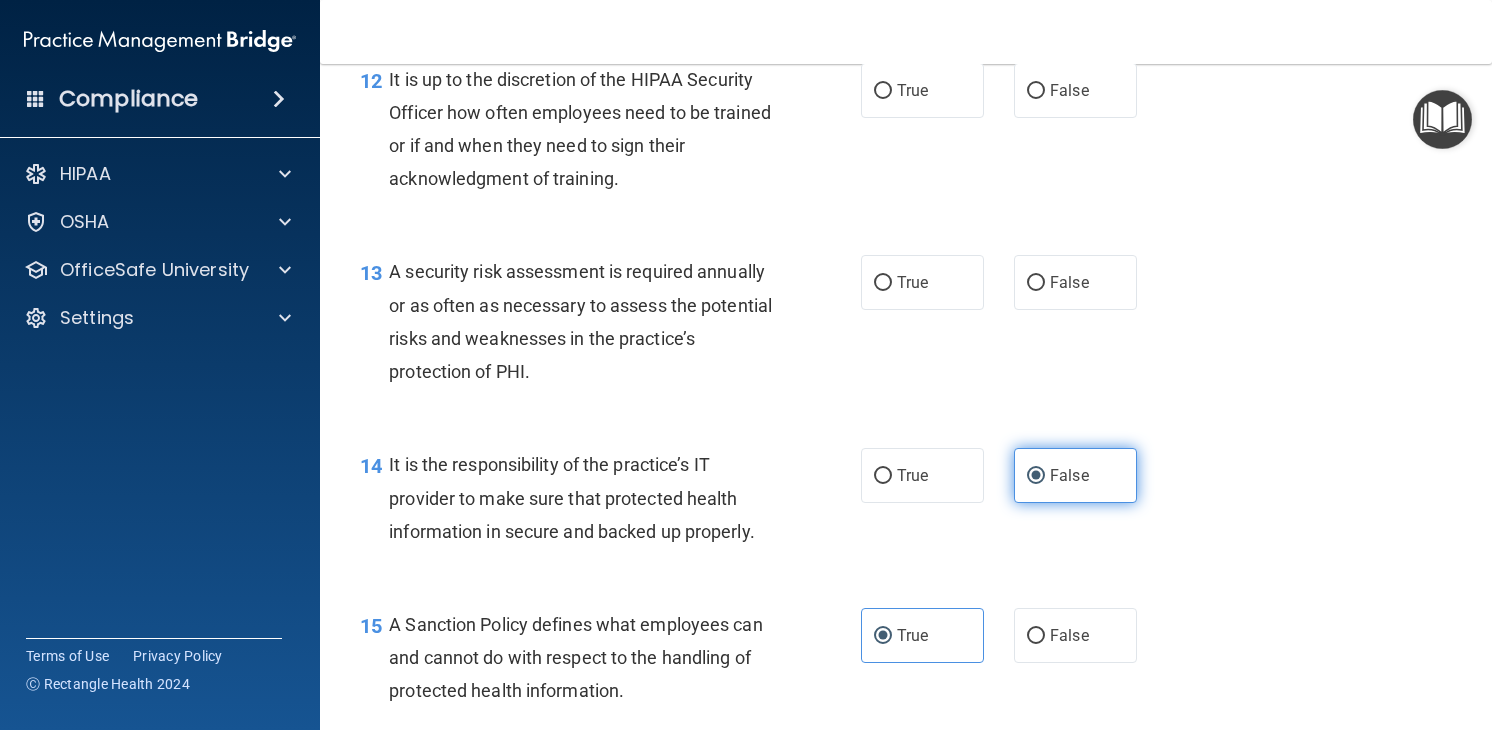 scroll, scrollTop: 2449, scrollLeft: 0, axis: vertical 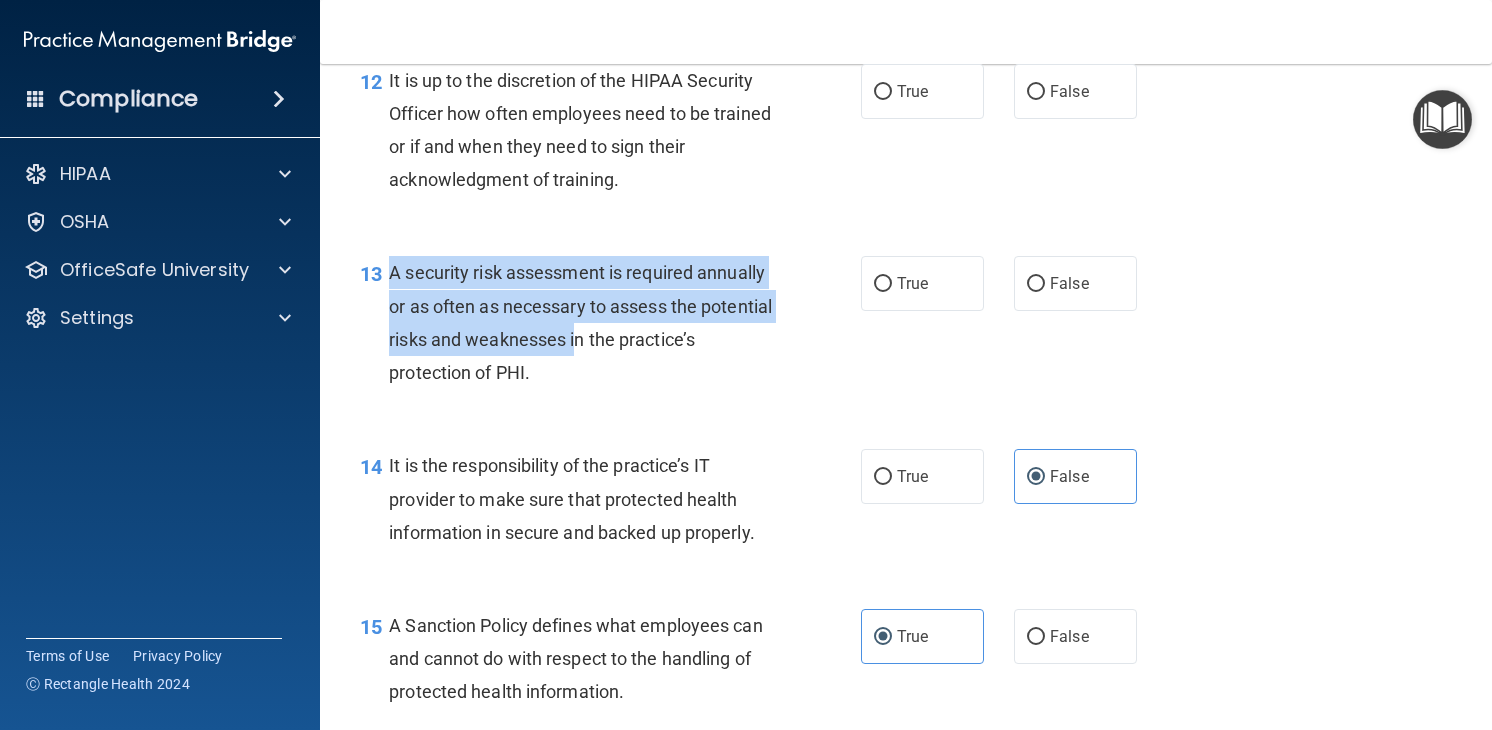 drag, startPoint x: 390, startPoint y: 301, endPoint x: 654, endPoint y: 385, distance: 277.0415 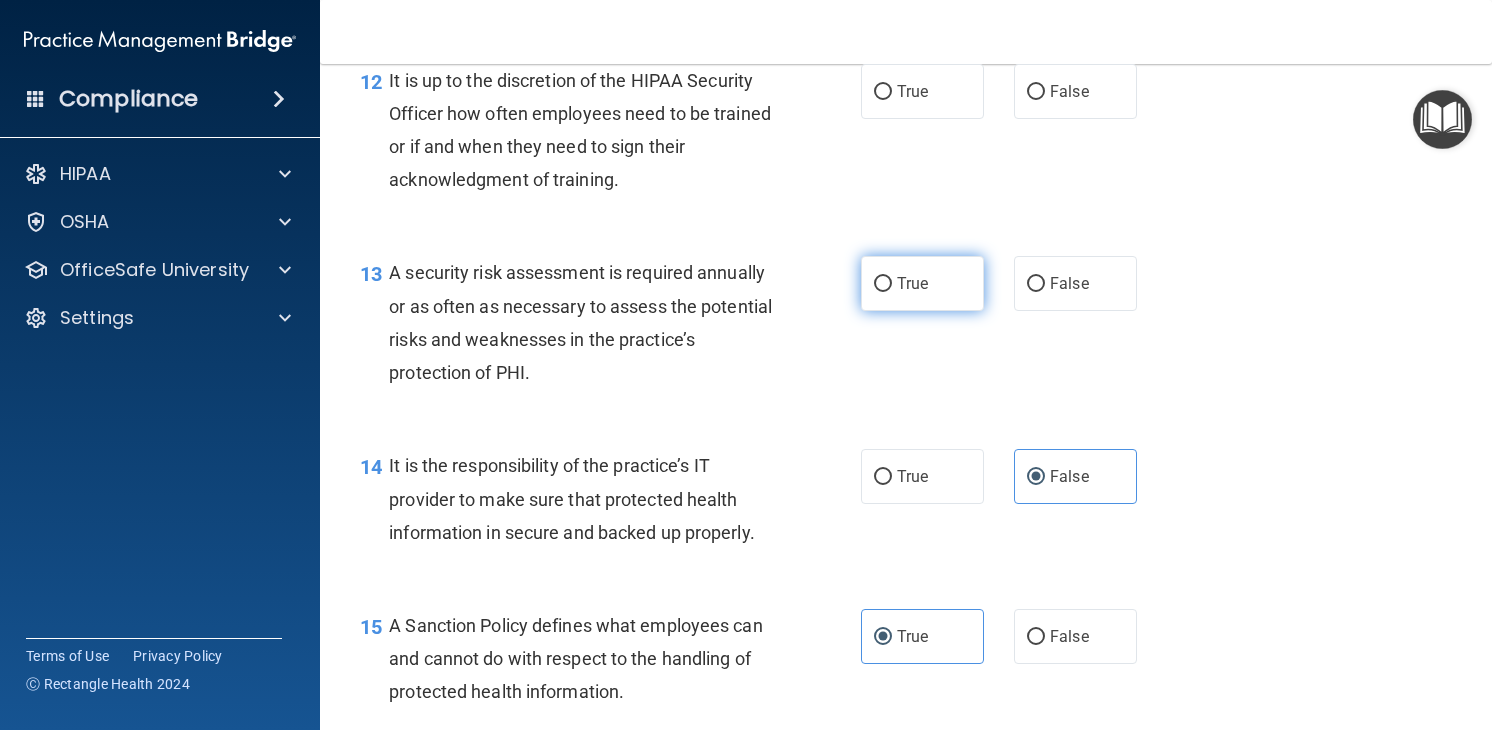 click on "True" at bounding box center (922, 283) 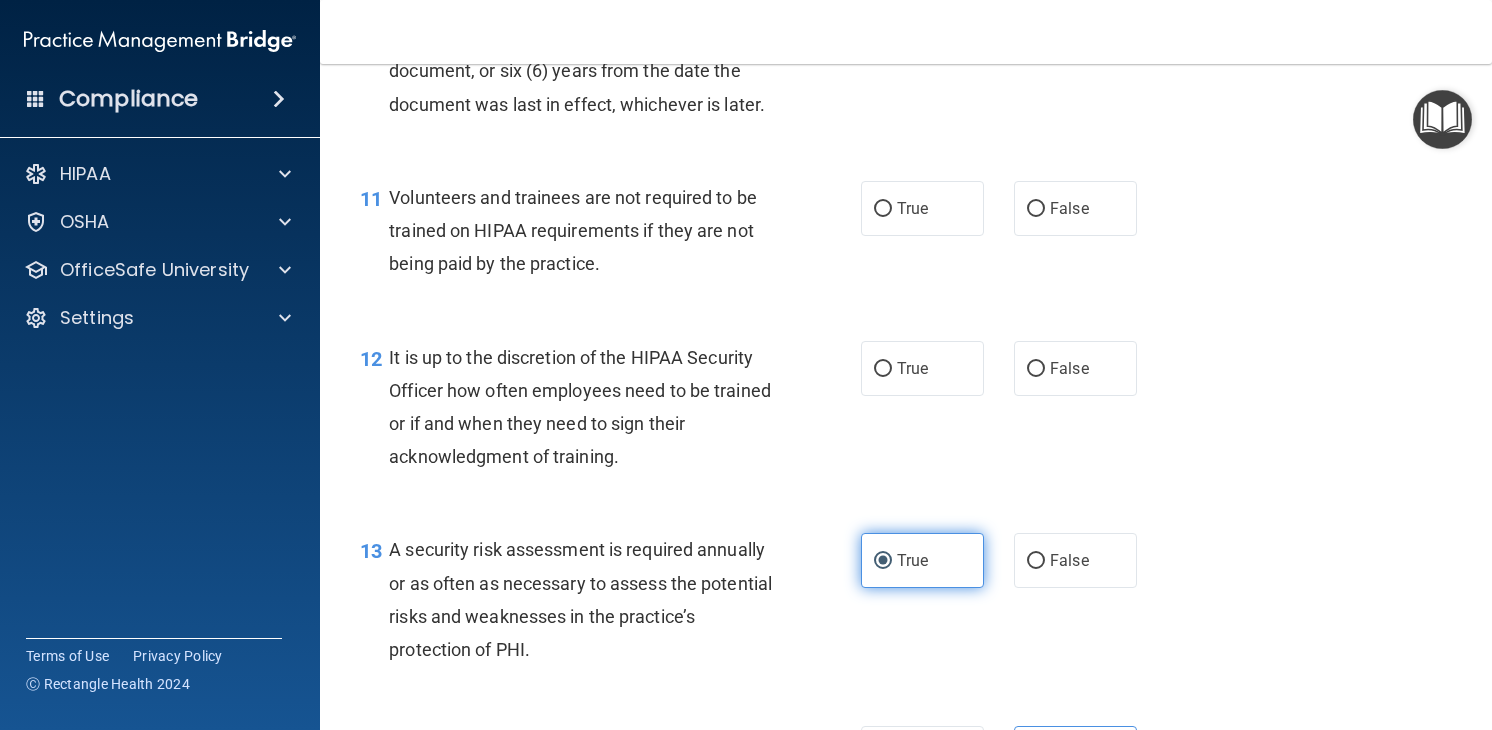 scroll, scrollTop: 2153, scrollLeft: 0, axis: vertical 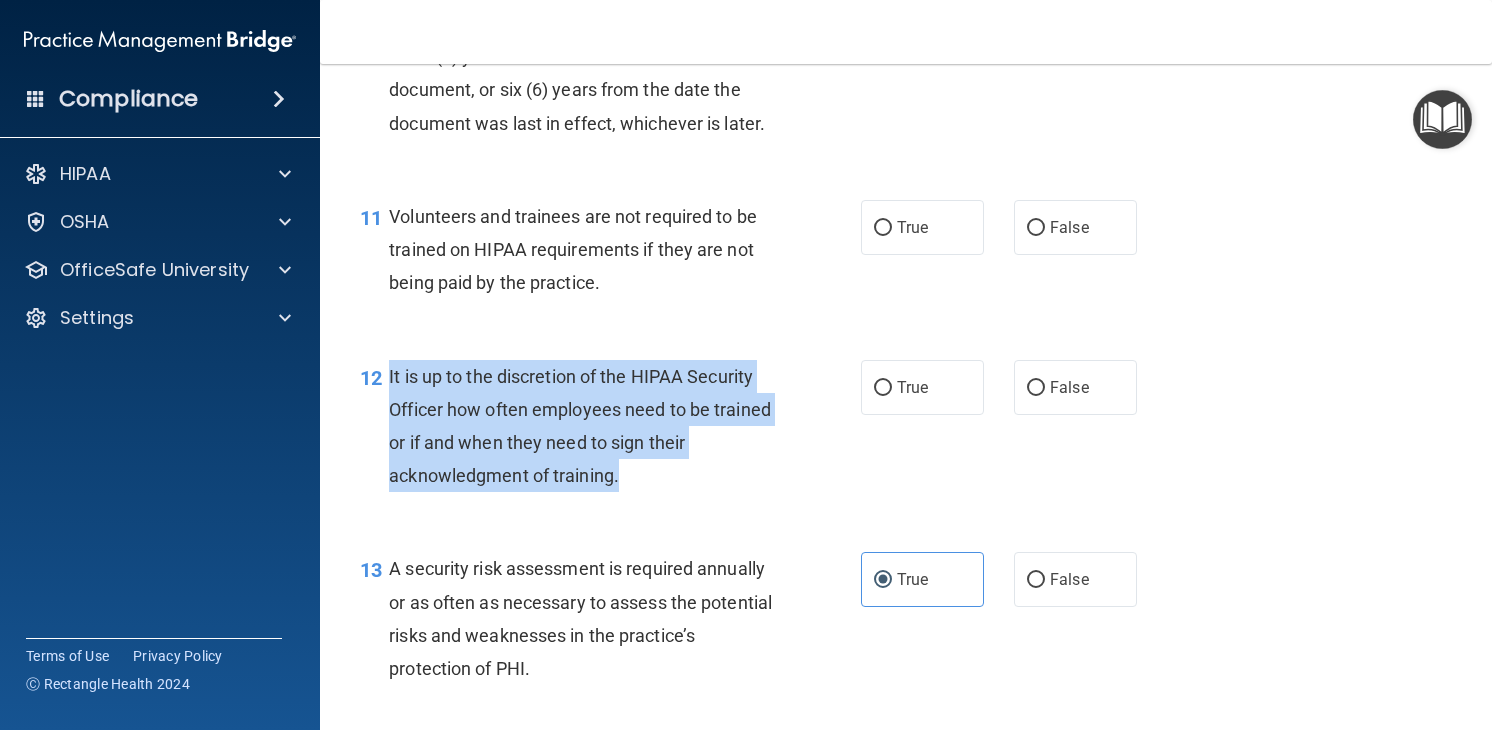 drag, startPoint x: 644, startPoint y: 528, endPoint x: 388, endPoint y: 399, distance: 286.6653 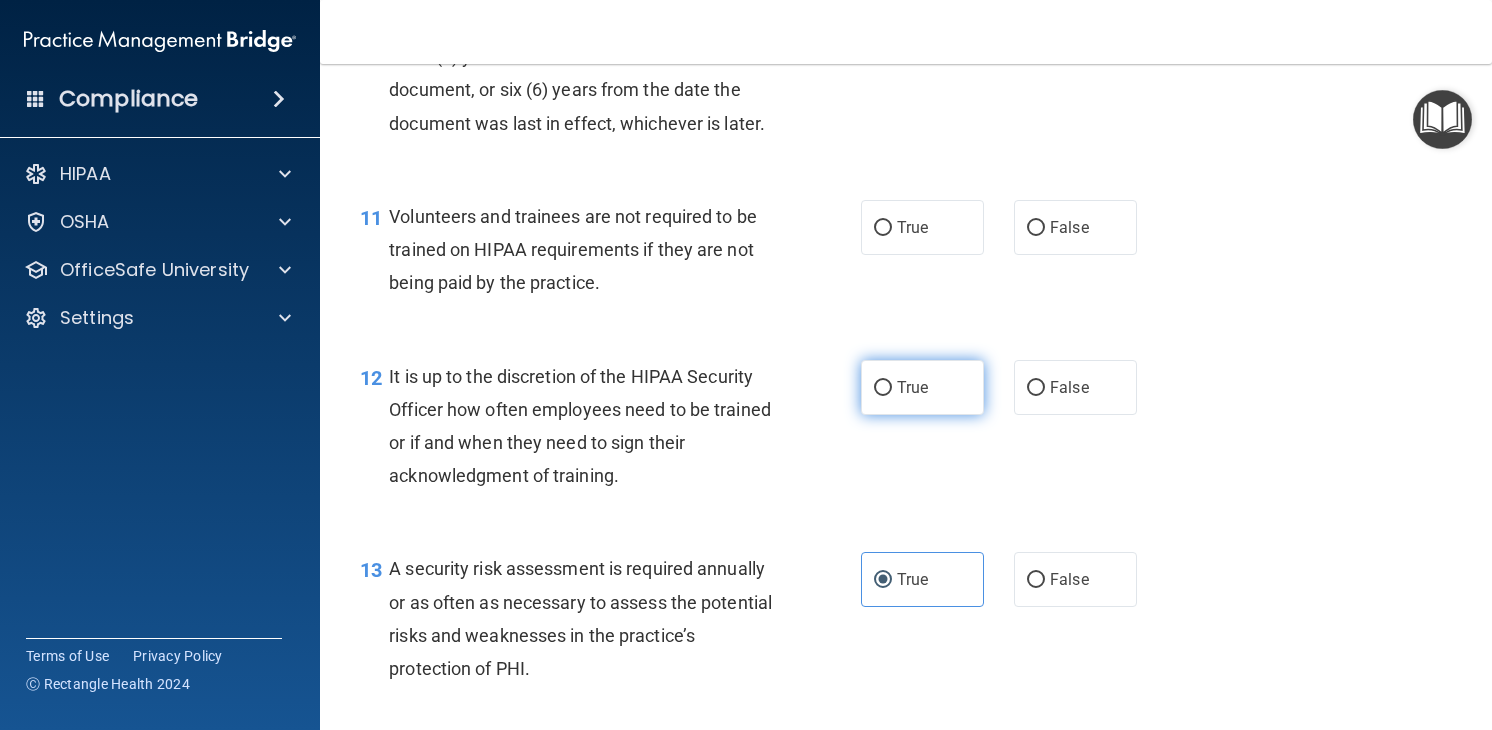 click on "True" at bounding box center [922, 387] 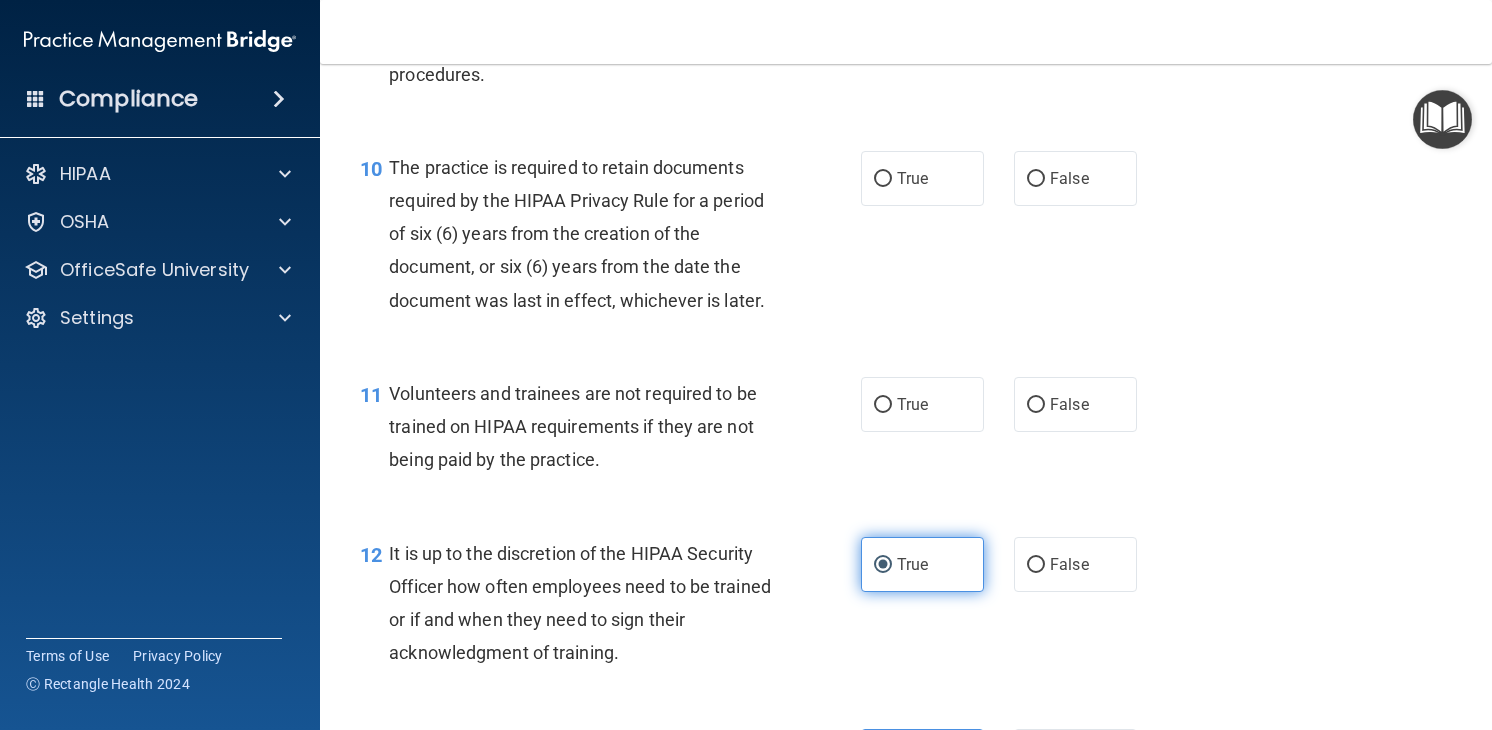 scroll, scrollTop: 1969, scrollLeft: 0, axis: vertical 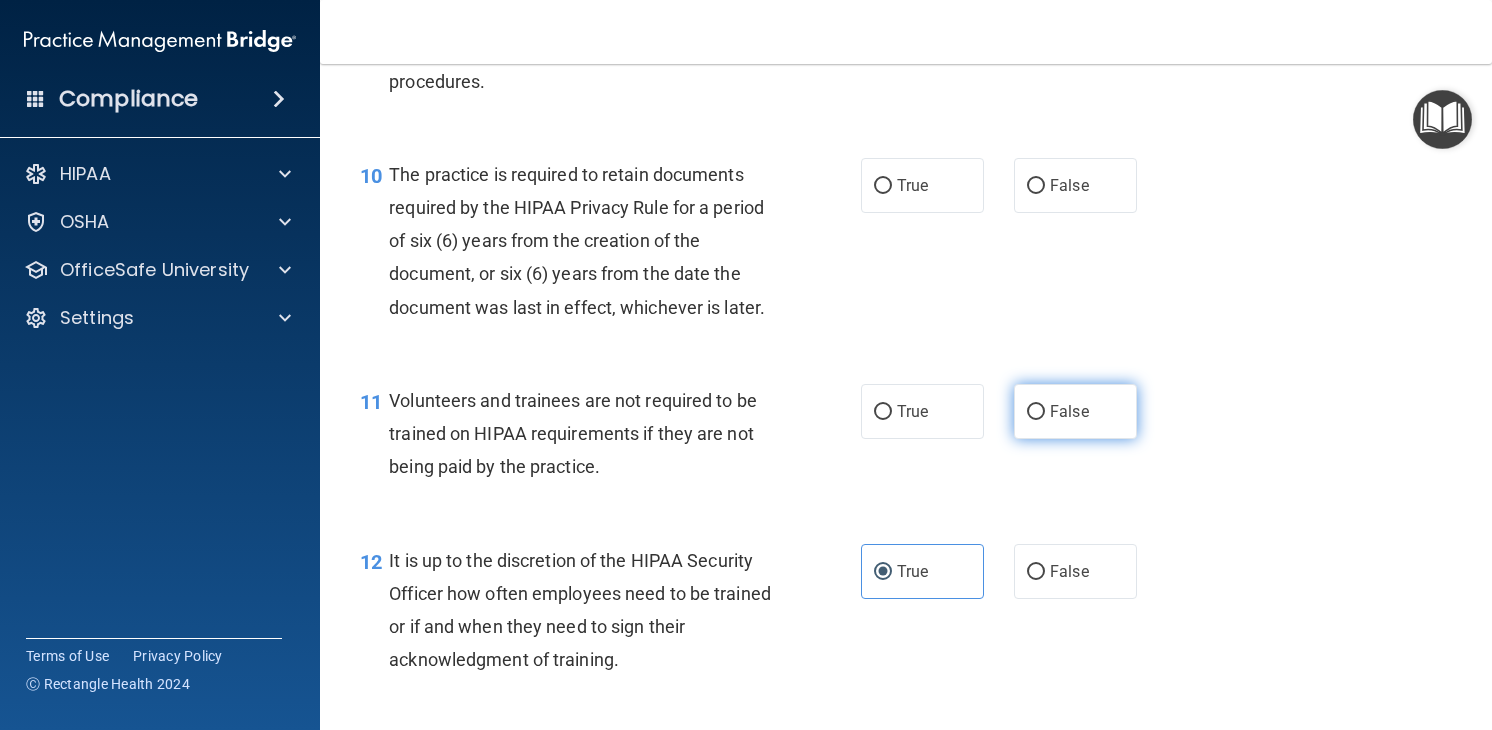 click on "False" at bounding box center [1036, 412] 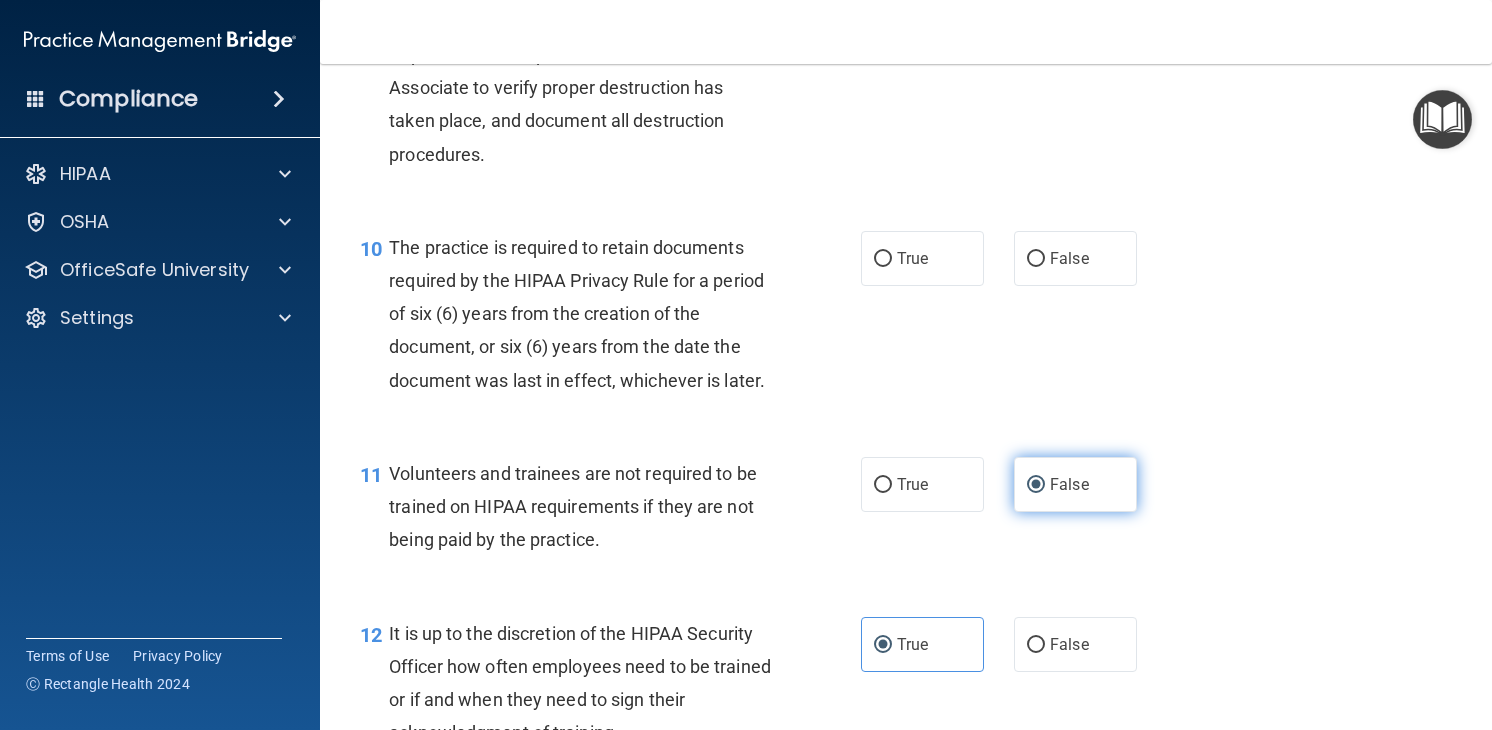 scroll, scrollTop: 1893, scrollLeft: 0, axis: vertical 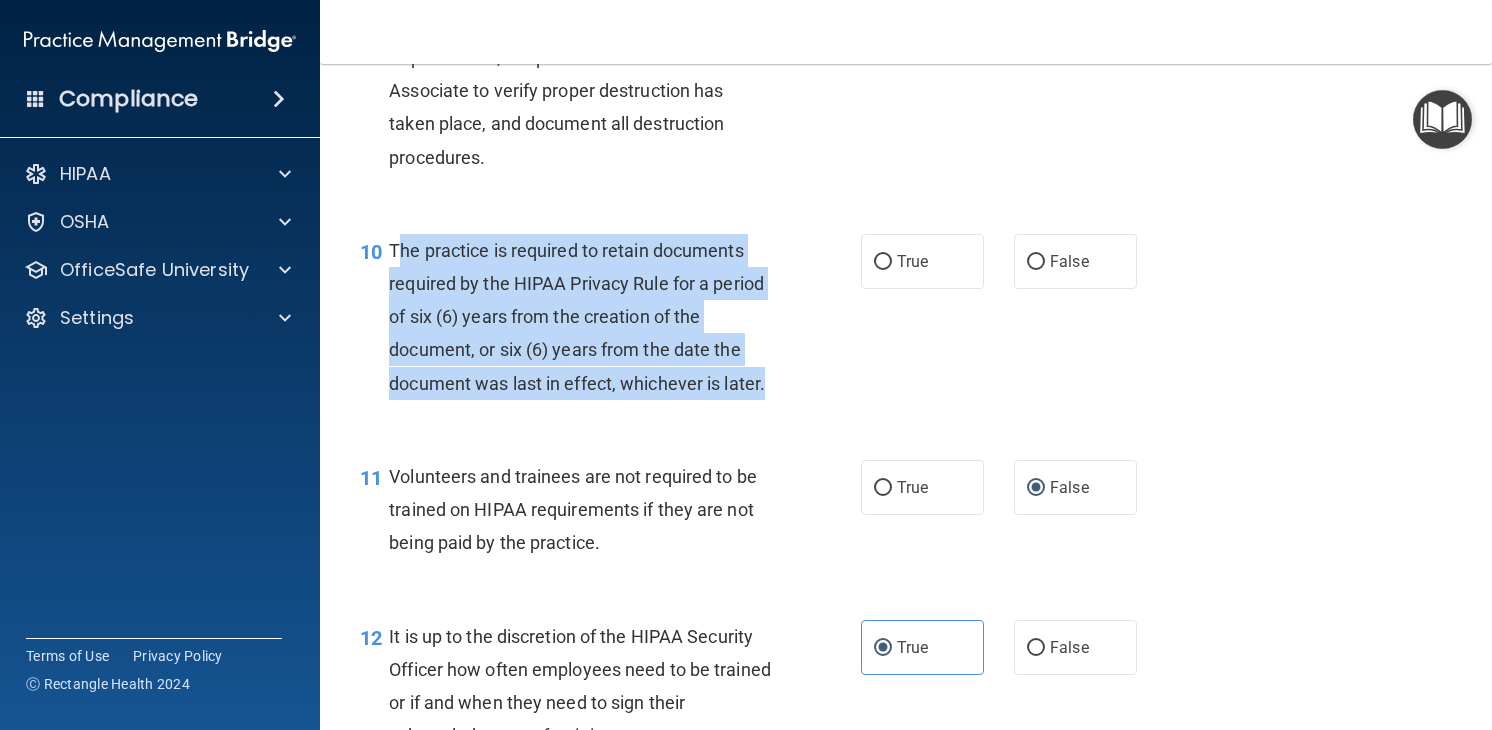 drag, startPoint x: 395, startPoint y: 275, endPoint x: 779, endPoint y: 415, distance: 408.72485 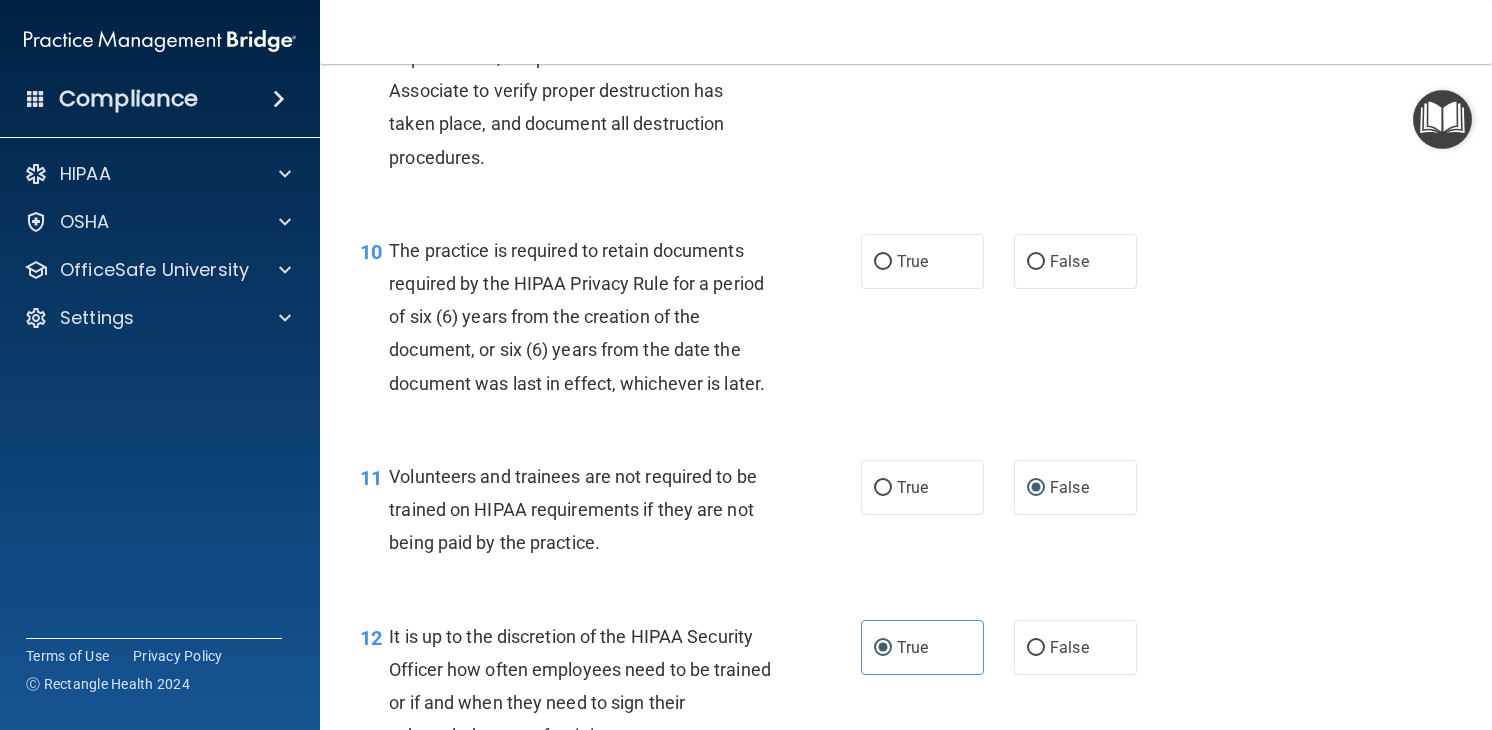 click on "10       The practice is required to retain documents required by the HIPAA Privacy Rule for a period of six (6) years from the creation of the document, or six (6) years from the date the document was last in effect, whichever is later.                 True           False" at bounding box center (906, 322) 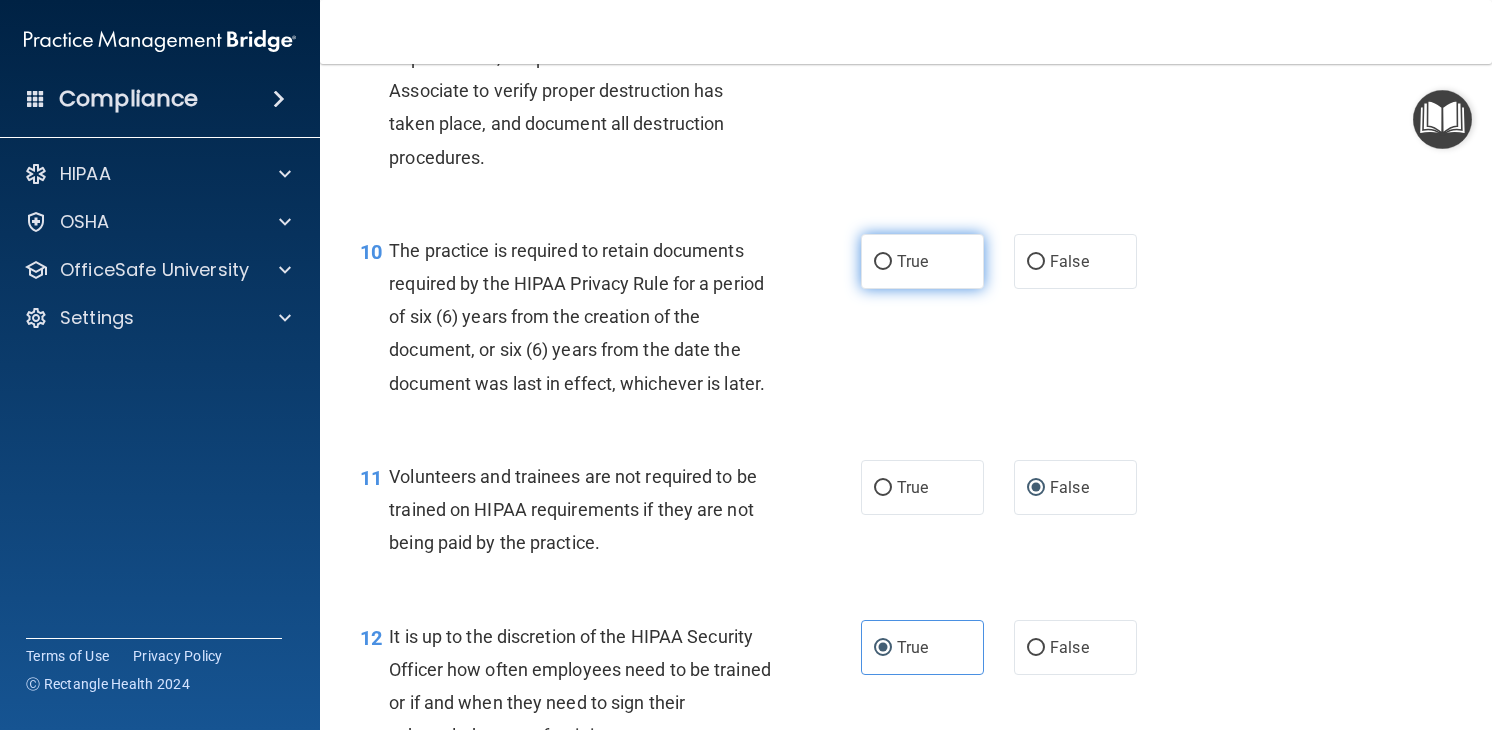 click on "True" at bounding box center (922, 261) 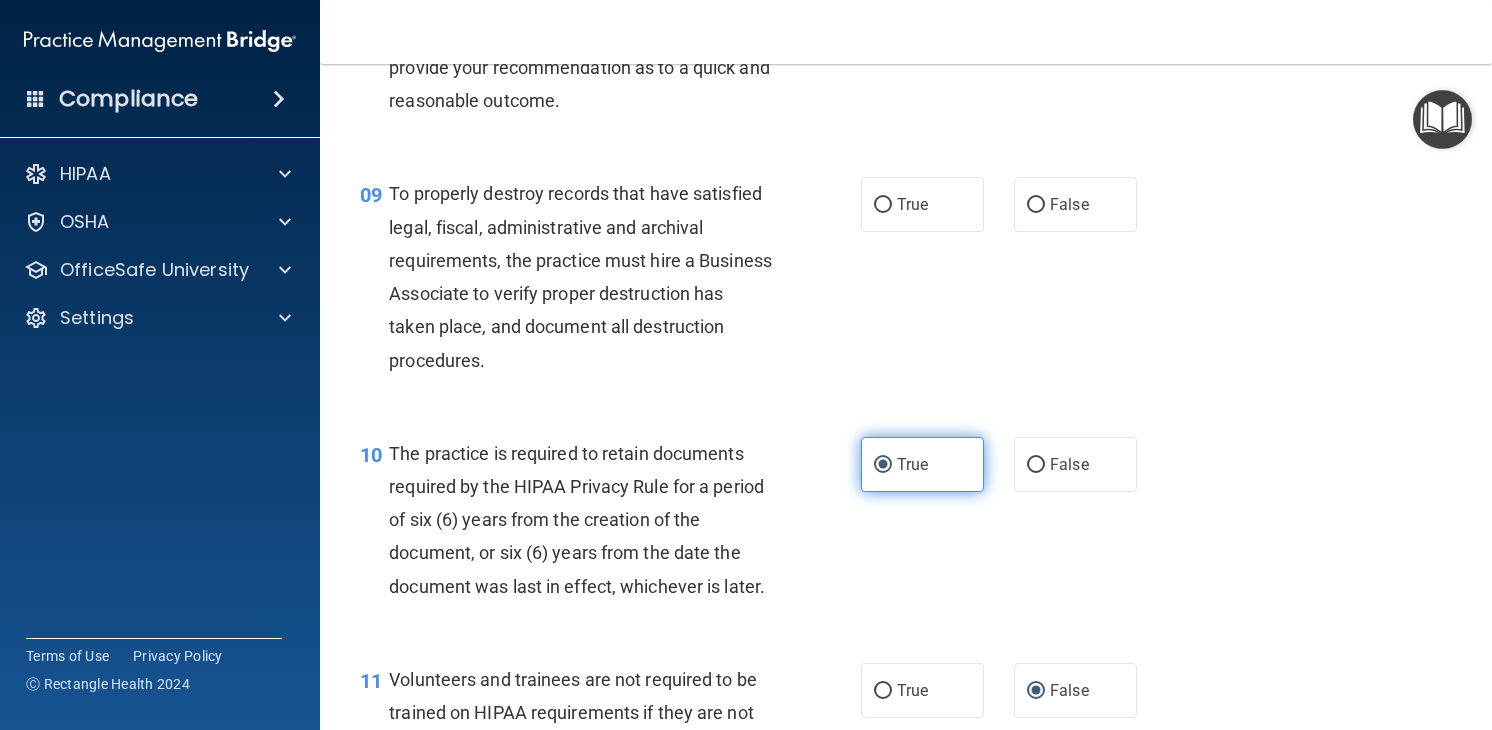 scroll, scrollTop: 1675, scrollLeft: 0, axis: vertical 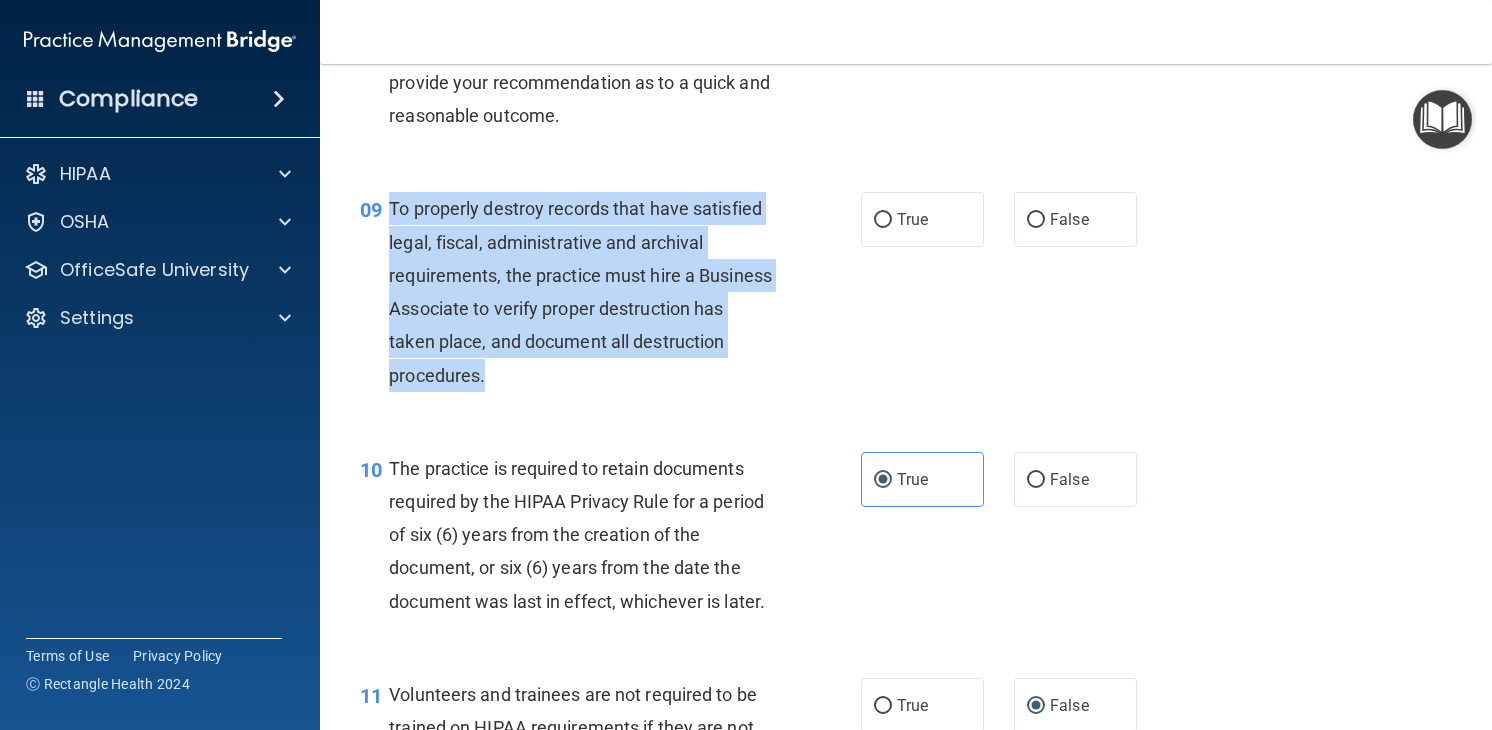 drag, startPoint x: 386, startPoint y: 241, endPoint x: 713, endPoint y: 417, distance: 371.35562 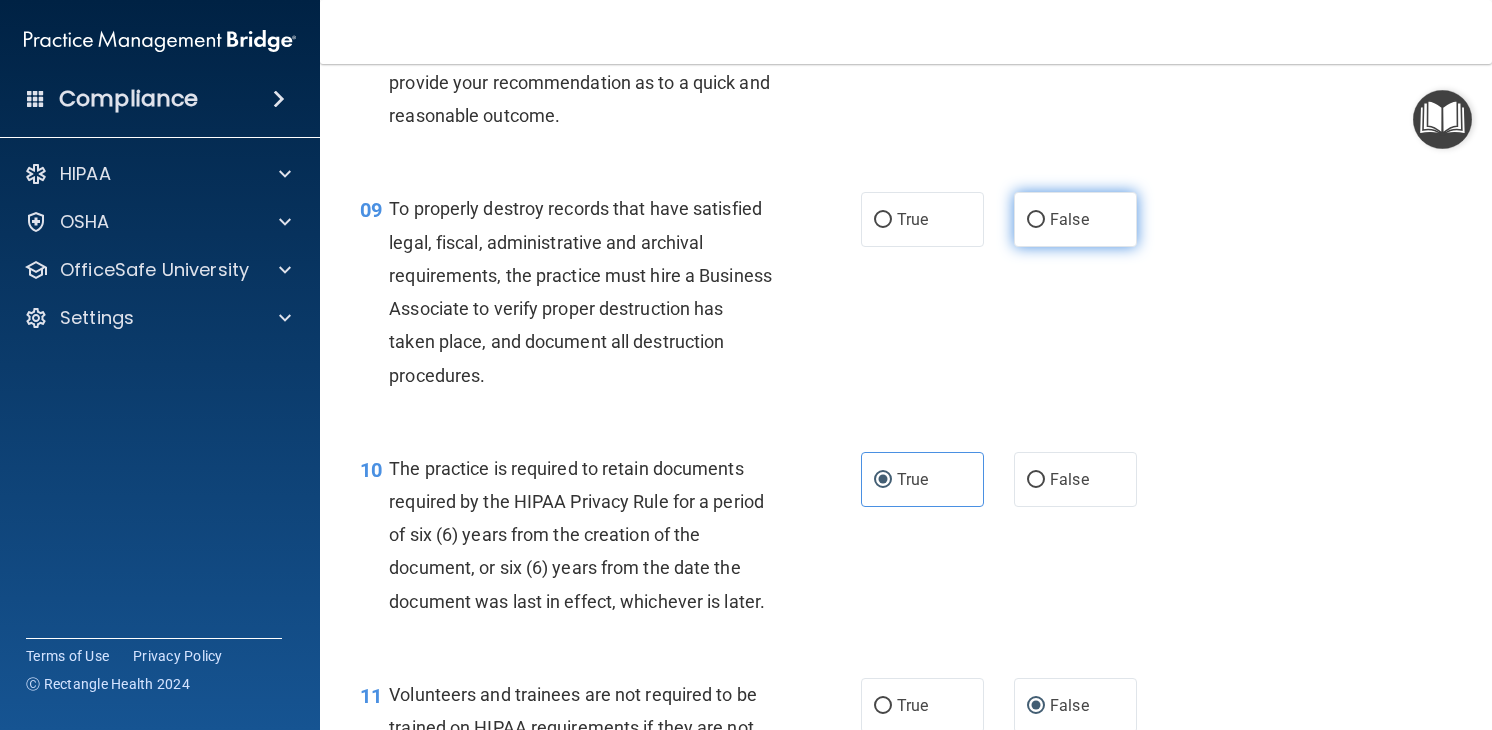 click on "False" at bounding box center (1069, 219) 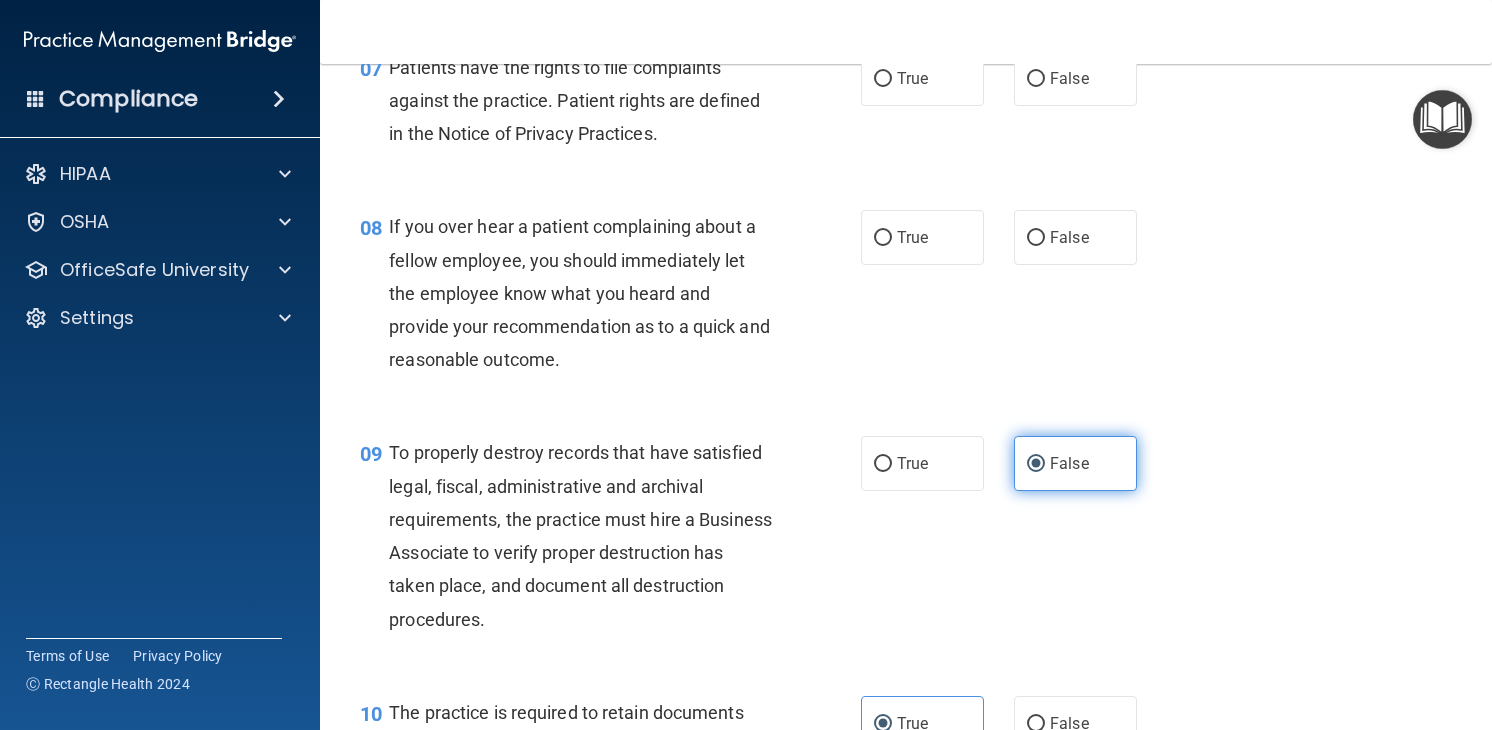 scroll, scrollTop: 1404, scrollLeft: 0, axis: vertical 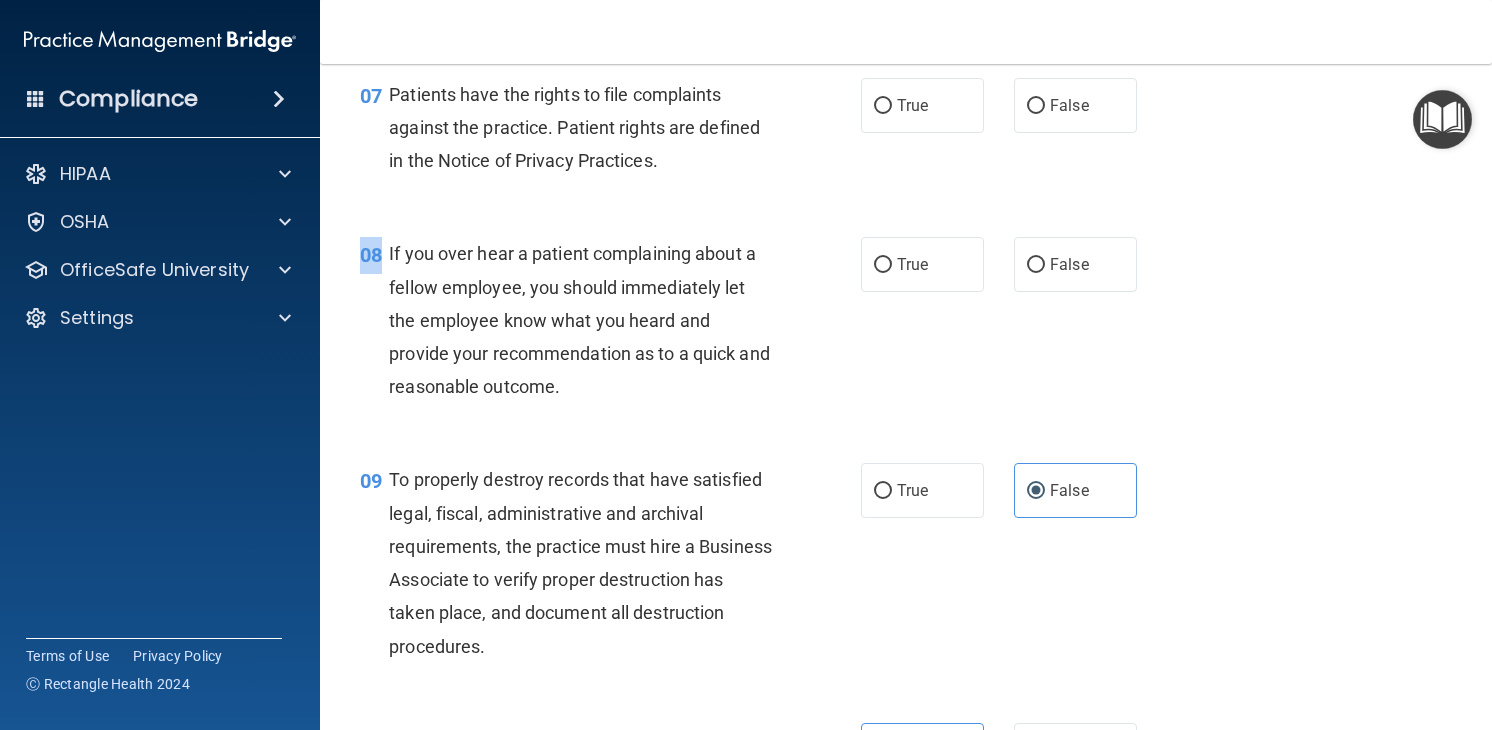 drag, startPoint x: 379, startPoint y: 271, endPoint x: 683, endPoint y: 453, distance: 354.31625 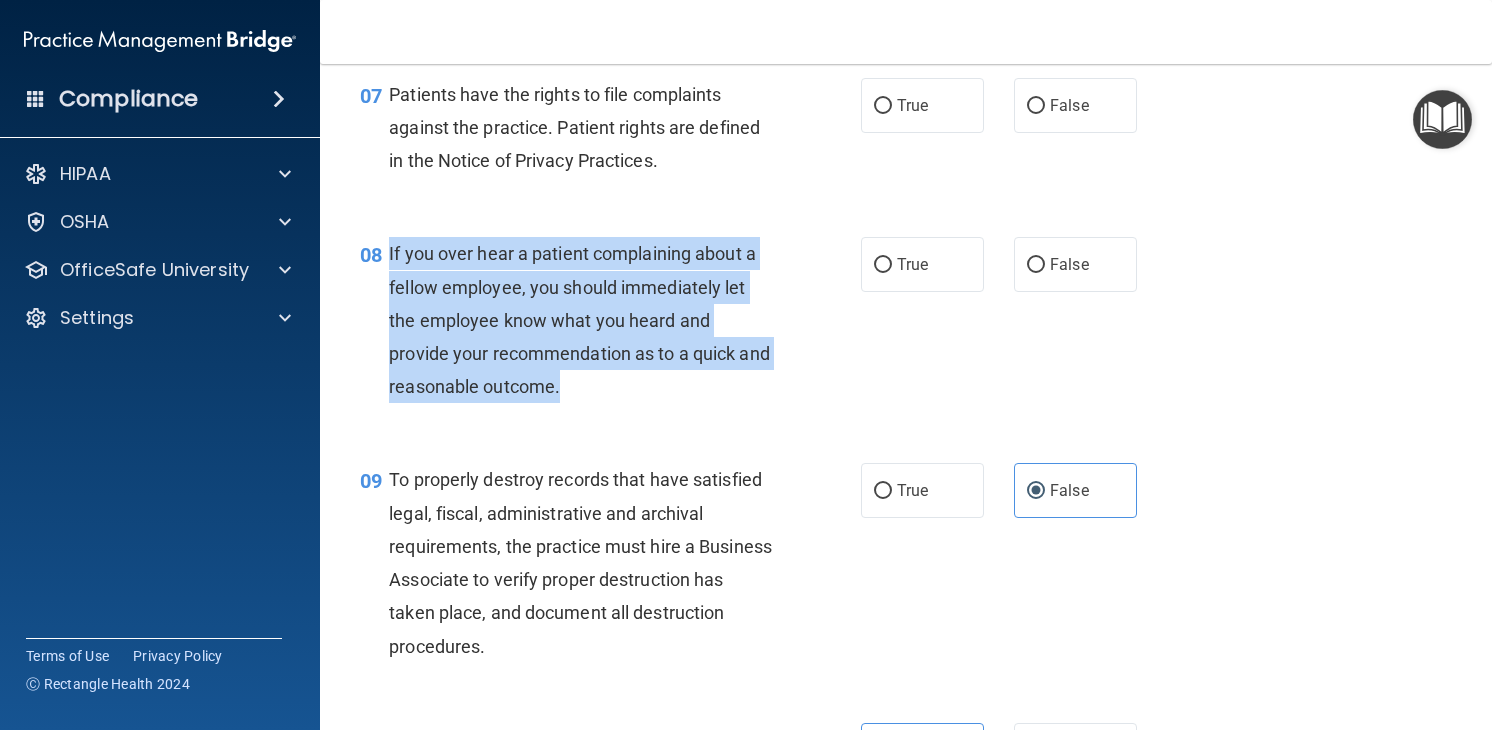 drag, startPoint x: 638, startPoint y: 437, endPoint x: 389, endPoint y: 281, distance: 293.83157 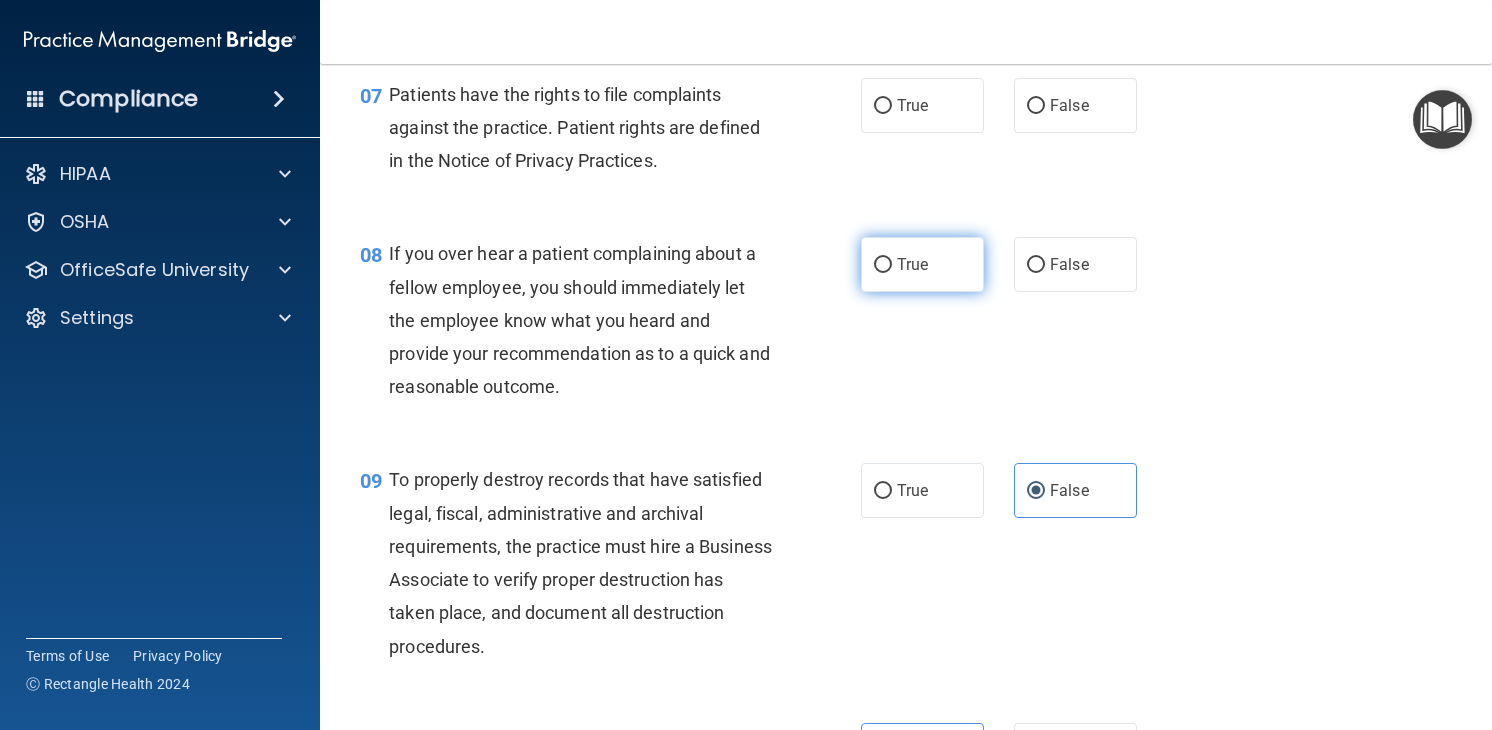 click on "True" at bounding box center (912, 264) 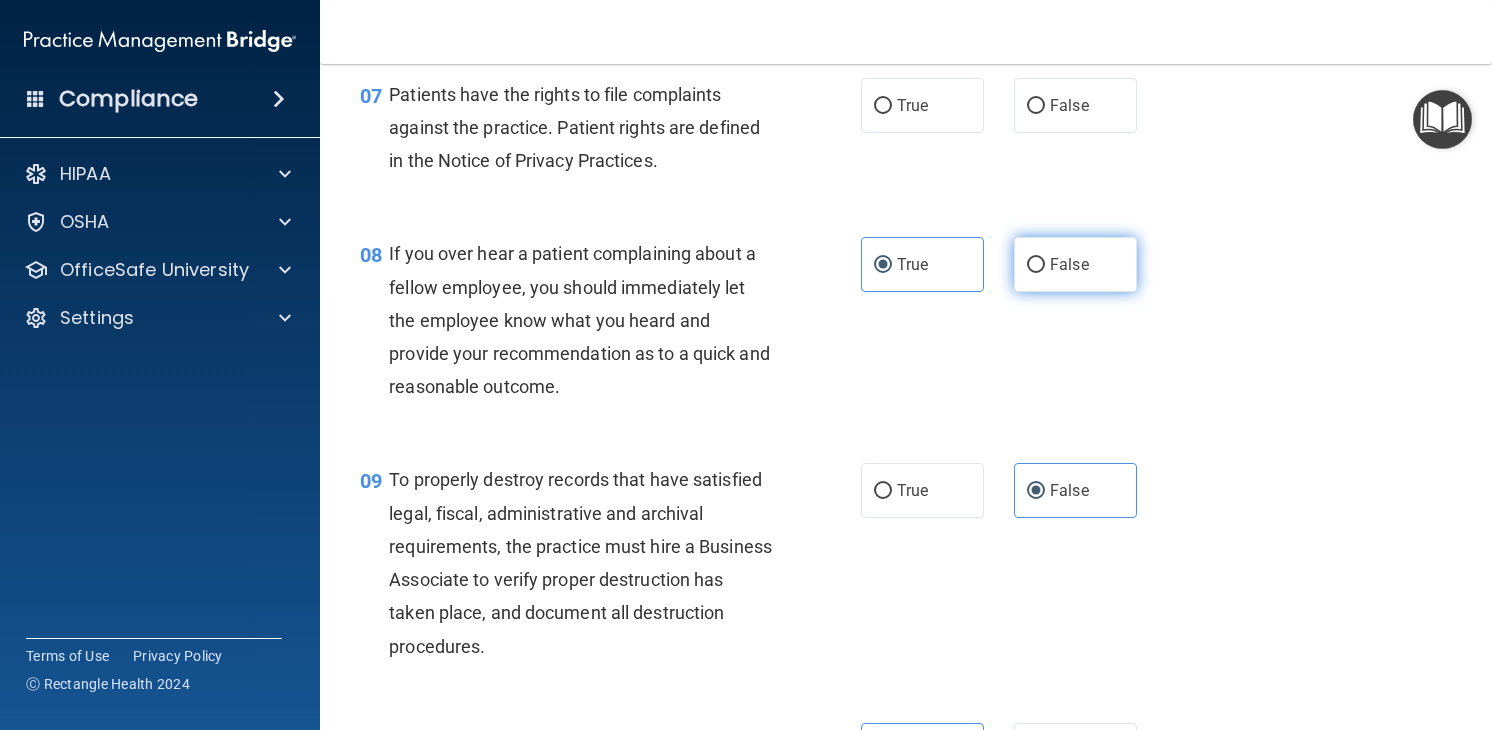click on "False" at bounding box center (1075, 264) 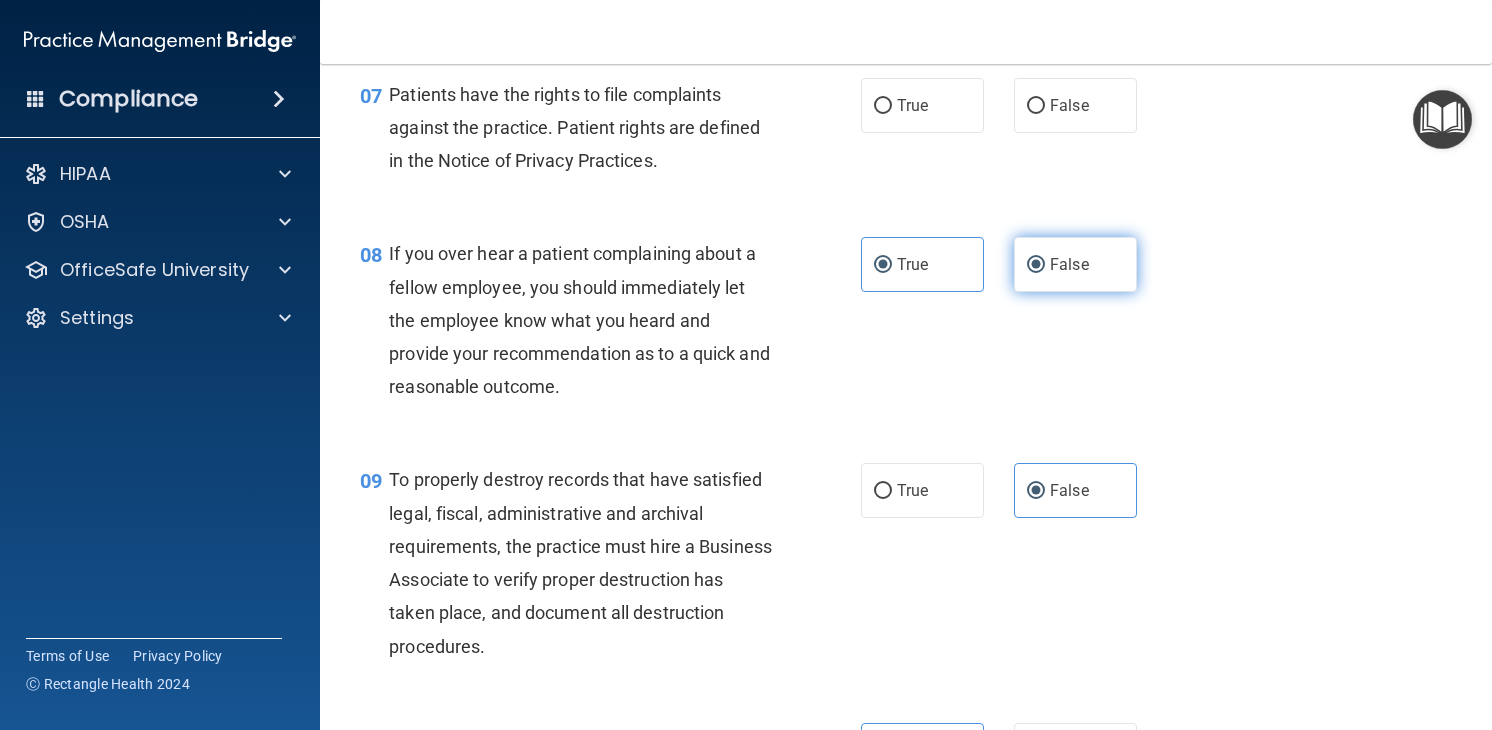 radio on "false" 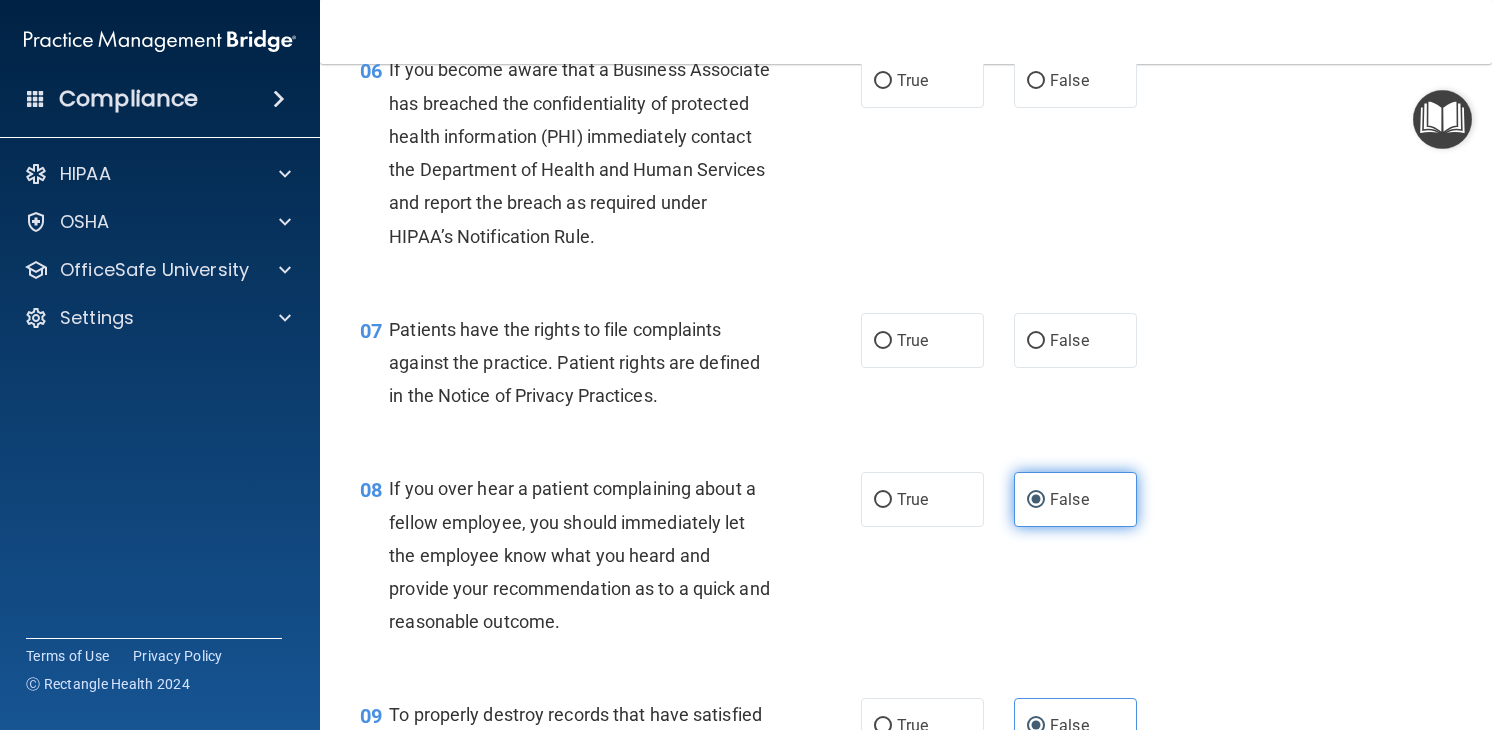 scroll, scrollTop: 1158, scrollLeft: 0, axis: vertical 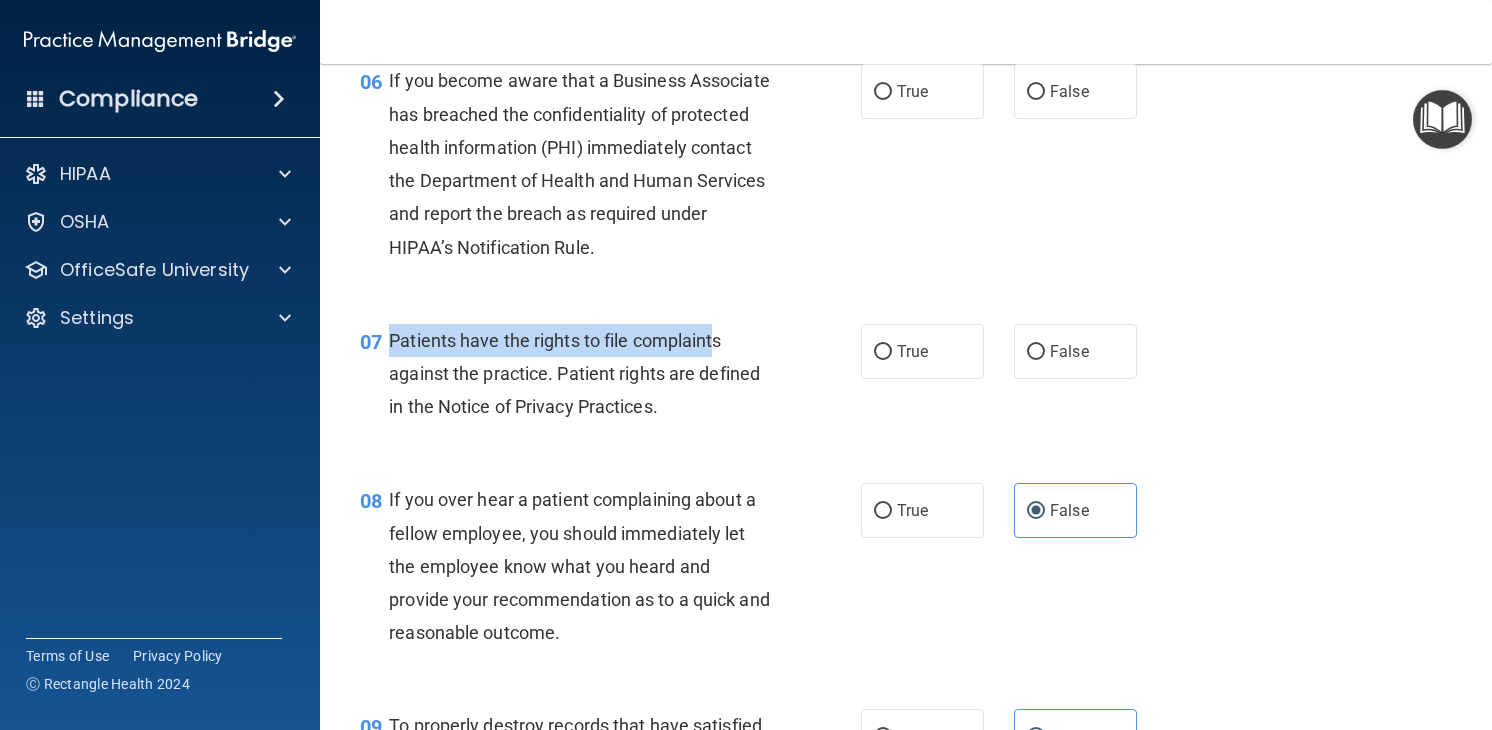 drag, startPoint x: 387, startPoint y: 368, endPoint x: 718, endPoint y: 384, distance: 331.38647 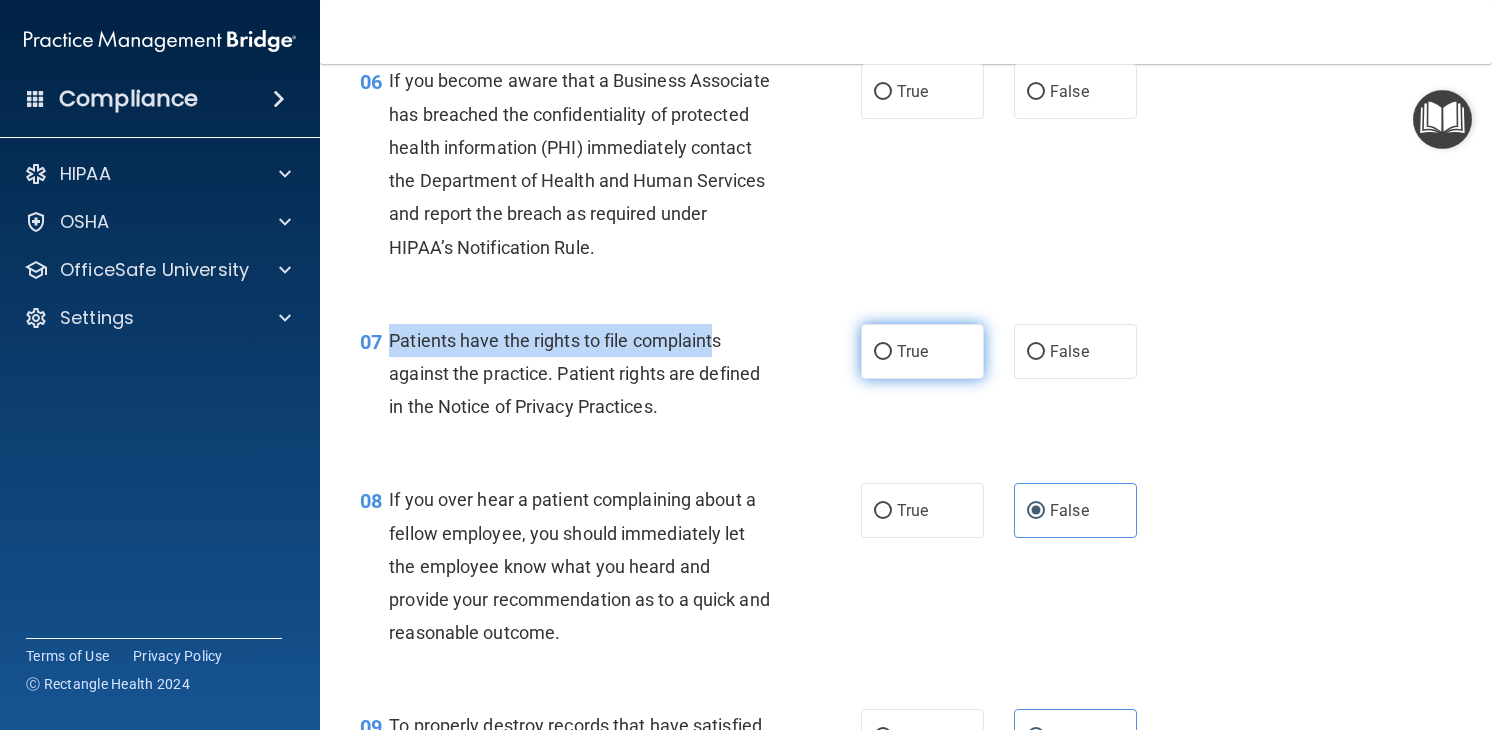 click on "True" at bounding box center (922, 351) 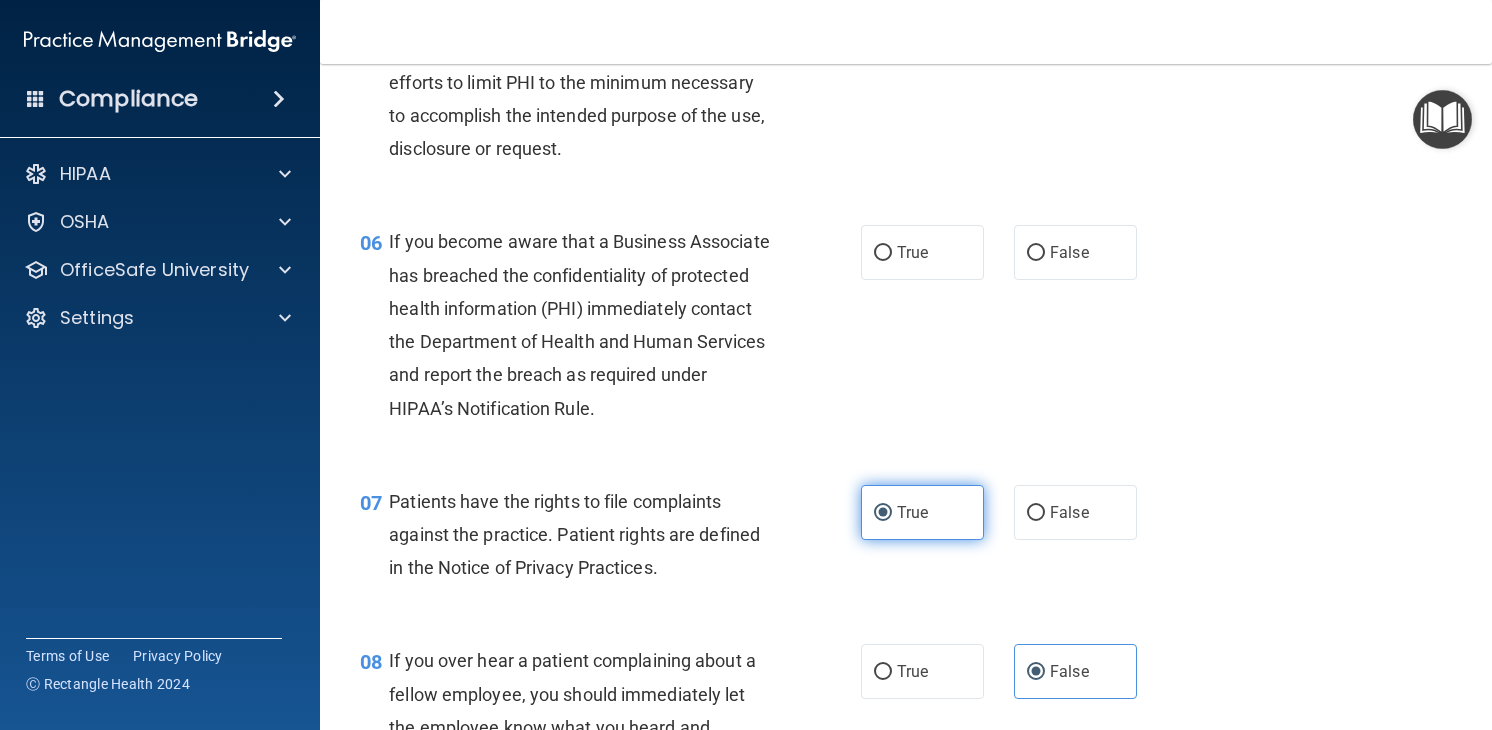 scroll, scrollTop: 967, scrollLeft: 0, axis: vertical 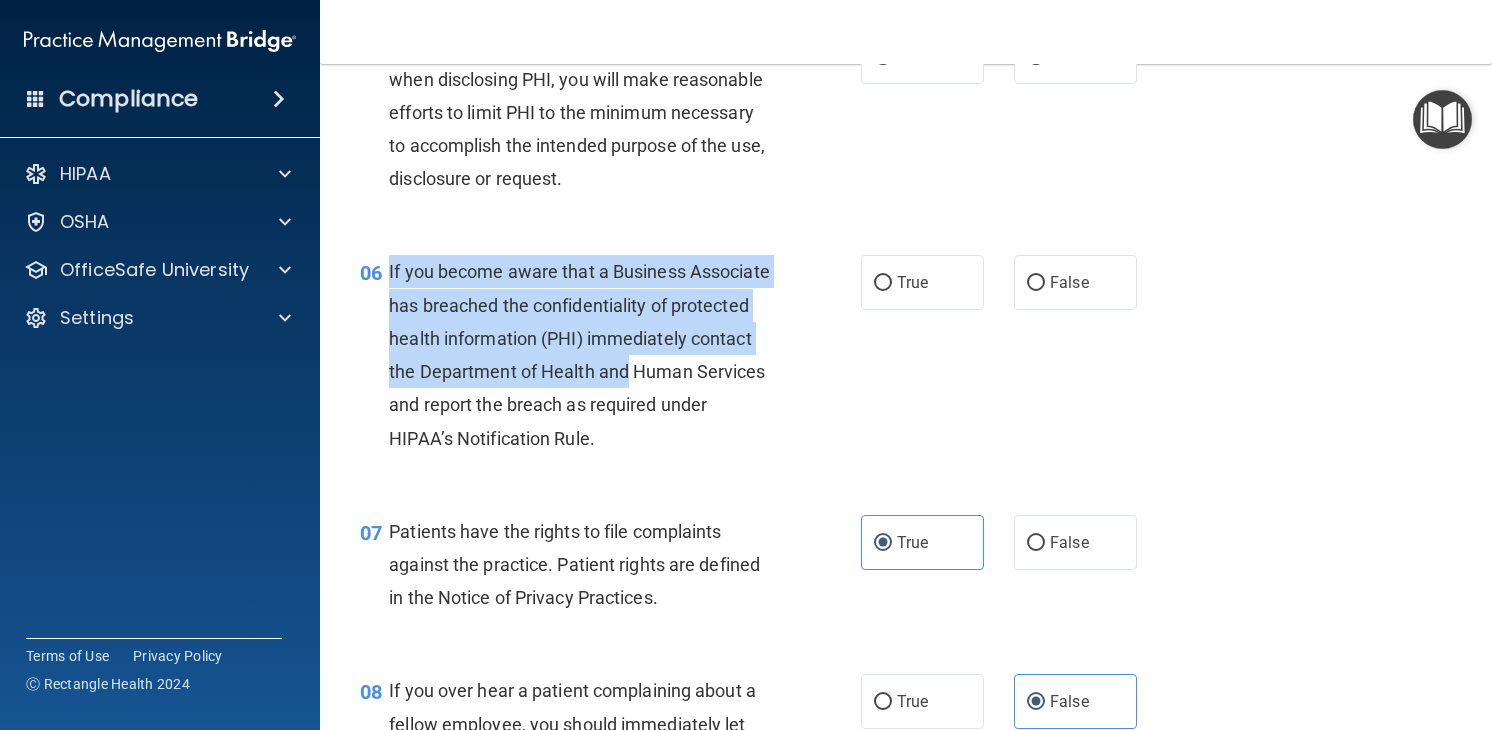 drag, startPoint x: 387, startPoint y: 306, endPoint x: 629, endPoint y: 397, distance: 258.544 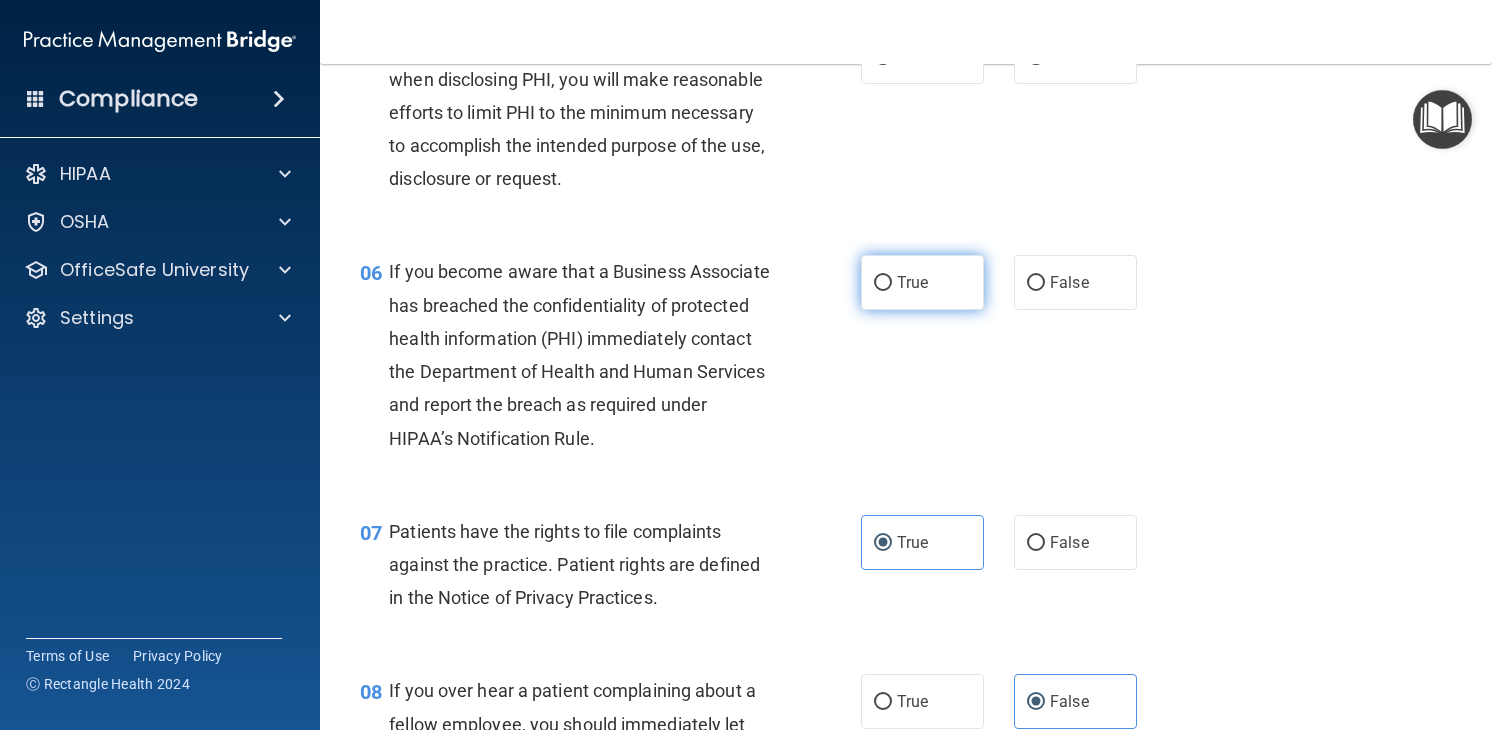 click on "True" at bounding box center [922, 282] 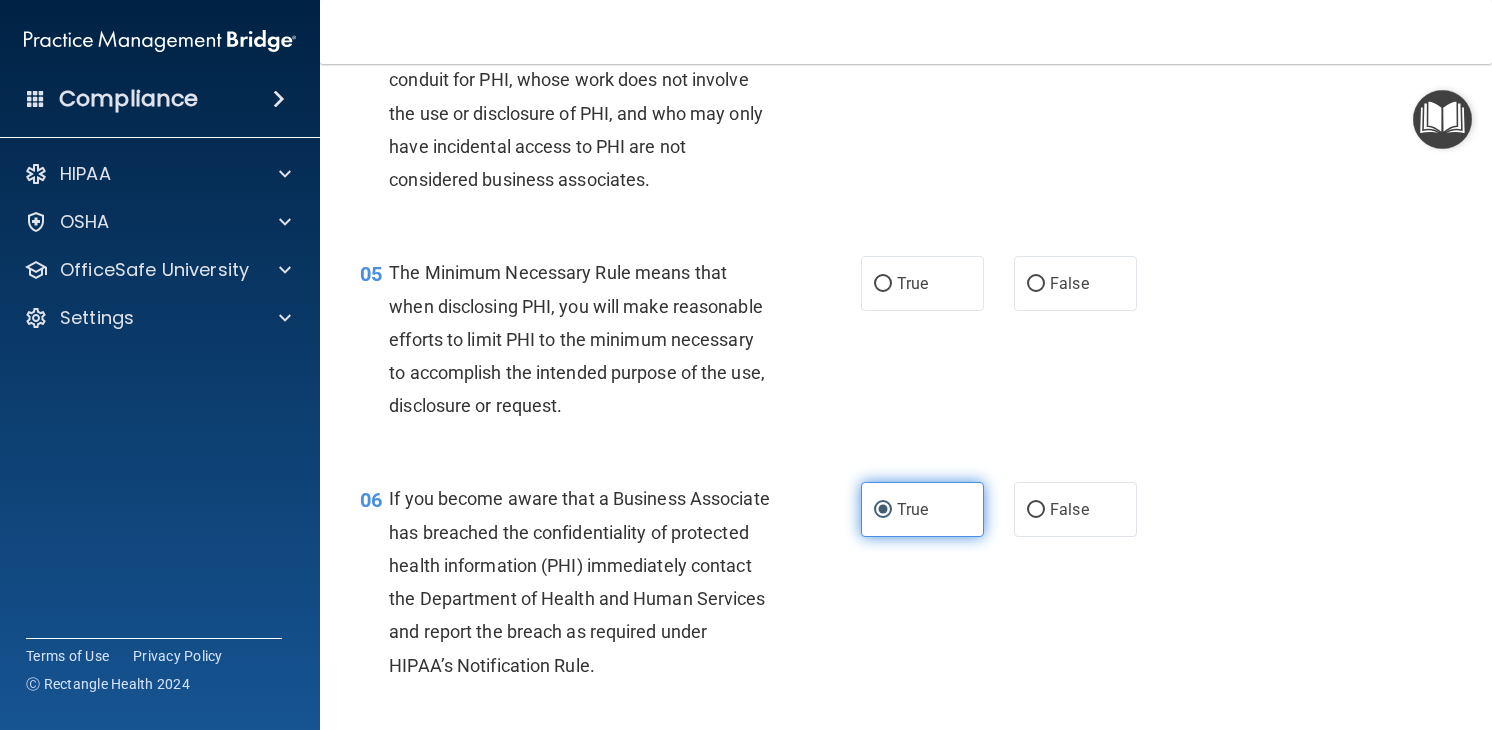 scroll, scrollTop: 739, scrollLeft: 0, axis: vertical 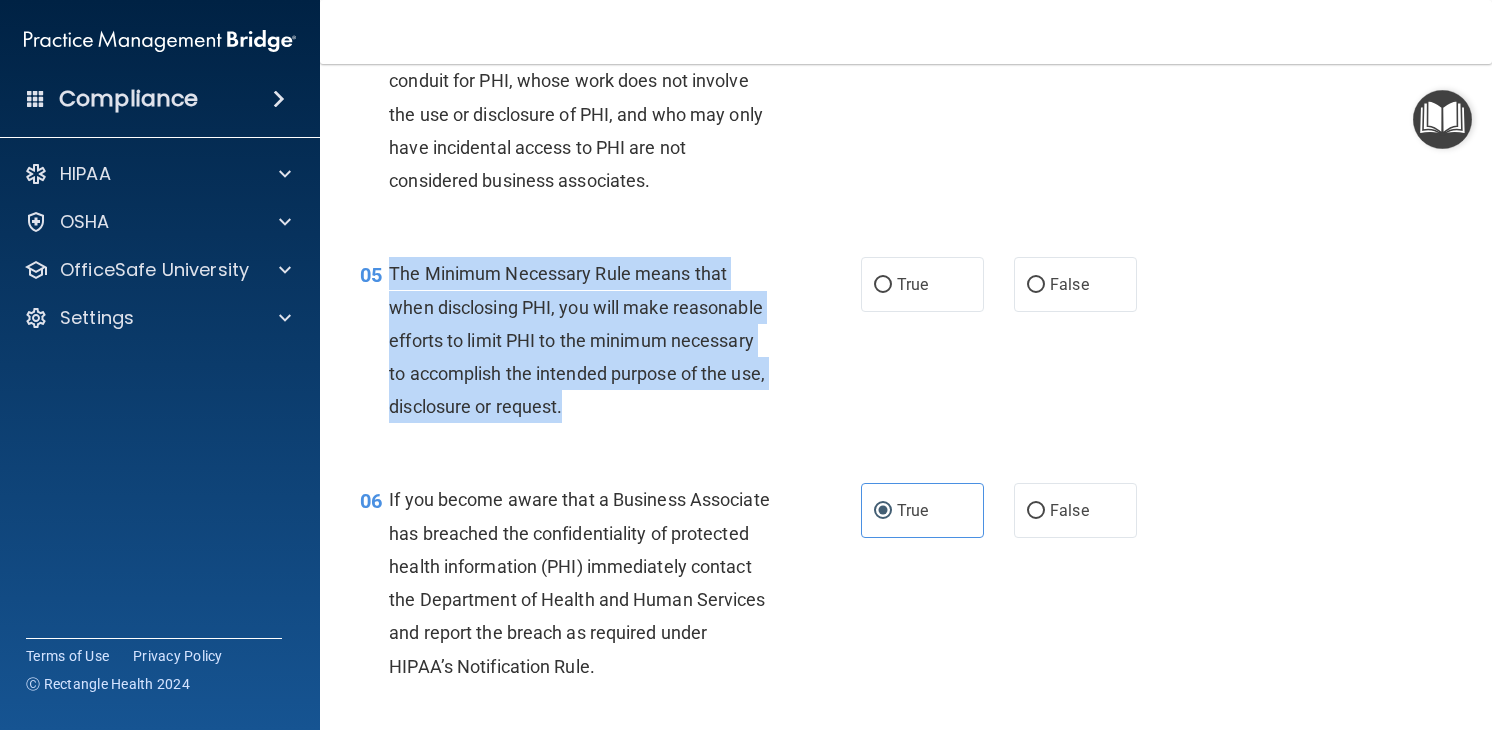 drag, startPoint x: 379, startPoint y: 301, endPoint x: 724, endPoint y: 458, distance: 379.04352 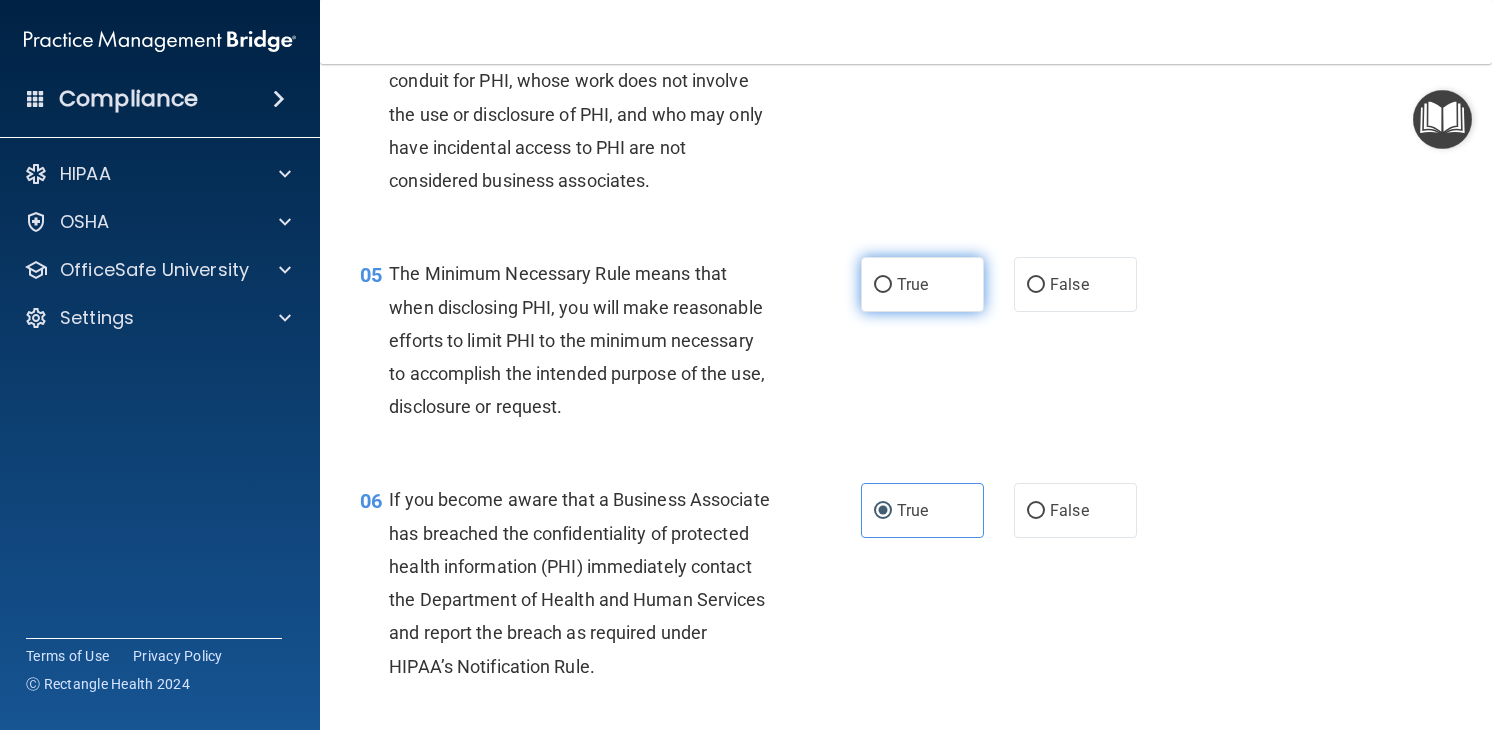 click on "True" at bounding box center (922, 284) 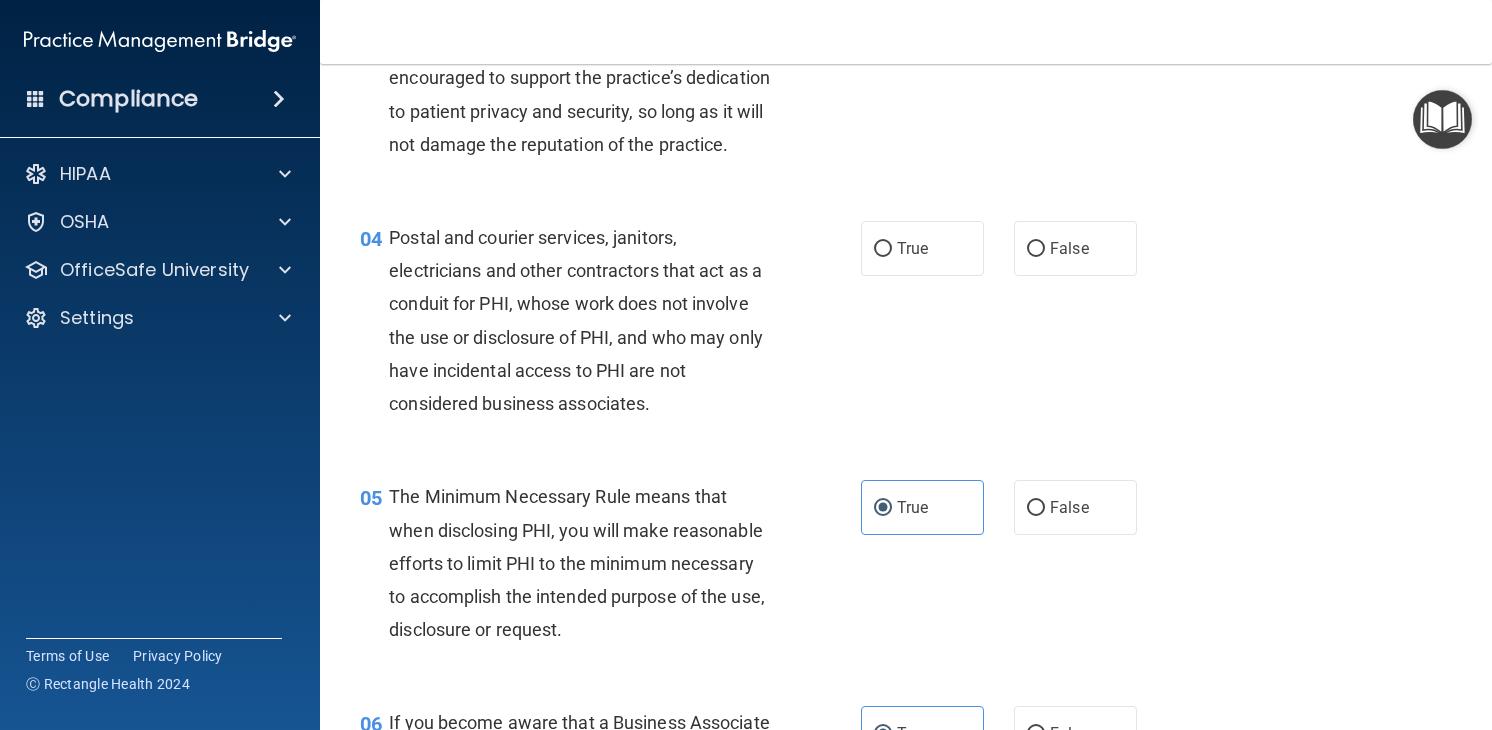 scroll, scrollTop: 492, scrollLeft: 0, axis: vertical 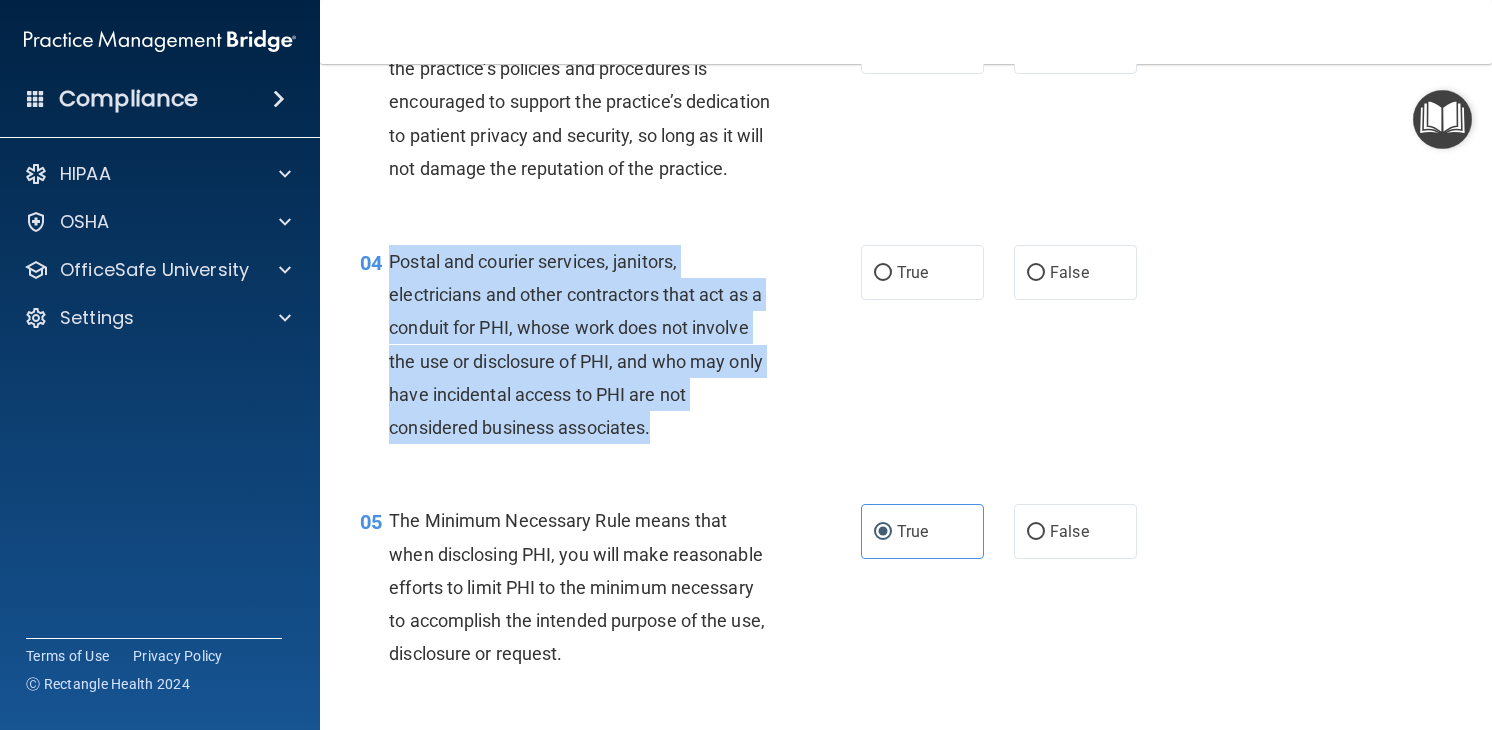 drag, startPoint x: 381, startPoint y: 280, endPoint x: 722, endPoint y: 481, distance: 395.83078 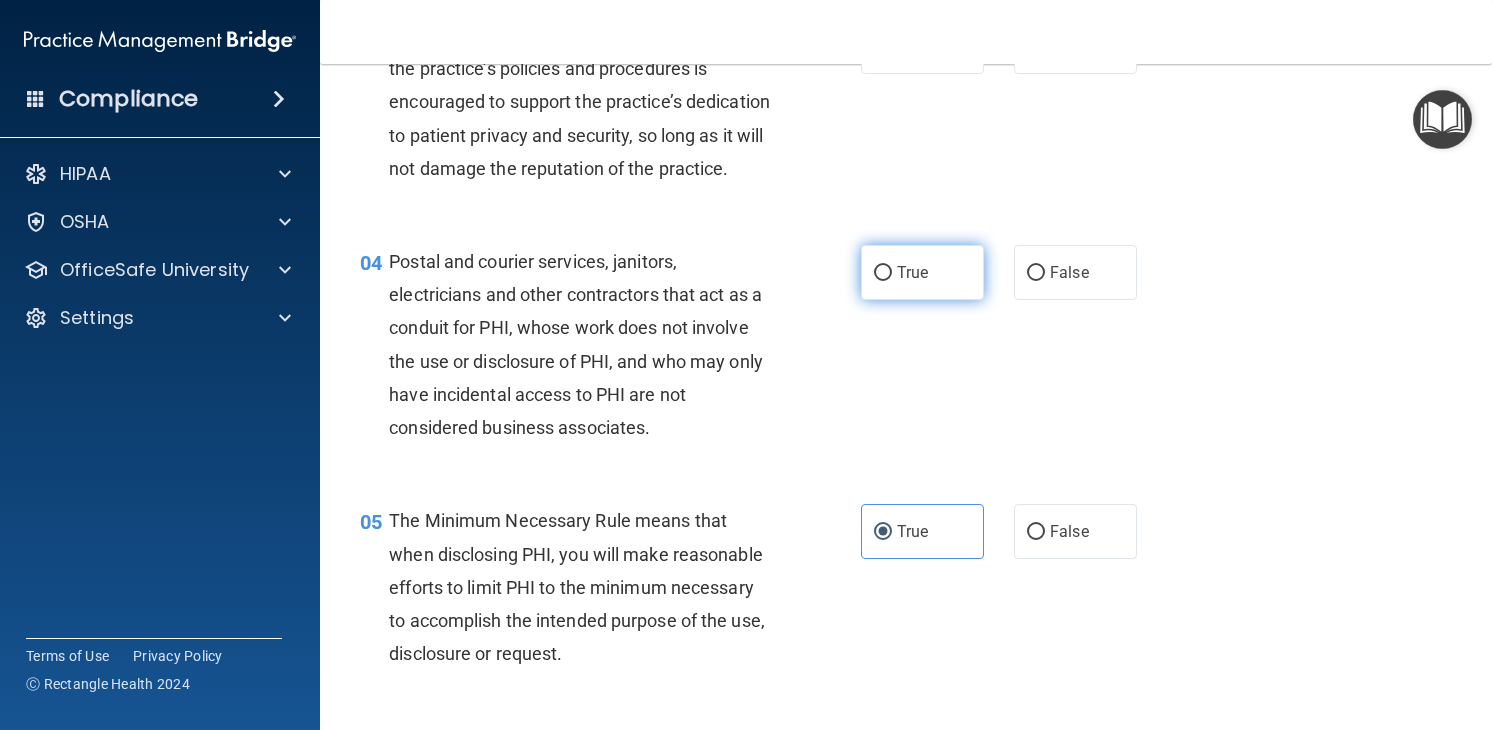 click on "True" at bounding box center (922, 272) 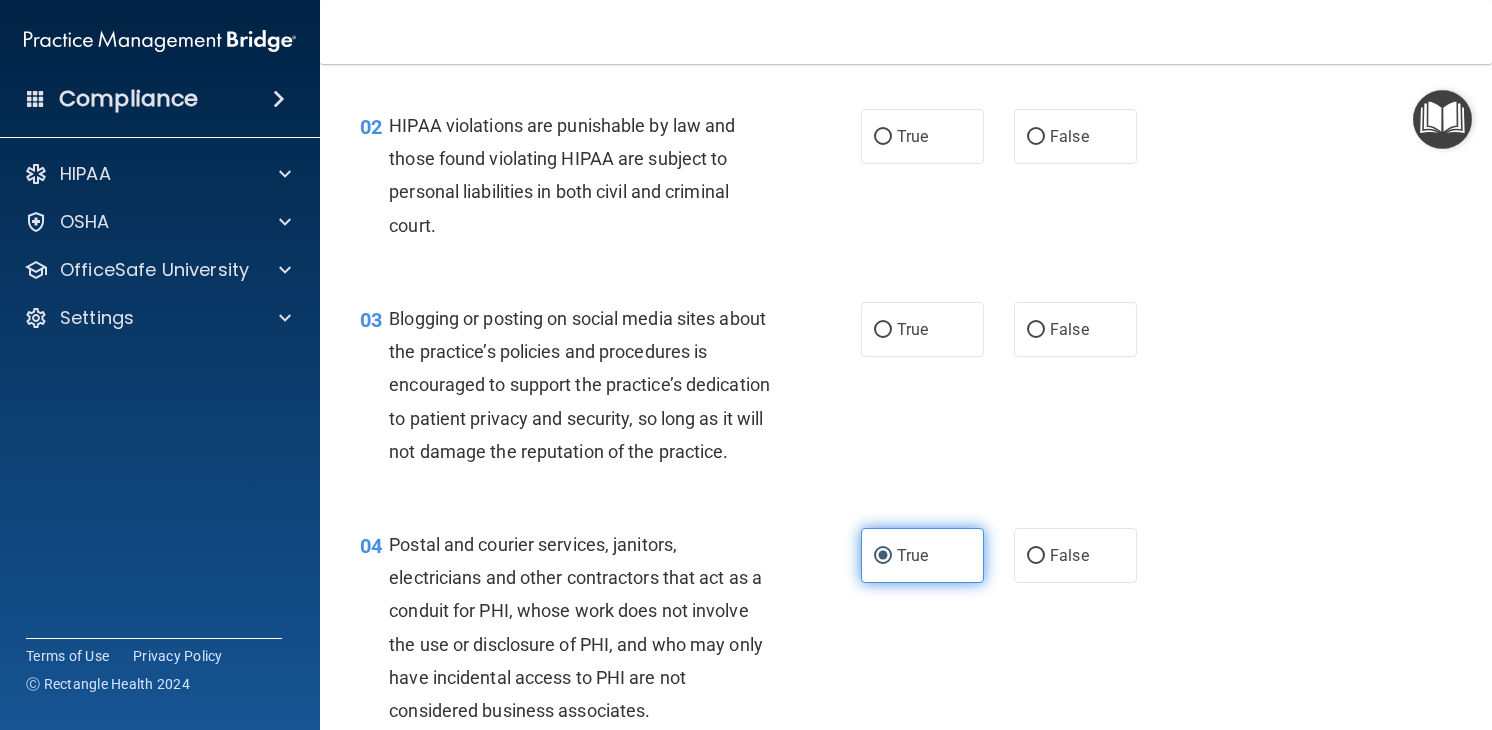 scroll, scrollTop: 163, scrollLeft: 0, axis: vertical 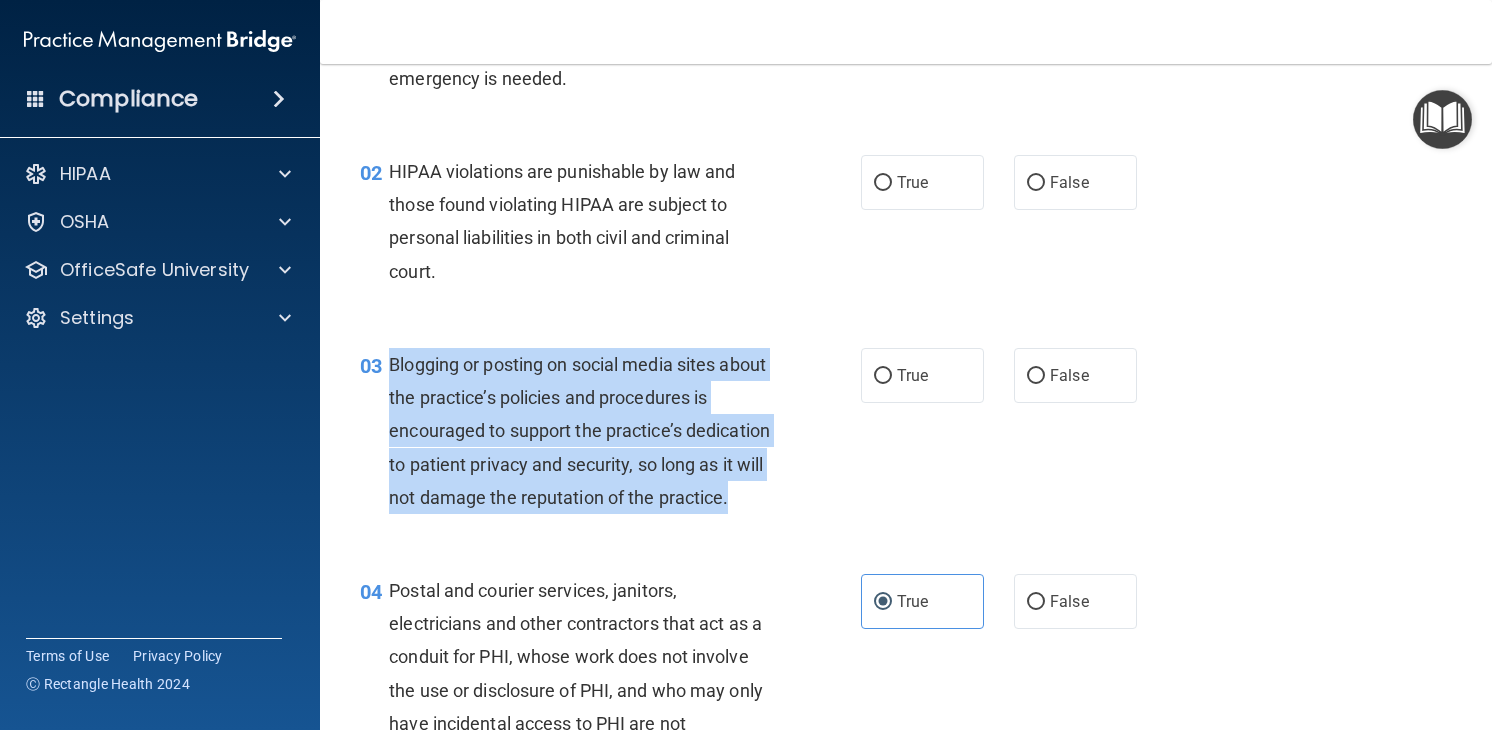 drag, startPoint x: 380, startPoint y: 365, endPoint x: 675, endPoint y: 538, distance: 341.98538 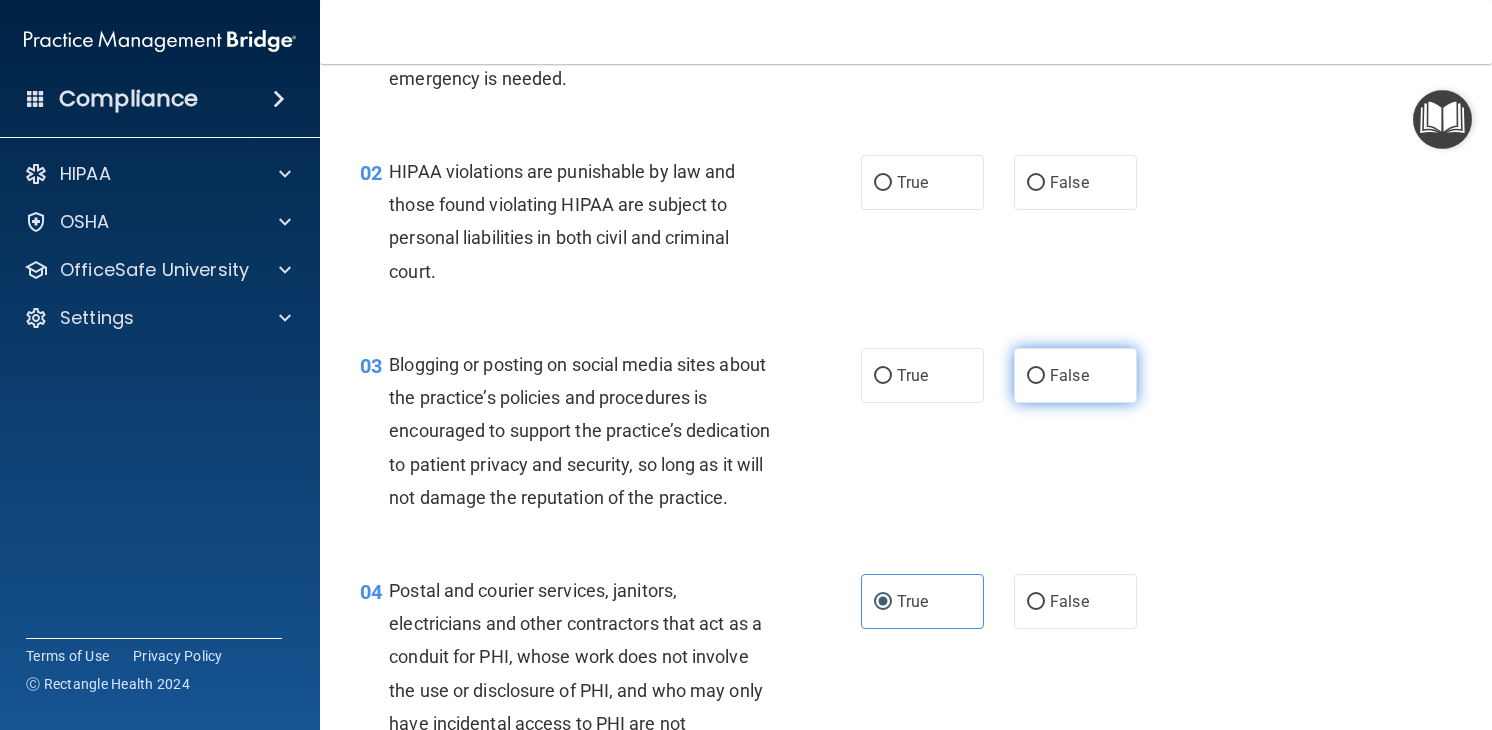 click on "False" at bounding box center [1075, 375] 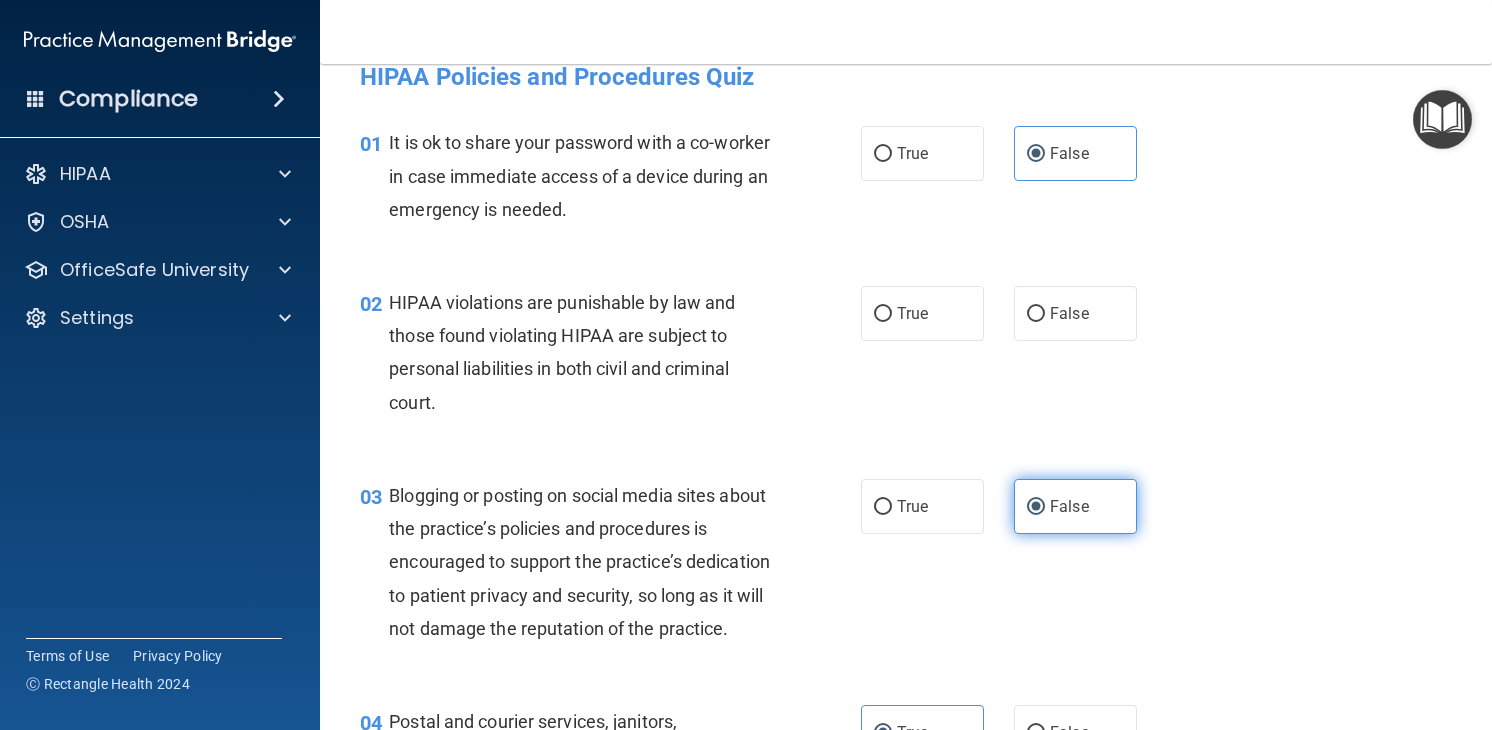 scroll, scrollTop: 17, scrollLeft: 0, axis: vertical 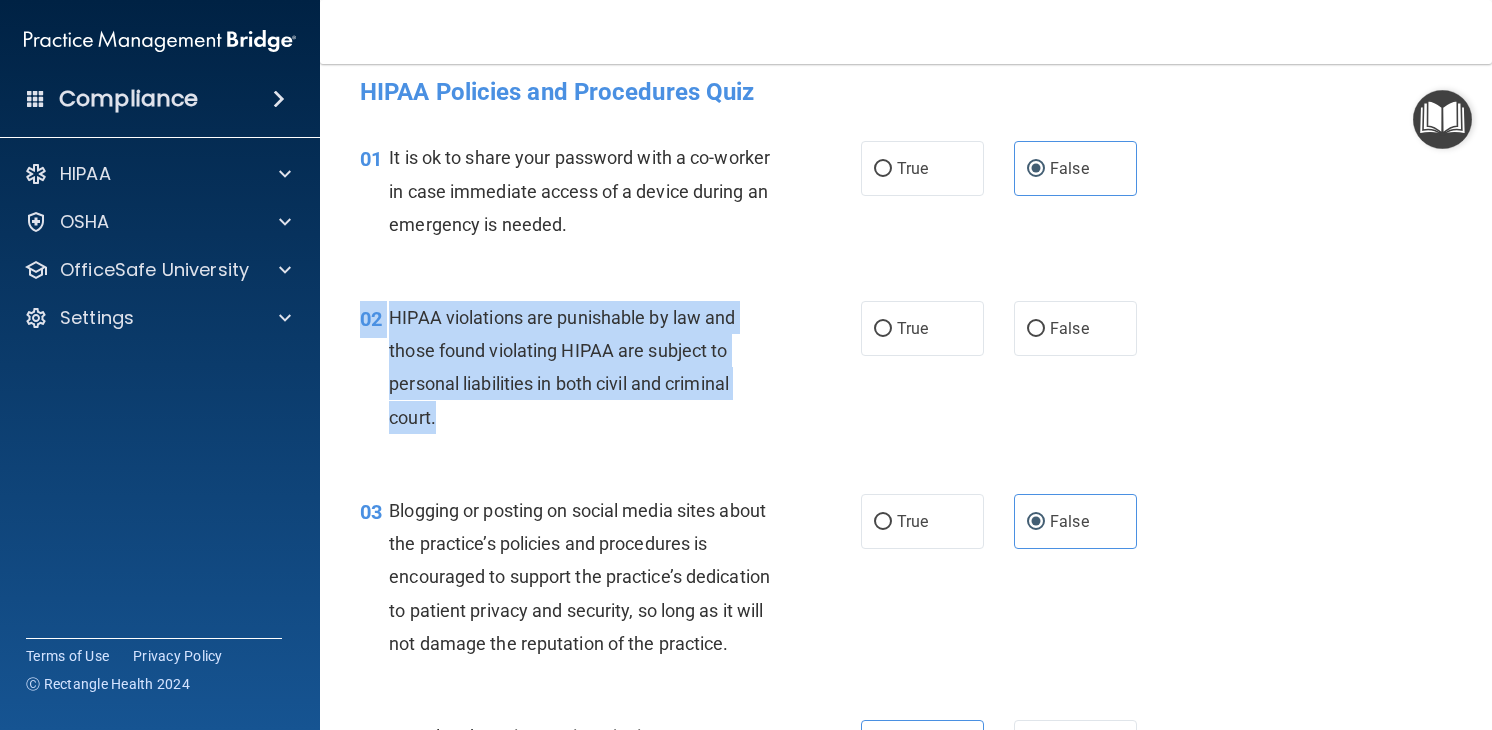 drag, startPoint x: 518, startPoint y: 415, endPoint x: 362, endPoint y: 302, distance: 192.62659 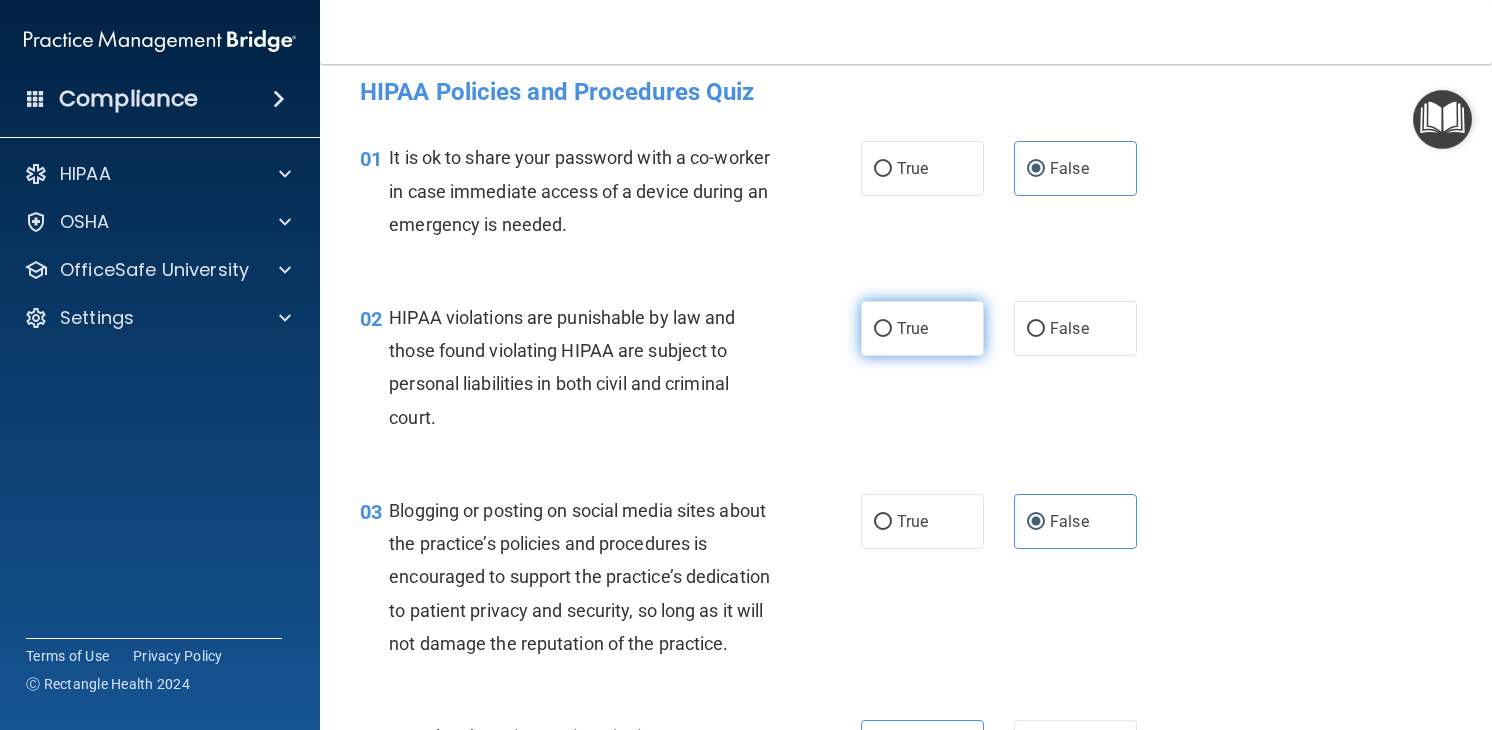 click on "True" at bounding box center [912, 328] 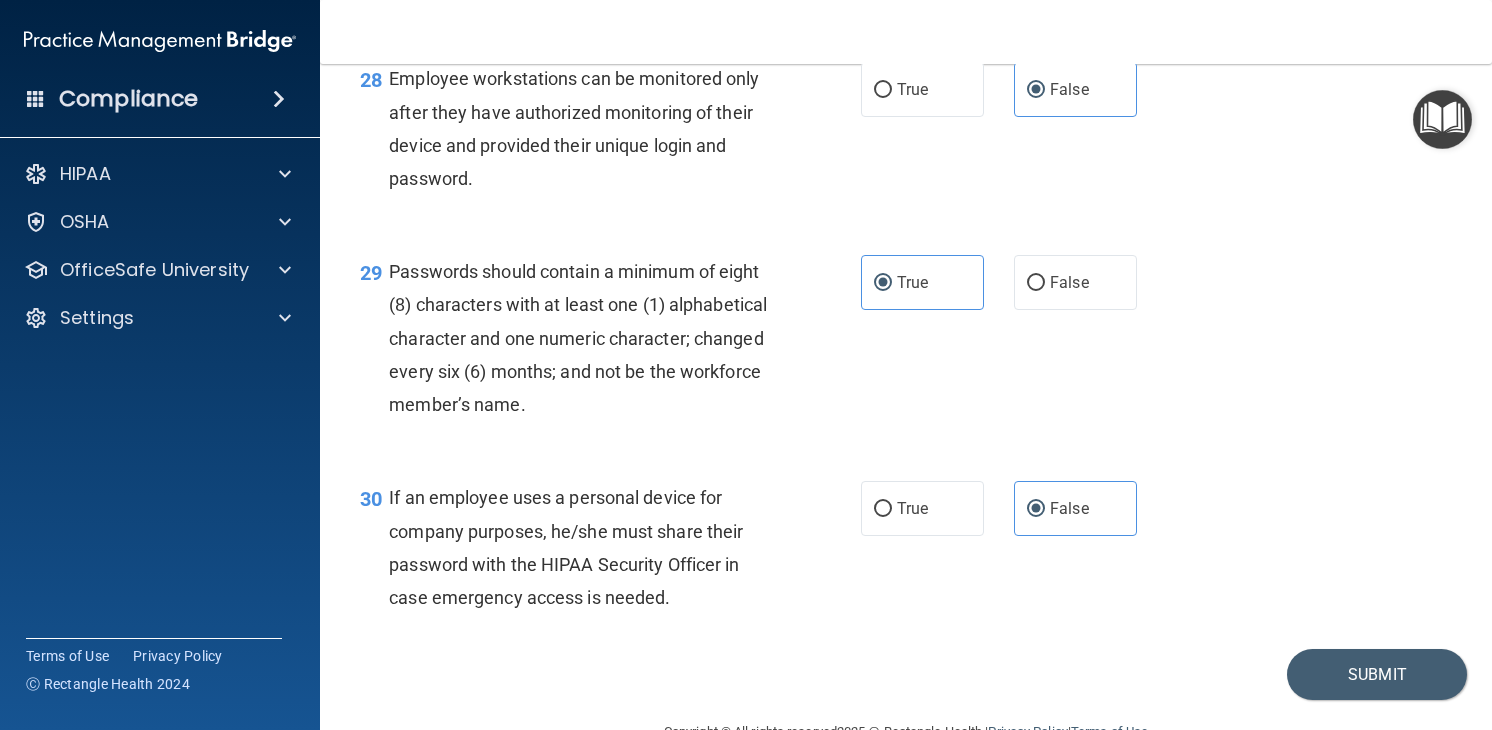 scroll, scrollTop: 5321, scrollLeft: 0, axis: vertical 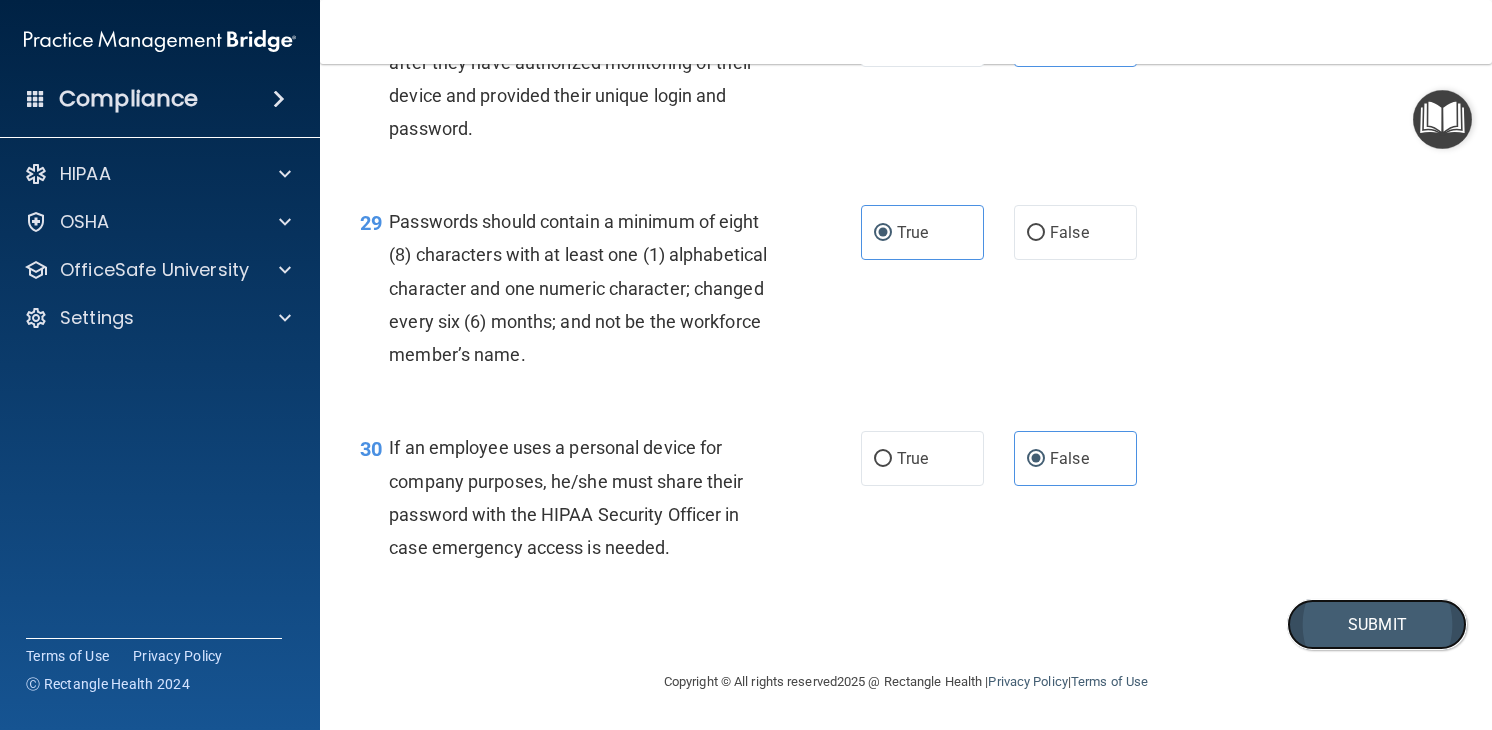 click on "Submit" at bounding box center [1377, 624] 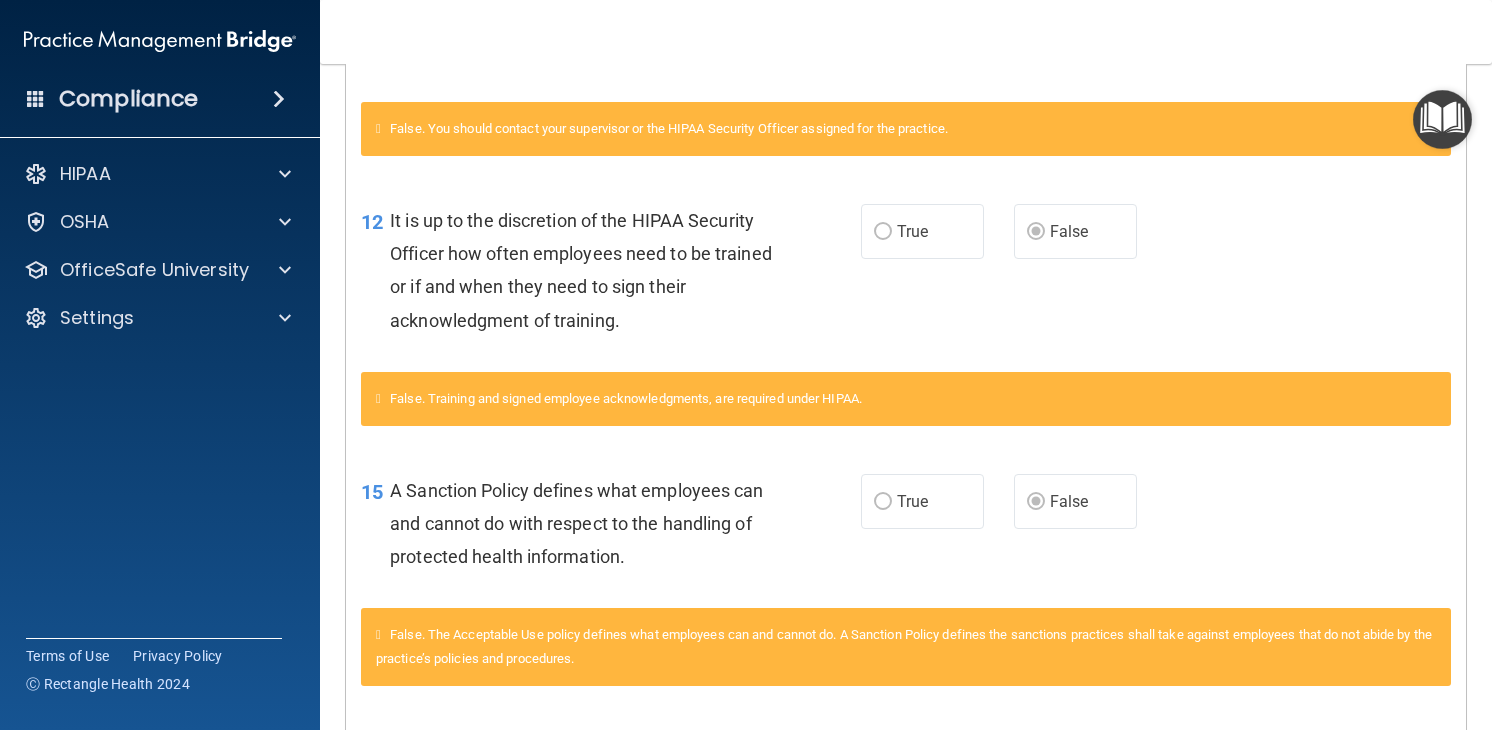 scroll, scrollTop: 0, scrollLeft: 0, axis: both 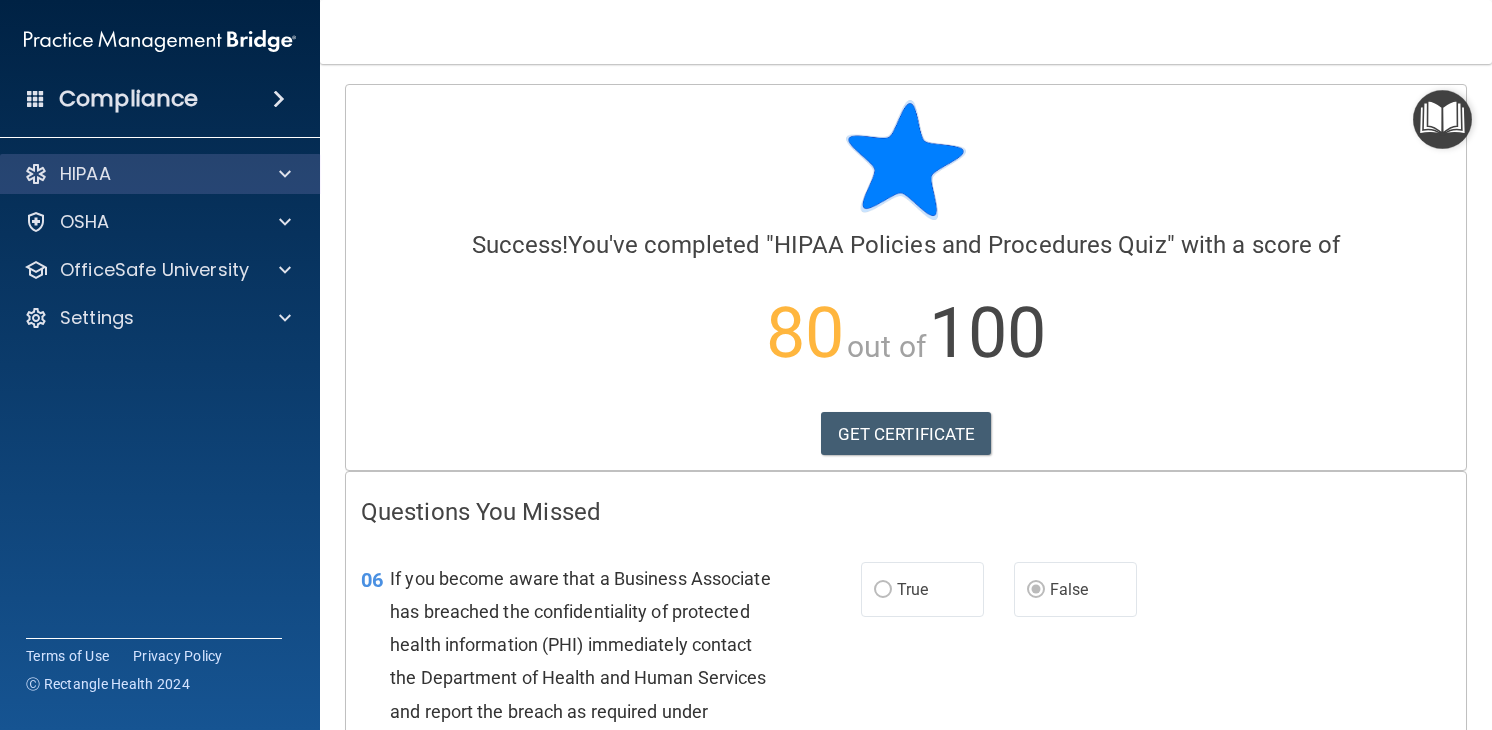 click on "HIPAA" at bounding box center [160, 174] 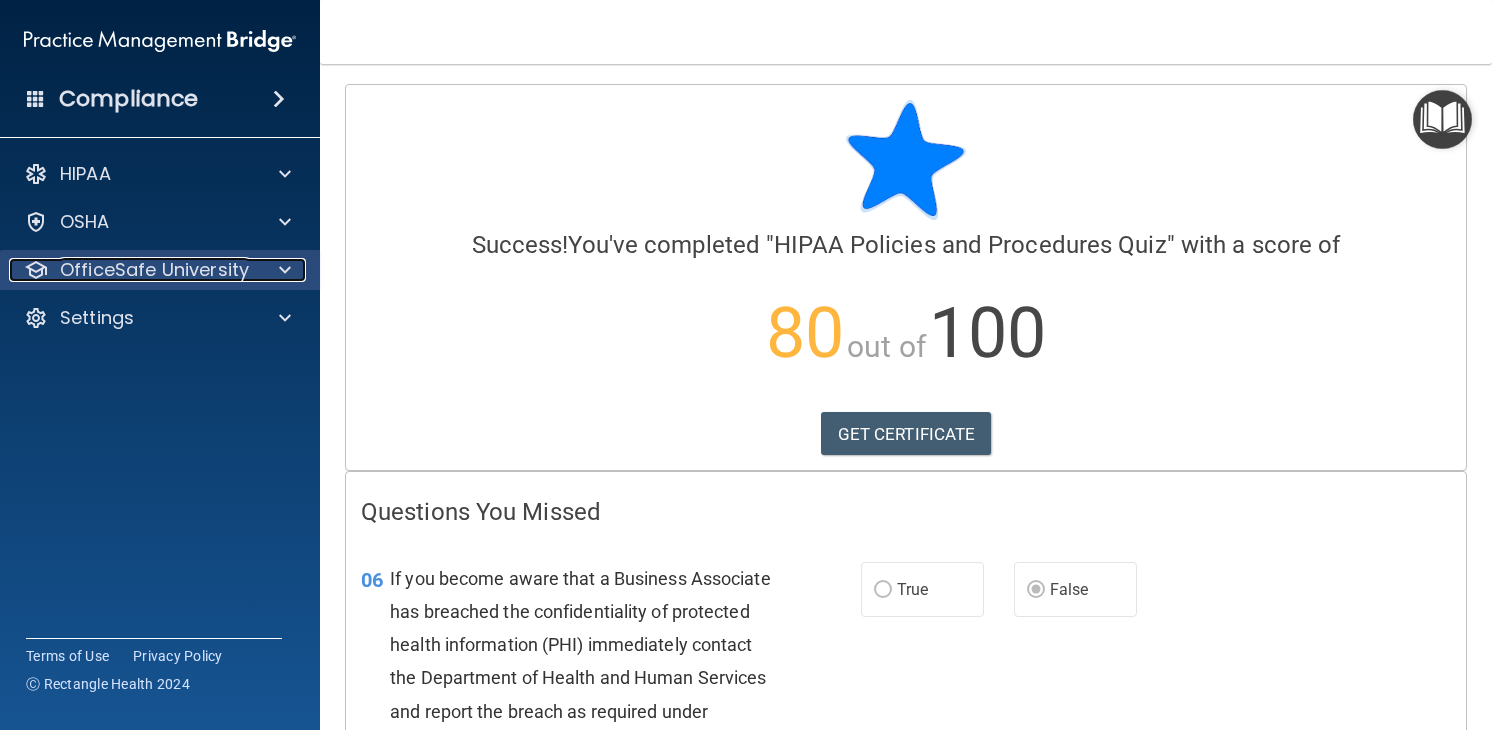 click on "OfficeSafe University" at bounding box center (154, 270) 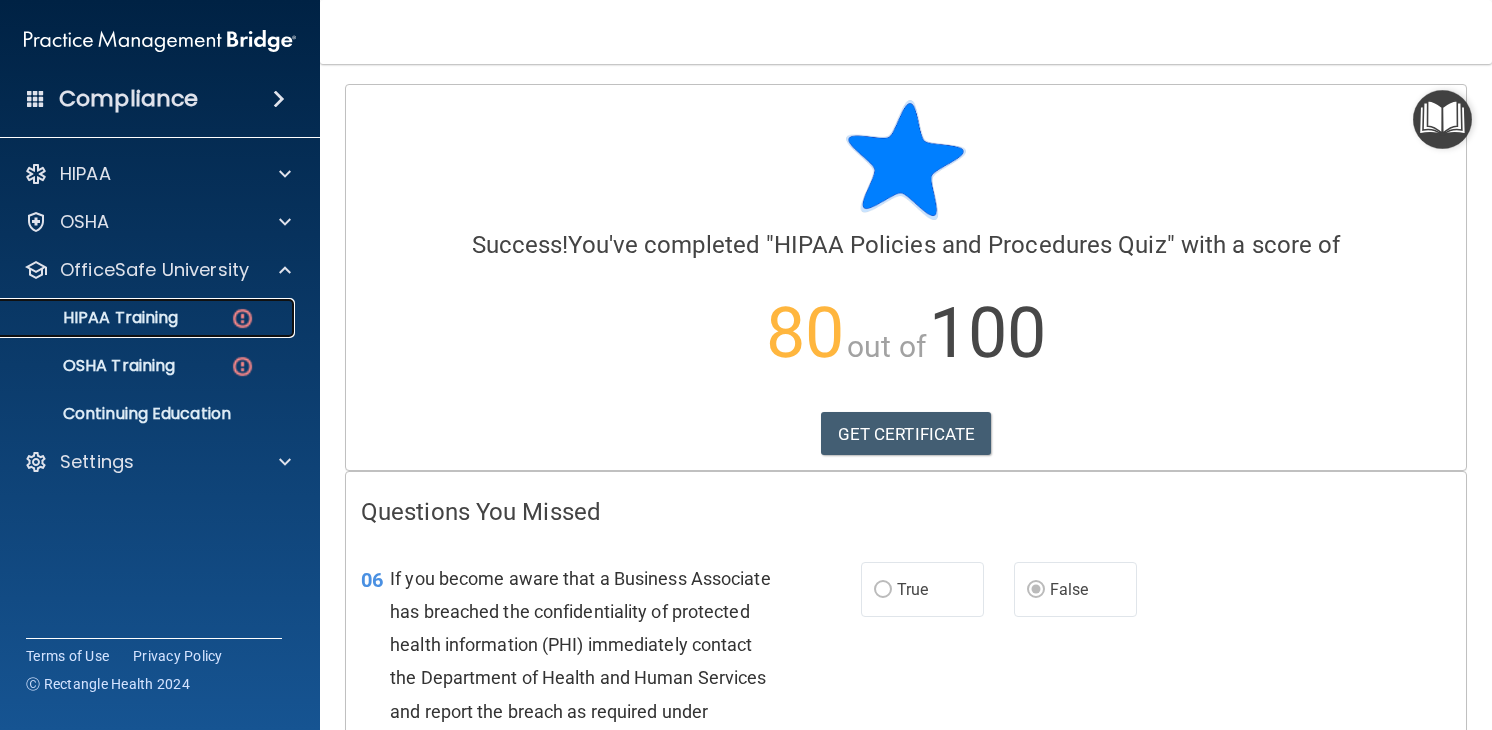 click on "HIPAA Training" at bounding box center (95, 318) 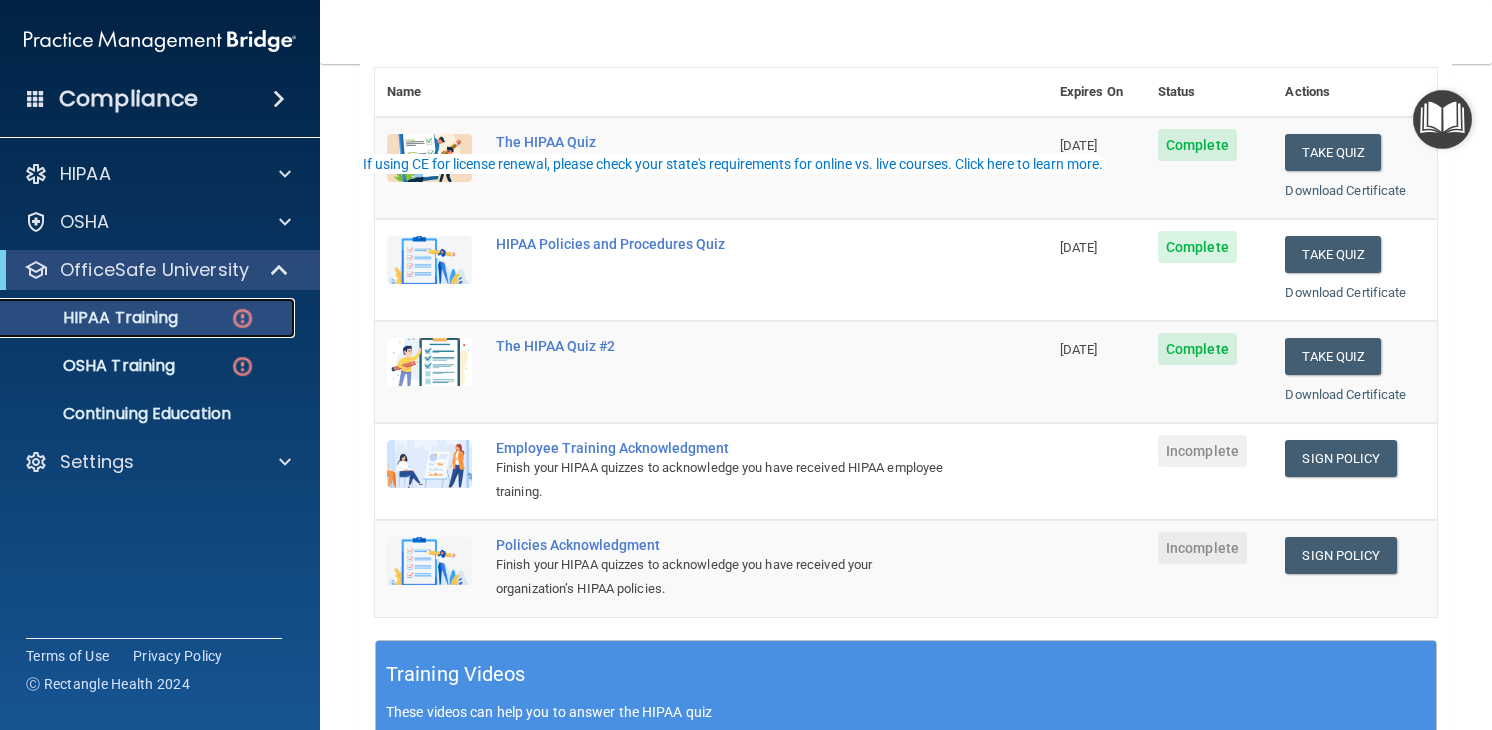 scroll, scrollTop: 350, scrollLeft: 0, axis: vertical 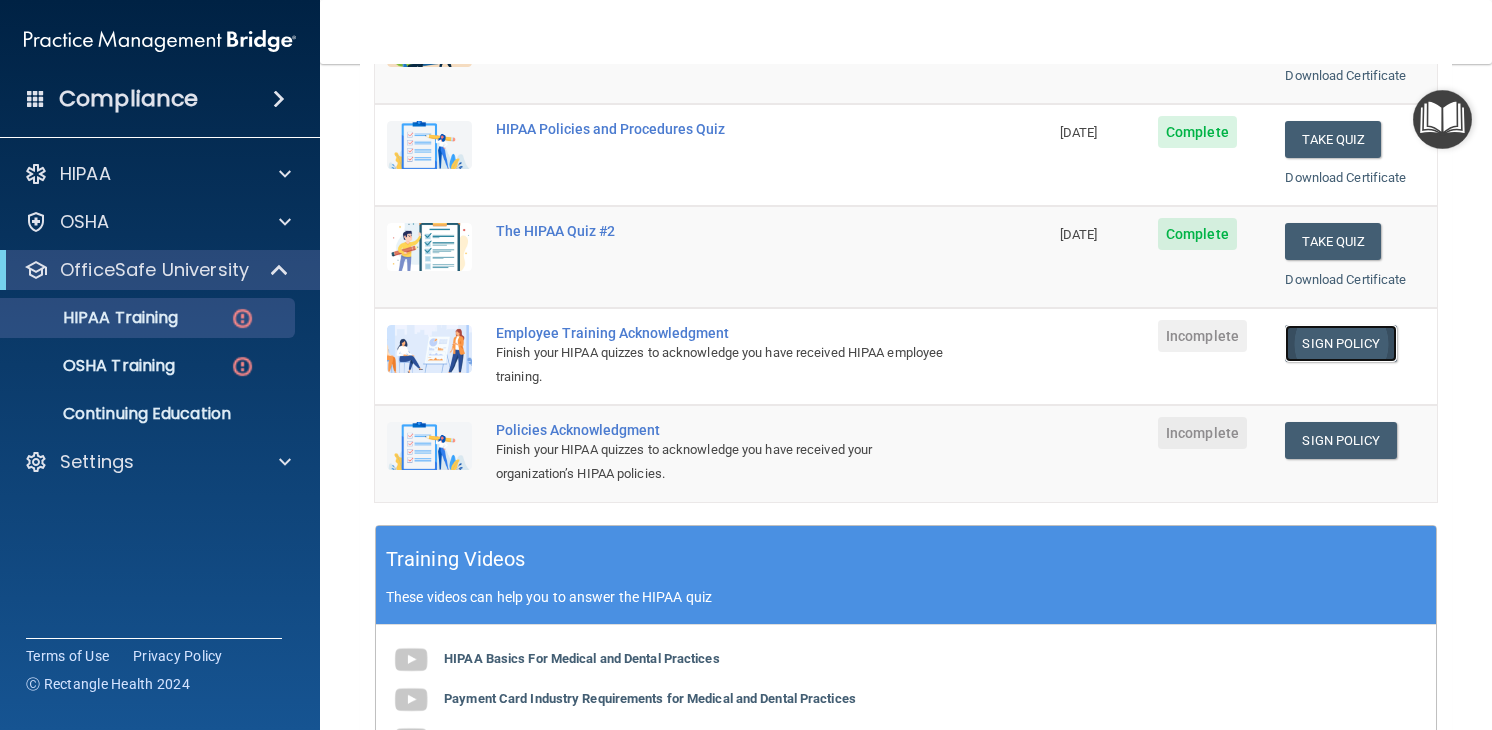 click on "Sign Policy" at bounding box center [1340, 343] 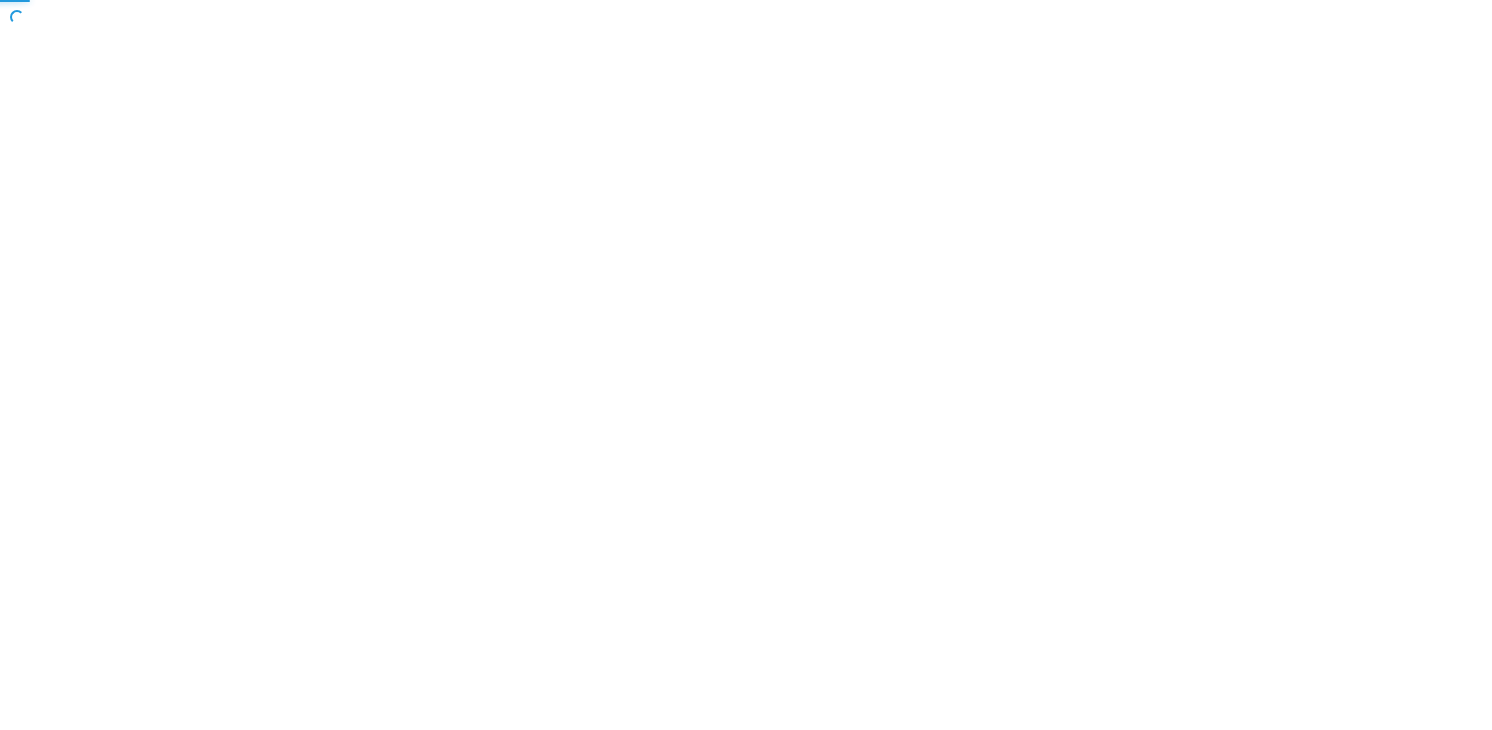 scroll, scrollTop: 0, scrollLeft: 0, axis: both 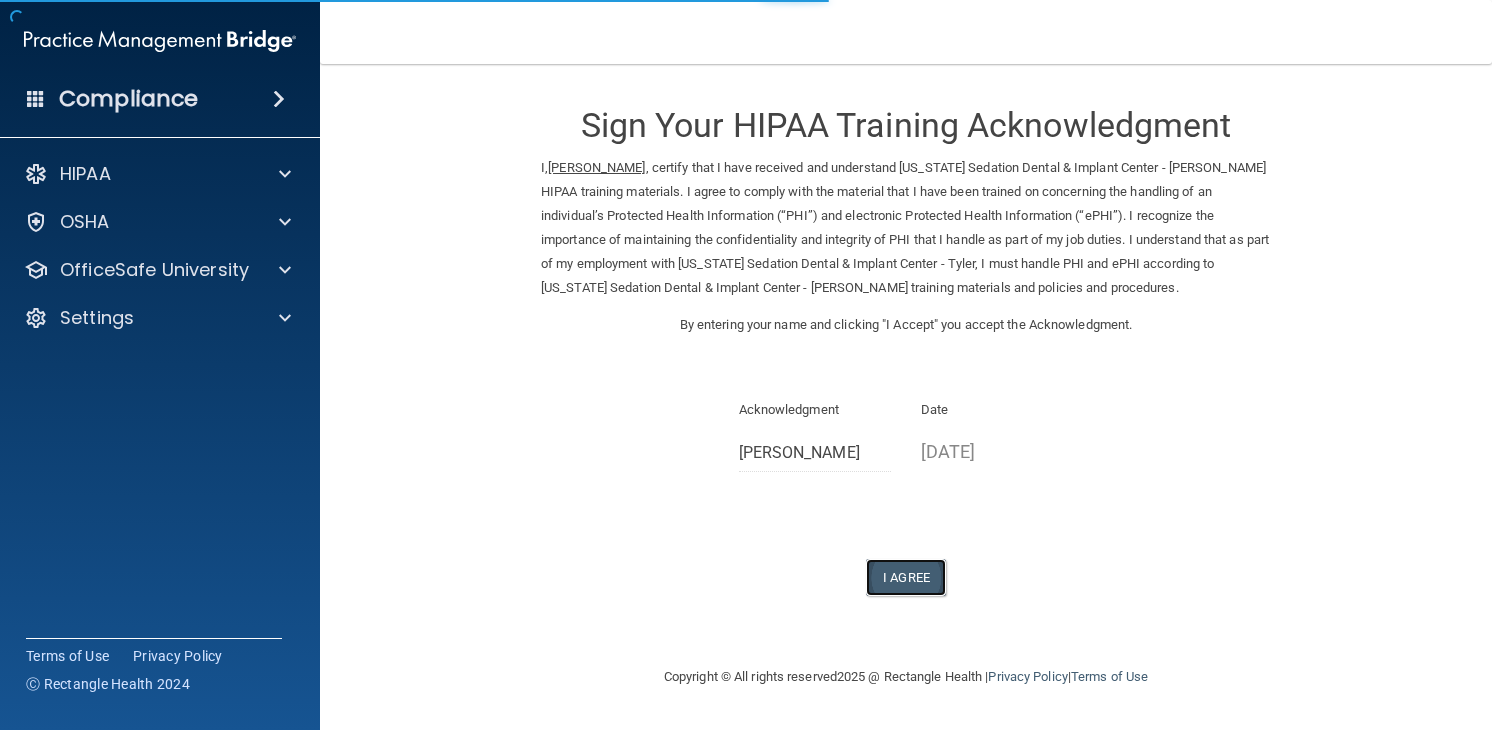 click on "I Agree" at bounding box center [906, 577] 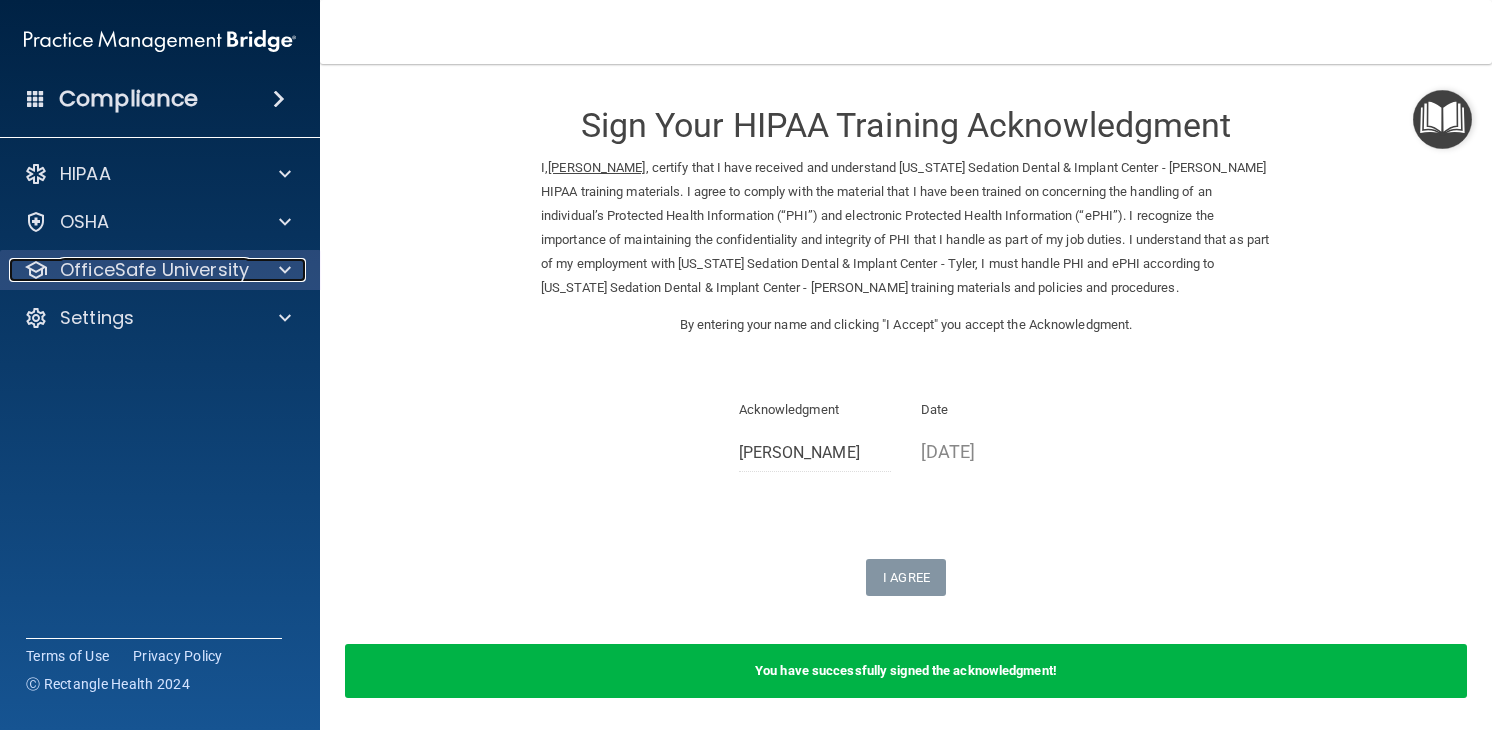 click at bounding box center [285, 270] 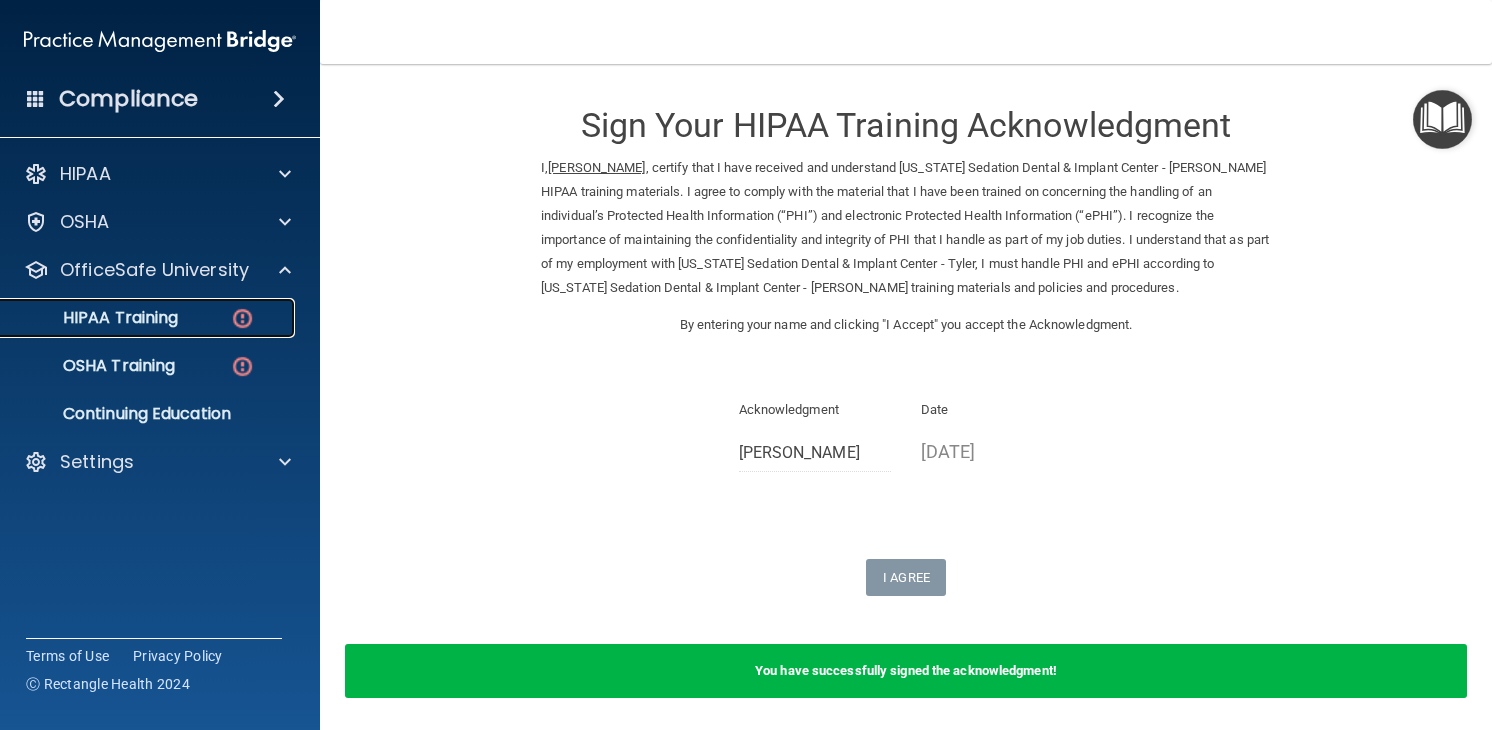 click on "HIPAA Training" at bounding box center (95, 318) 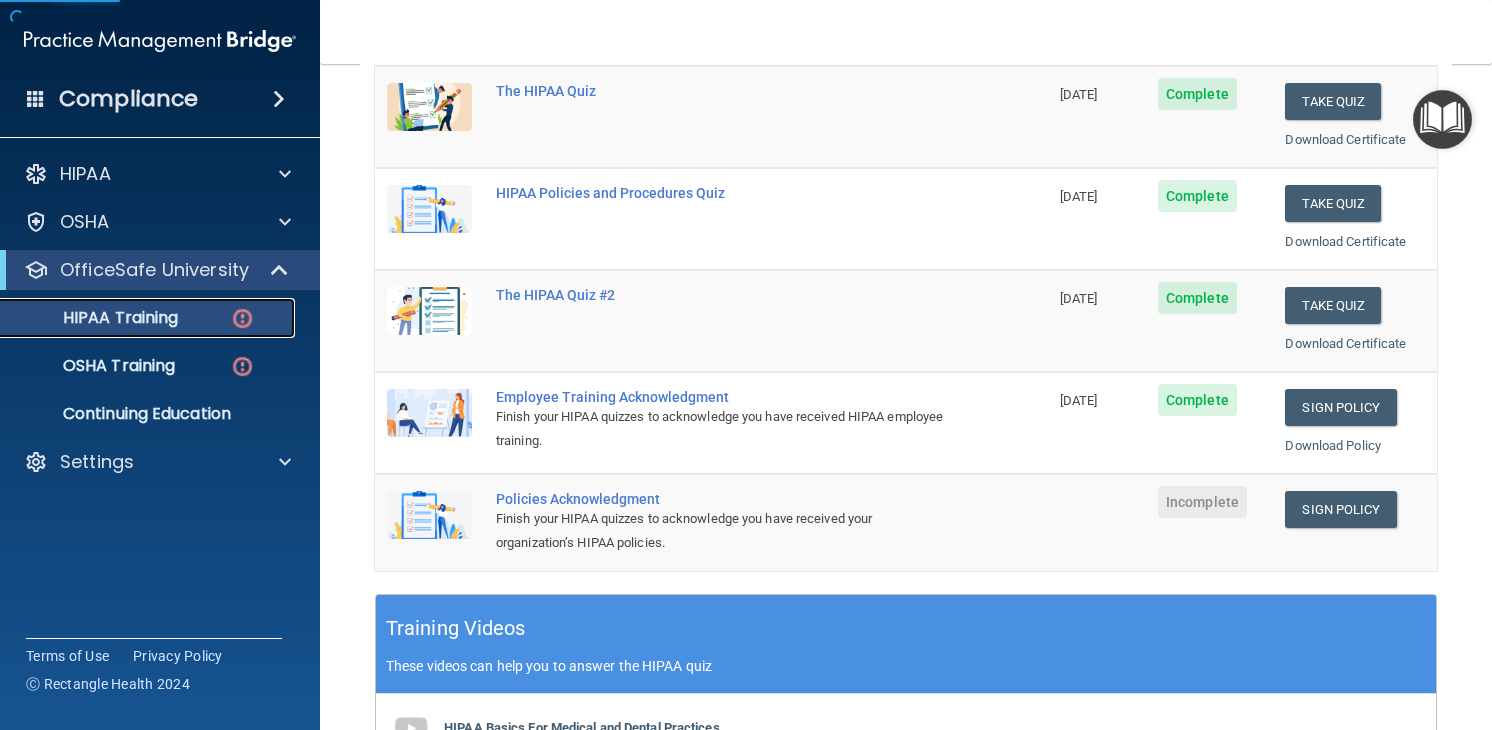 scroll, scrollTop: 308, scrollLeft: 0, axis: vertical 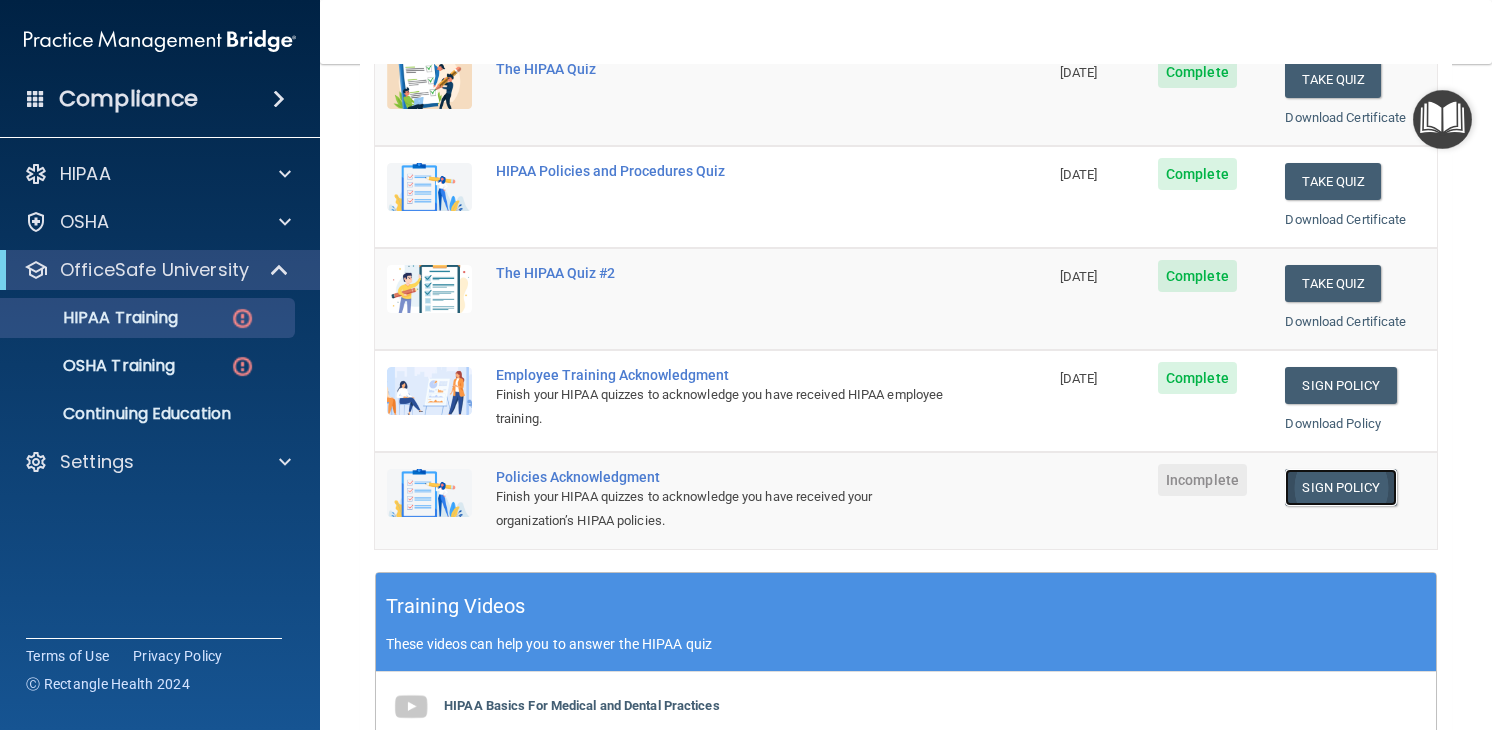 click on "Sign Policy" at bounding box center (1340, 487) 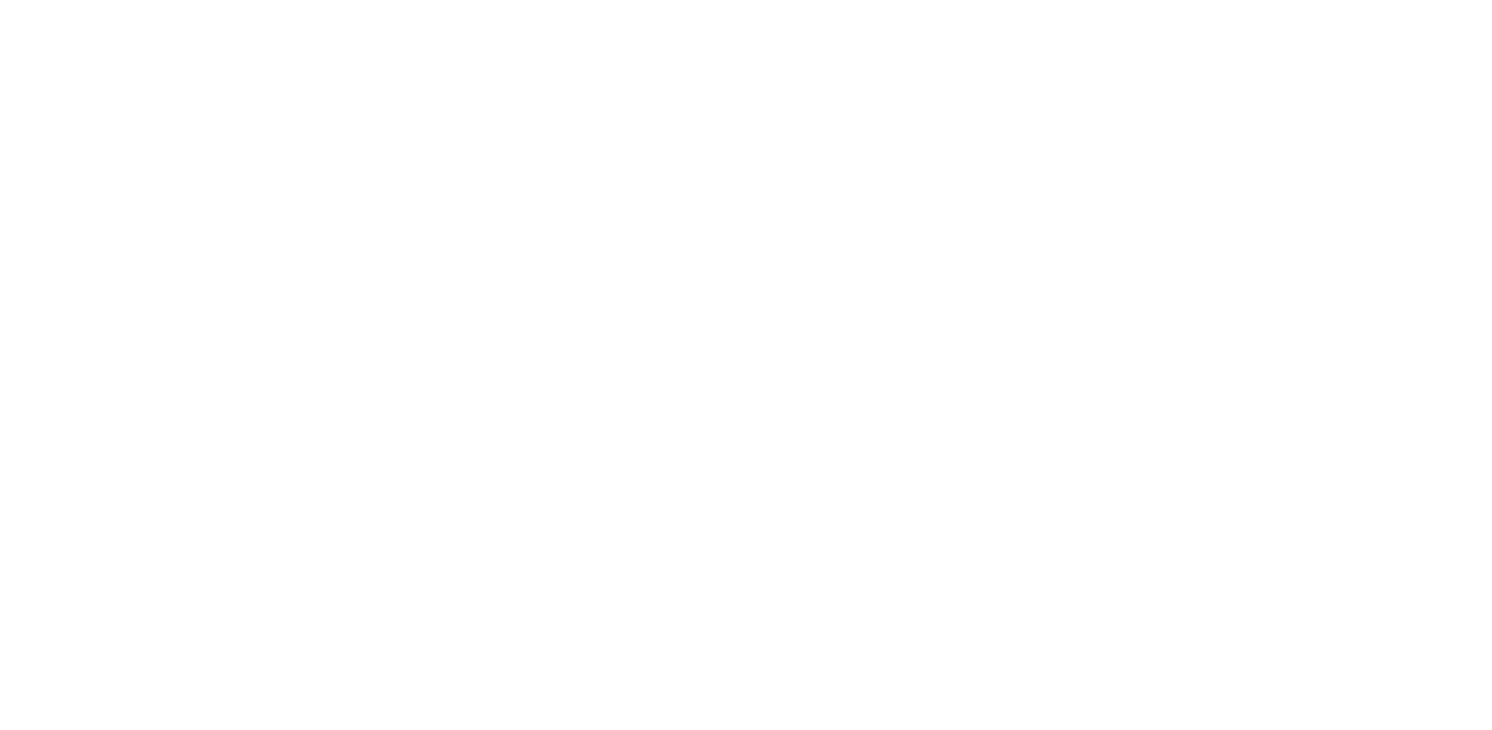 scroll, scrollTop: 0, scrollLeft: 0, axis: both 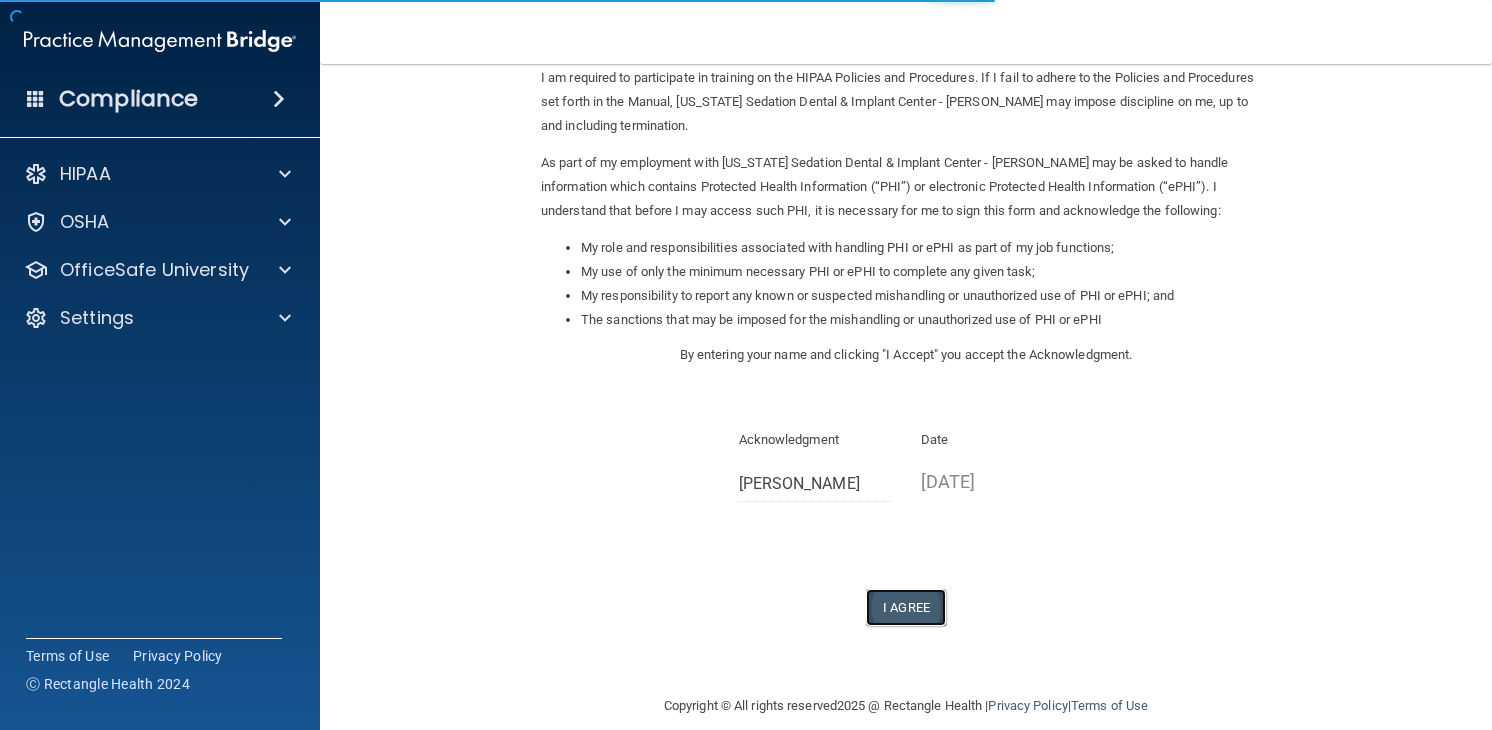click on "I Agree" at bounding box center (906, 607) 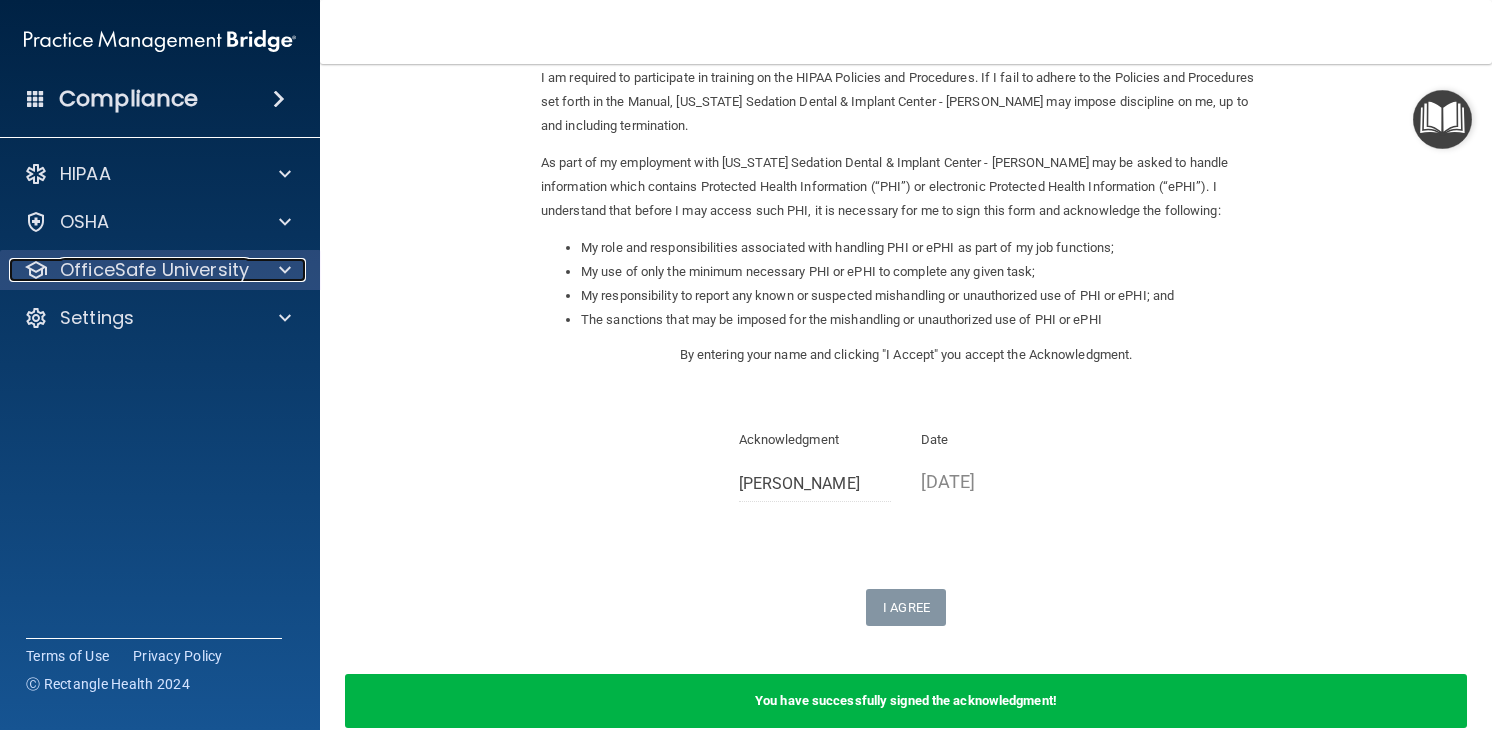 click on "OfficeSafe University" at bounding box center [154, 270] 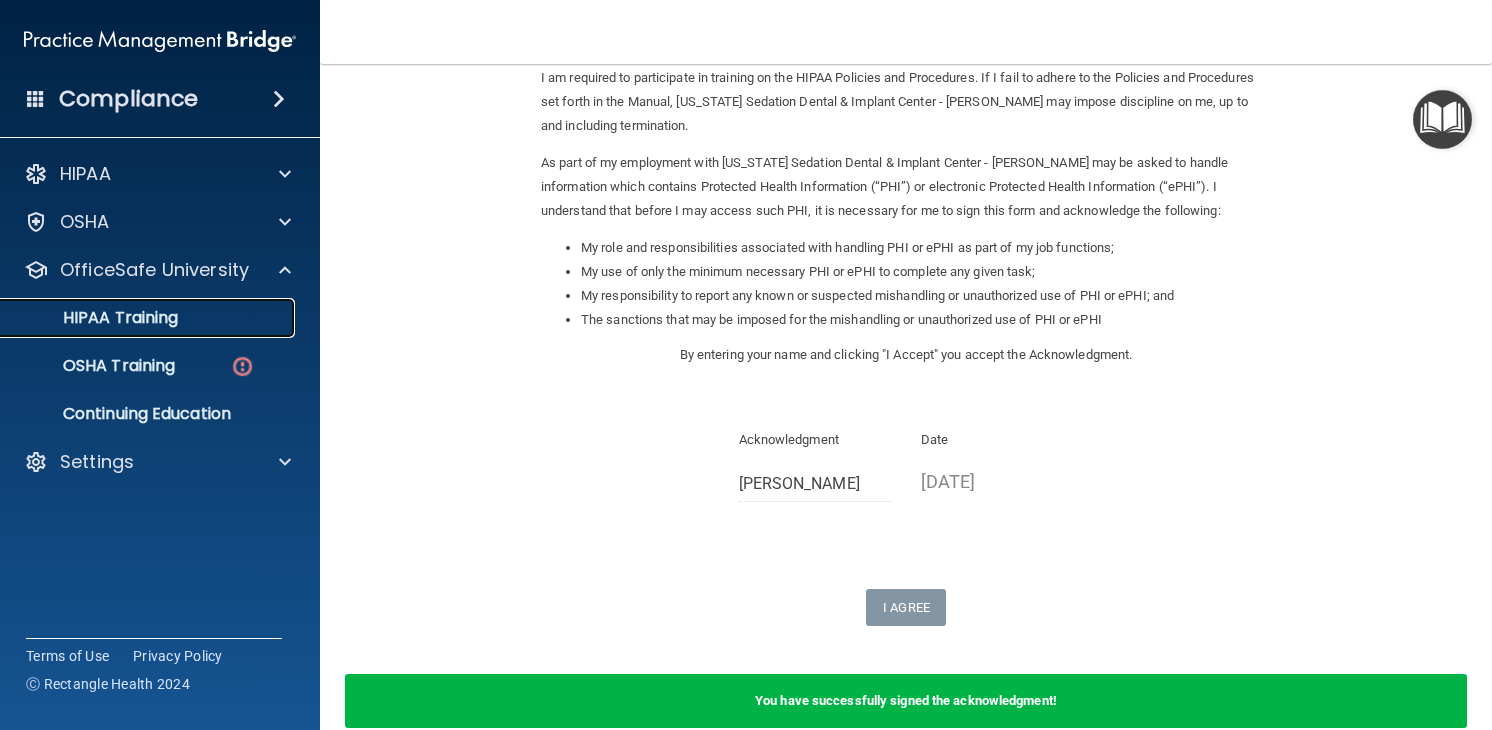 click on "HIPAA Training" at bounding box center (149, 318) 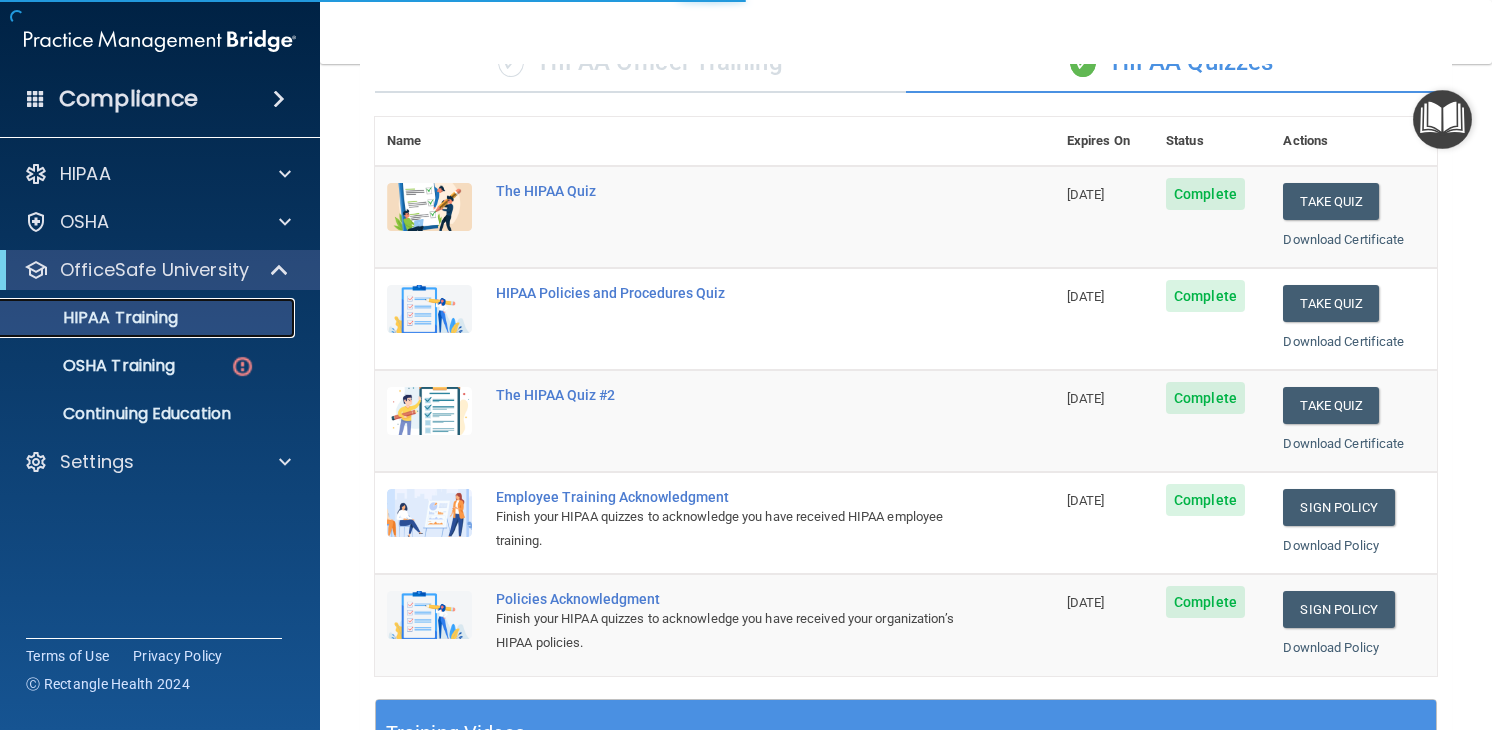 scroll, scrollTop: 697, scrollLeft: 0, axis: vertical 